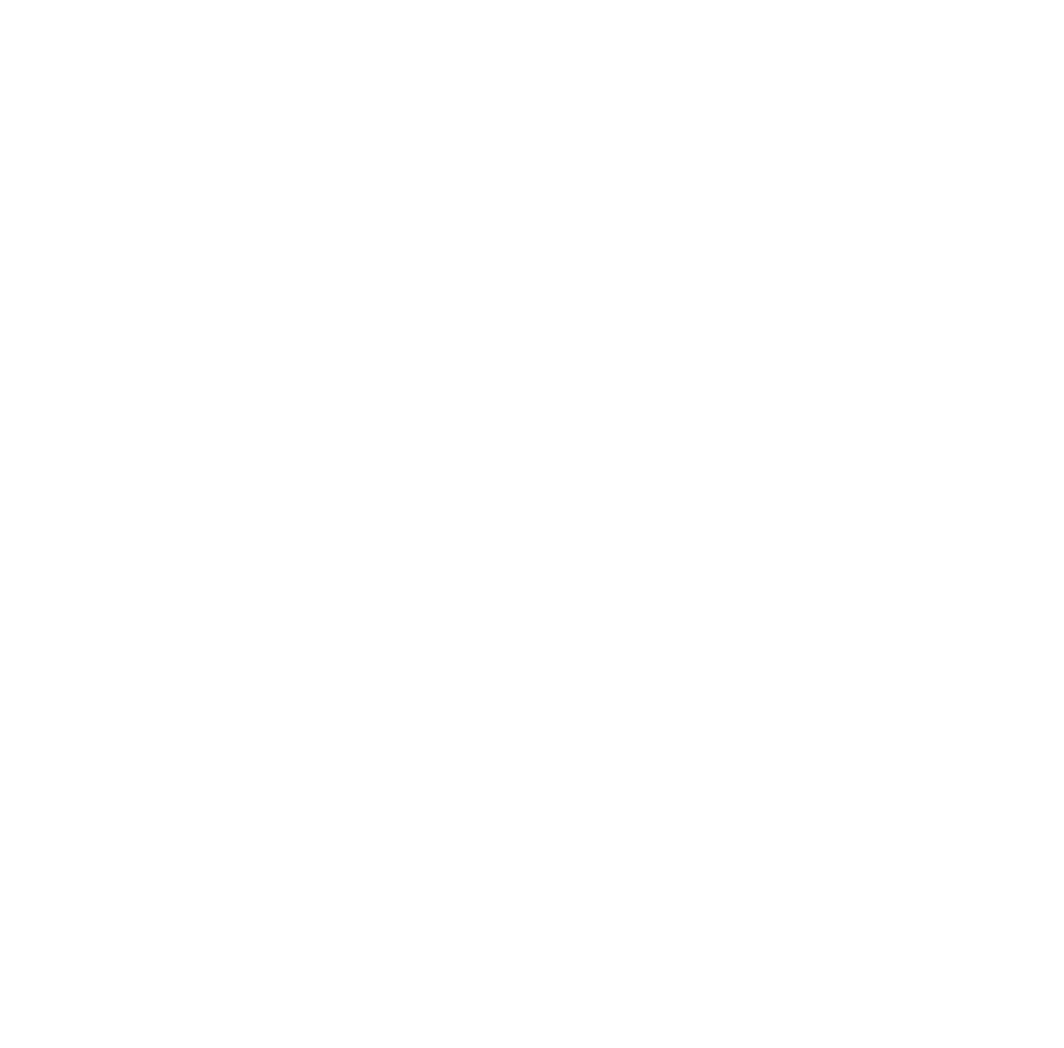 scroll, scrollTop: 0, scrollLeft: 0, axis: both 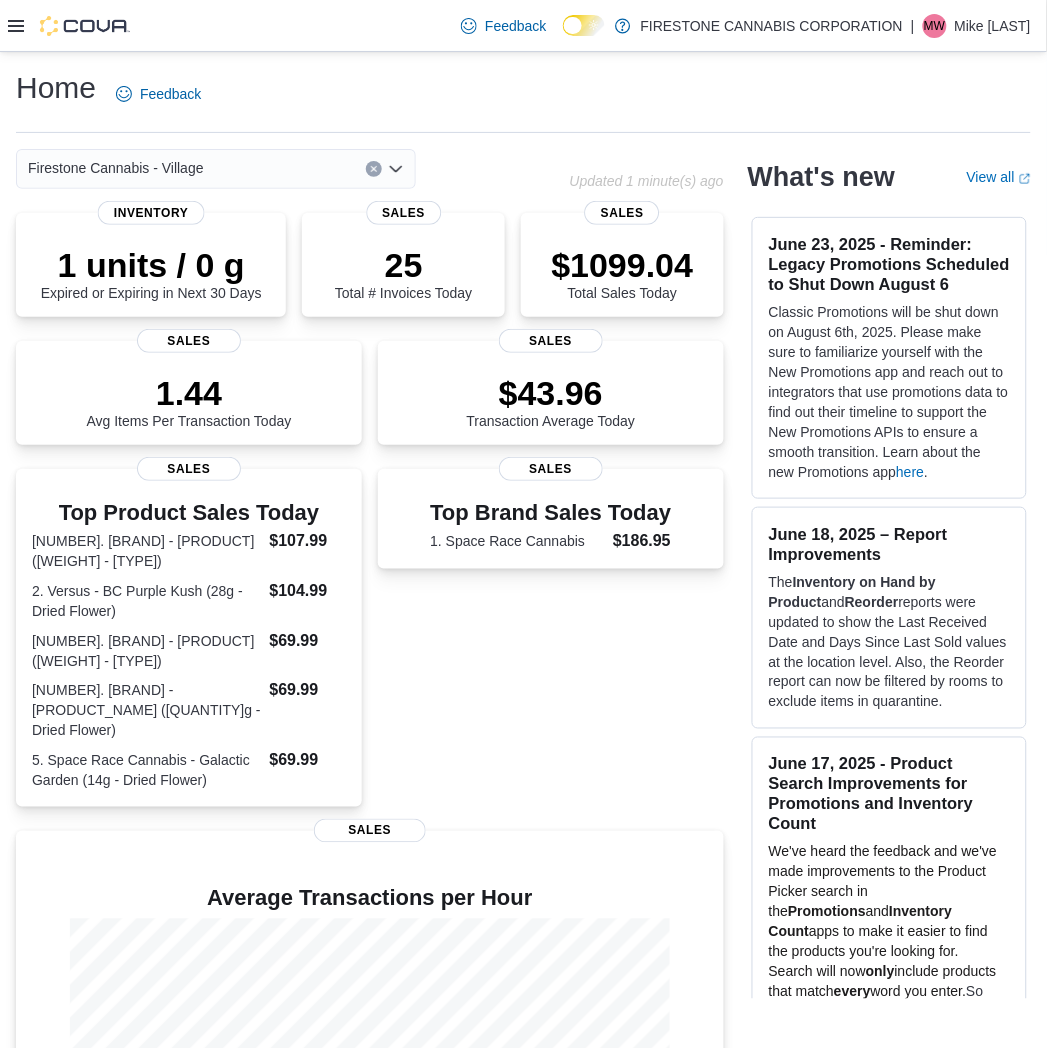 click 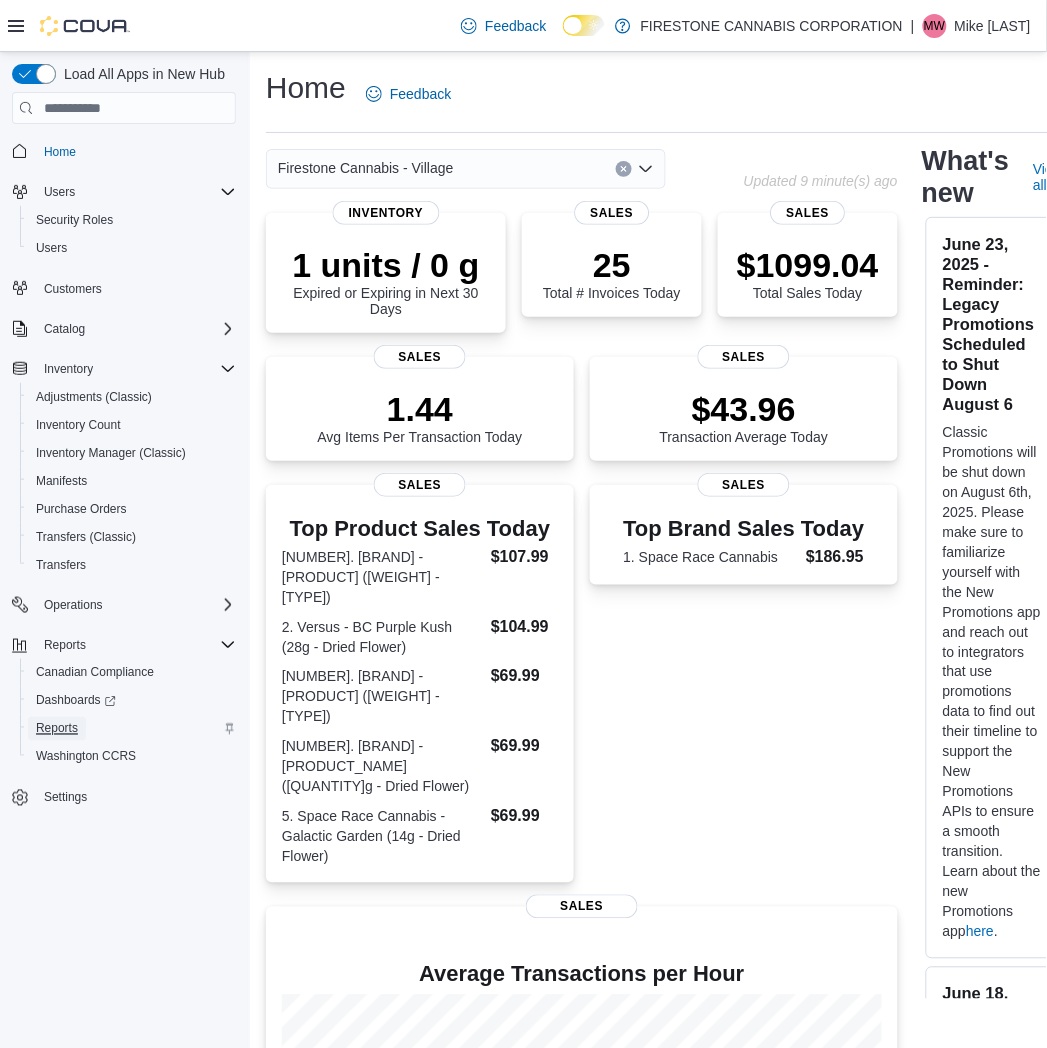 click on "Reports" at bounding box center (57, 729) 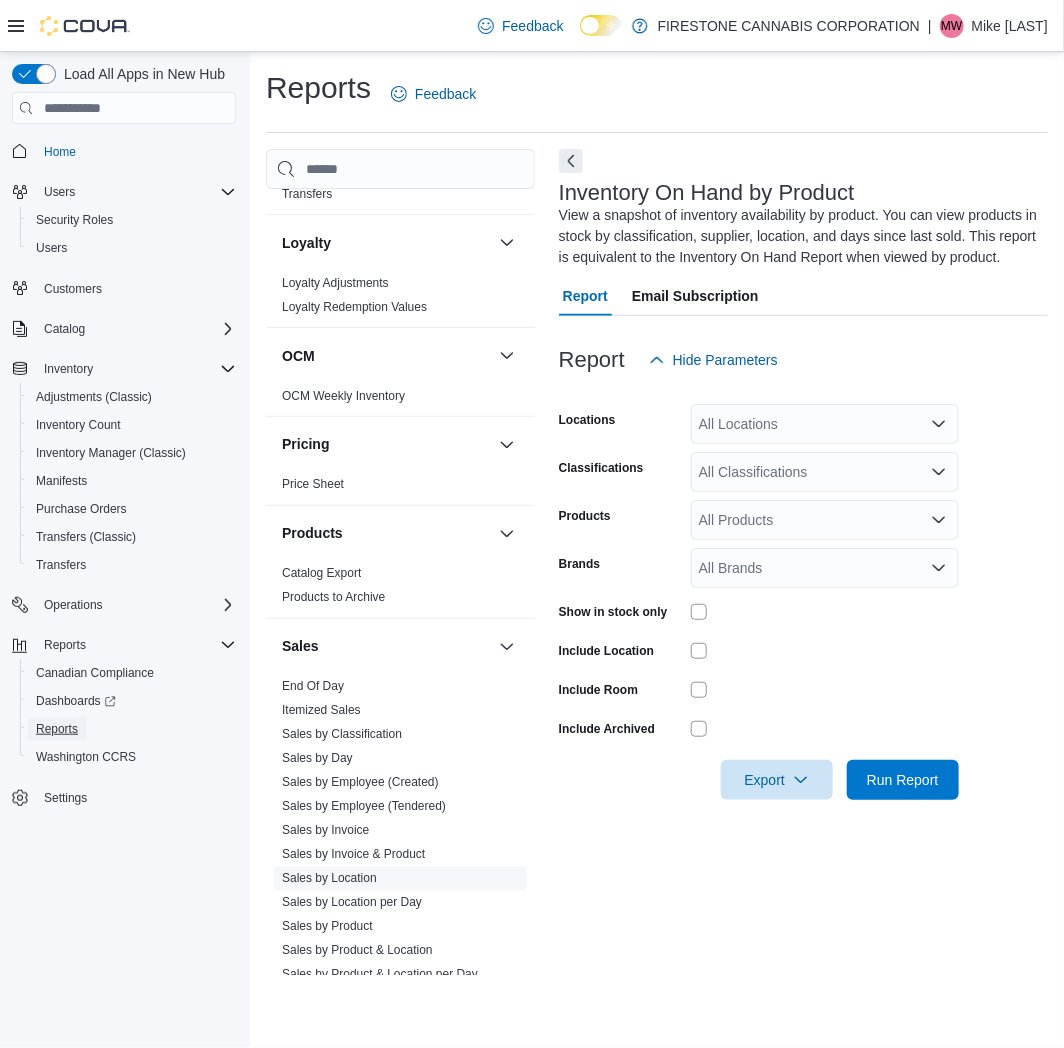 scroll, scrollTop: 697, scrollLeft: 0, axis: vertical 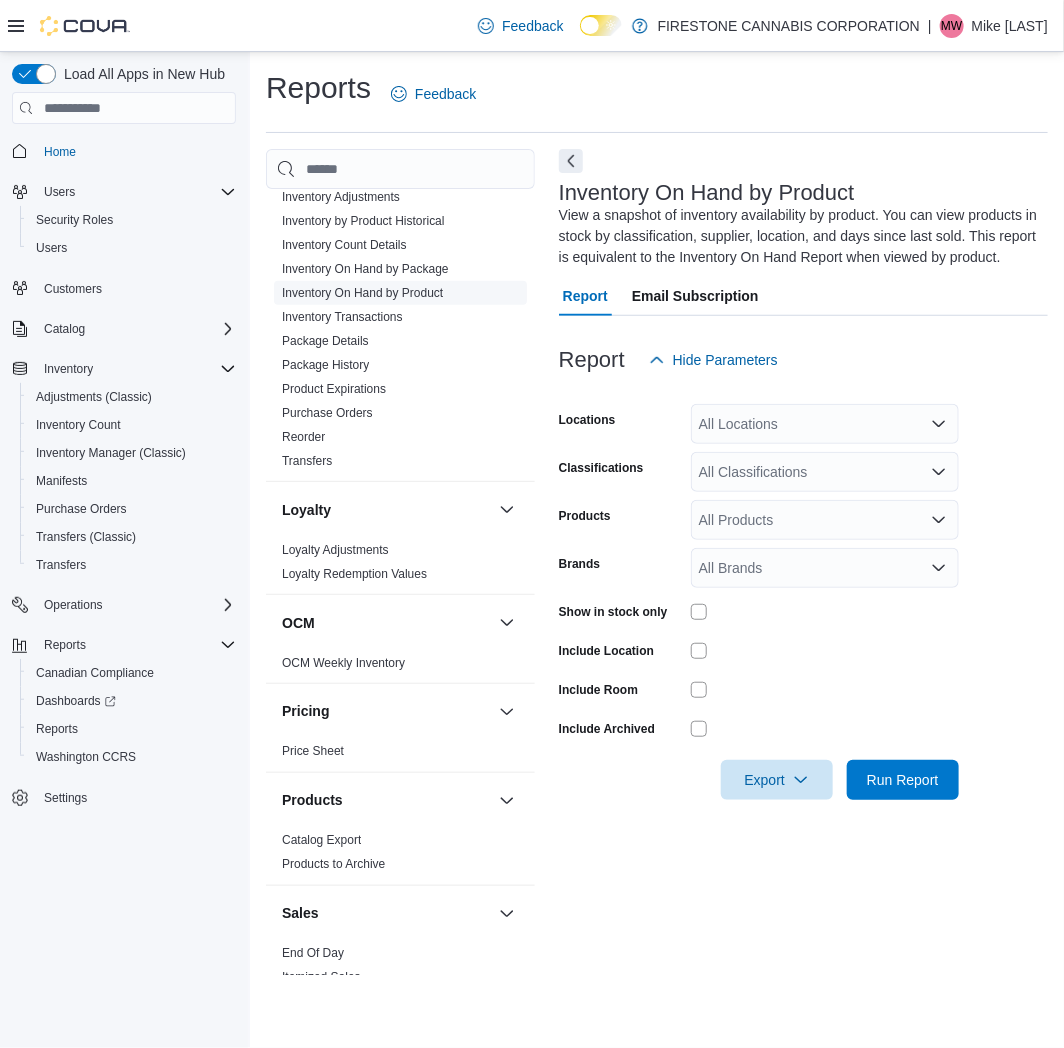 click on "Inventory On Hand by Product" at bounding box center [362, 293] 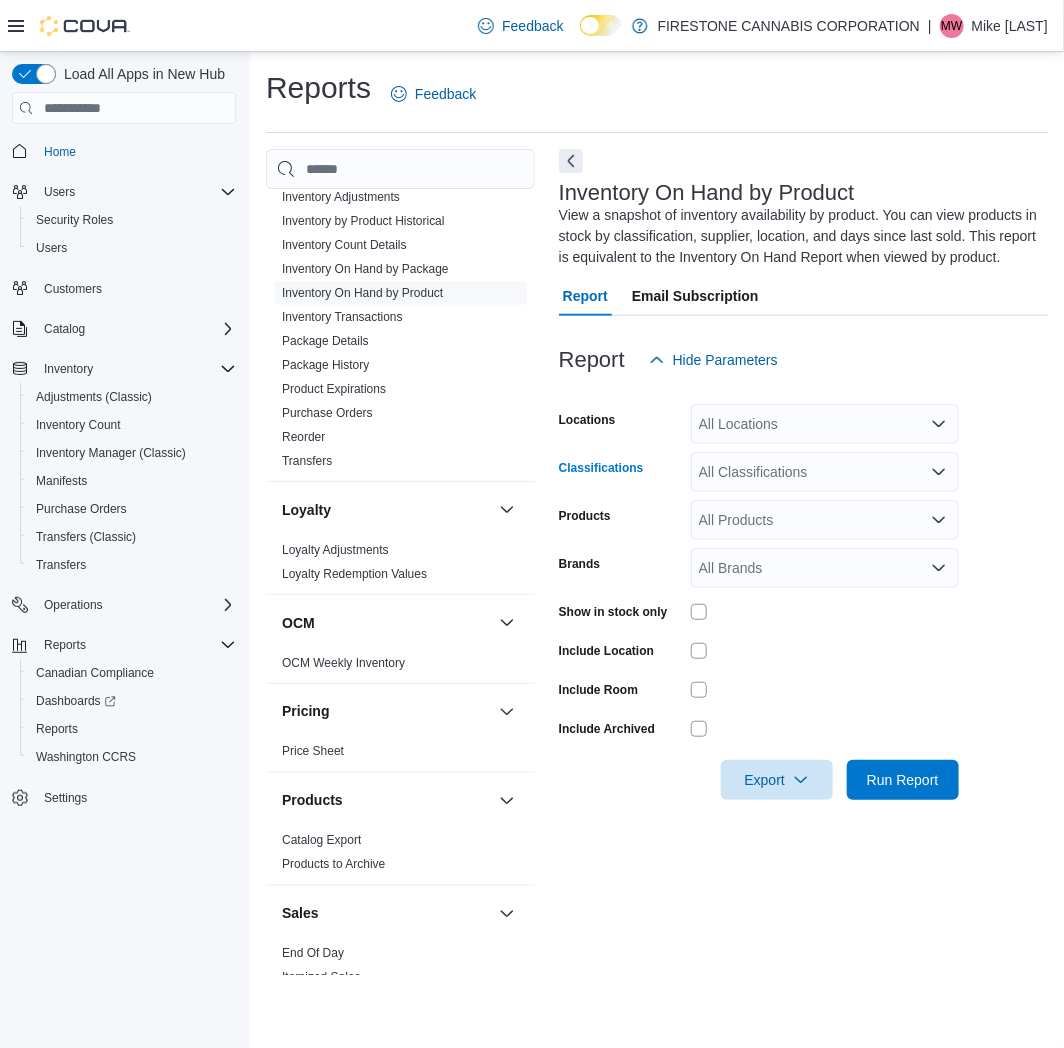 click on "All Classifications" at bounding box center (825, 472) 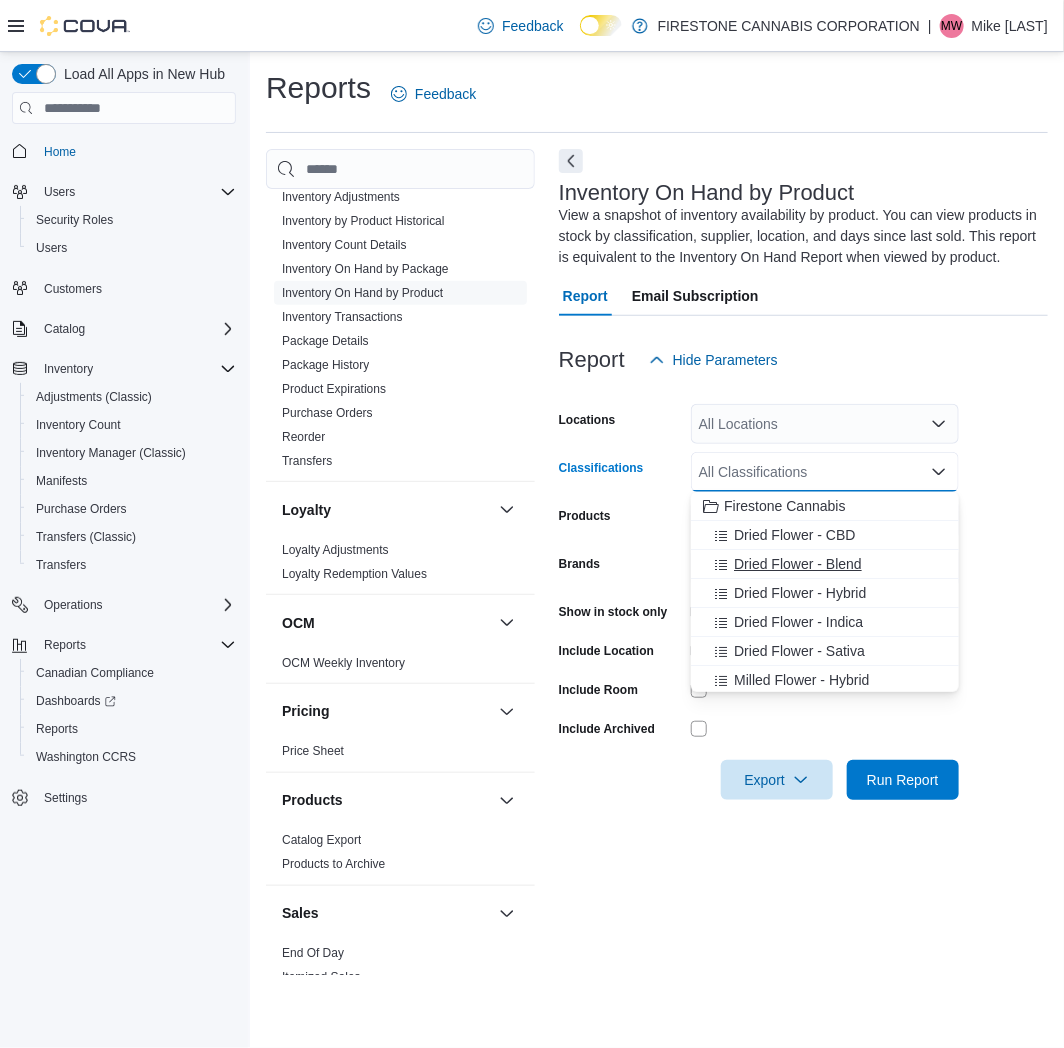 click on "Dried Flower - Blend" at bounding box center [825, 564] 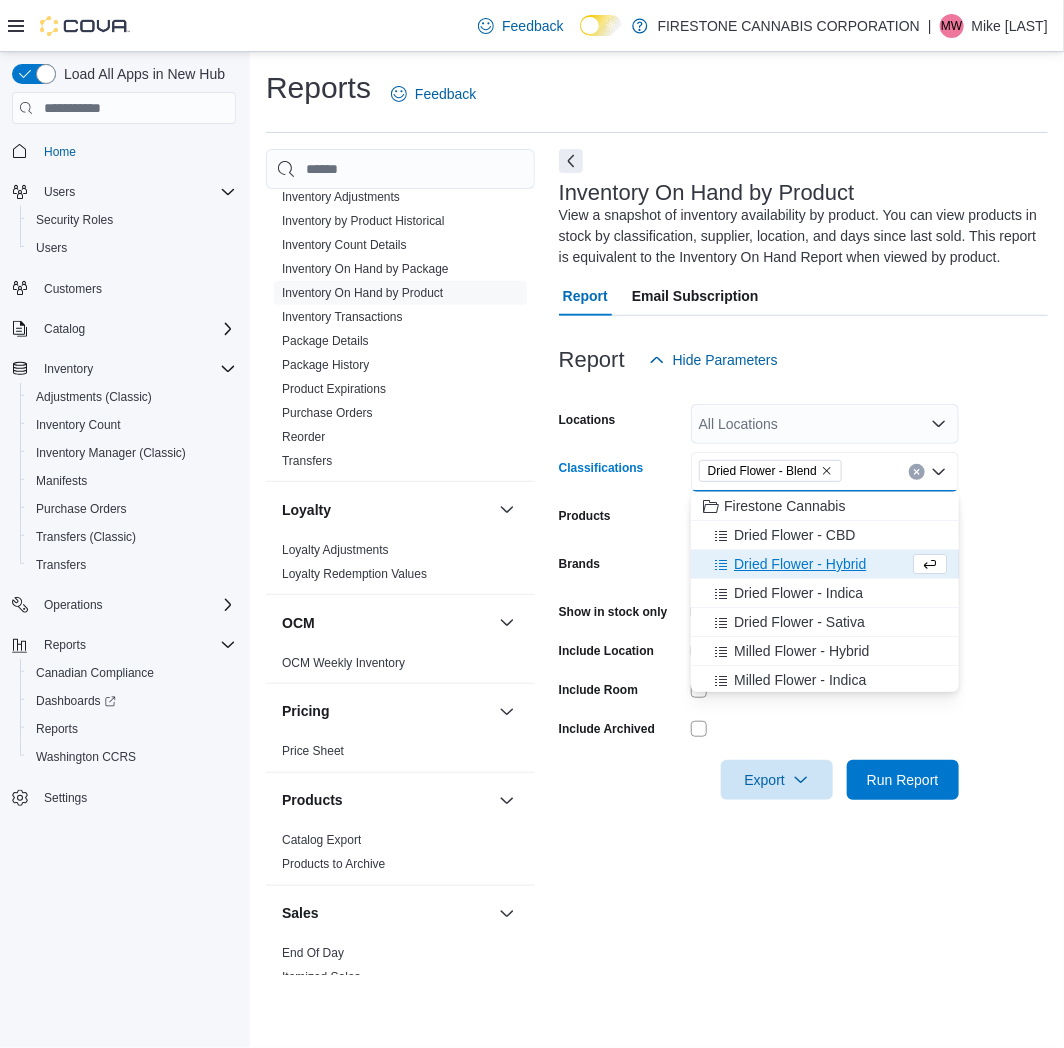 click on "Dried Flower - Hybrid" at bounding box center [825, 564] 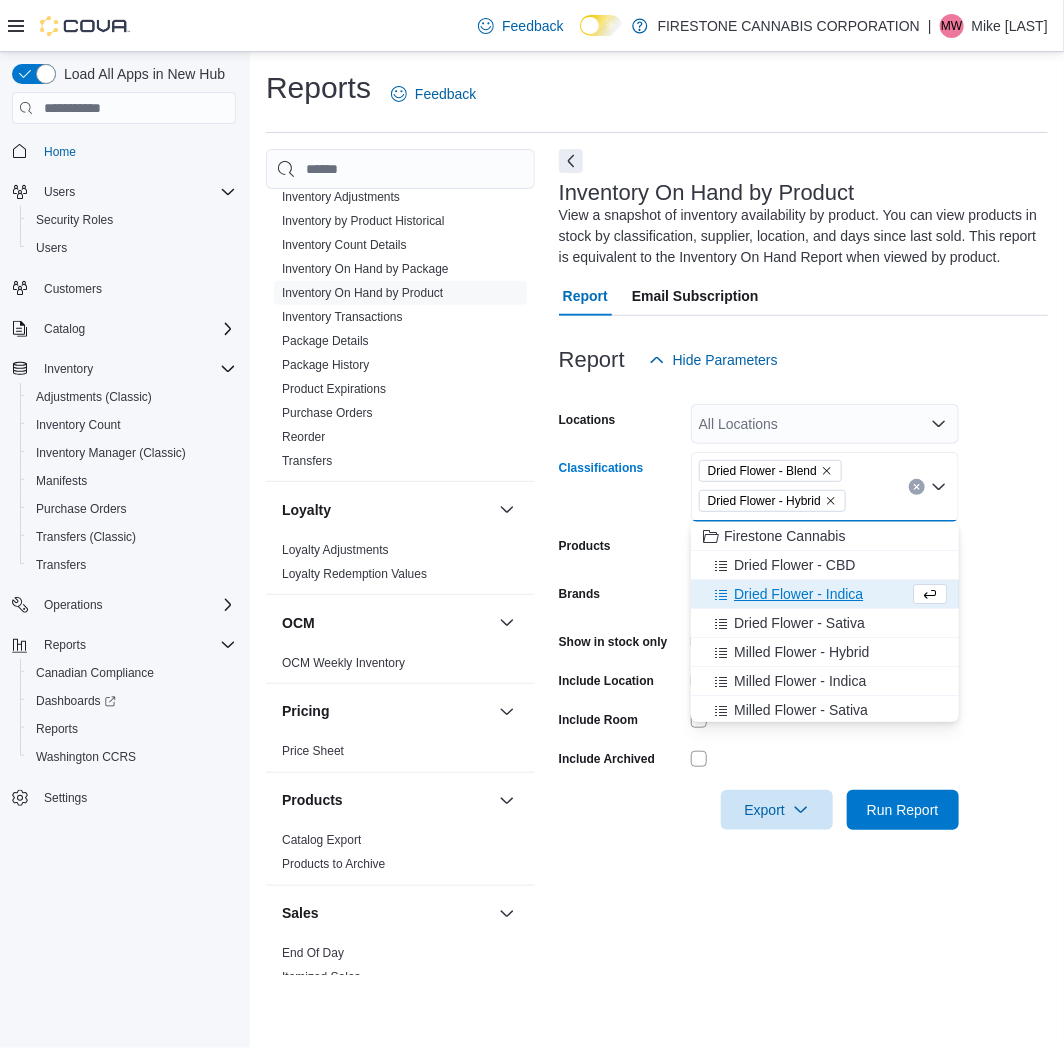 click on "Dried Flower - Indica" at bounding box center [798, 594] 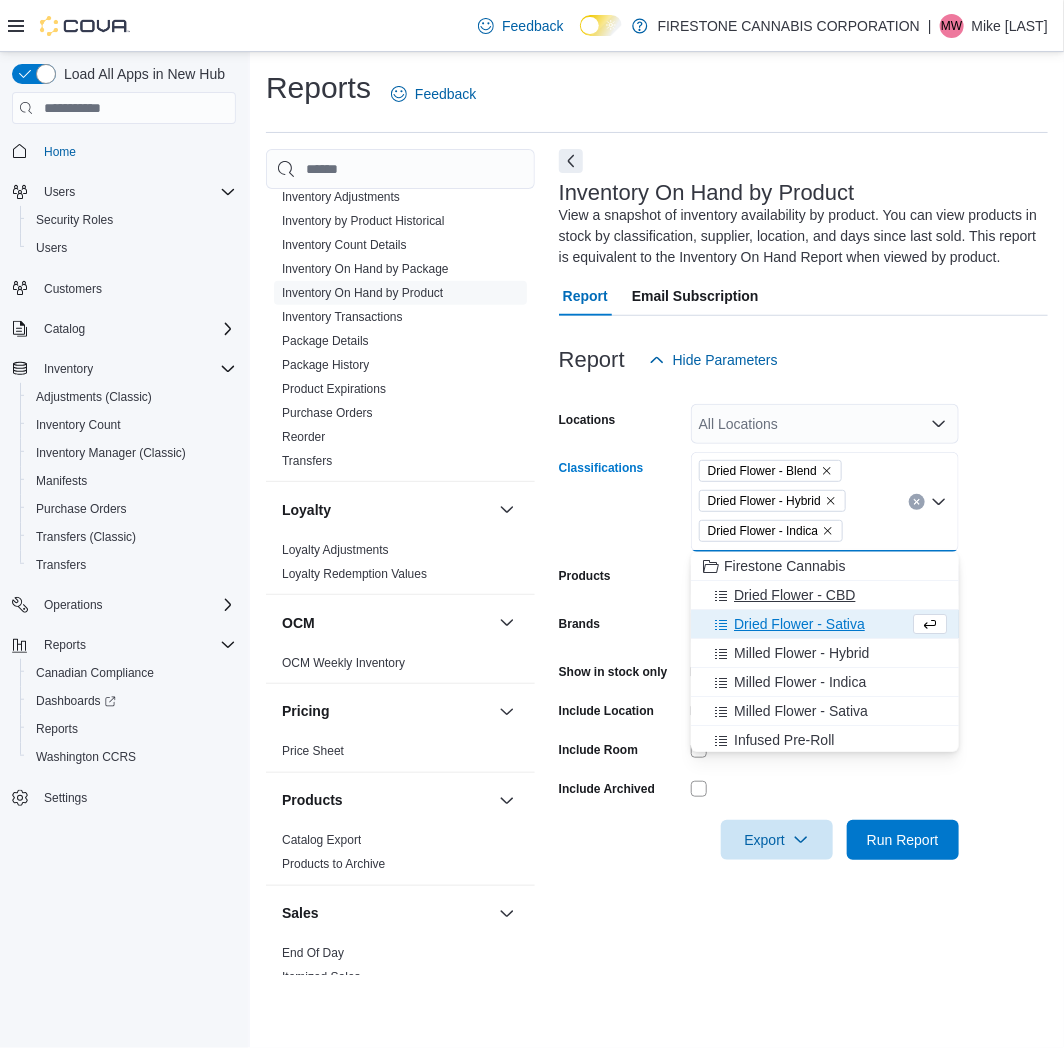click on "Dried Flower - CBD" at bounding box center (825, 595) 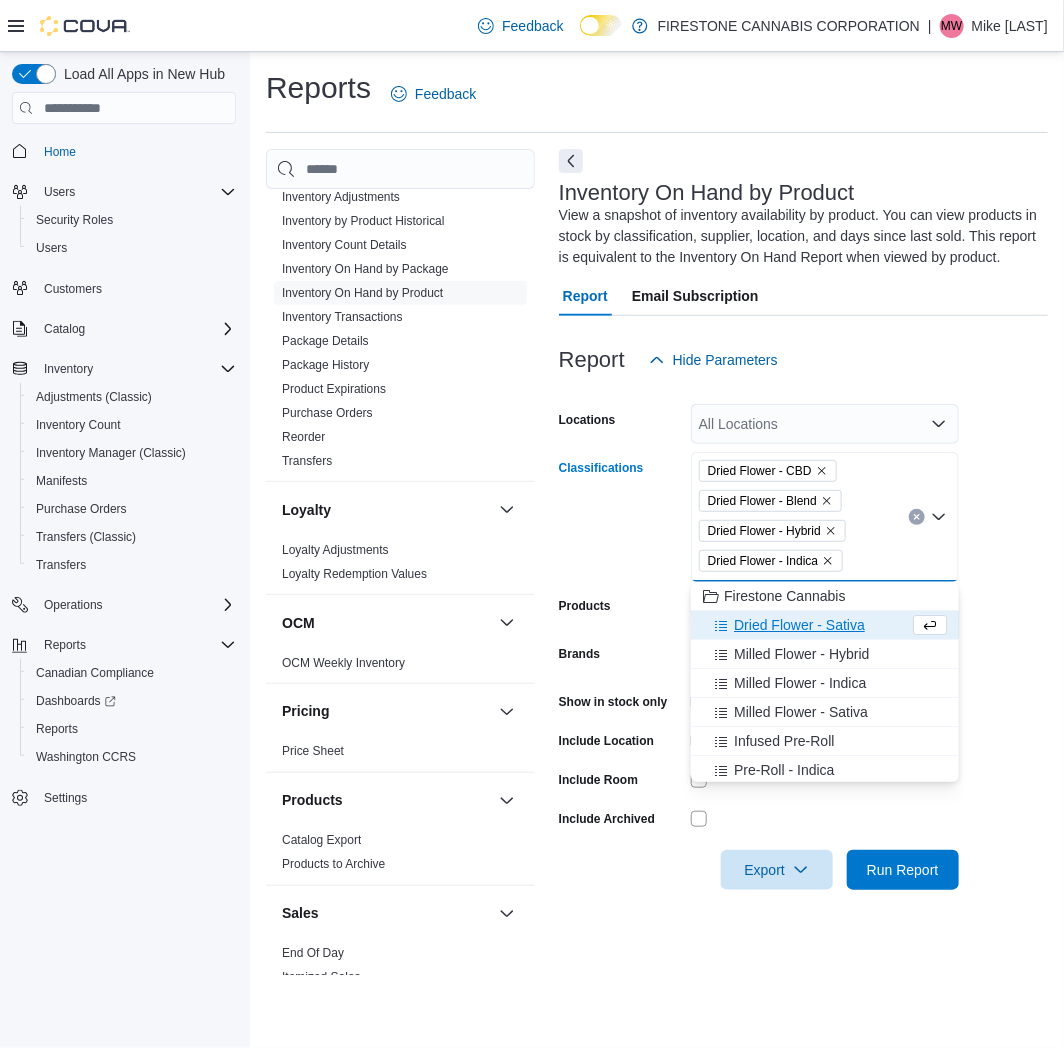 click on "Dried Flower - Sativa" at bounding box center (799, 625) 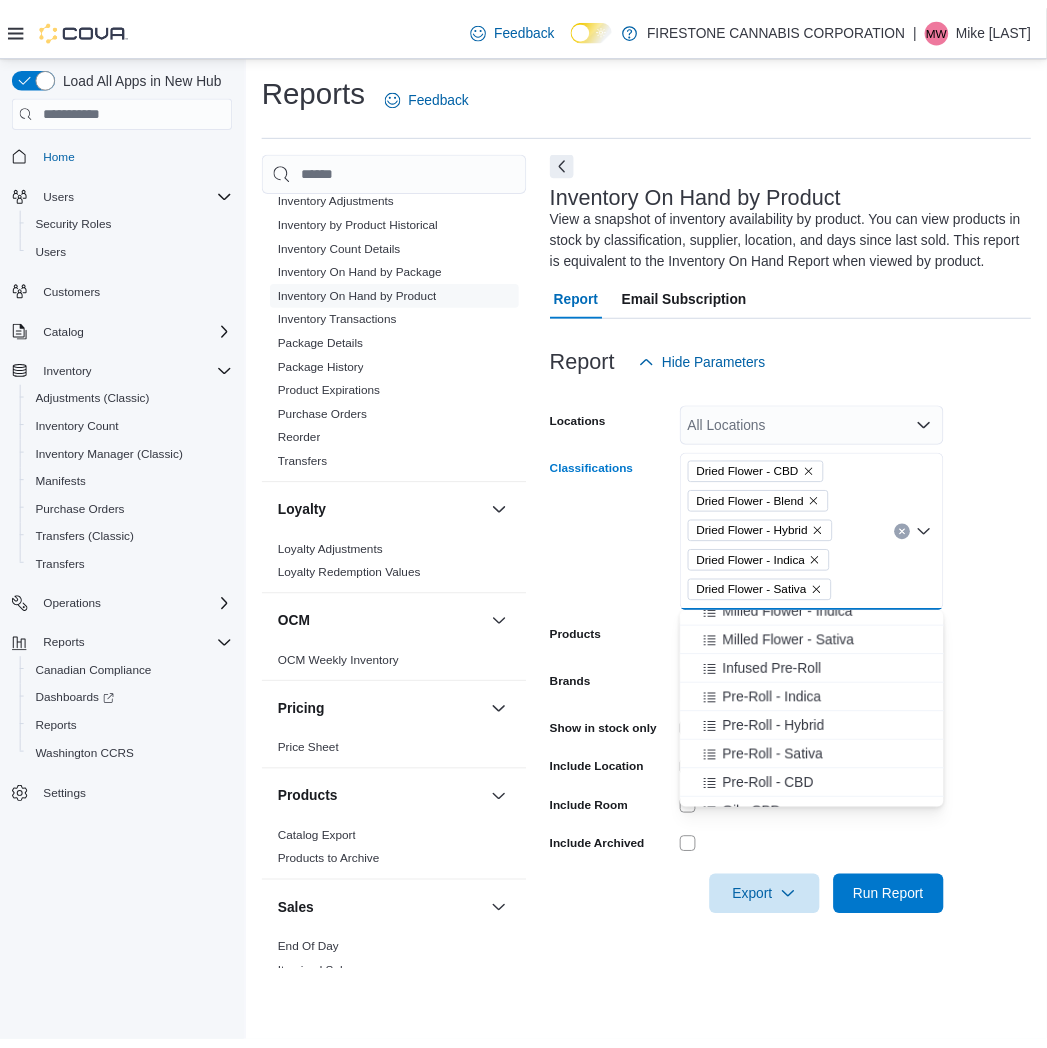 scroll, scrollTop: 111, scrollLeft: 0, axis: vertical 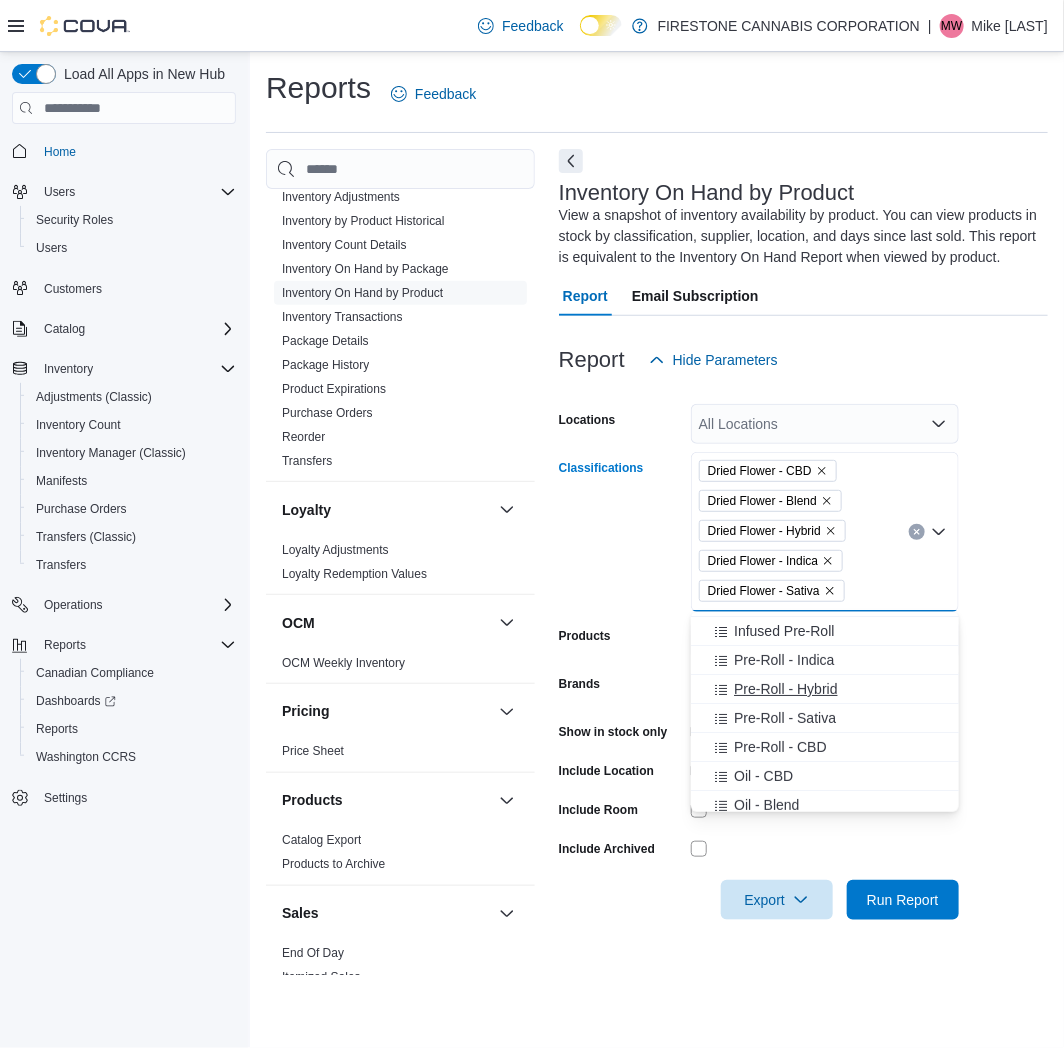click on "Pre-Roll - Hybrid" at bounding box center (785, 689) 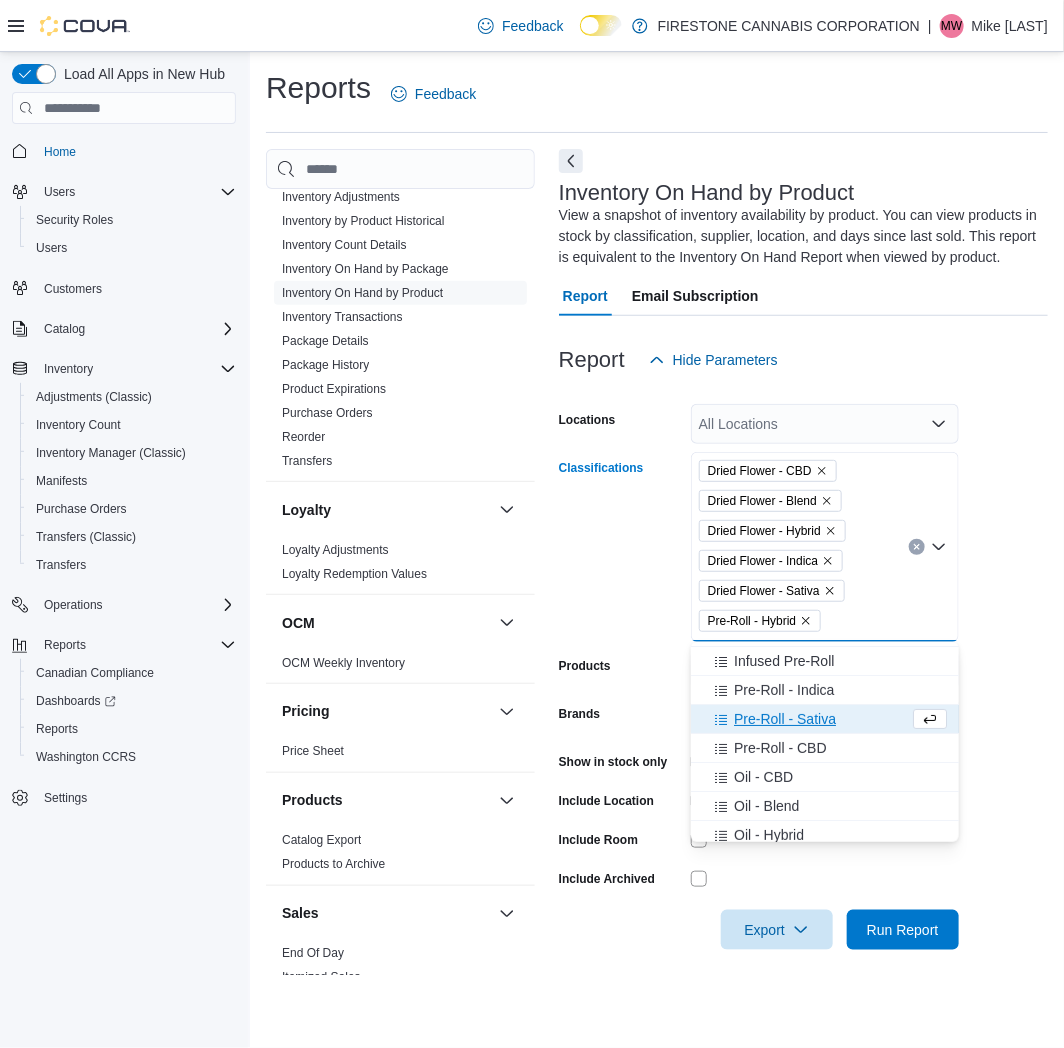click on "Pre-Roll - Sativa" at bounding box center (785, 719) 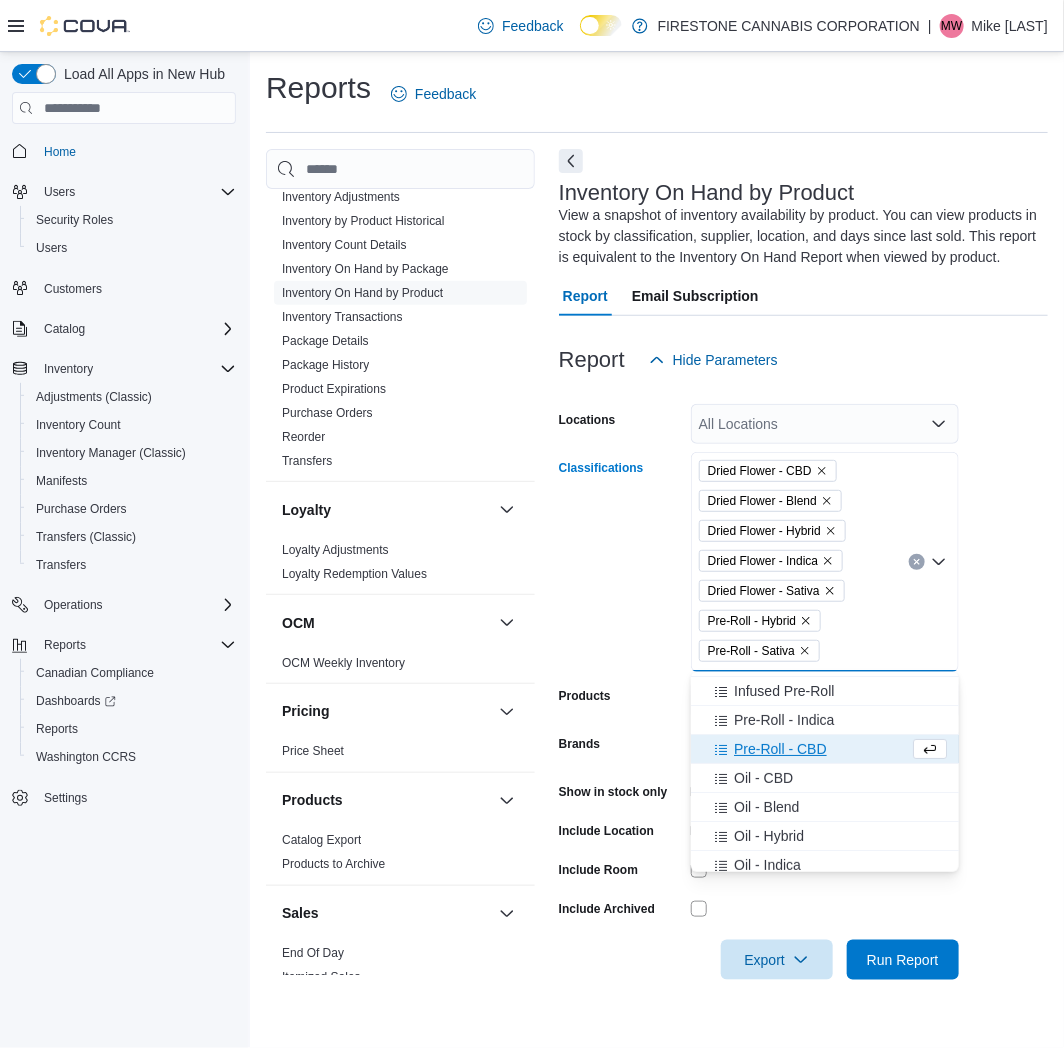 click on "Pre-Roll - CBD" at bounding box center [825, 749] 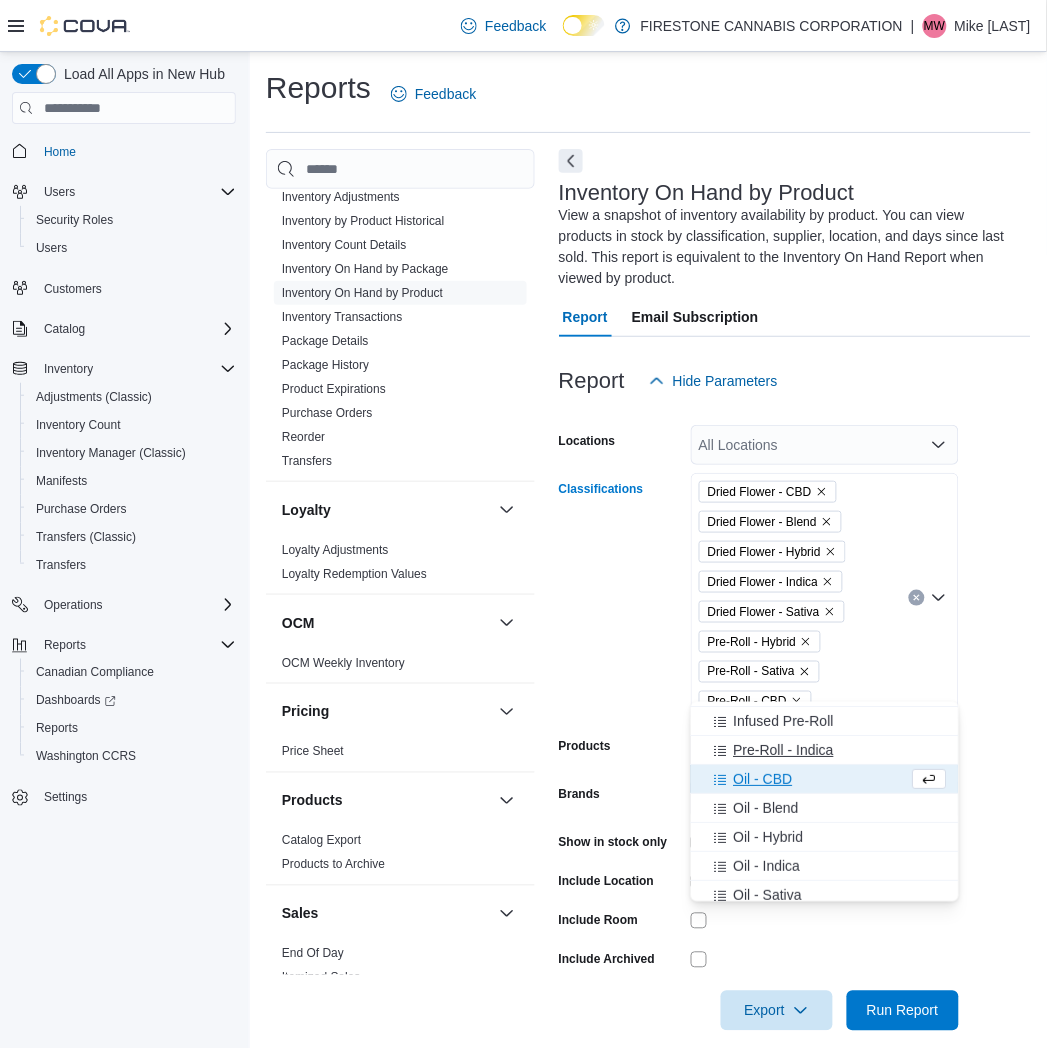 click on "Pre-Roll - Indica" at bounding box center [784, 750] 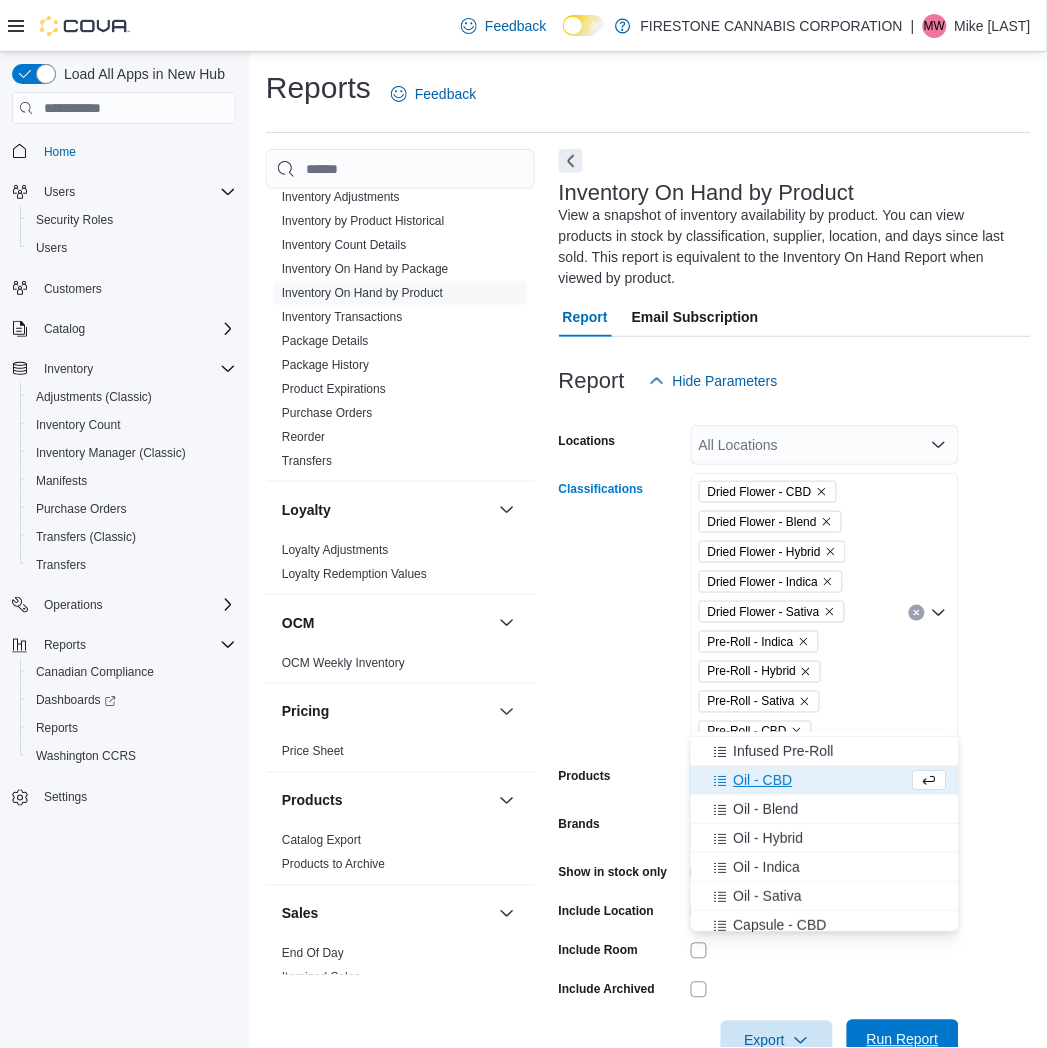 click on "Run Report" at bounding box center [903, 1040] 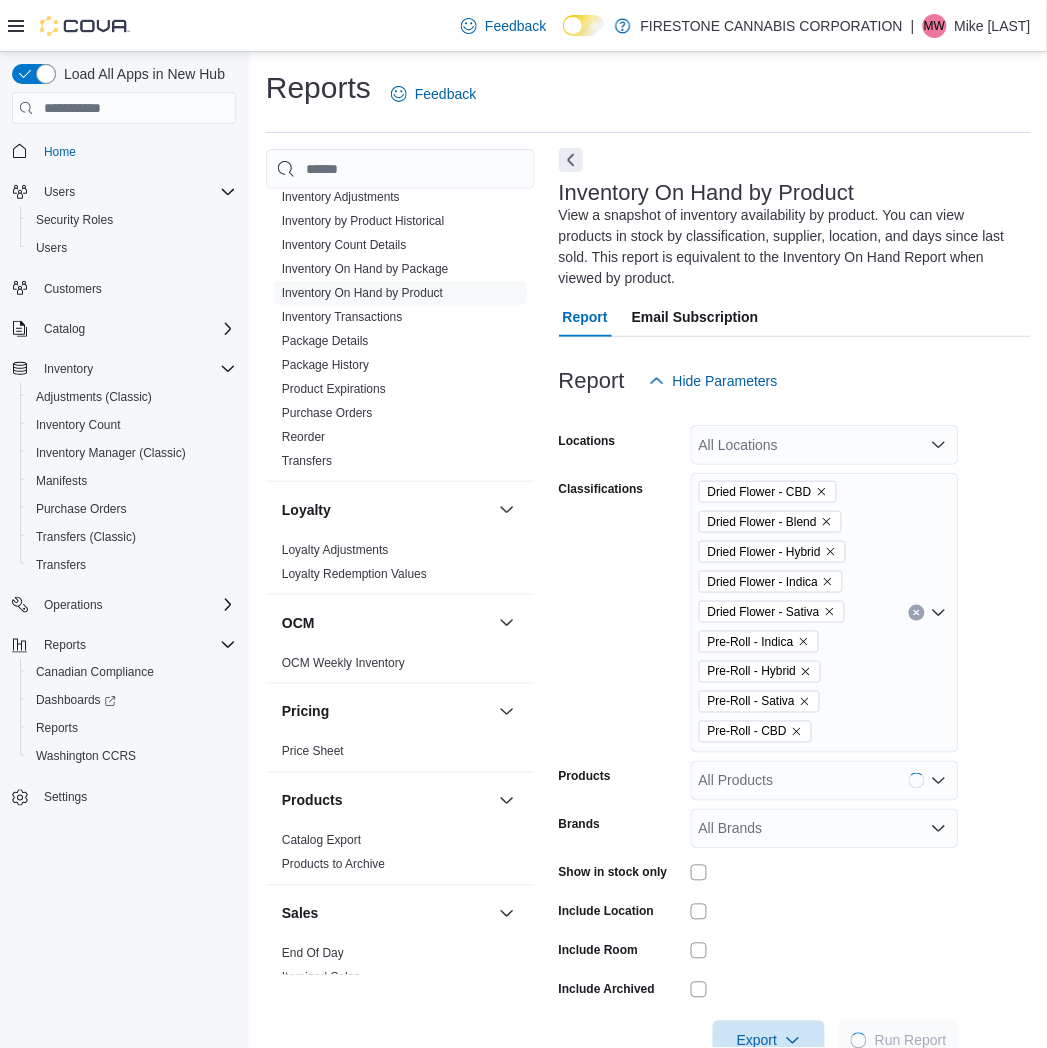 click at bounding box center [571, 160] 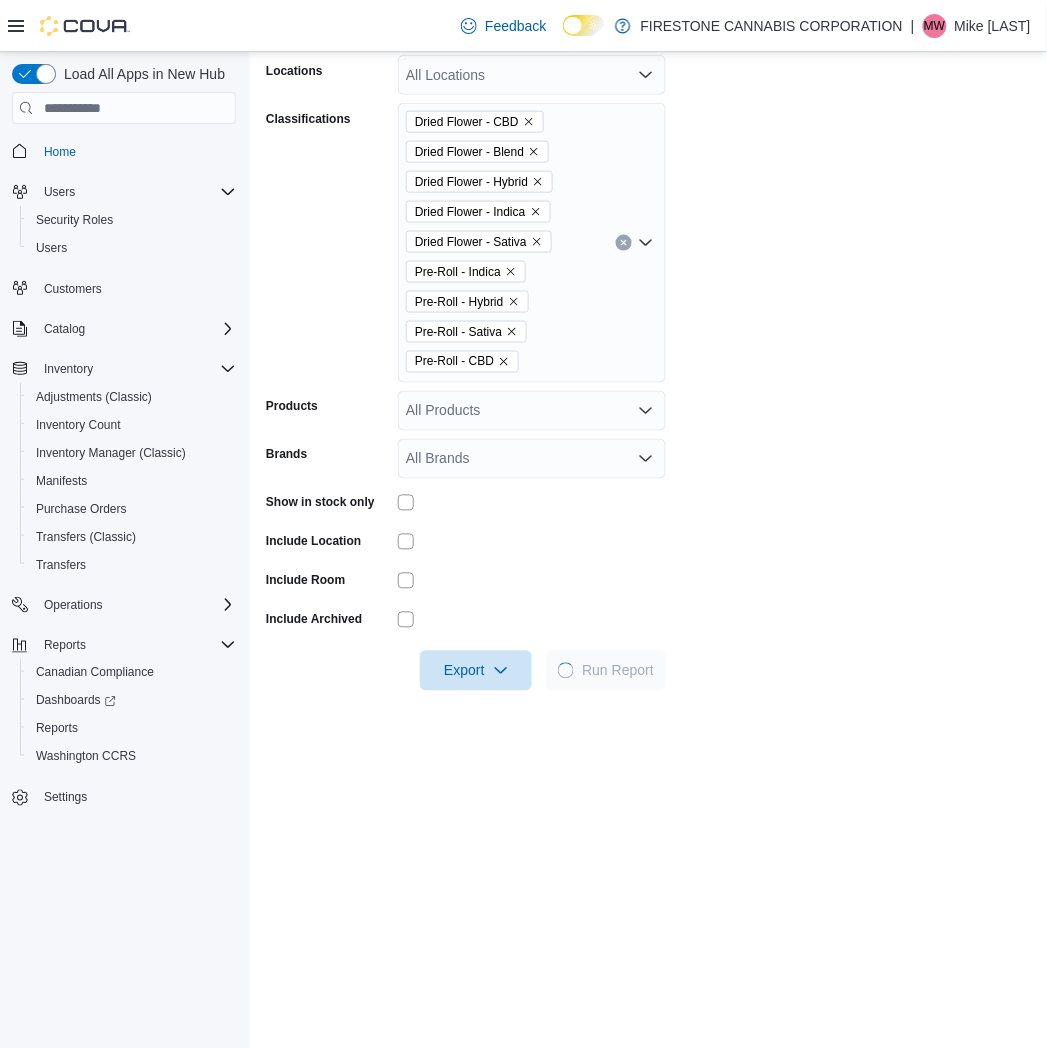 scroll, scrollTop: 444, scrollLeft: 0, axis: vertical 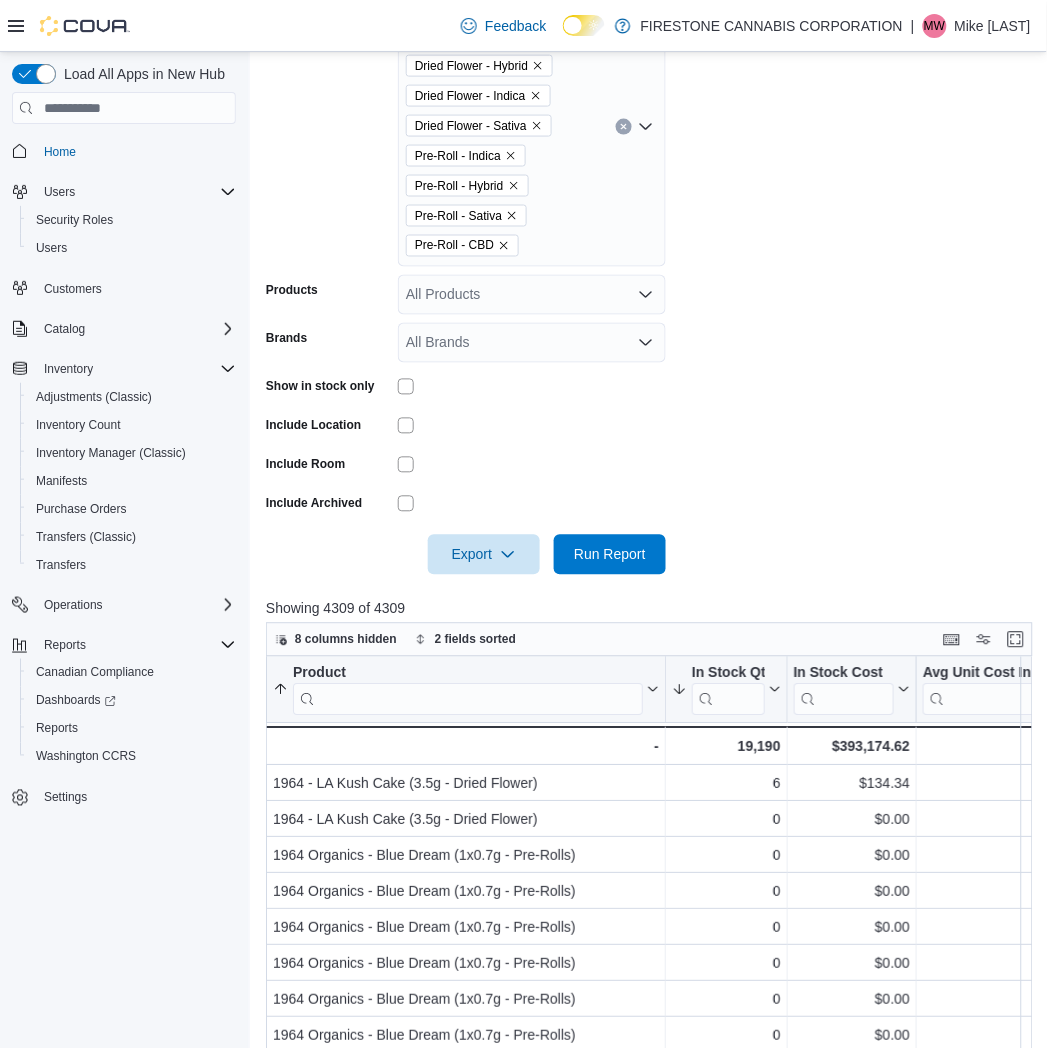 click on "Locations All Locations Classifications Dried Flower - CBD Dried Flower - Blend Dried Flower - Hybrid Dried Flower - Indica Dried Flower - Sativa Pre-Roll - Indica Pre-Roll - Hybrid Pre-Roll - Sativa Pre-Roll - CBD Products All Products Brands All Brands Show in stock only Include Location Include Room Include Archived Export  Run Report" at bounding box center (653, 245) 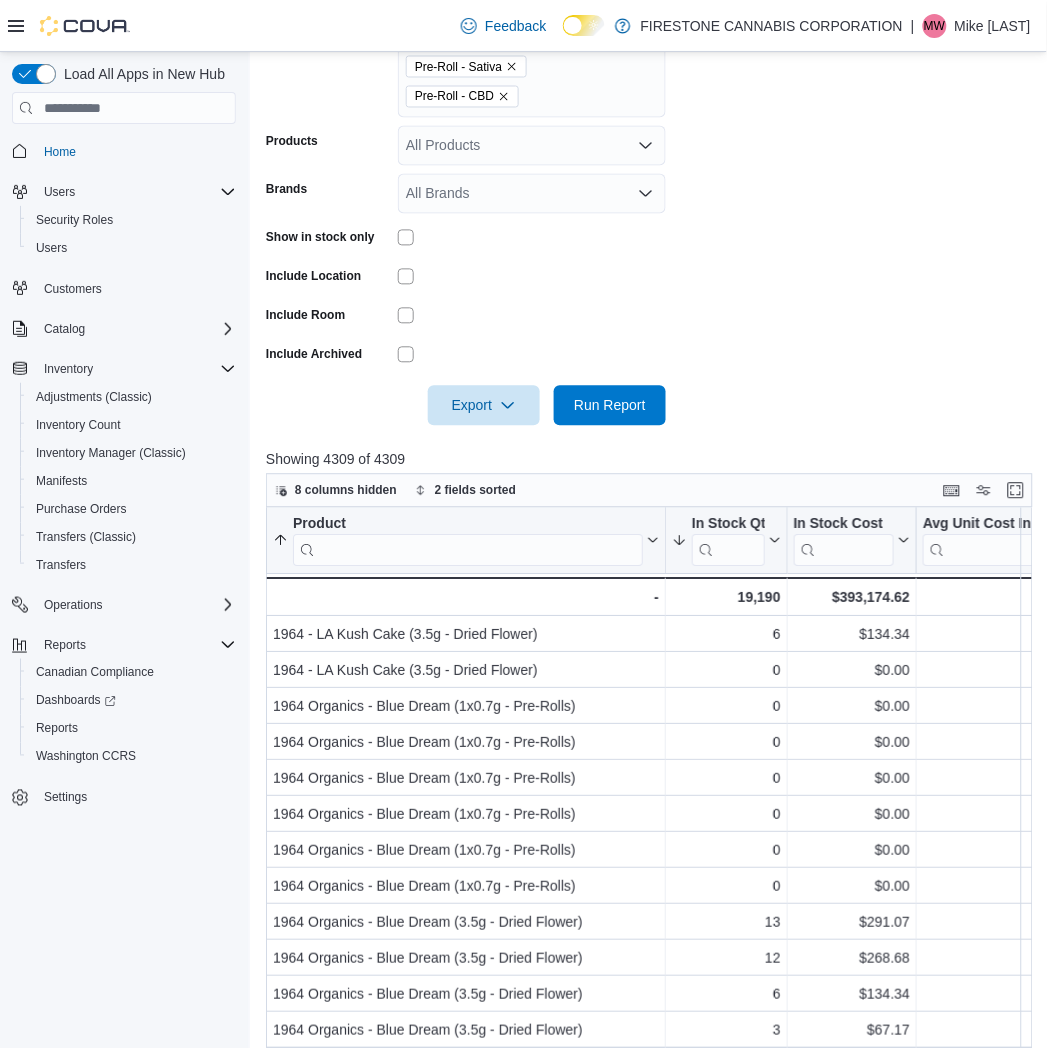 scroll, scrollTop: 206, scrollLeft: 0, axis: vertical 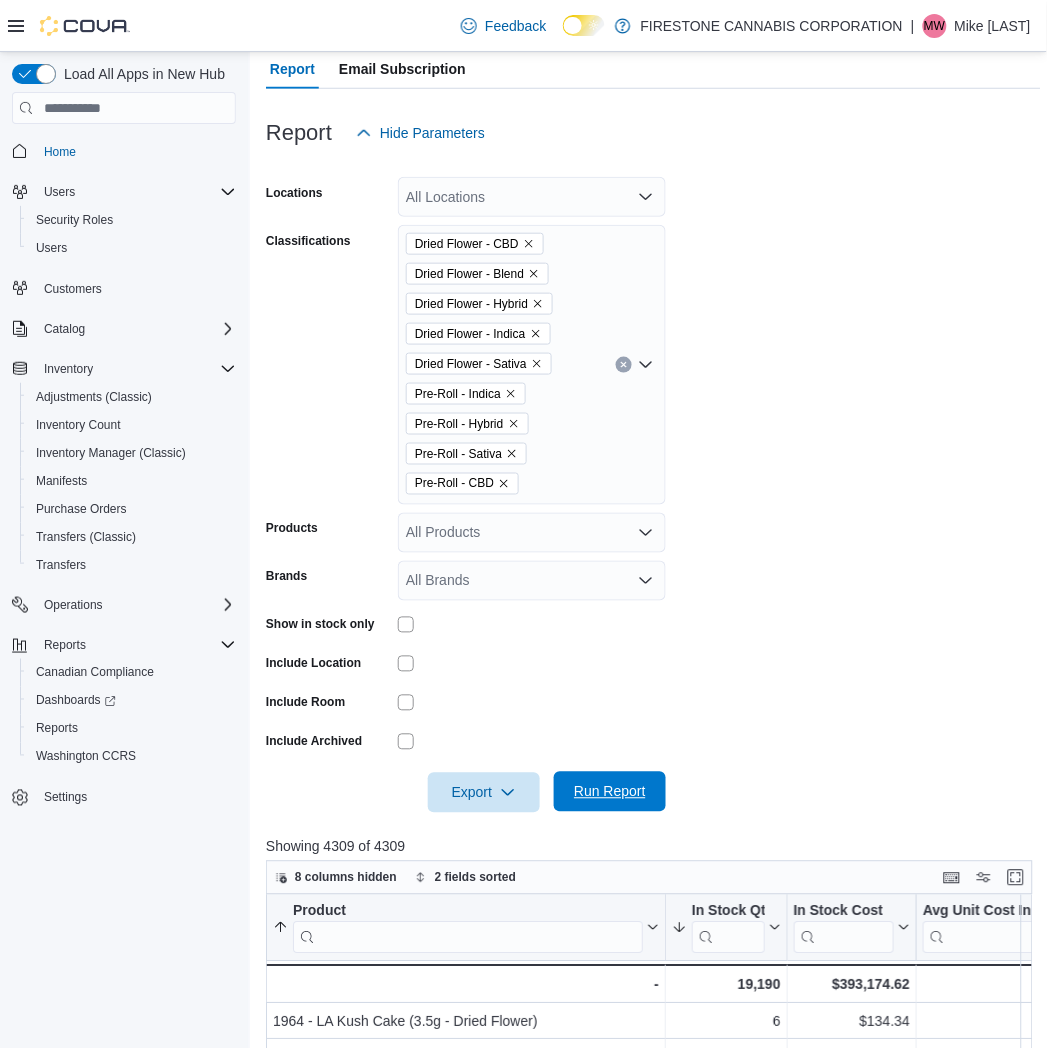 click on "Run Report" at bounding box center (610, 792) 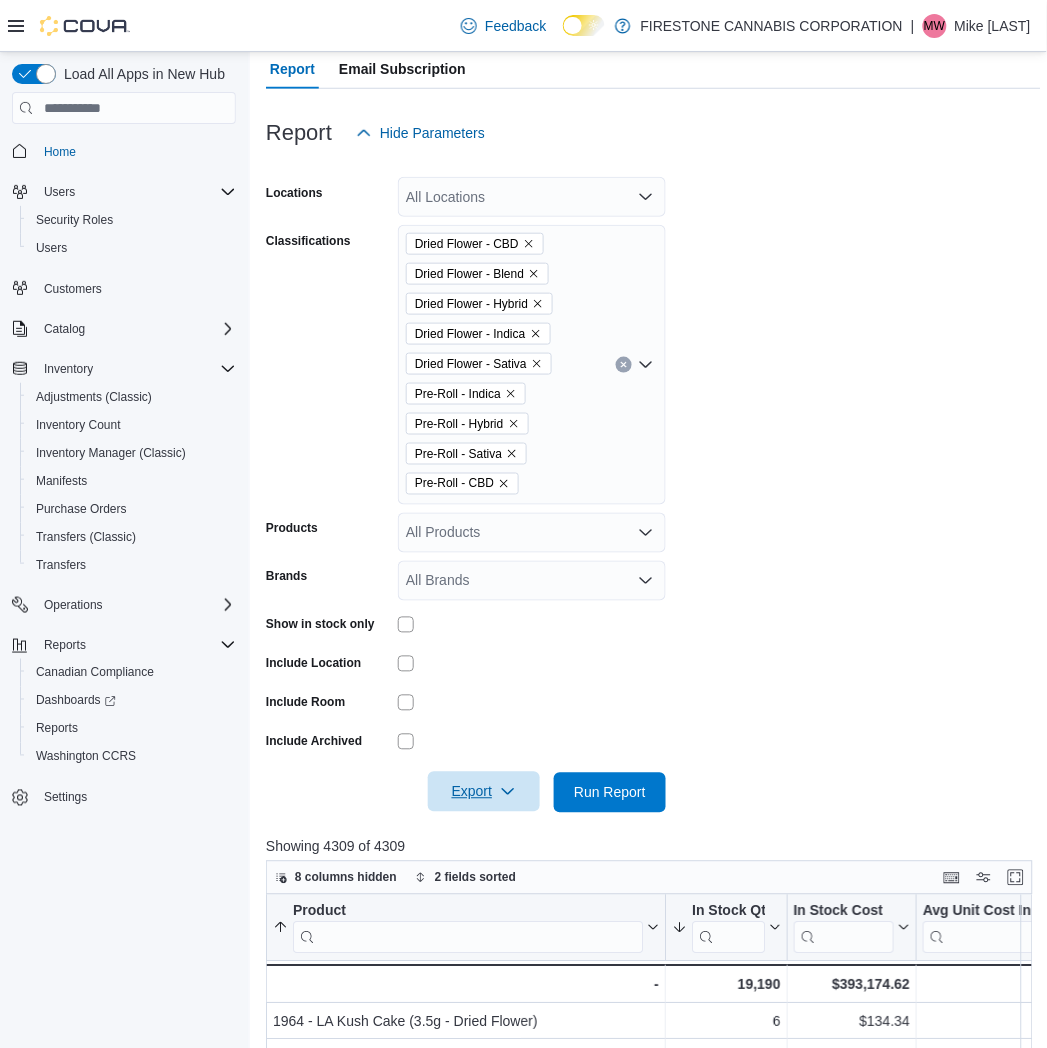 click on "Export" at bounding box center (484, 792) 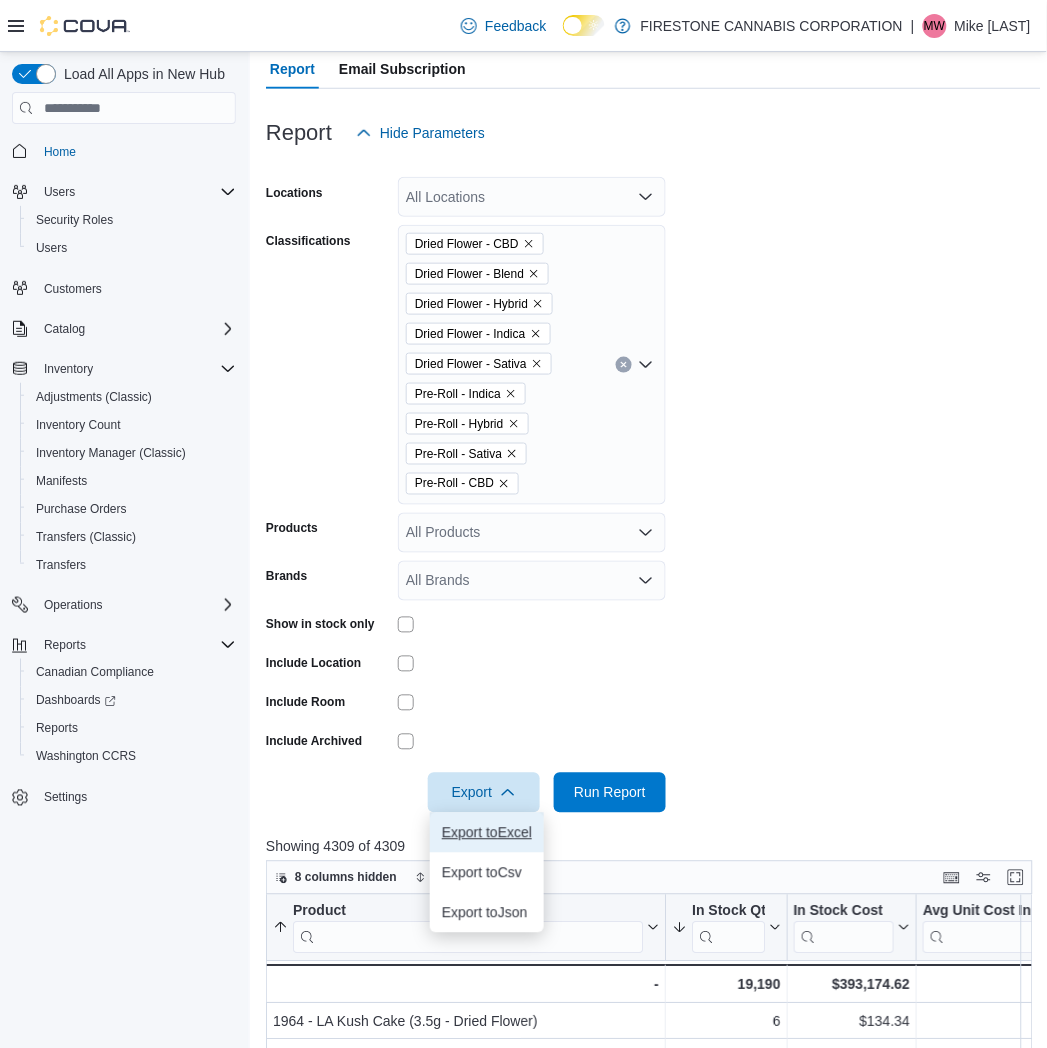 click on "Export to  Excel" at bounding box center (487, 833) 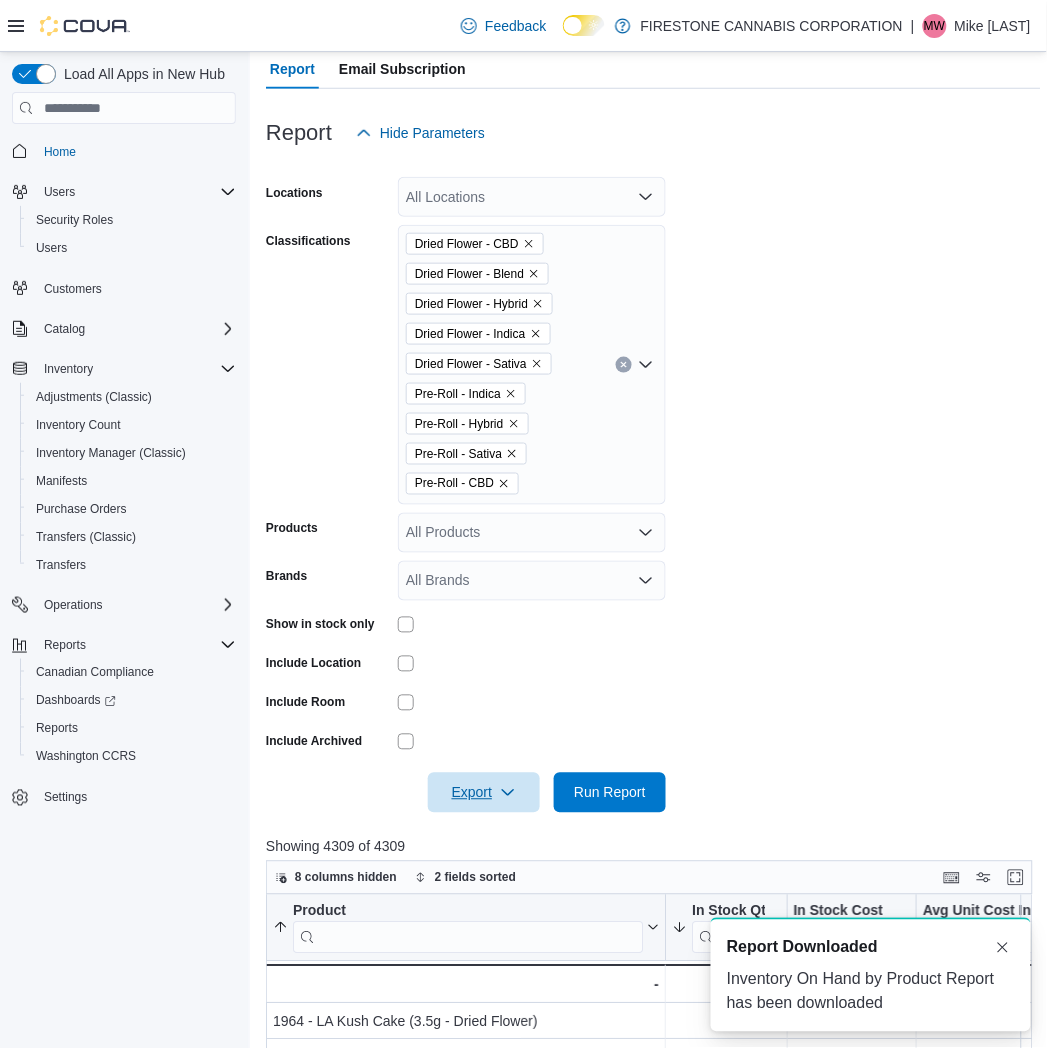 scroll, scrollTop: 0, scrollLeft: 0, axis: both 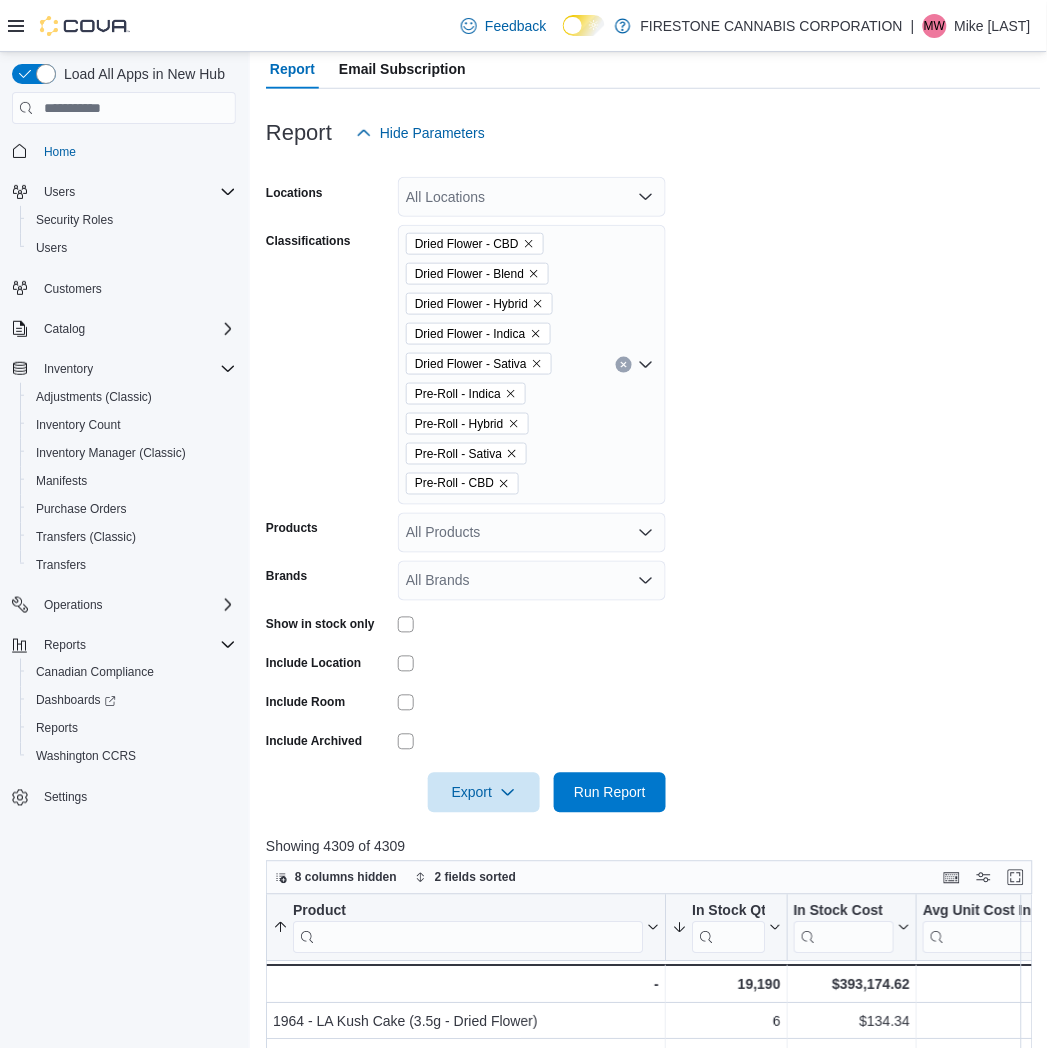 click on "Locations All Locations Classifications Dried Flower - CBD Dried Flower - Blend Dried Flower - Hybrid Dried Flower - Indica Dried Flower - Sativa Pre-Roll - Indica Pre-Roll - Hybrid Pre-Roll - Sativa Pre-Roll - CBD Products All Products Brands All Brands Show in stock only Include Location Include Room Include Archived Export  Run Report" at bounding box center [653, 483] 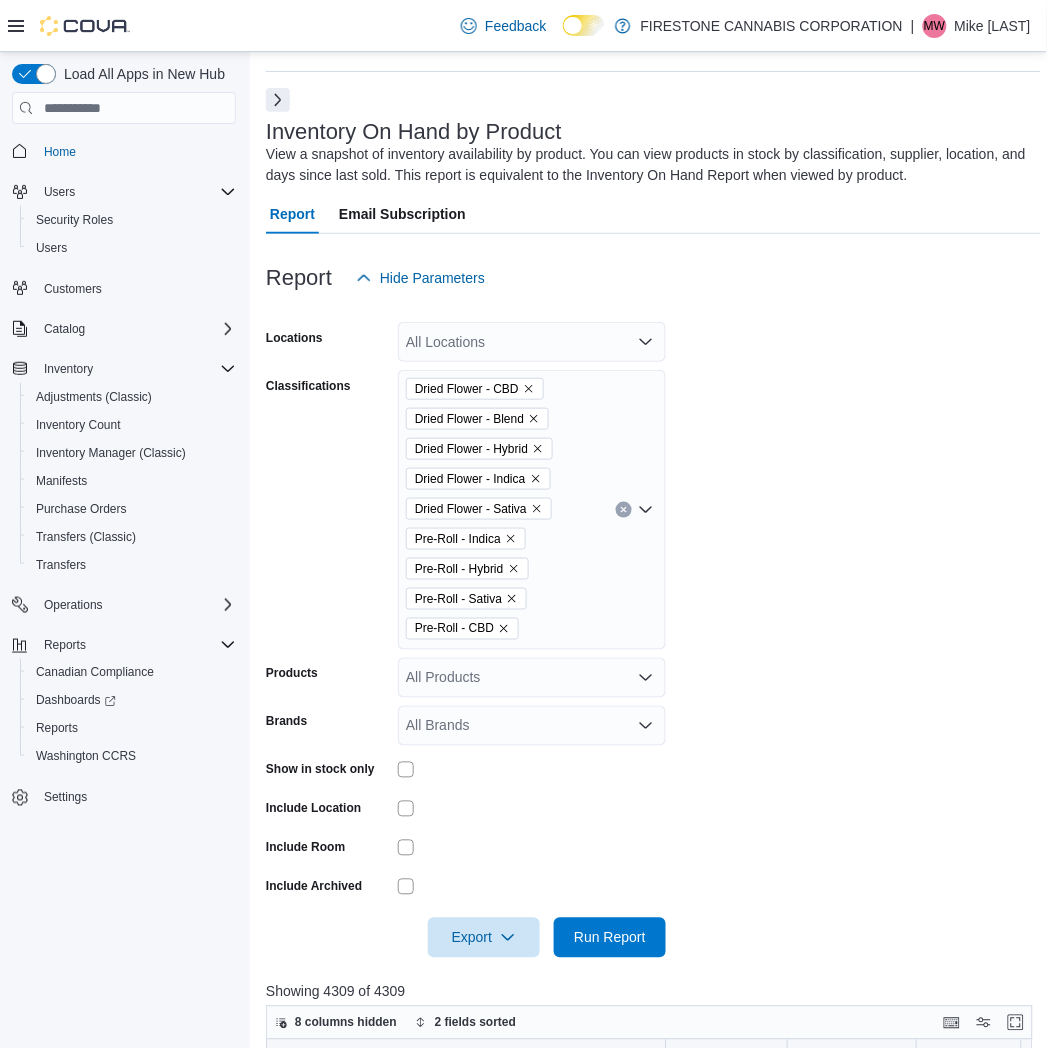 scroll, scrollTop: 0, scrollLeft: 0, axis: both 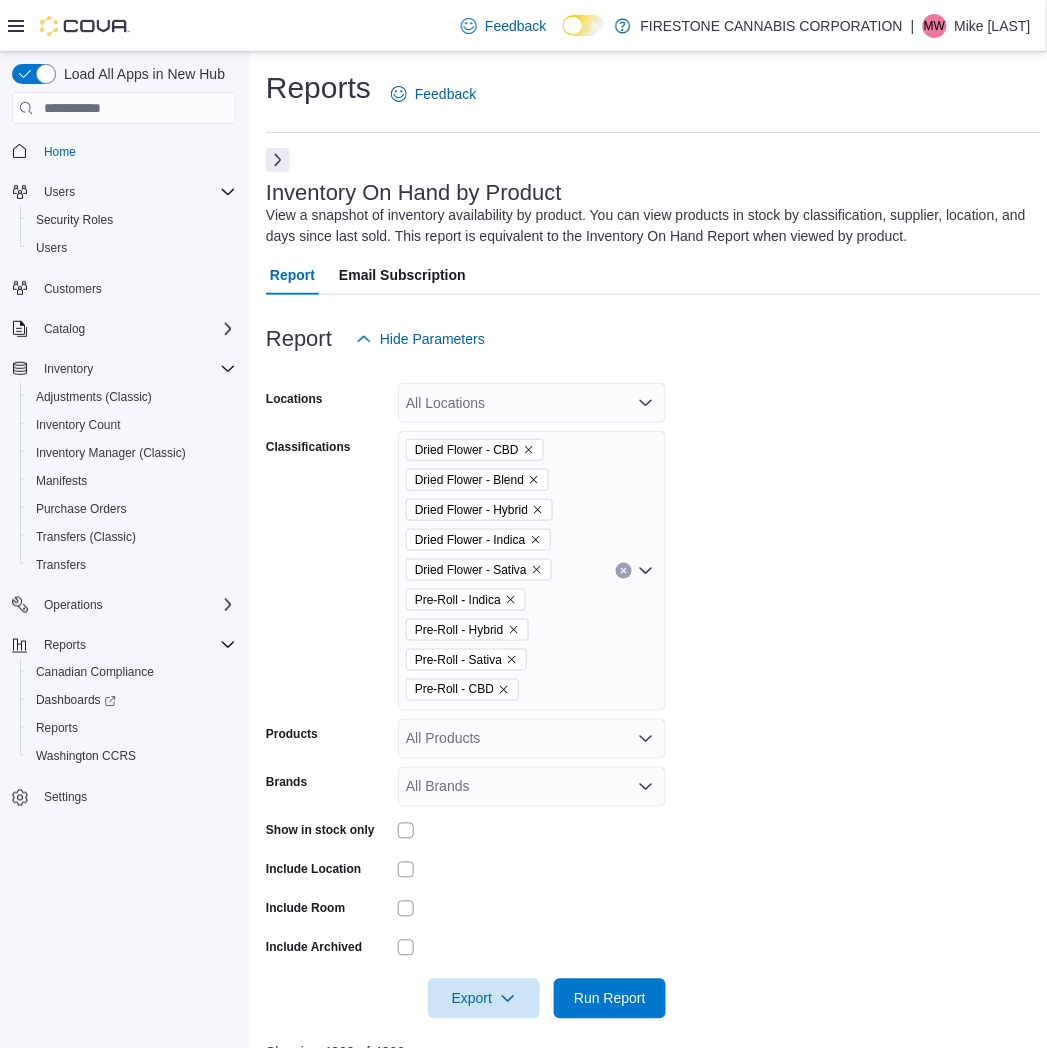 click at bounding box center [278, 160] 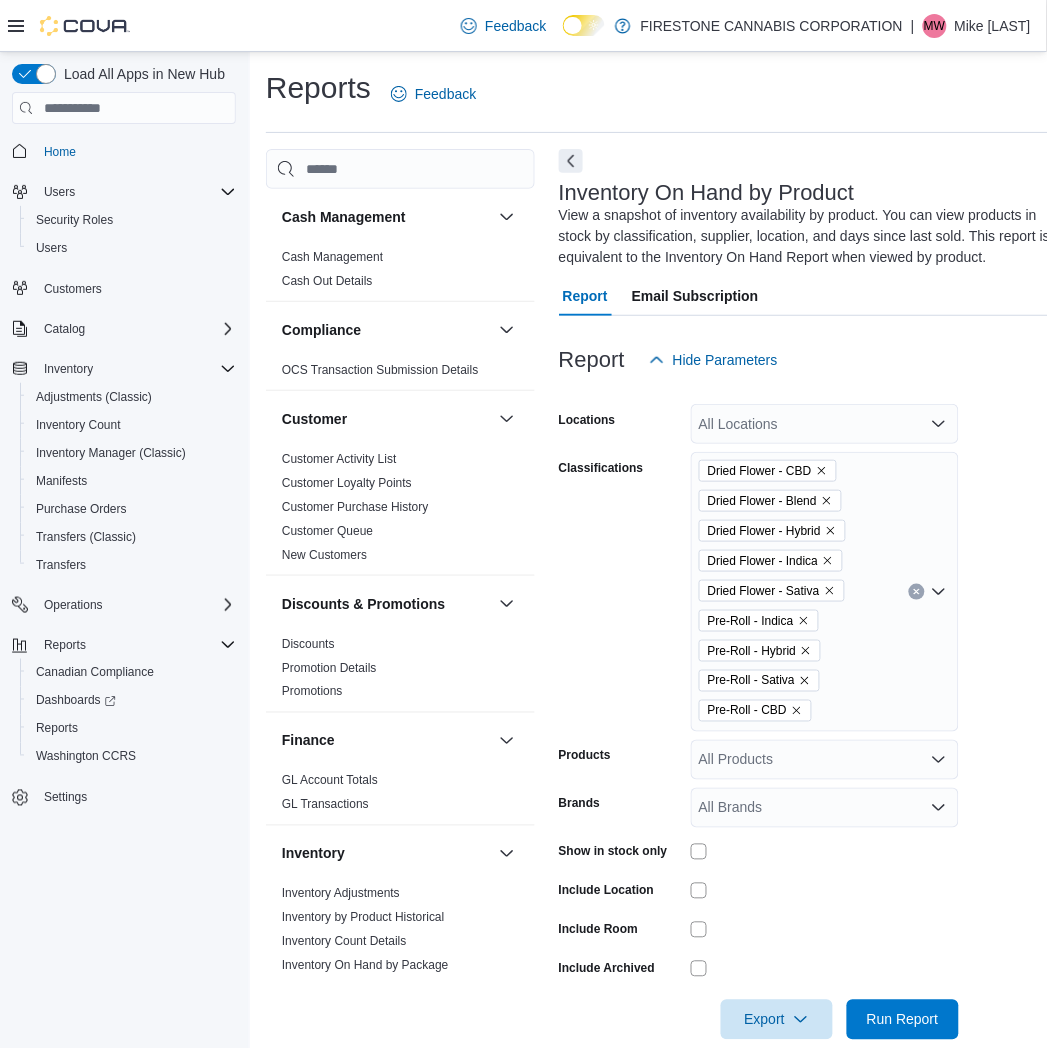 click 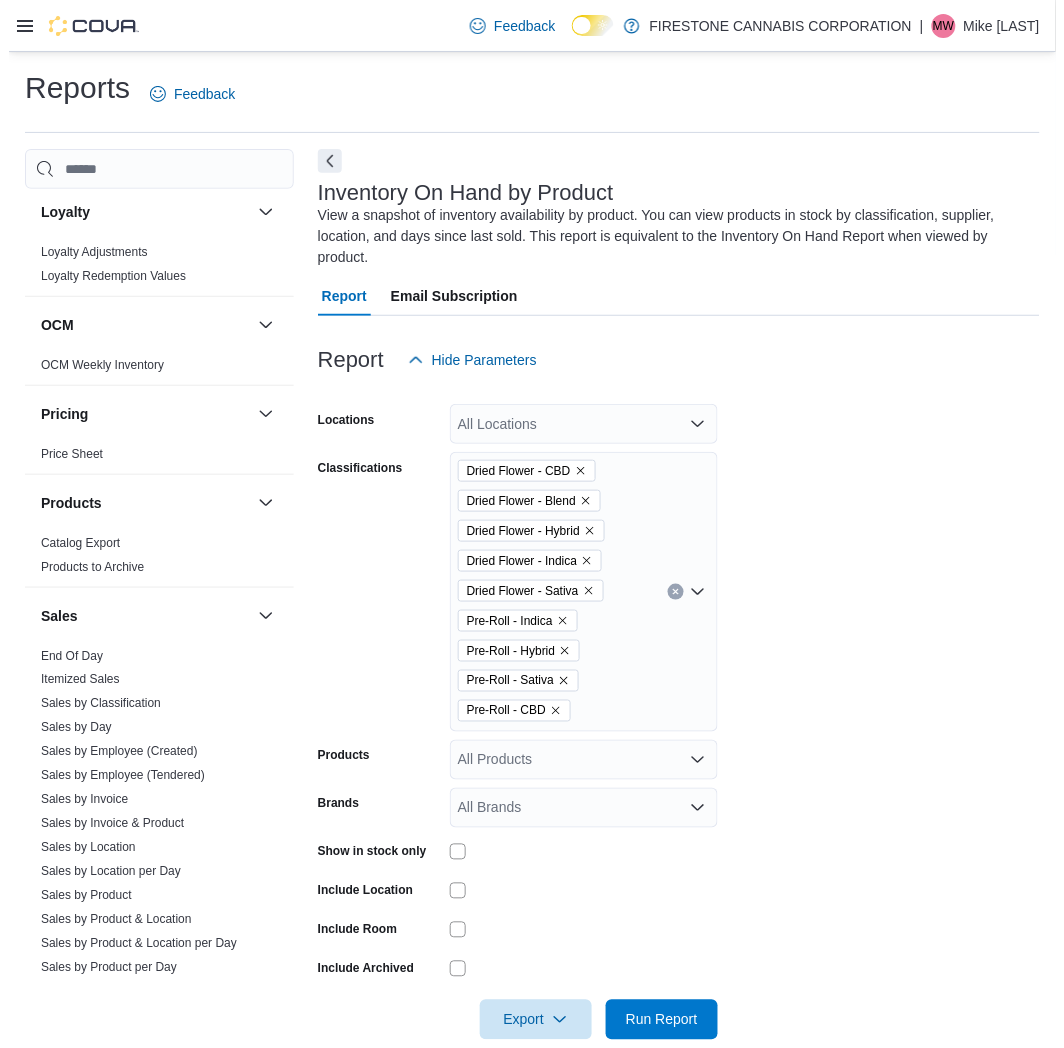 scroll, scrollTop: 1000, scrollLeft: 0, axis: vertical 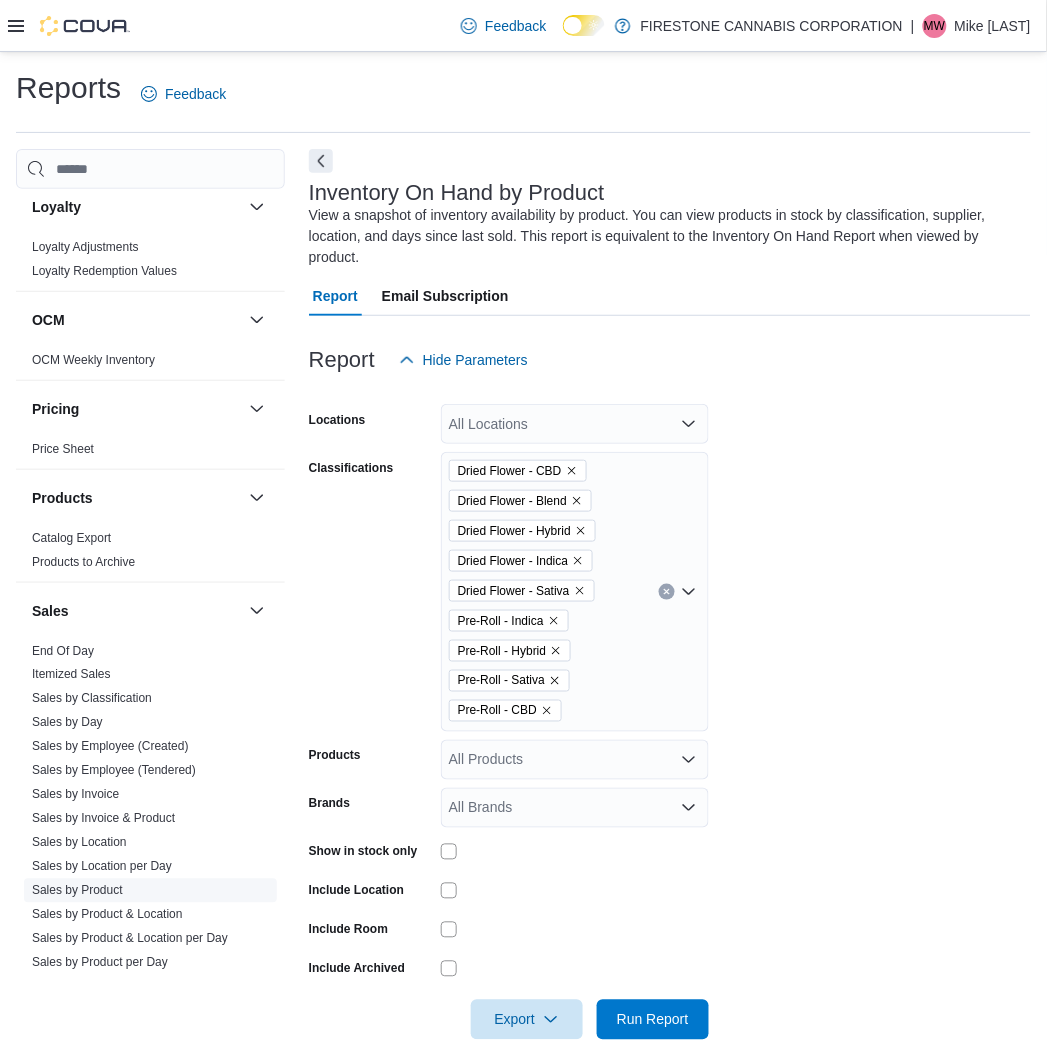 click on "Sales by Product" at bounding box center (77, 891) 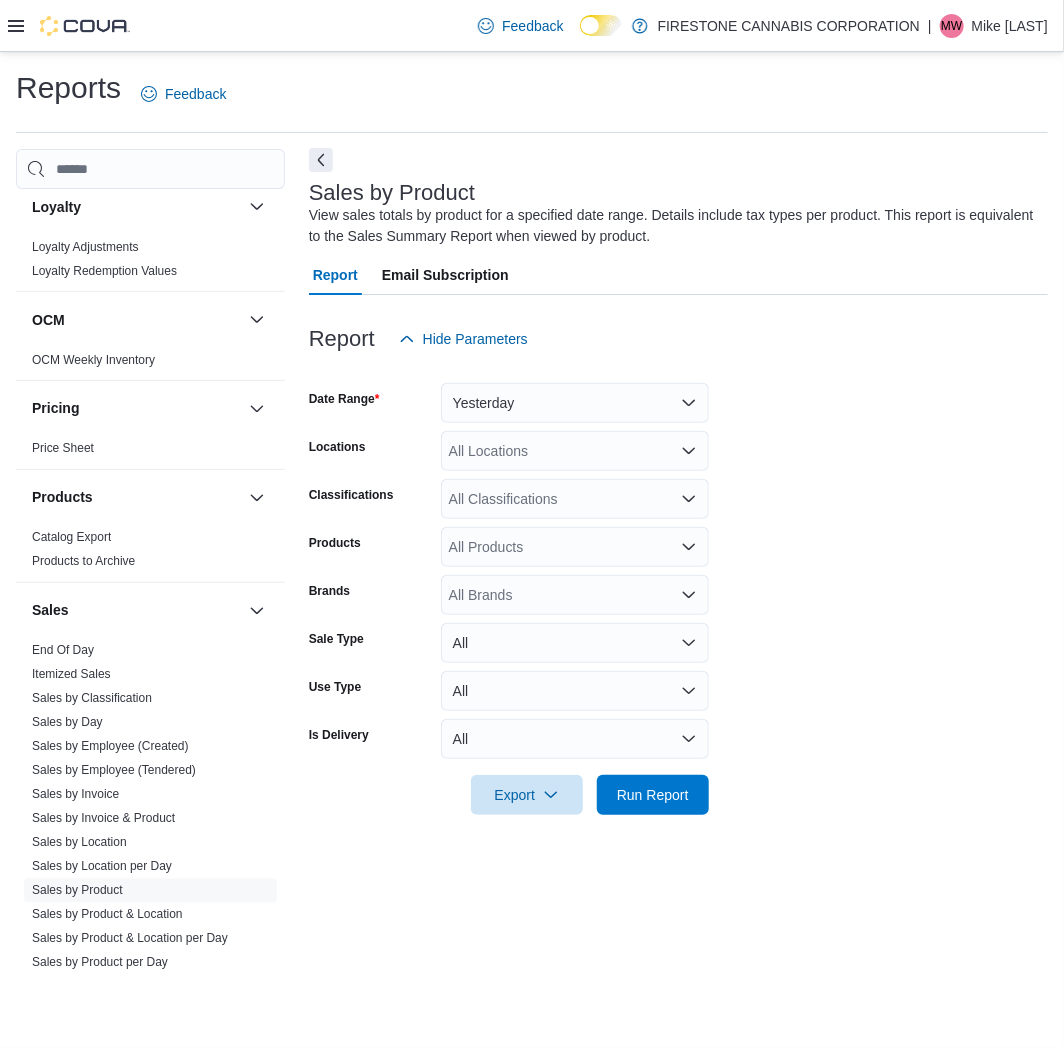 click at bounding box center [321, 160] 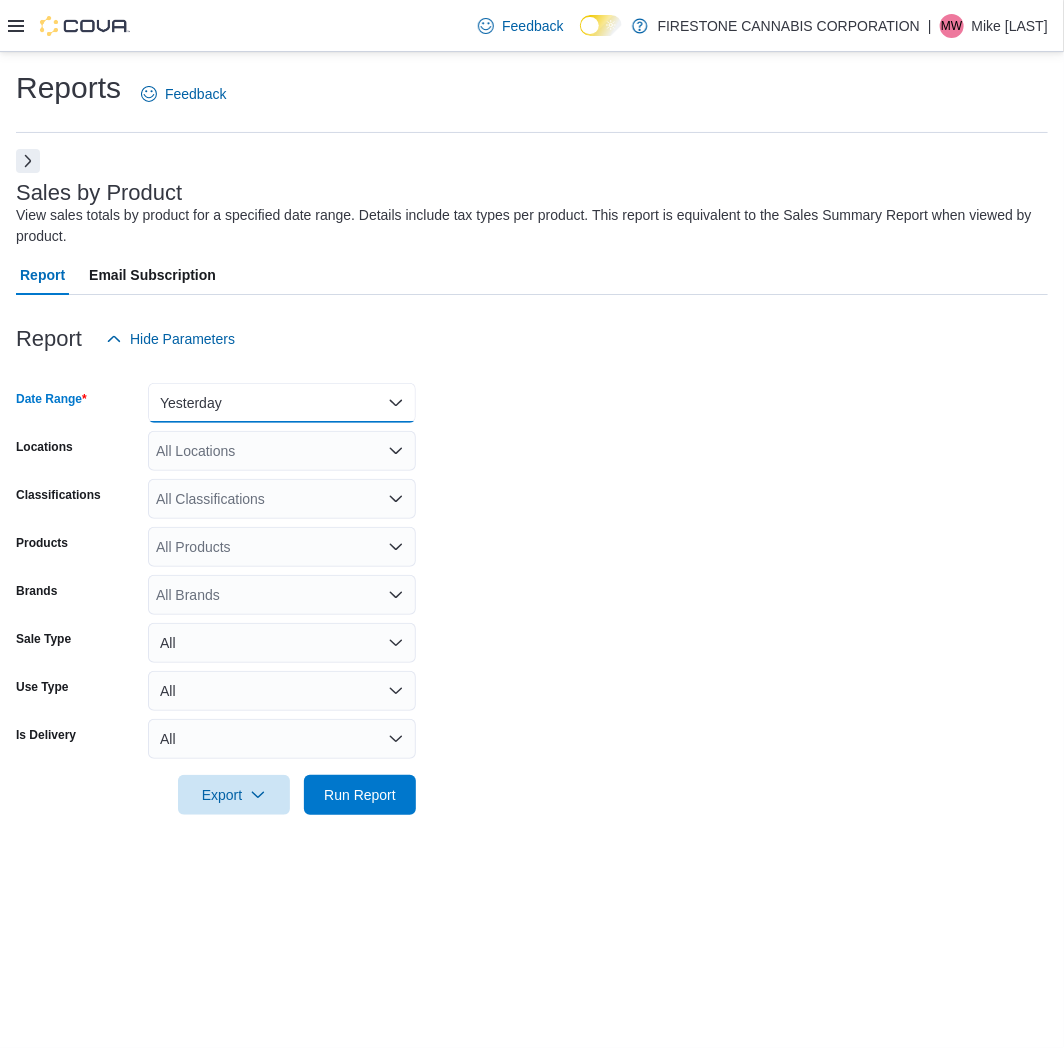 click on "Yesterday" at bounding box center [282, 403] 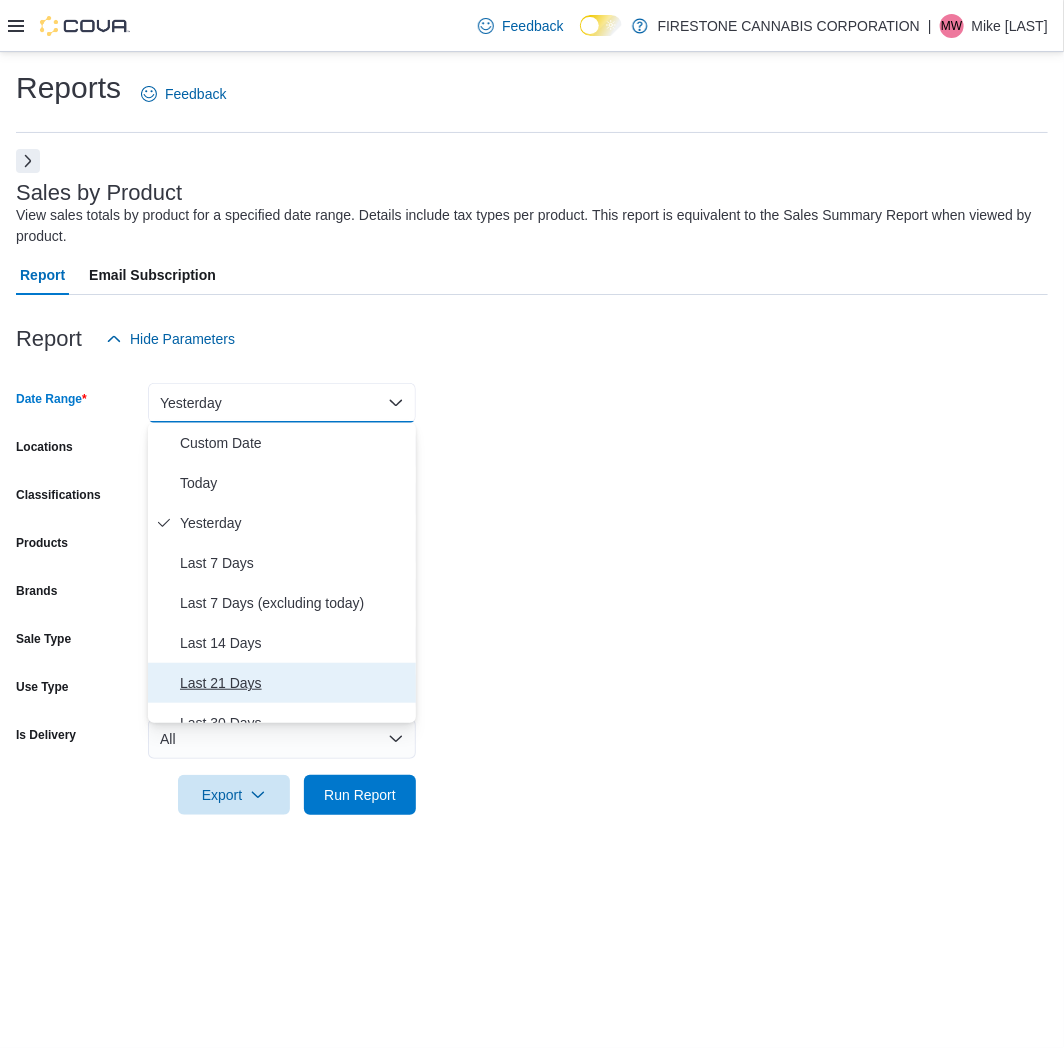 click on "Last 21 Days" at bounding box center [294, 683] 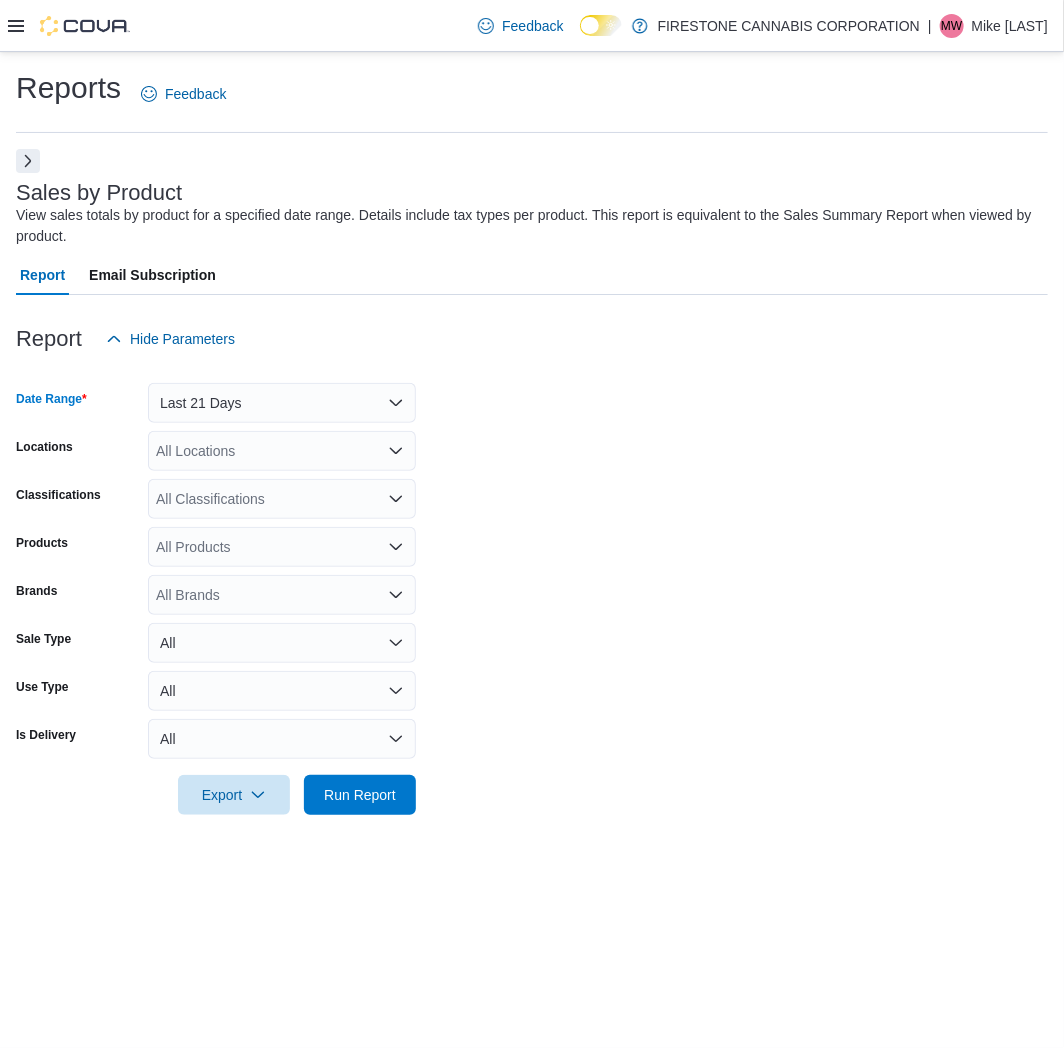 click on "Date Range Last 21 Days Locations All Locations Classifications All Classifications Products All Products Brands All Brands Sale Type All Use Type All Is Delivery All Export  Run Report" at bounding box center [532, 587] 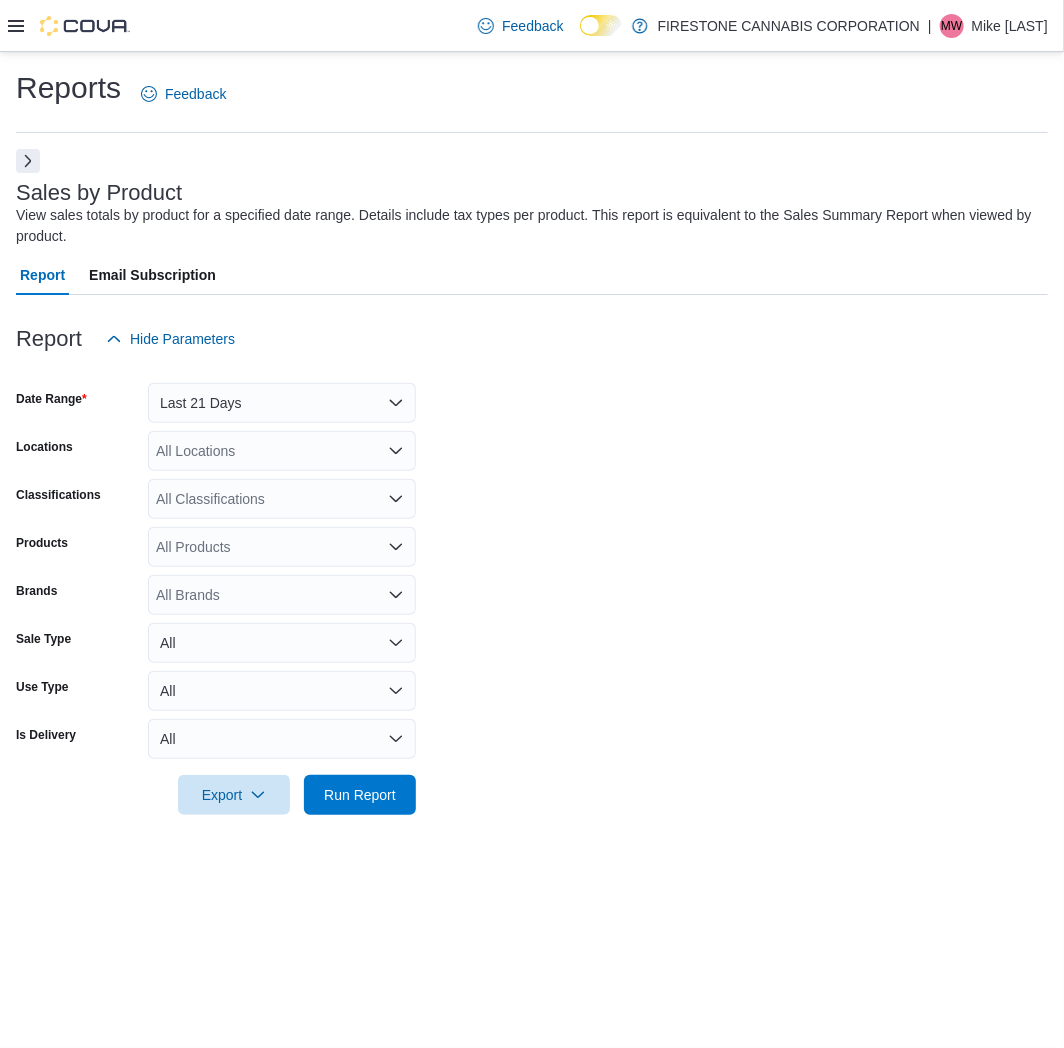 click on "All Locations" at bounding box center [282, 451] 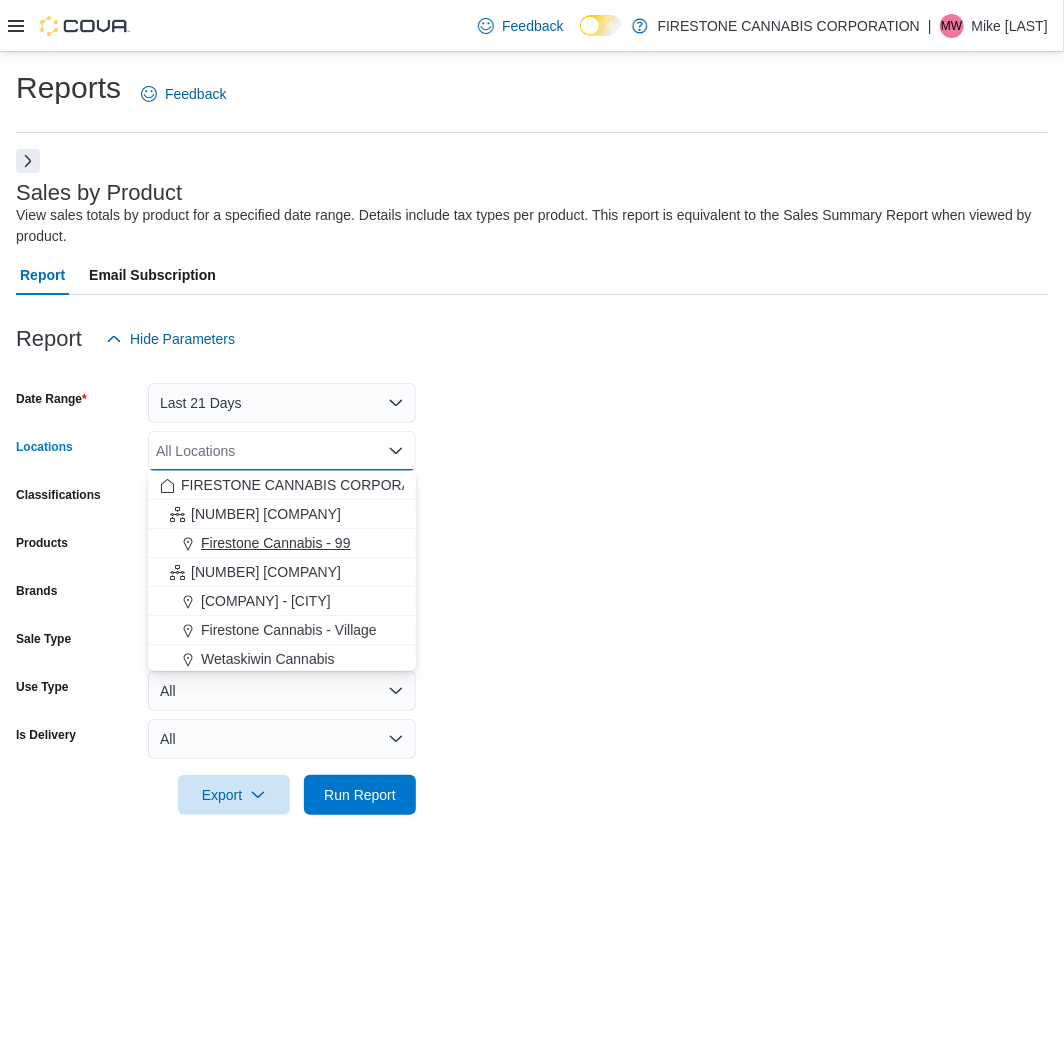 click on "Firestone Cannabis - 99" at bounding box center [275, 543] 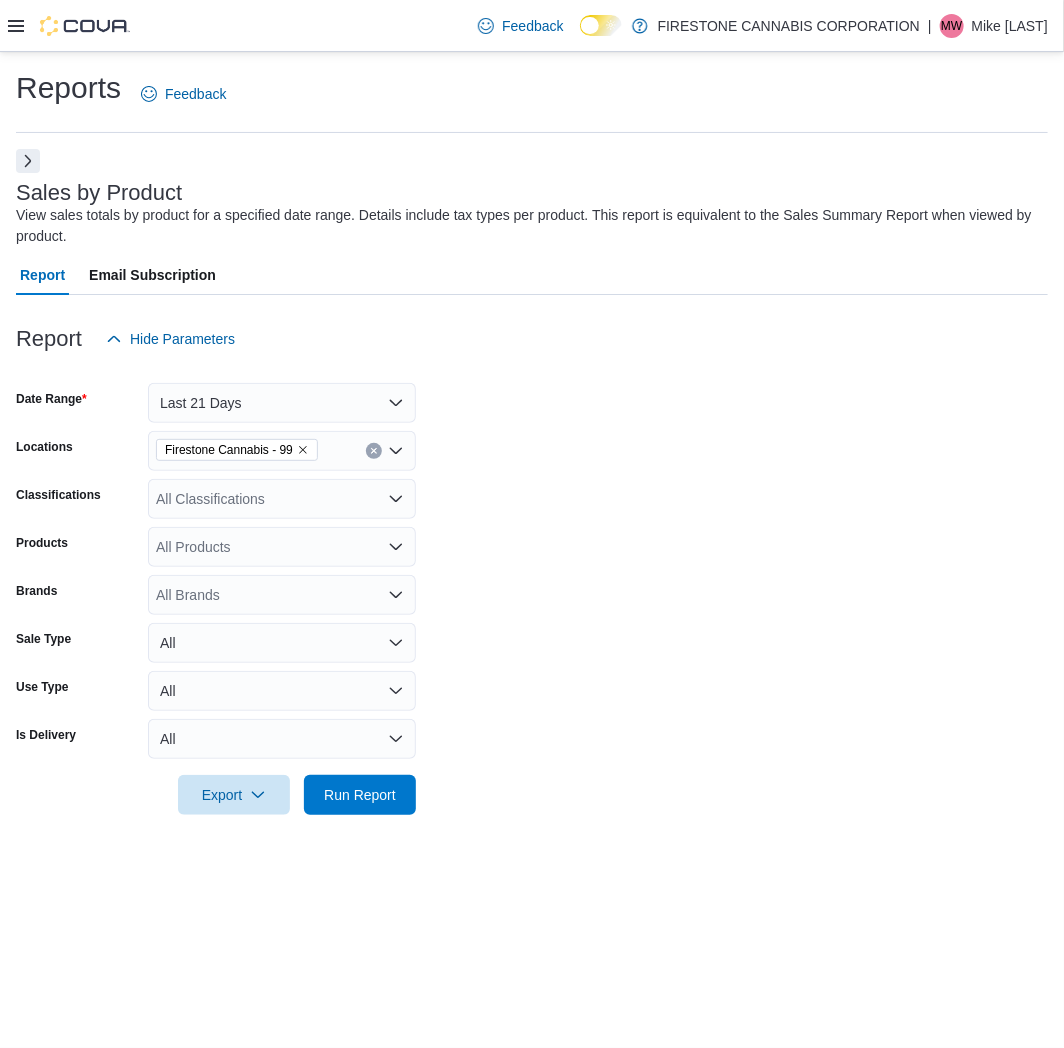 click on "Date Range Last 21 Days Locations [LOCATION] Classifications All Classifications Products All Products Brands All Brands Sale Type All Use Type All Is Delivery All Export  Run Report" at bounding box center [532, 587] 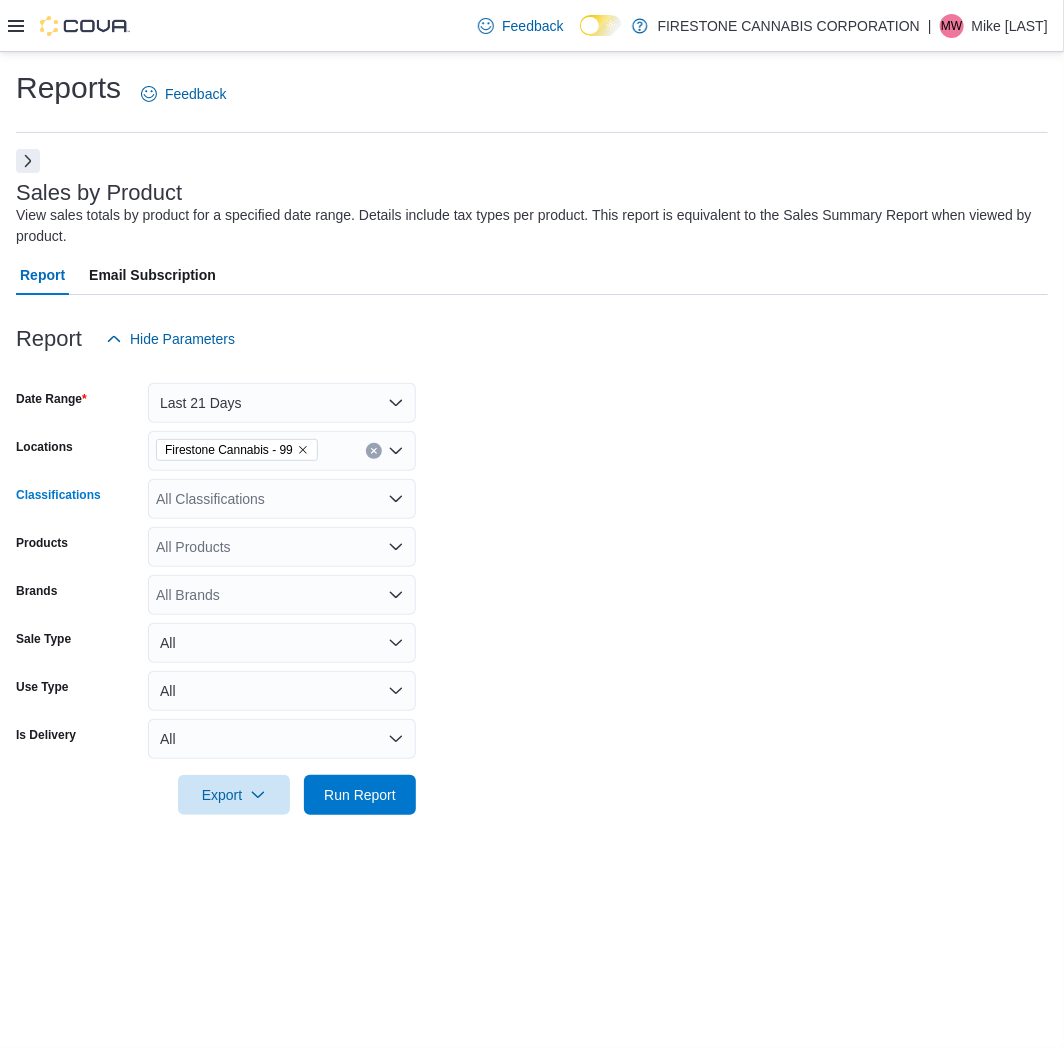 click on "All Classifications" at bounding box center [282, 499] 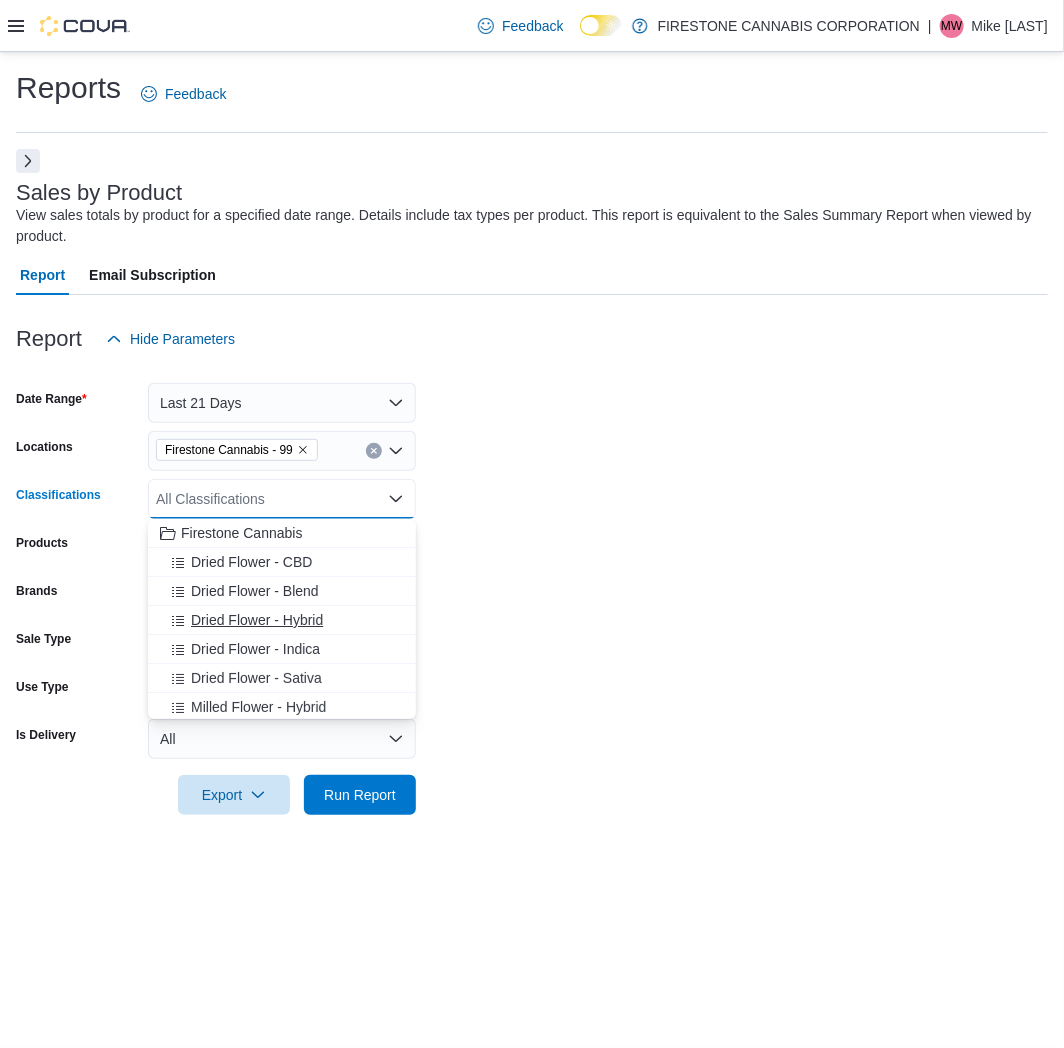 click on "Dried Flower - Hybrid" at bounding box center [257, 620] 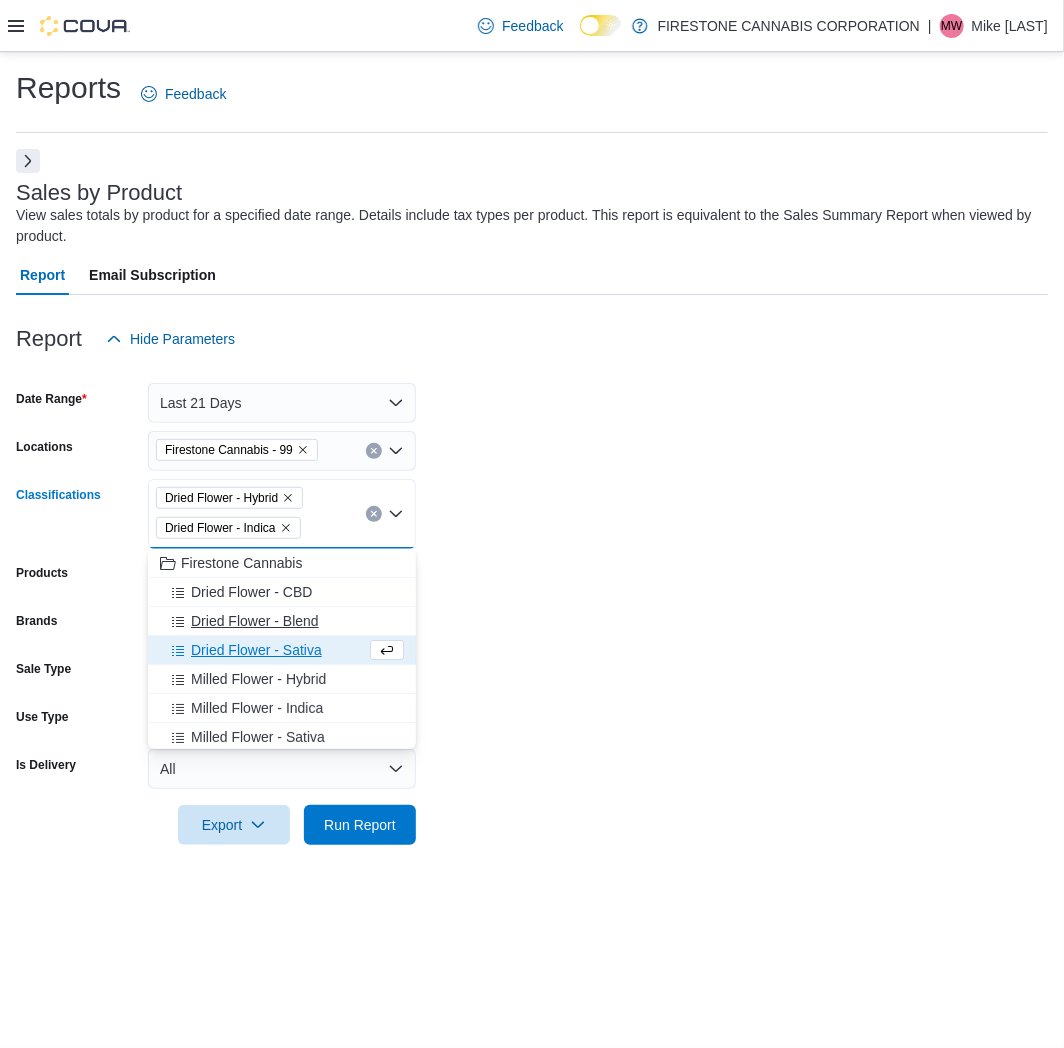click on "Dried Flower - Sativa" at bounding box center [282, 650] 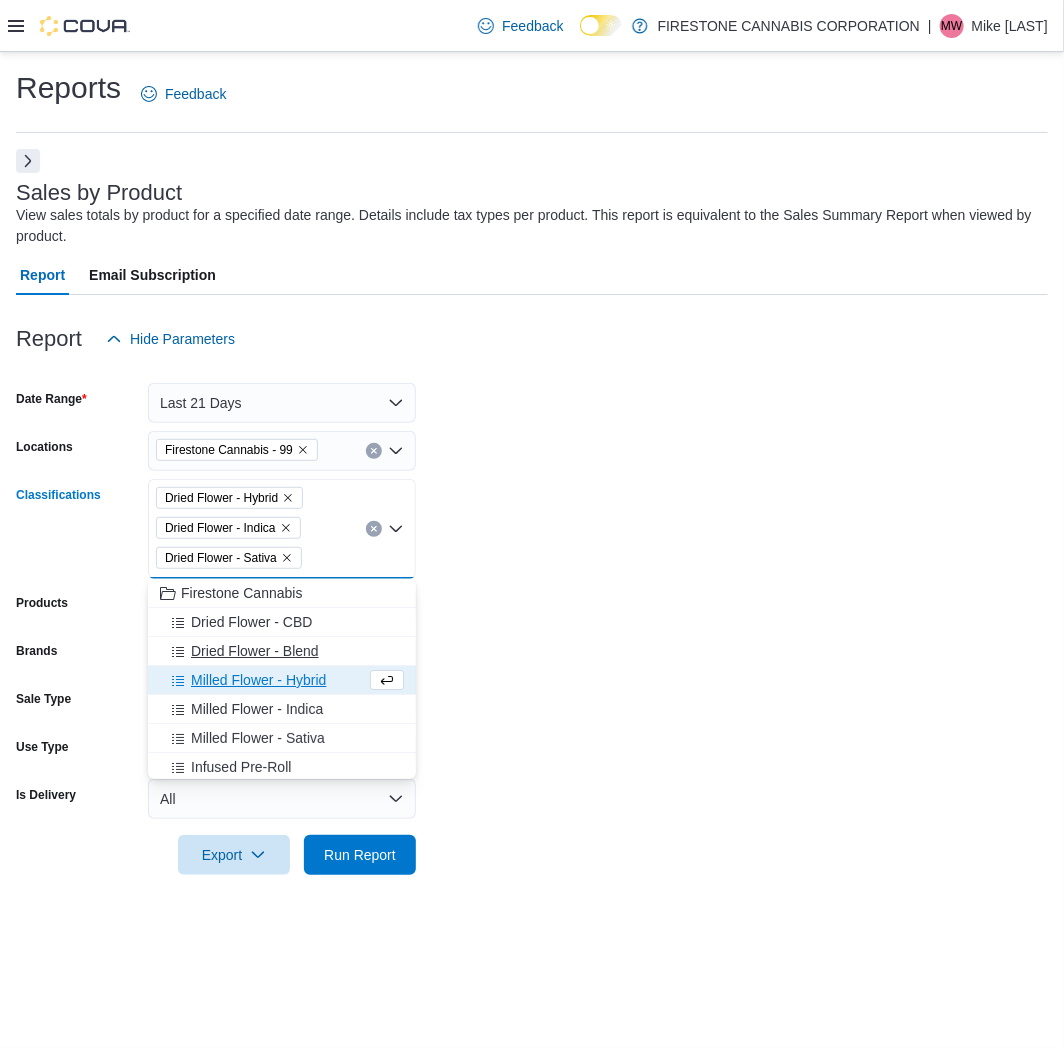 click on "Dried Flower - Blend" at bounding box center [282, 651] 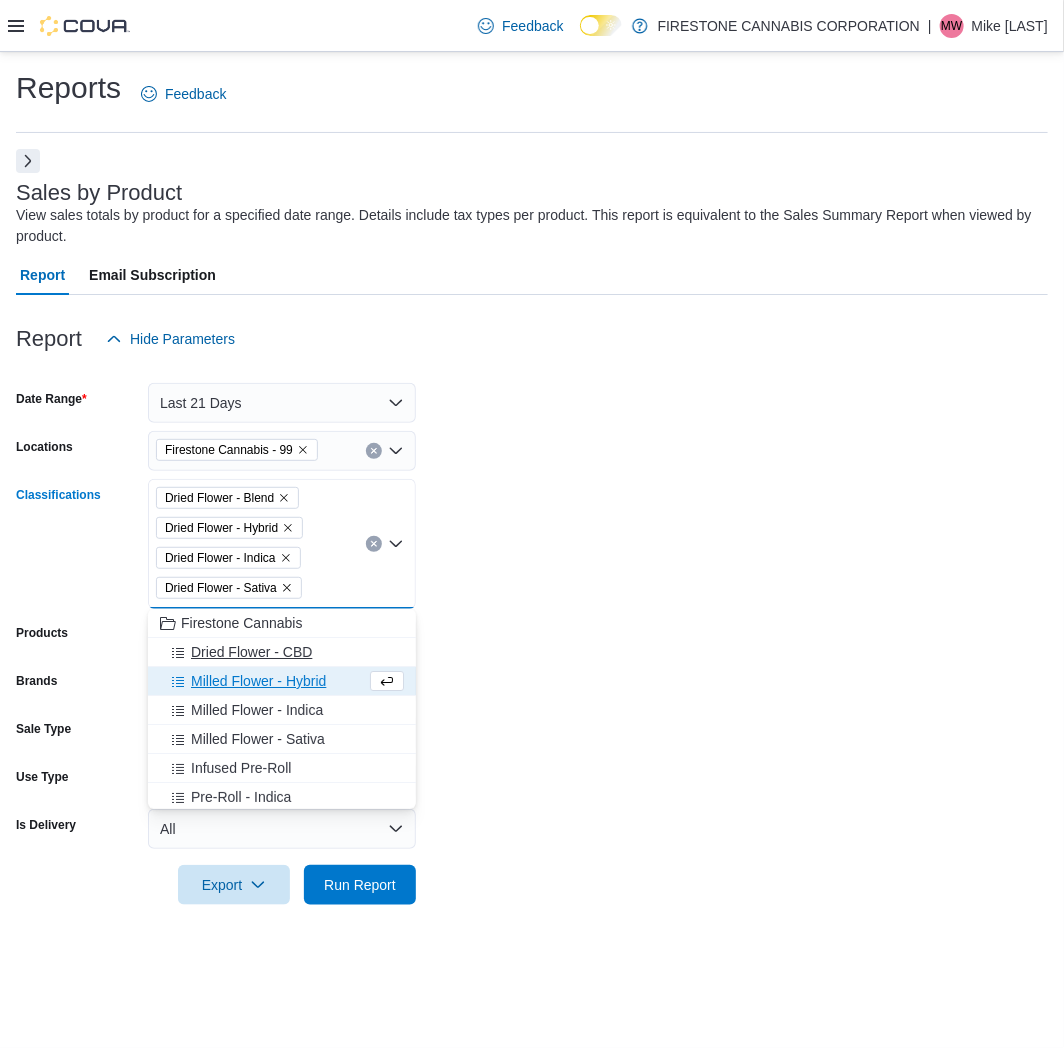 click on "Dried Flower - CBD" at bounding box center (251, 652) 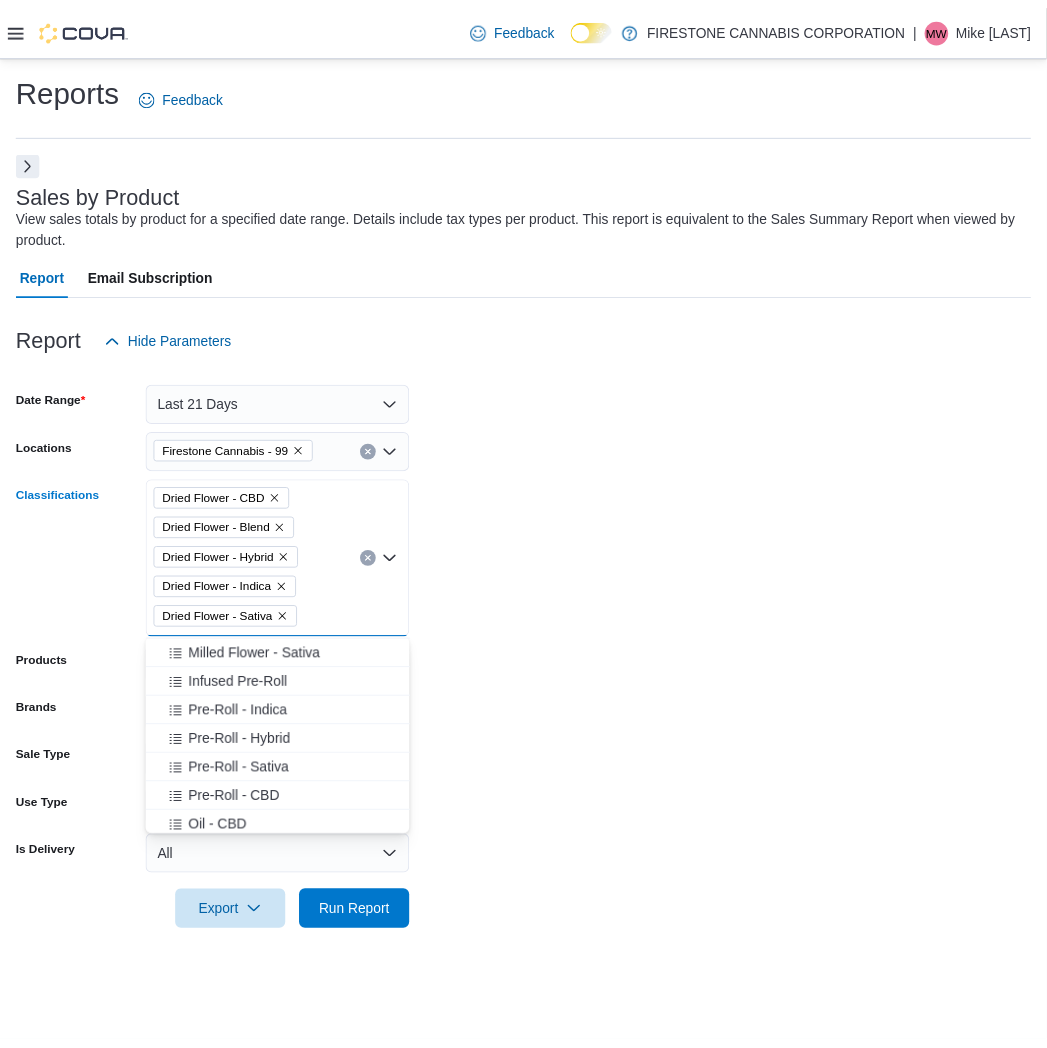 scroll, scrollTop: 111, scrollLeft: 0, axis: vertical 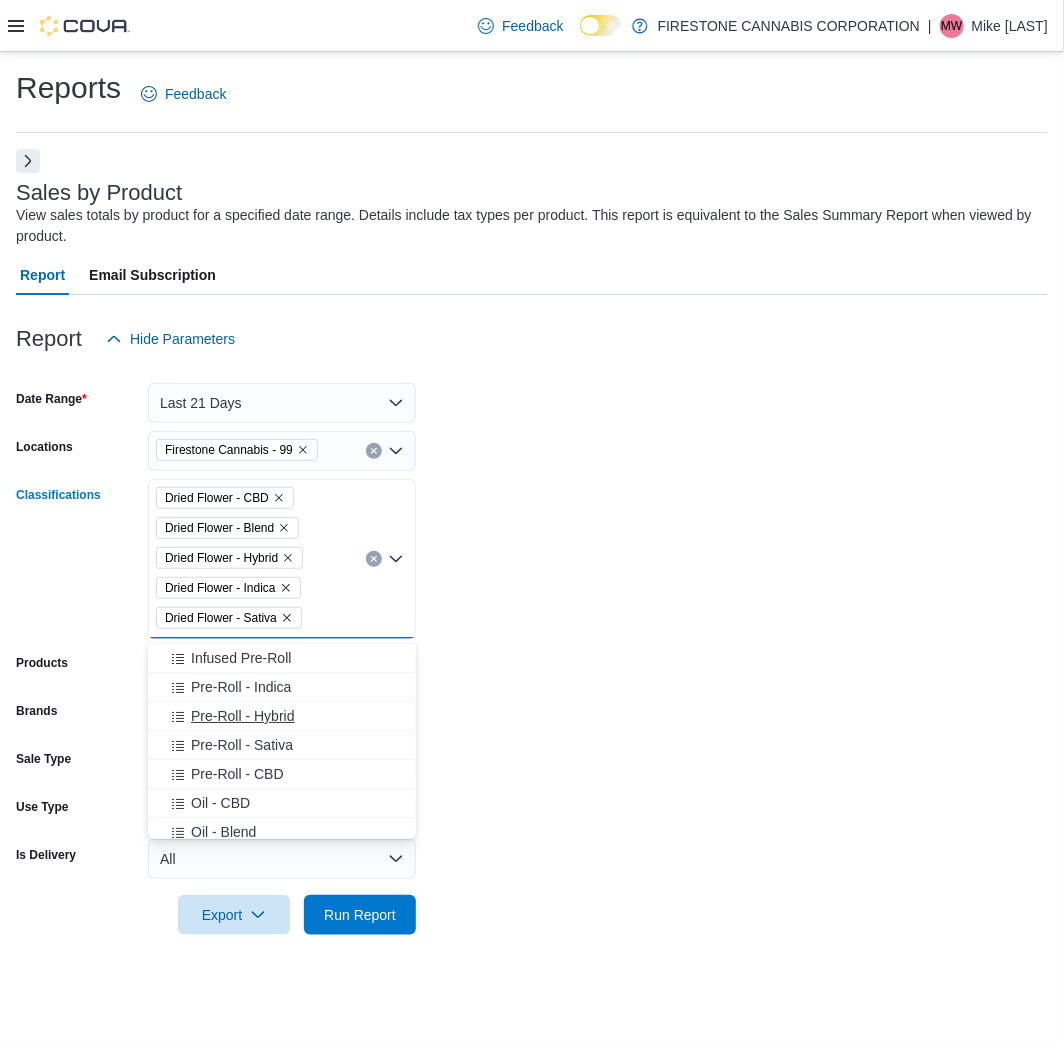 click on "Pre-Roll - Hybrid" at bounding box center [282, 716] 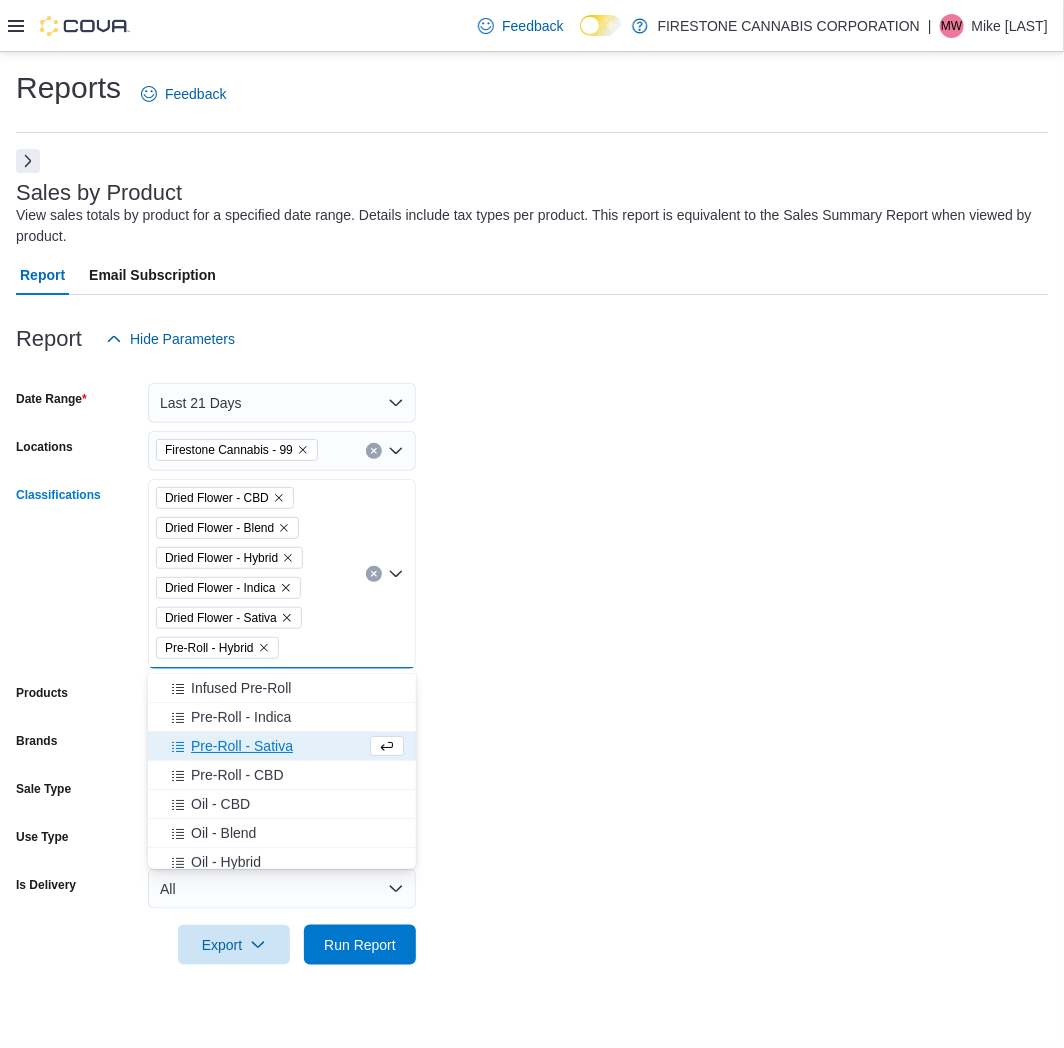 click on "Pre-Roll - Sativa" at bounding box center (242, 746) 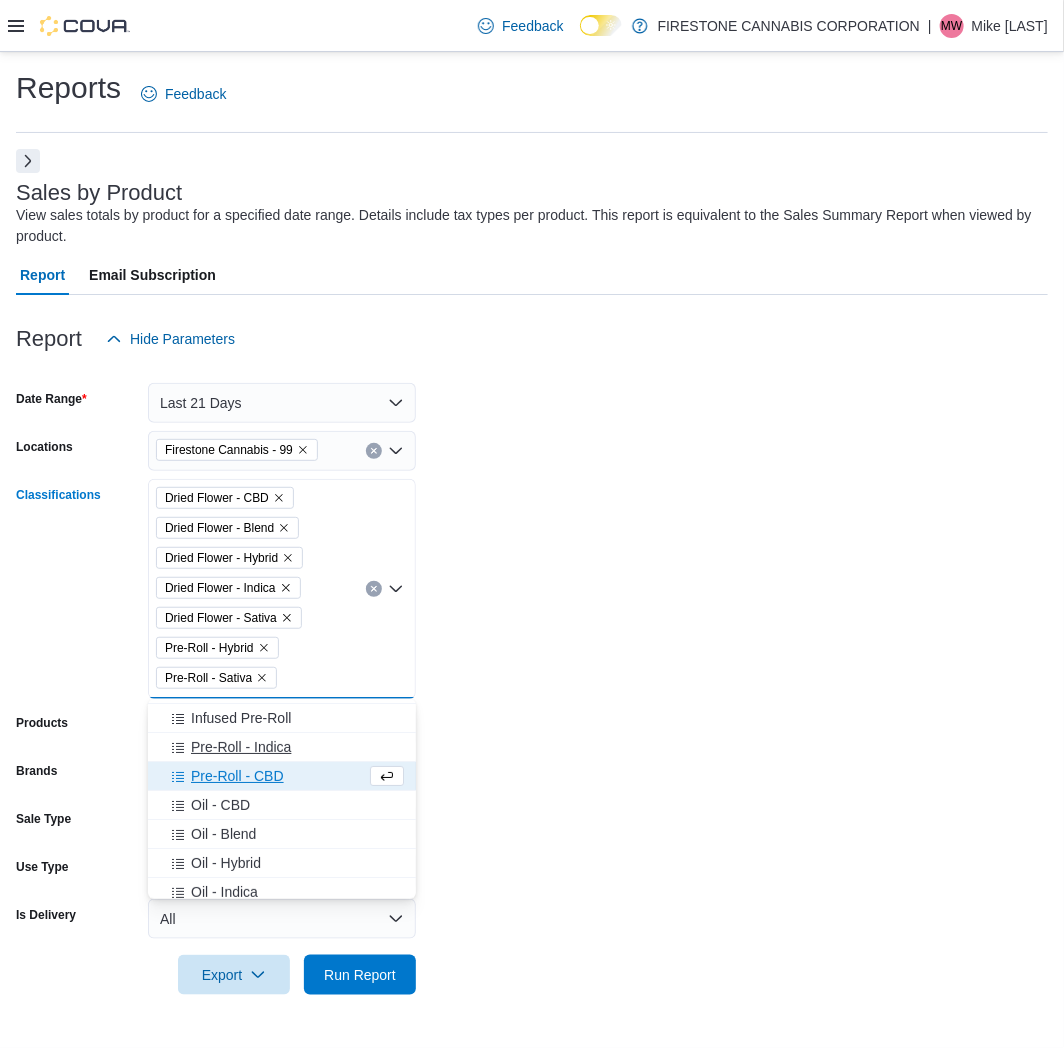 click on "Pre-Roll - CBD" at bounding box center (282, 776) 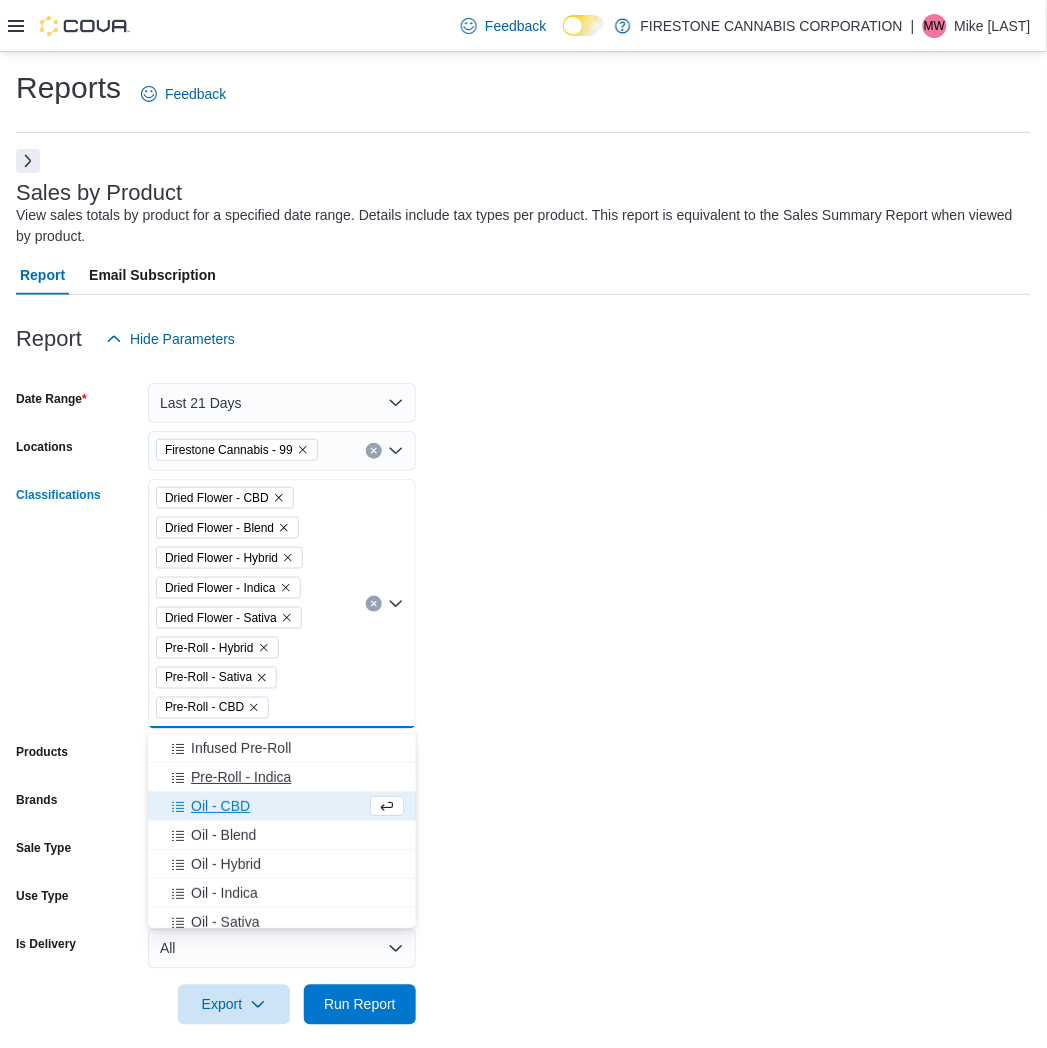click on "Pre-Roll - Indica" at bounding box center [241, 777] 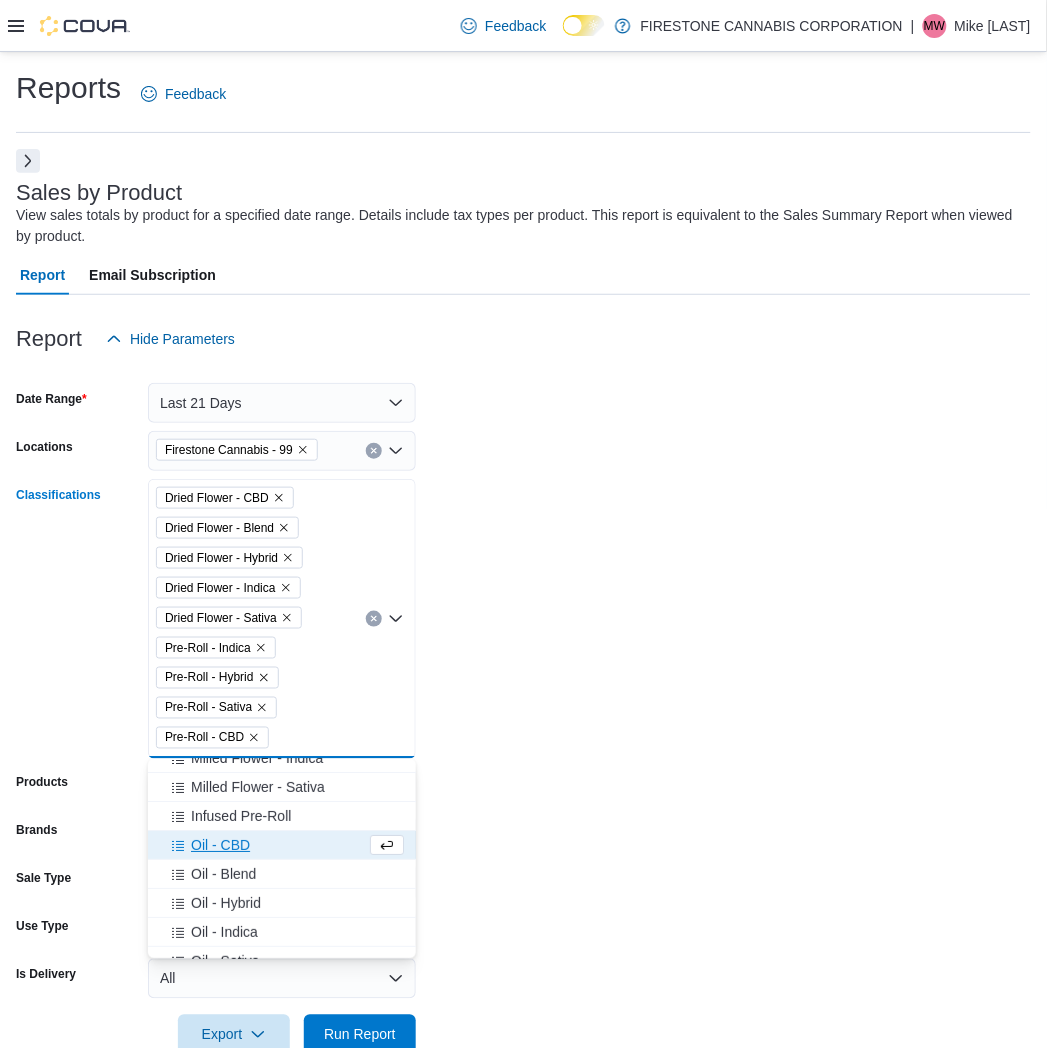 scroll, scrollTop: 222, scrollLeft: 0, axis: vertical 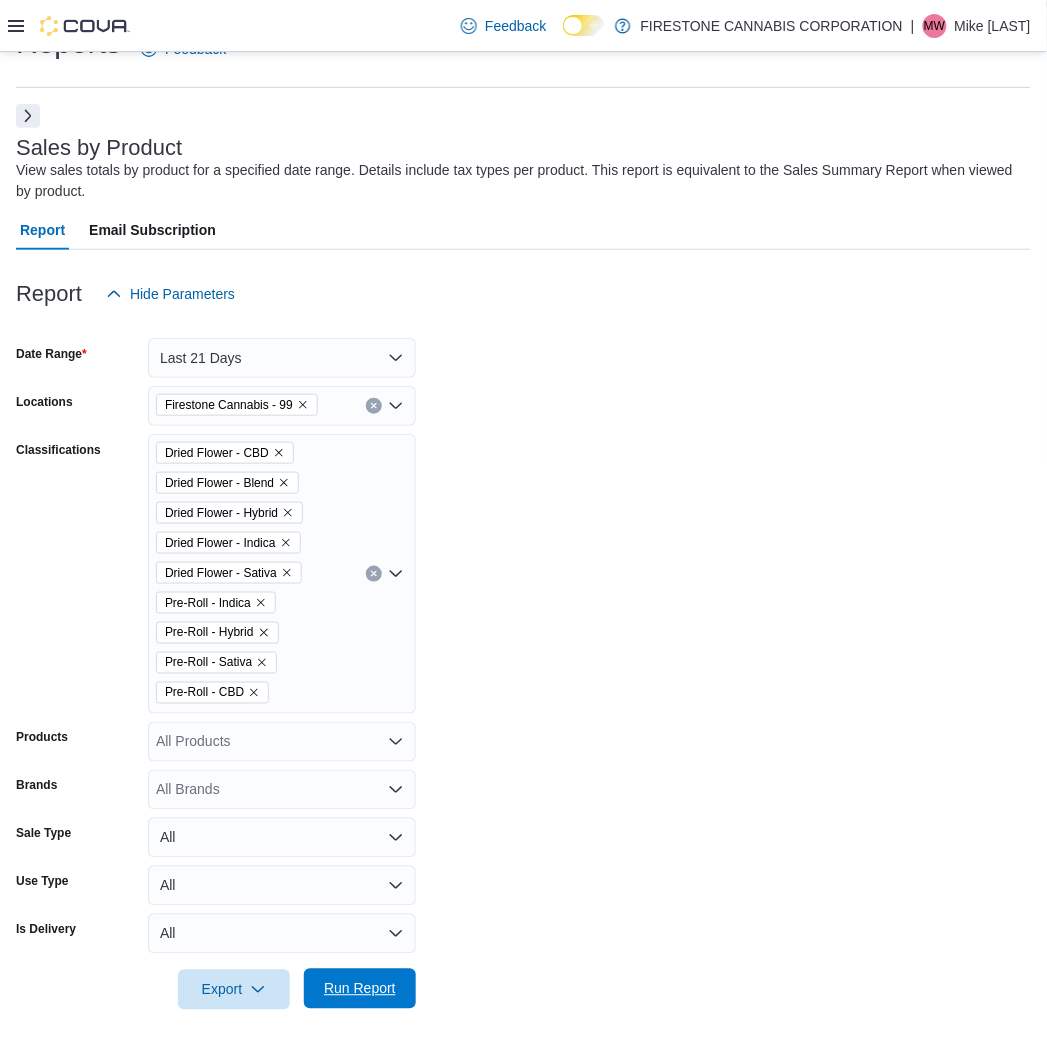 click on "Run Report" at bounding box center (360, 989) 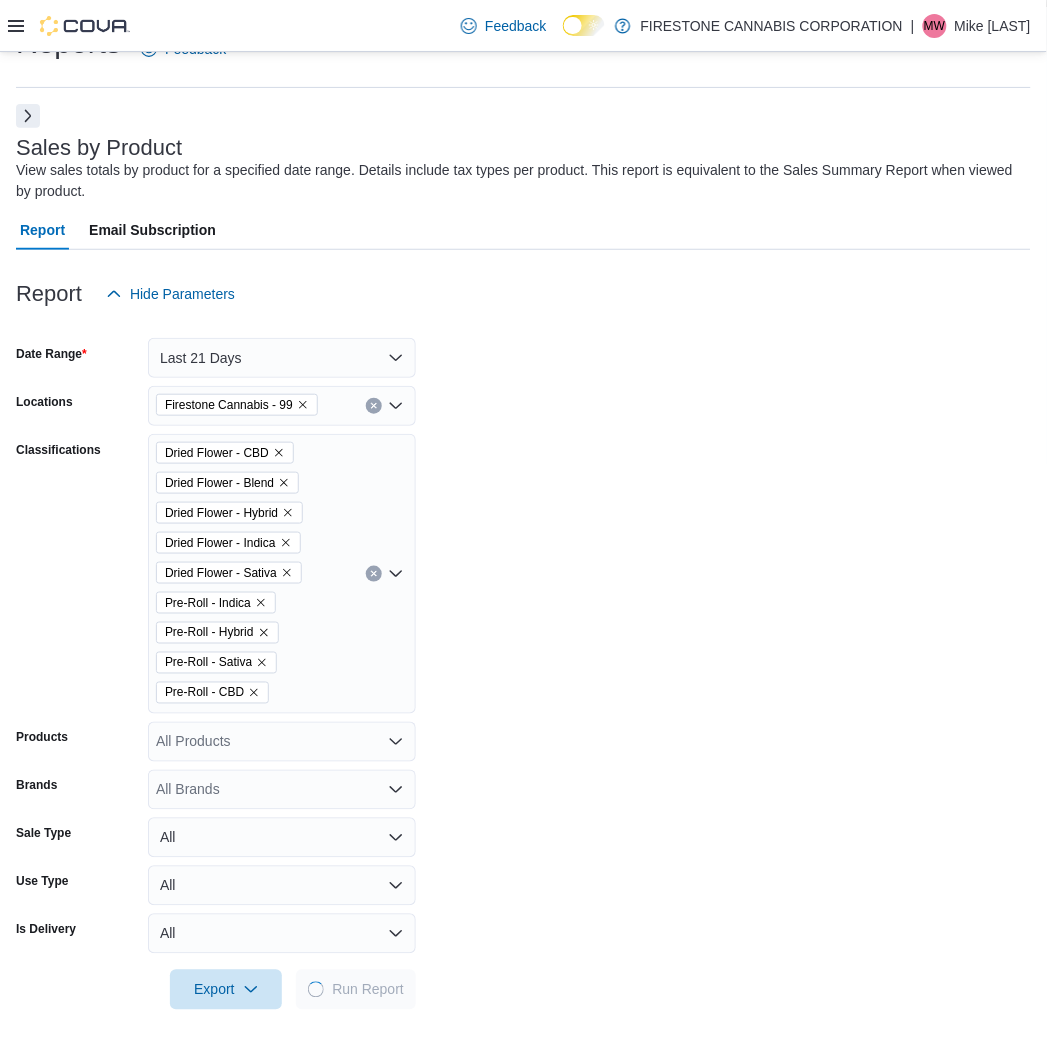click on "Date Range Last 21 Days Locations Firestone Cannabis - [CITY] Classifications Dried Flower - CBD Dried Flower - Blend Dried Flower - Hybrid Dried Flower - Indica Dried Flower - Sativa Pre-Roll - Indica Pre-Roll - Hybrid Pre-Roll - Sativa Pre-Roll - CBD Products All Products Brands All Brands Sale Type All Use Type All Is Delivery All Export  Run Report" at bounding box center [523, 662] 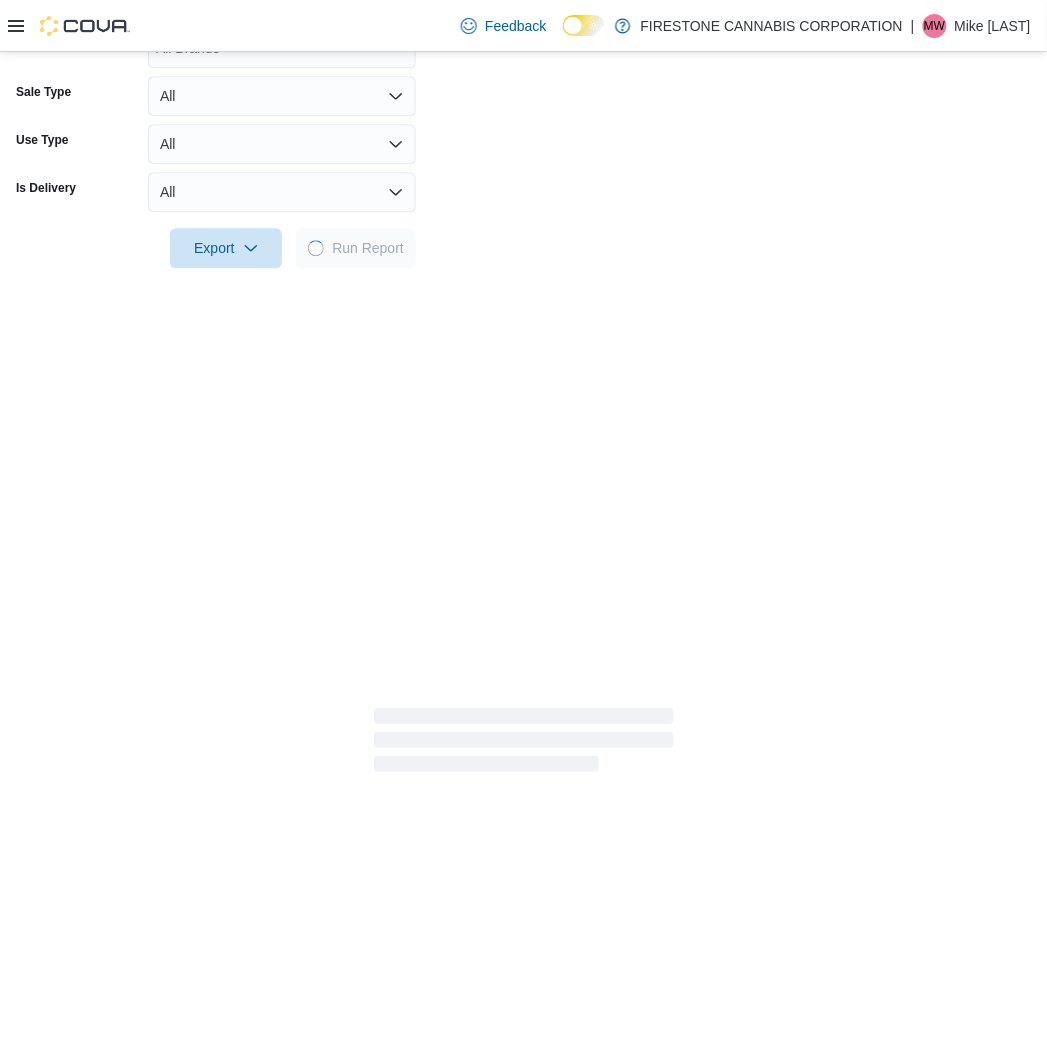 scroll, scrollTop: 823, scrollLeft: 0, axis: vertical 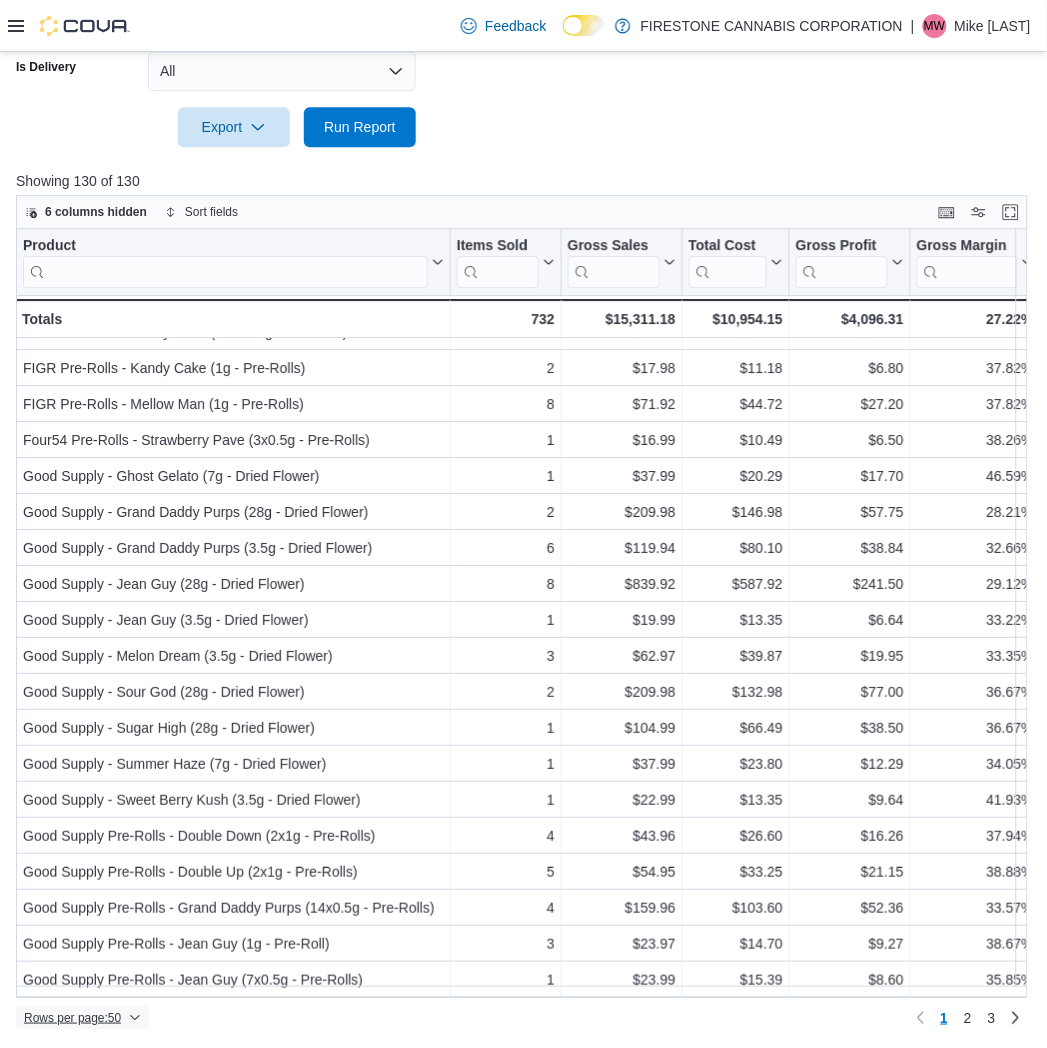 click on "Rows per page :  50" at bounding box center [72, 1018] 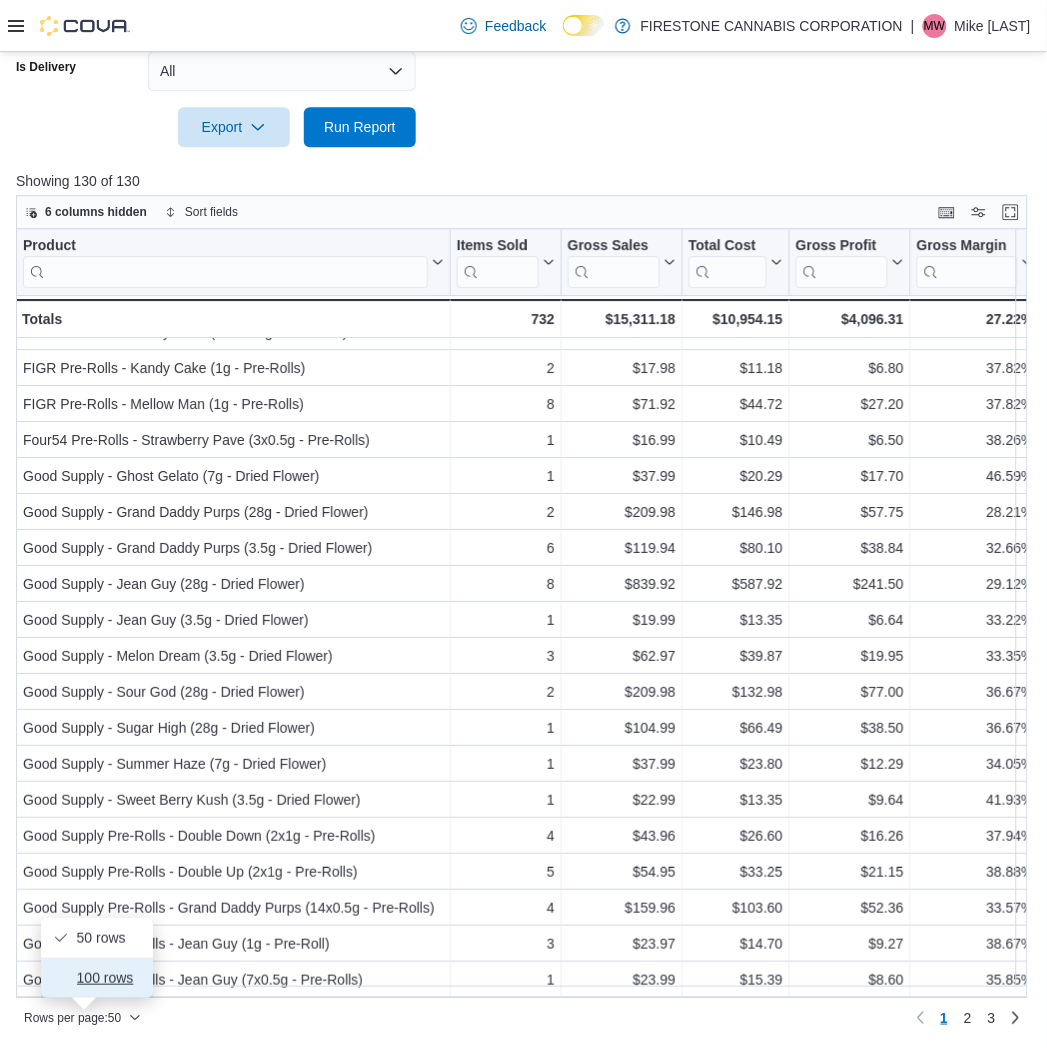 click on "100 rows" at bounding box center (109, 978) 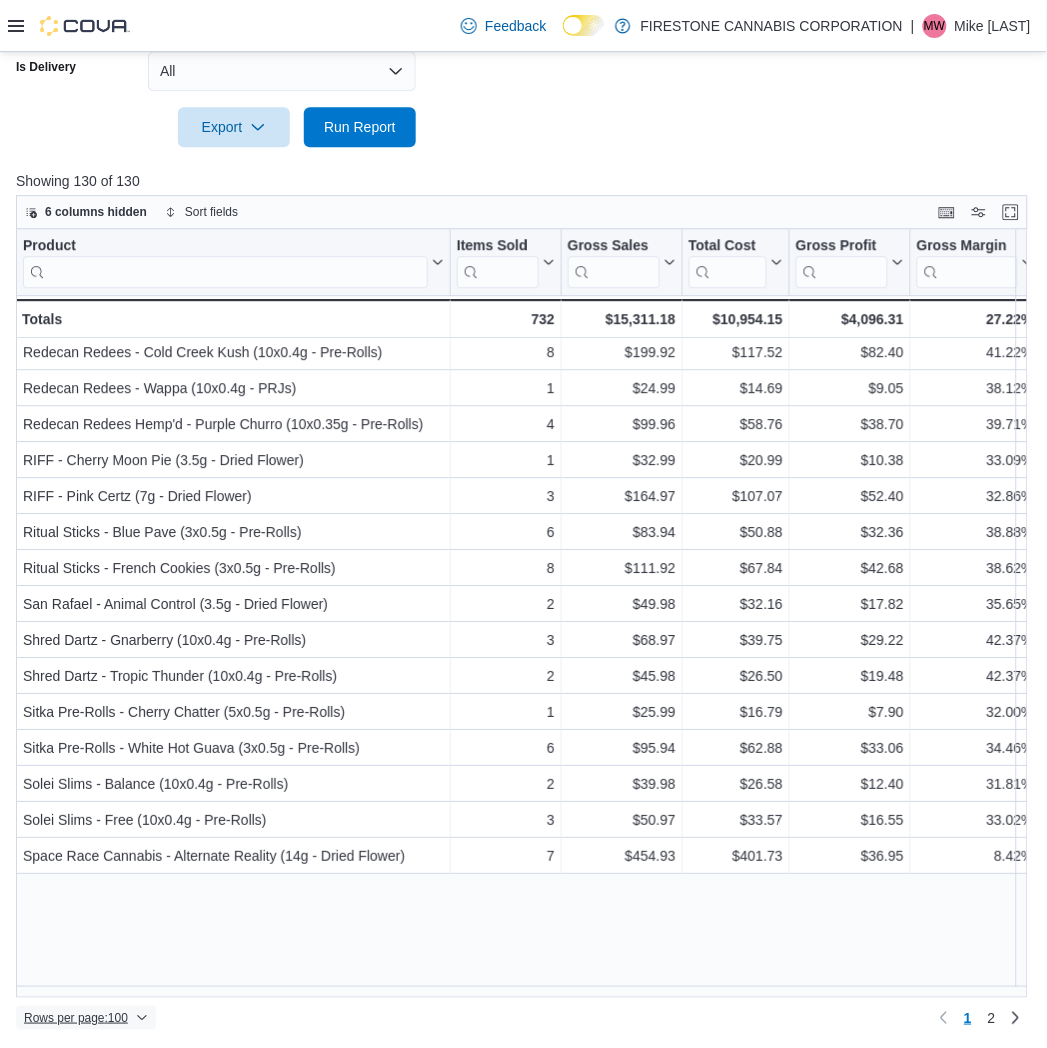 scroll, scrollTop: 2951, scrollLeft: 0, axis: vertical 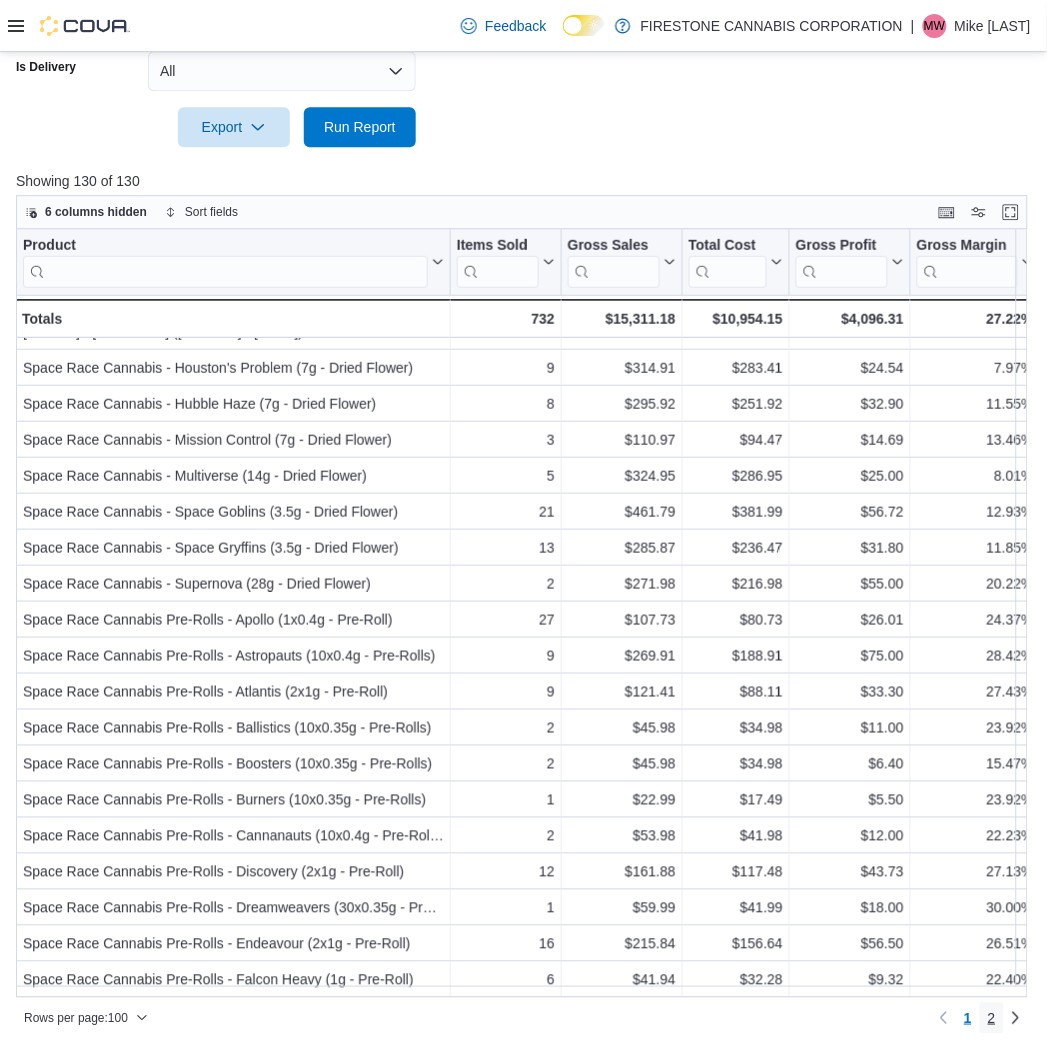 click on "2" at bounding box center [992, 1018] 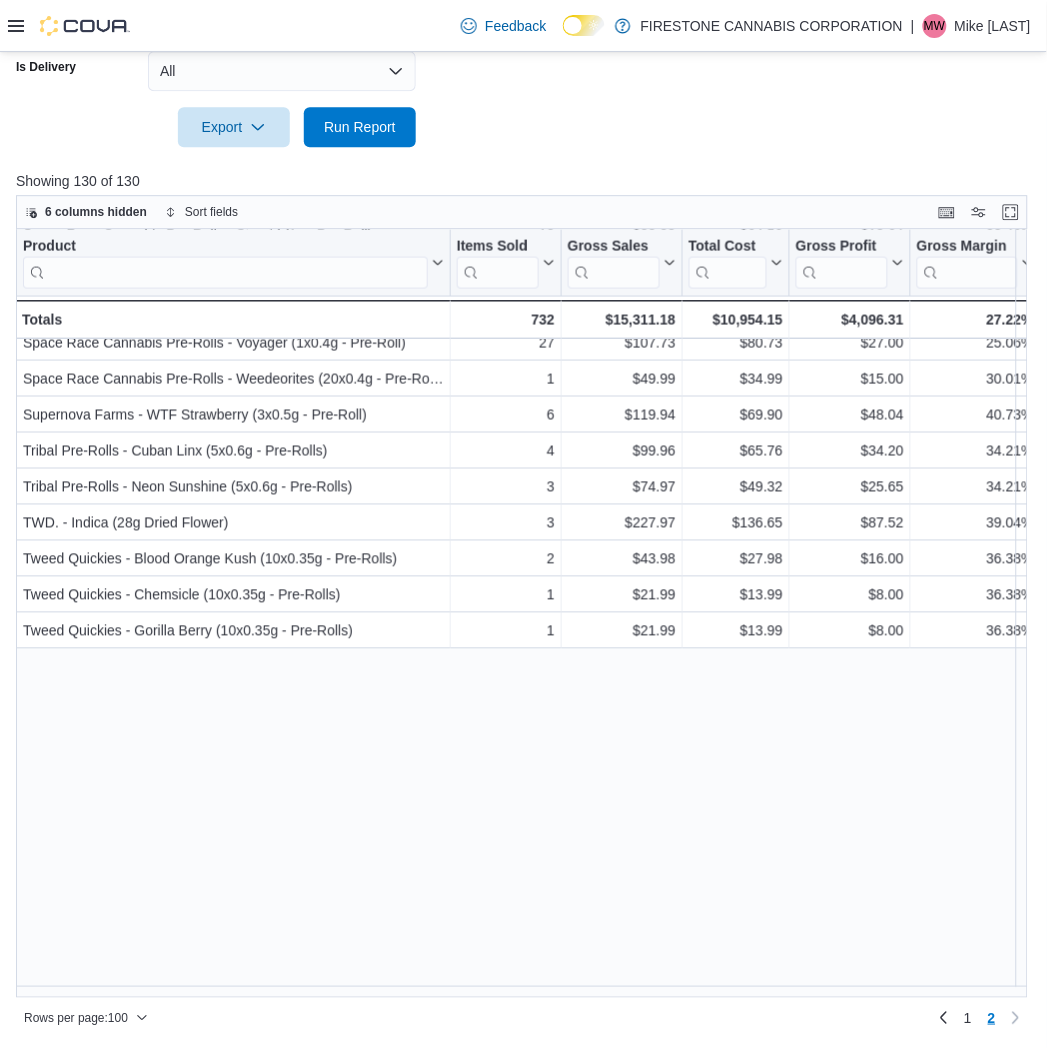 scroll, scrollTop: 0, scrollLeft: 0, axis: both 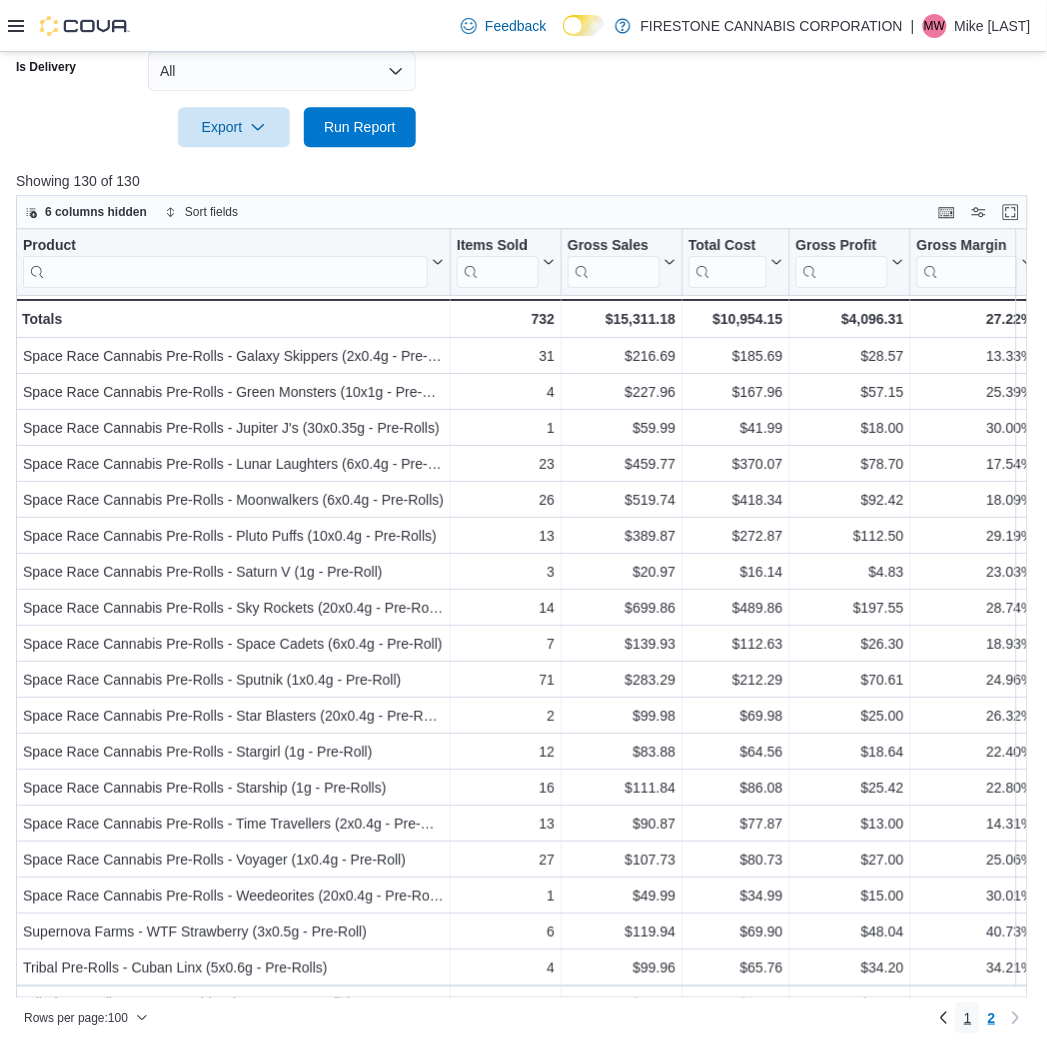 click on "1" at bounding box center [968, 1018] 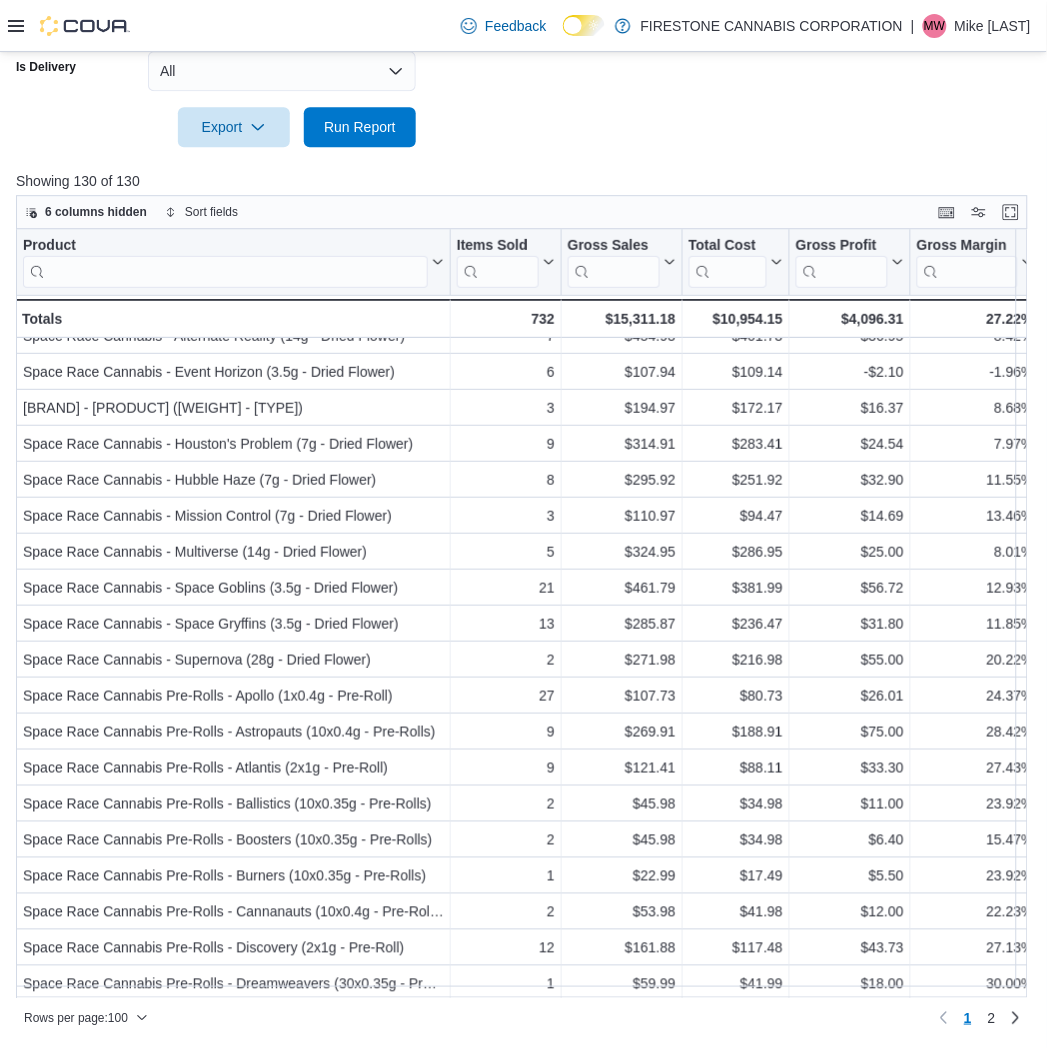 scroll, scrollTop: 2951, scrollLeft: 0, axis: vertical 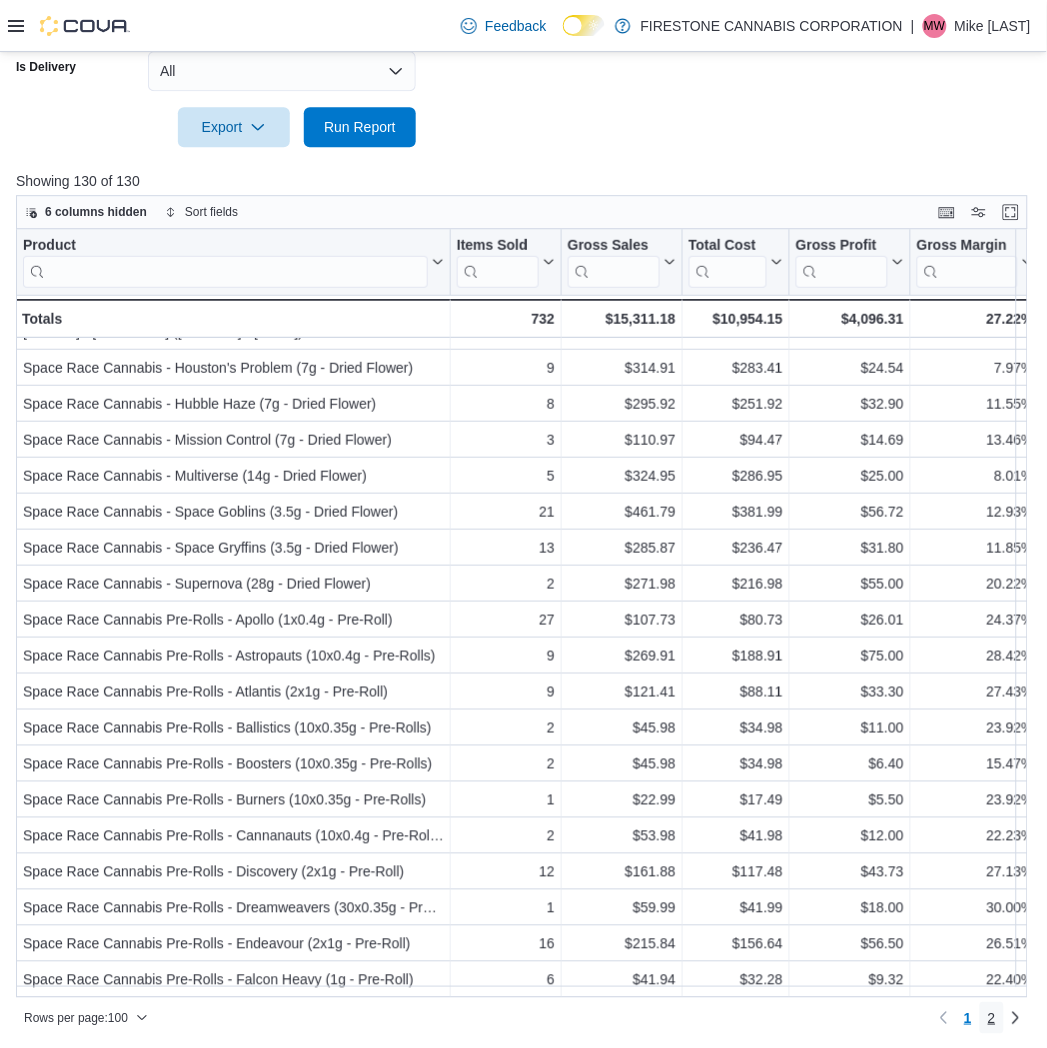 click on "2" at bounding box center [992, 1018] 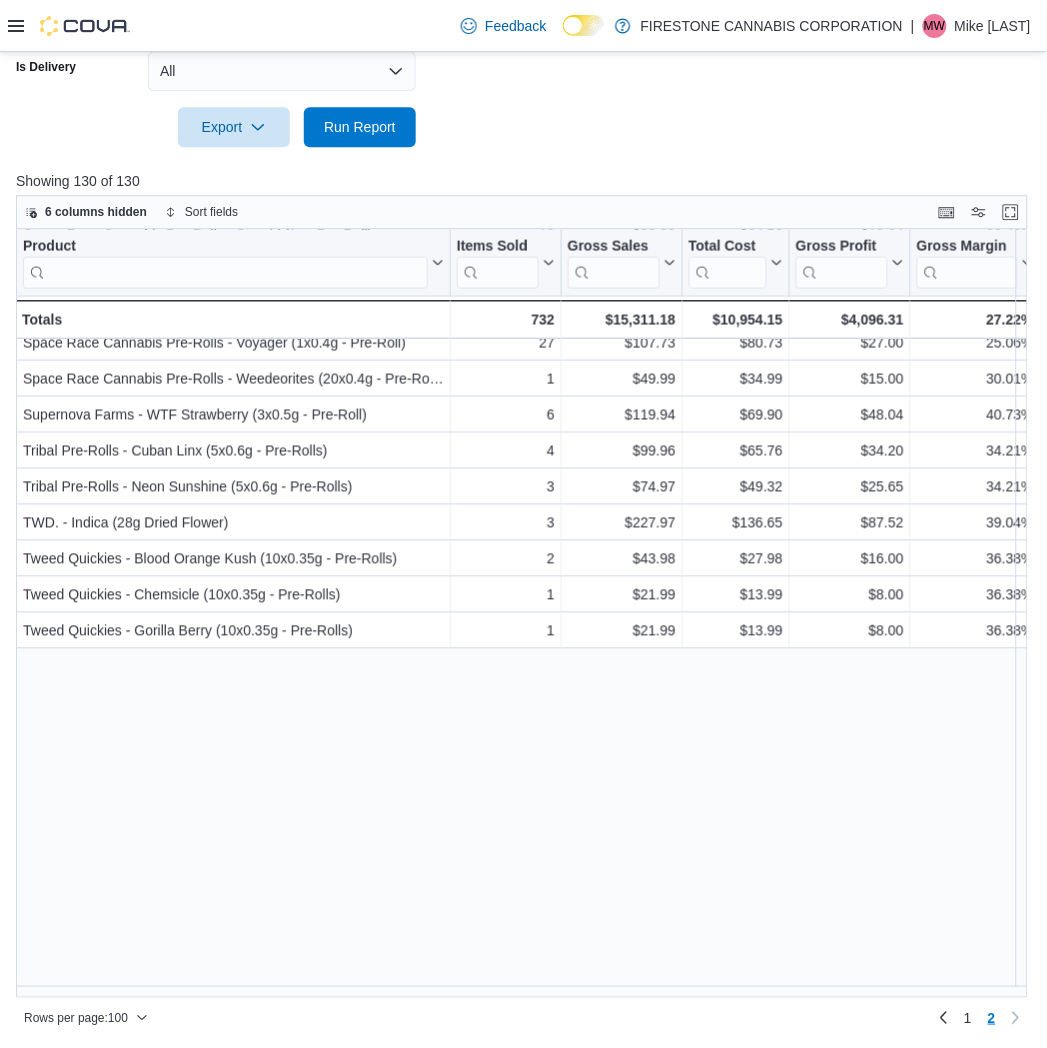 scroll, scrollTop: 0, scrollLeft: 0, axis: both 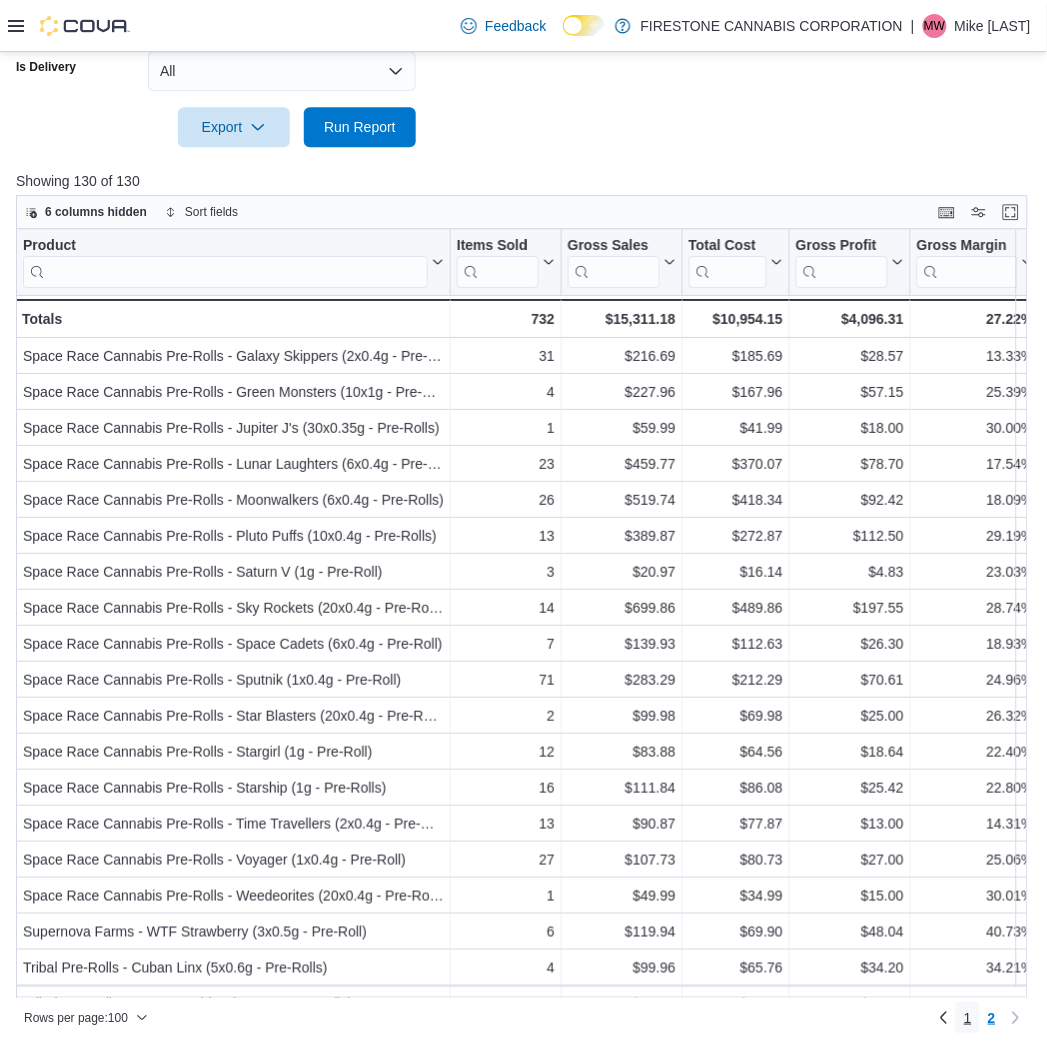 click on "1" at bounding box center (968, 1018) 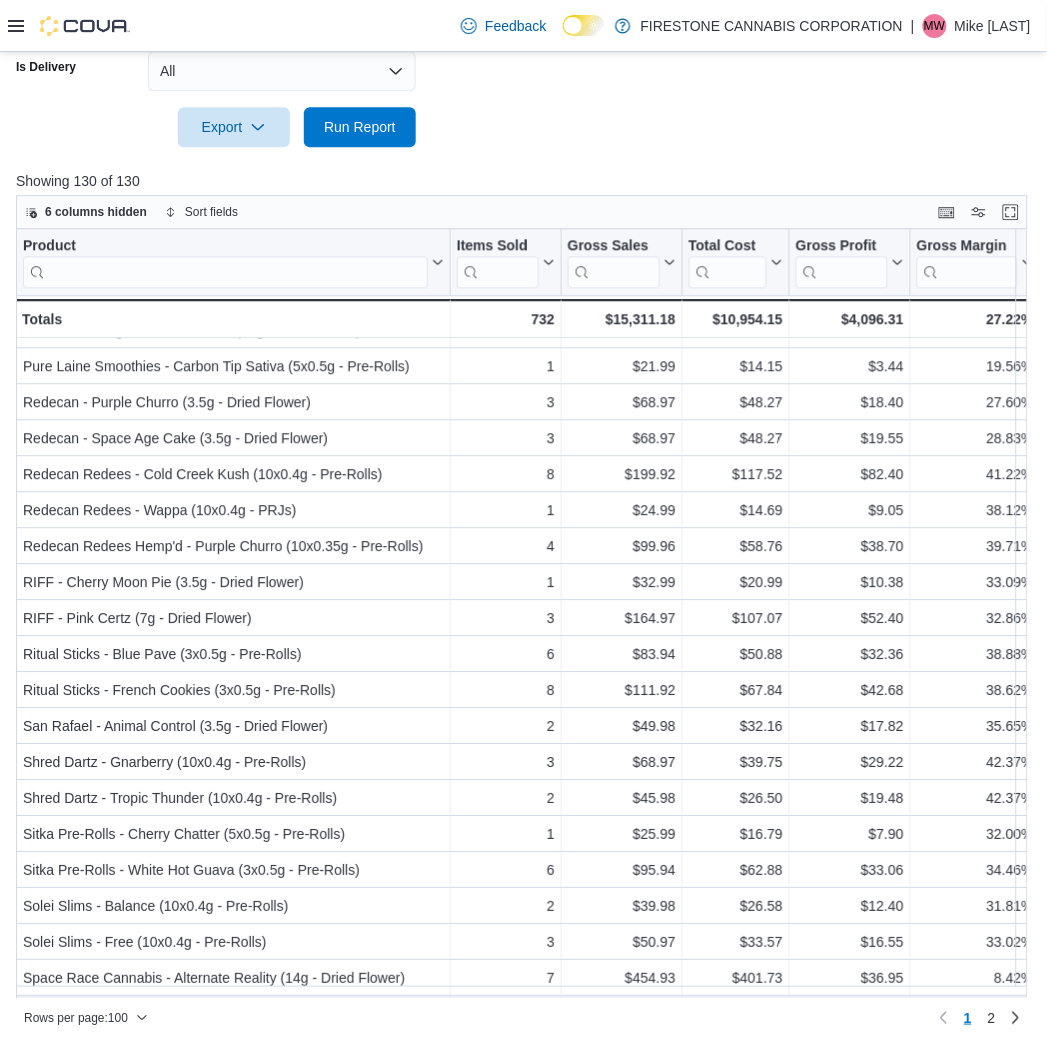 scroll, scrollTop: 2951, scrollLeft: 0, axis: vertical 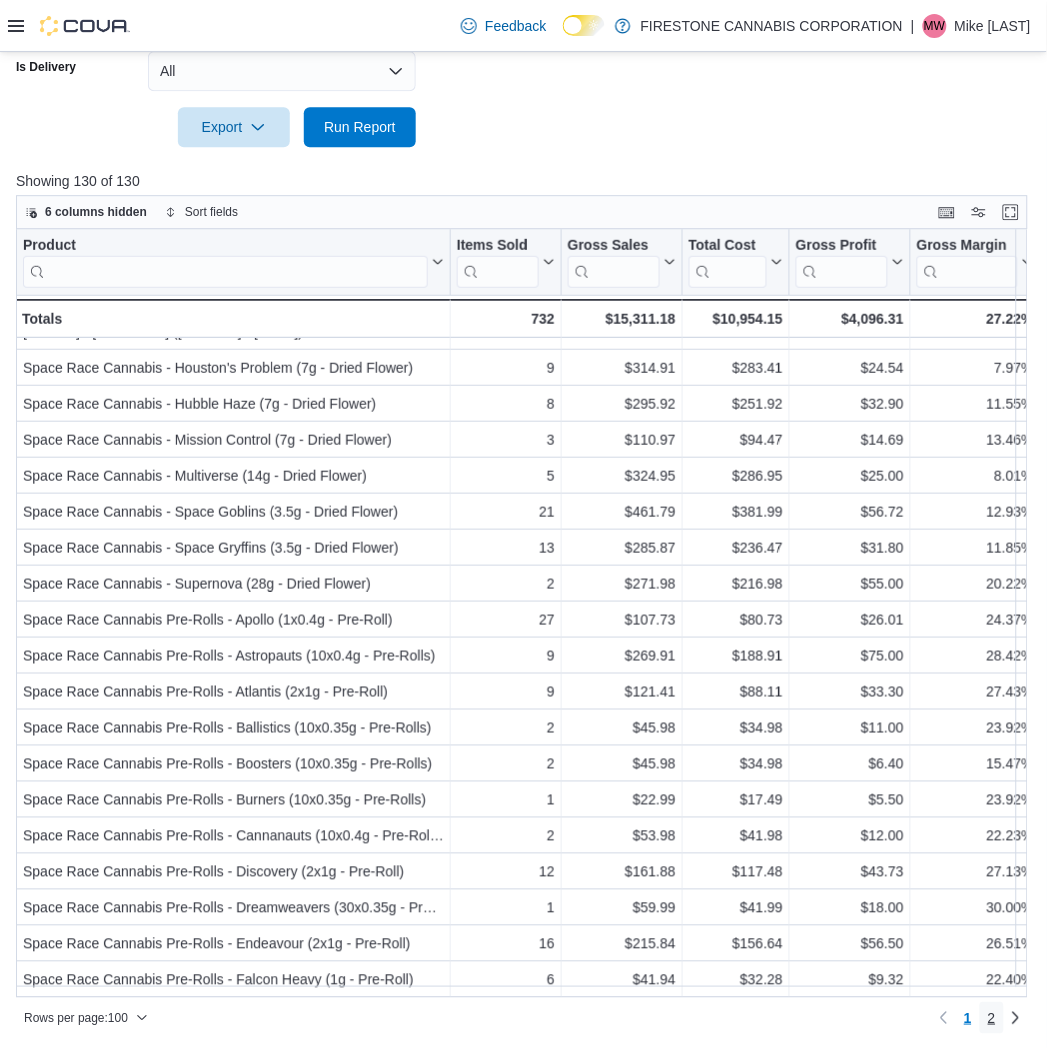 click on "2" at bounding box center (992, 1018) 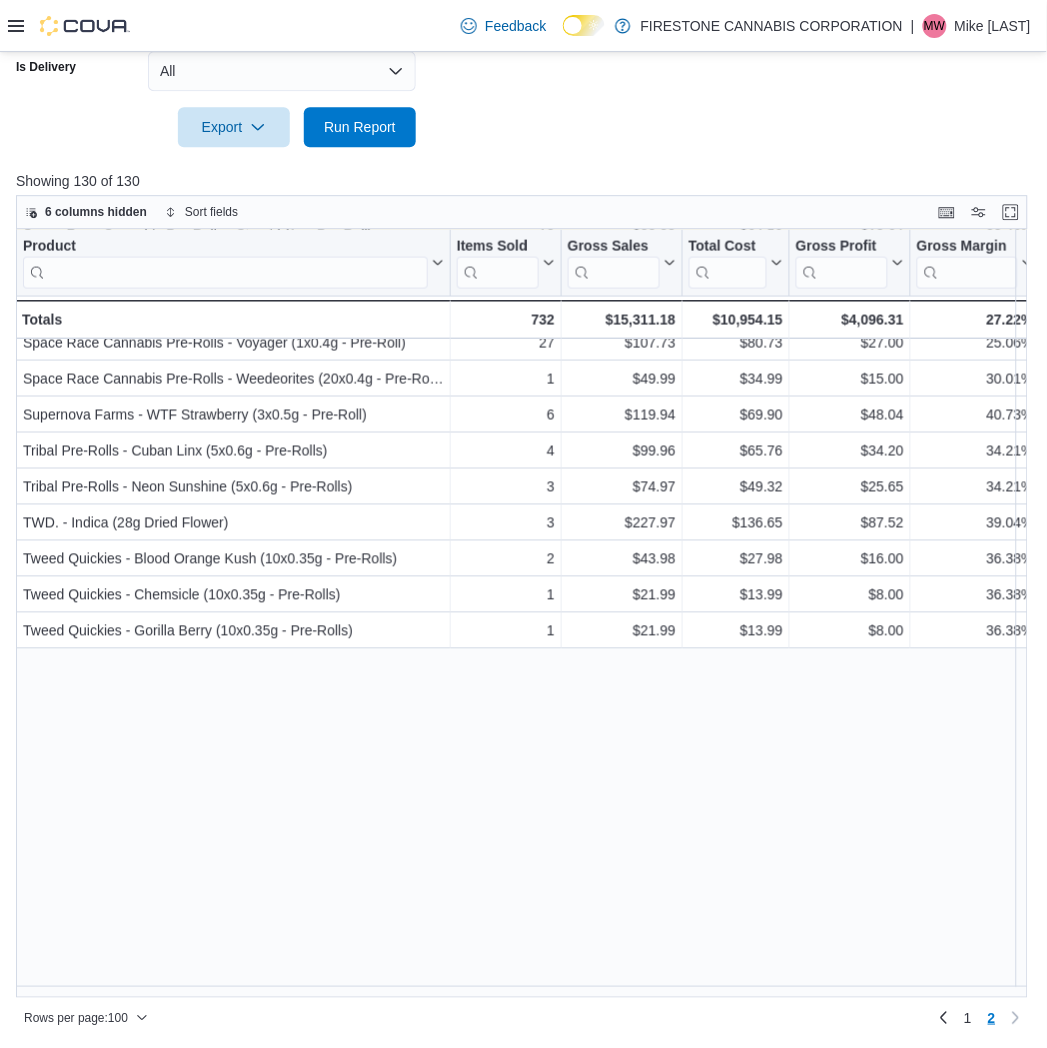 scroll, scrollTop: 0, scrollLeft: 0, axis: both 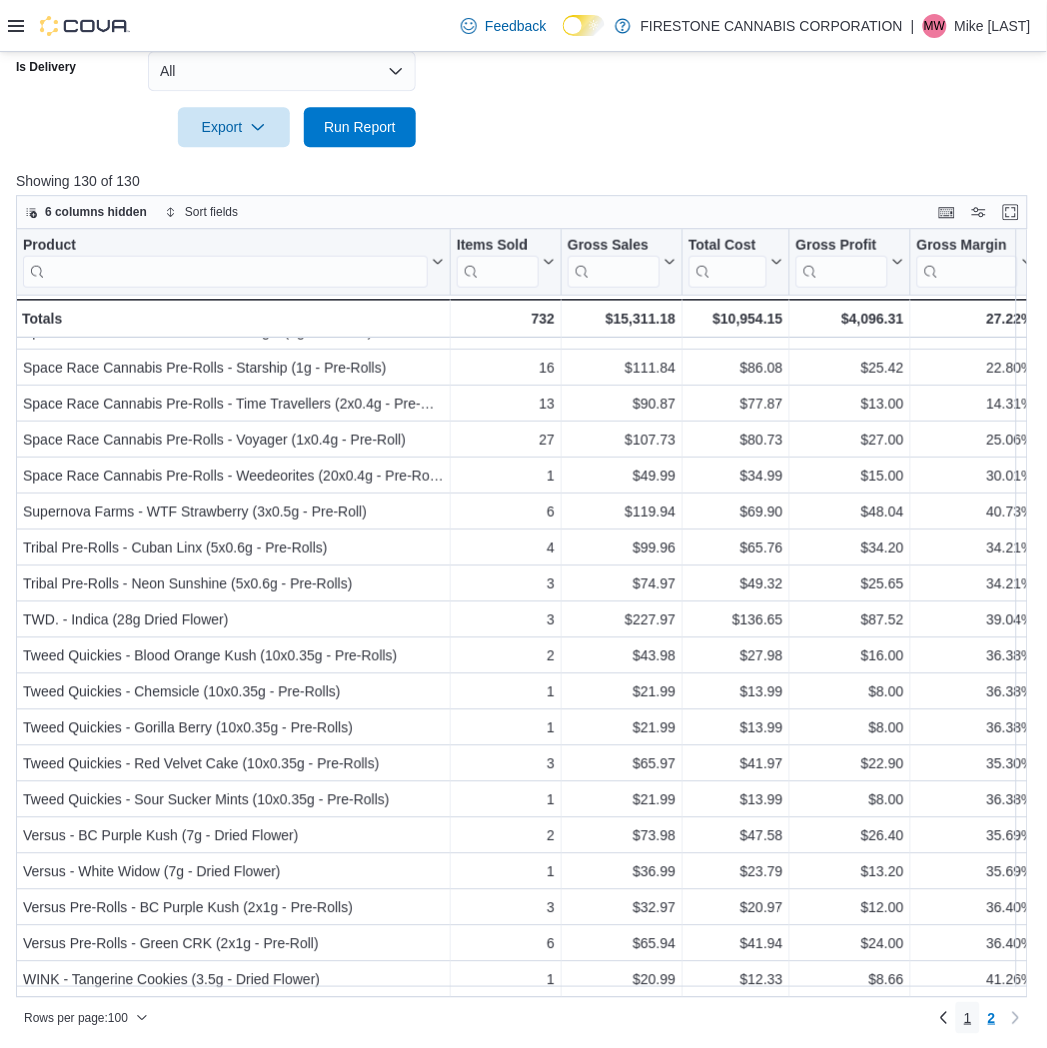 click on "1" at bounding box center [968, 1018] 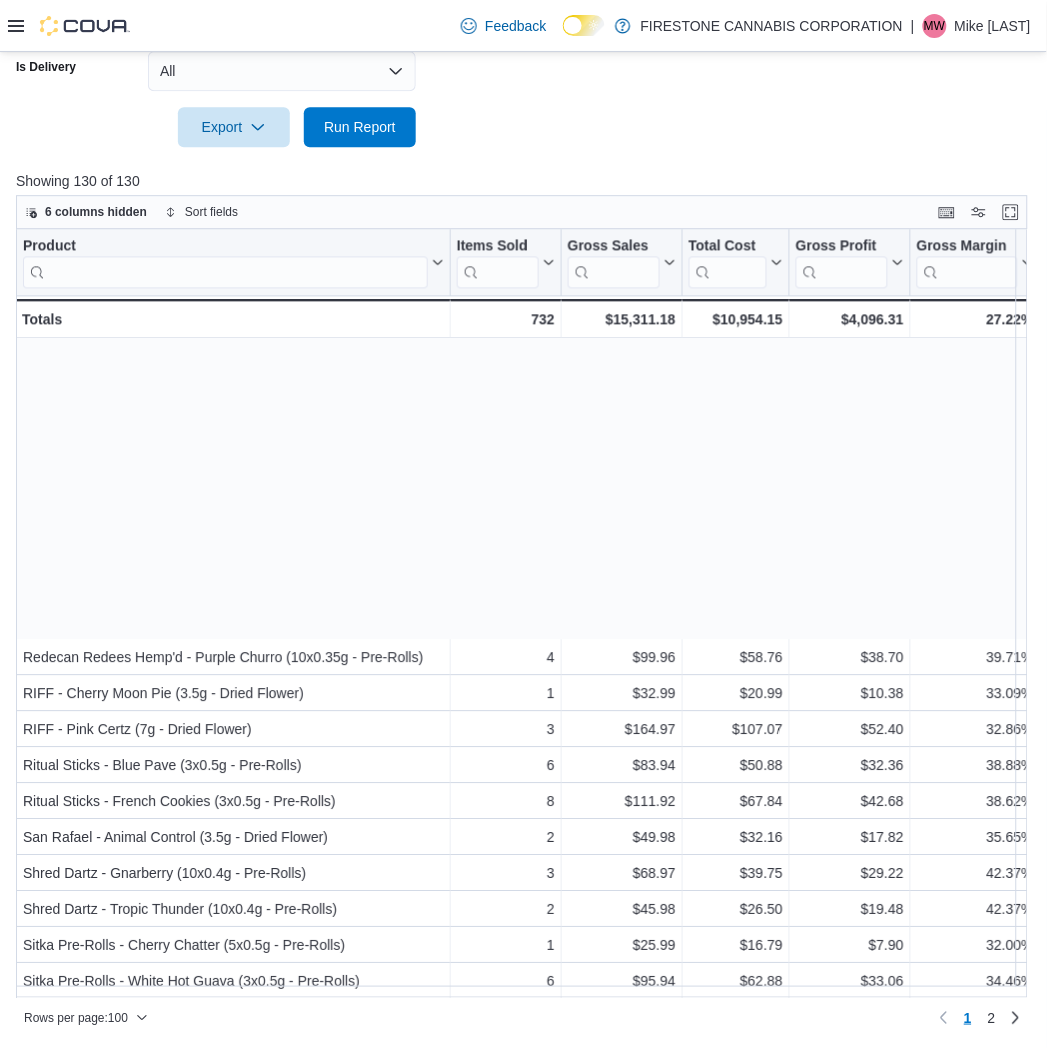 scroll, scrollTop: 2951, scrollLeft: 0, axis: vertical 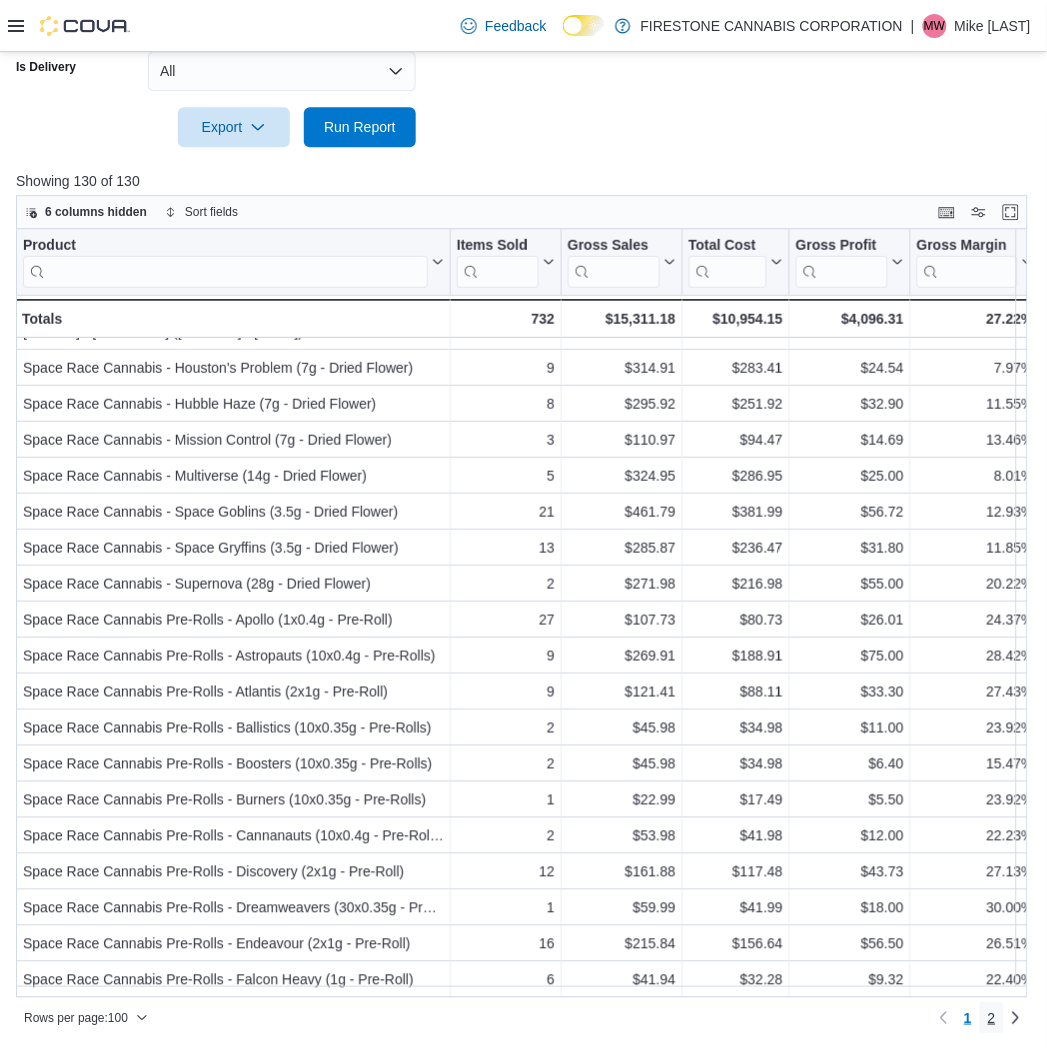 click on "2" at bounding box center [992, 1018] 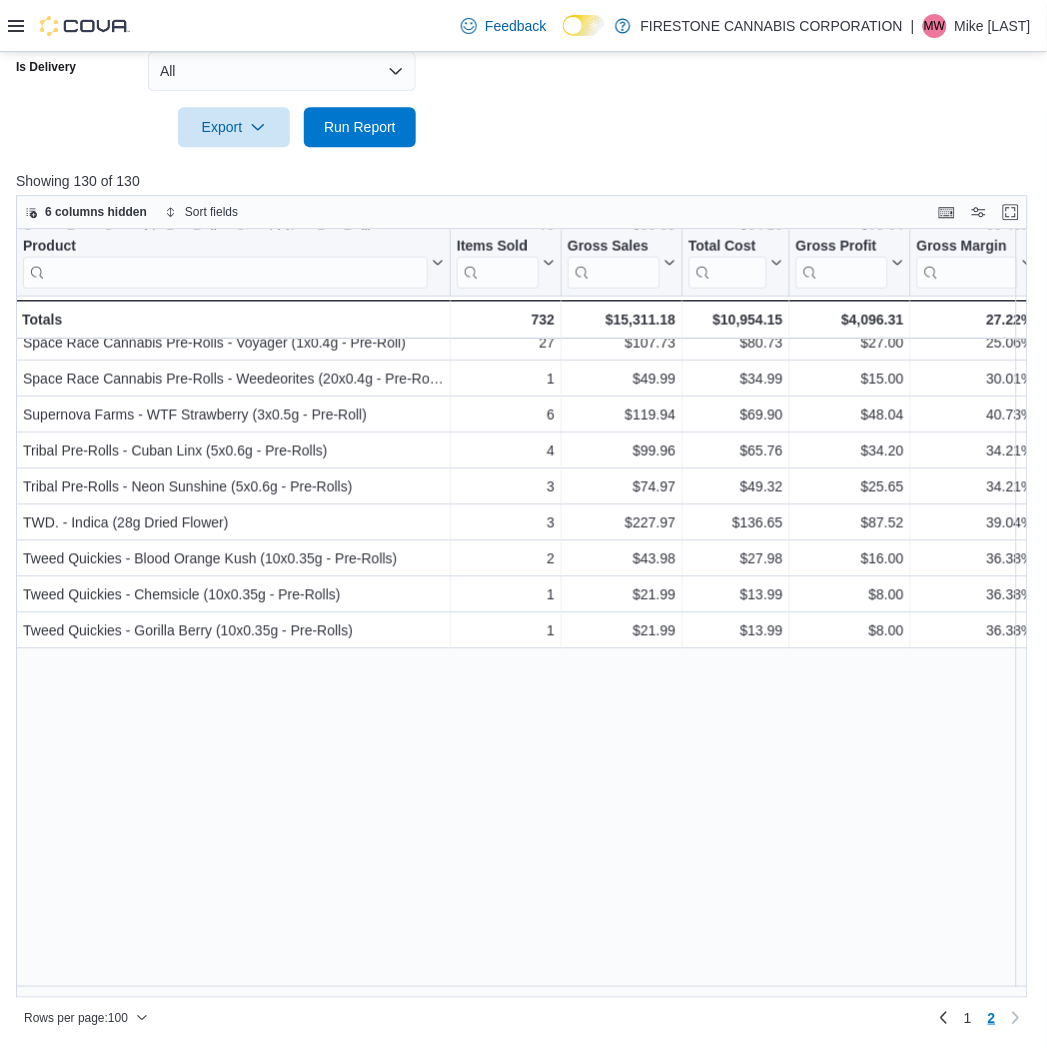 scroll, scrollTop: 0, scrollLeft: 0, axis: both 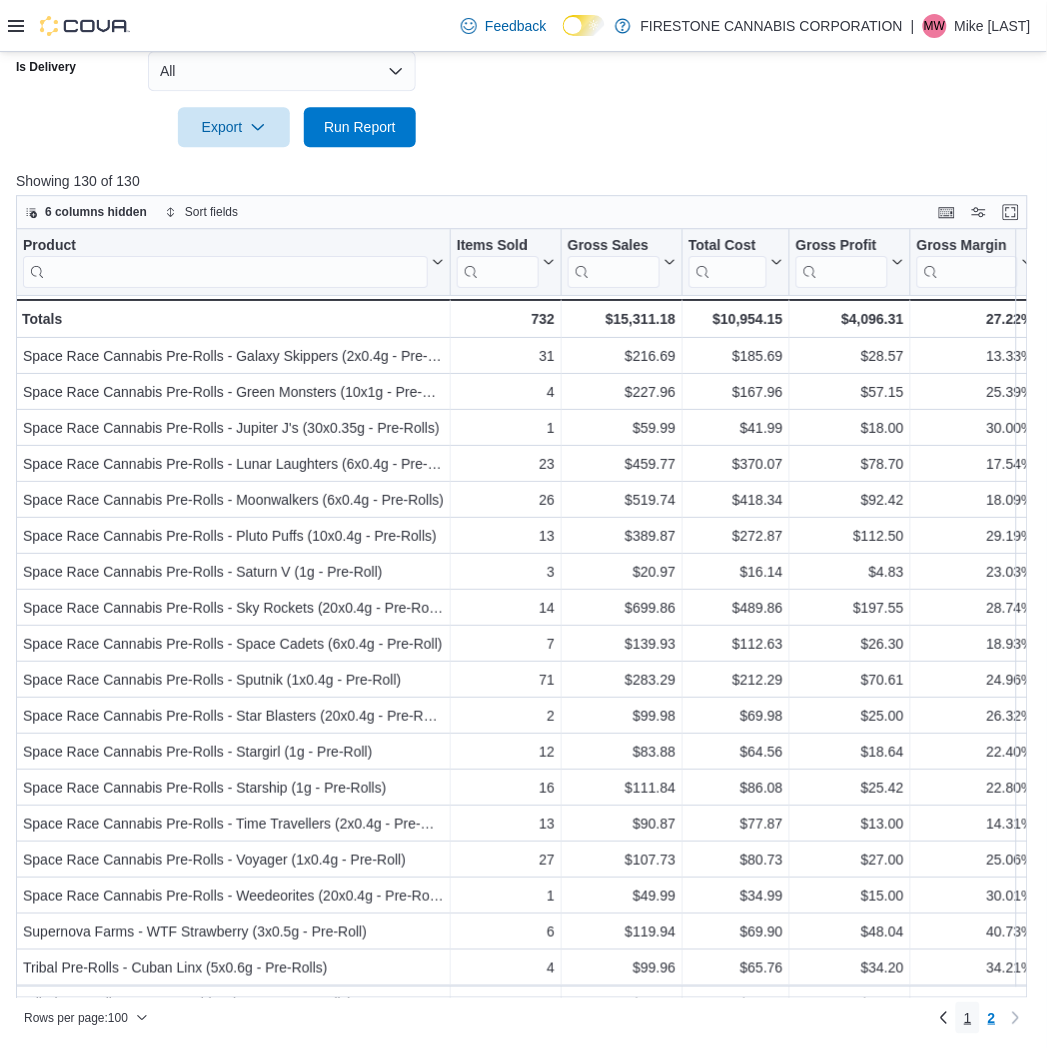 click on "1" at bounding box center (968, 1018) 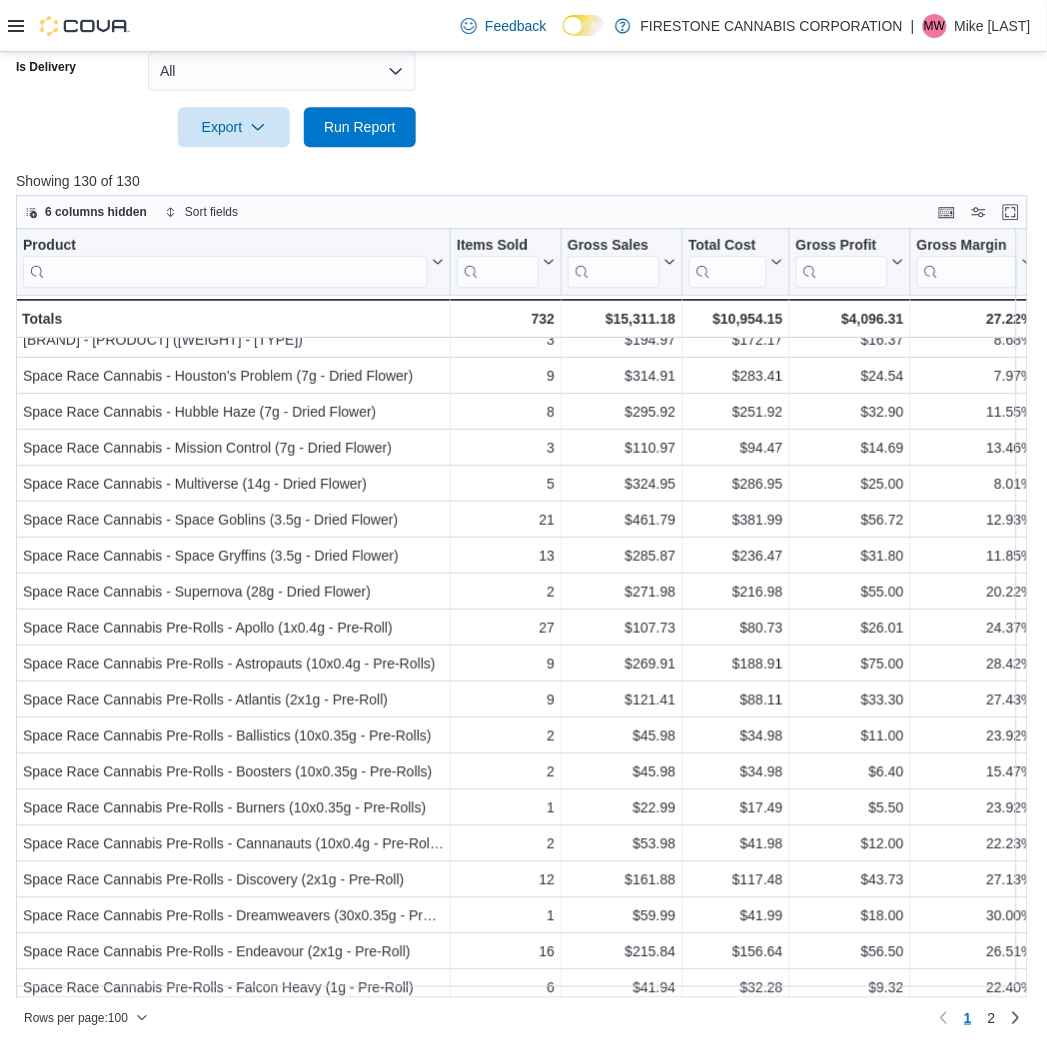 scroll, scrollTop: 2951, scrollLeft: 0, axis: vertical 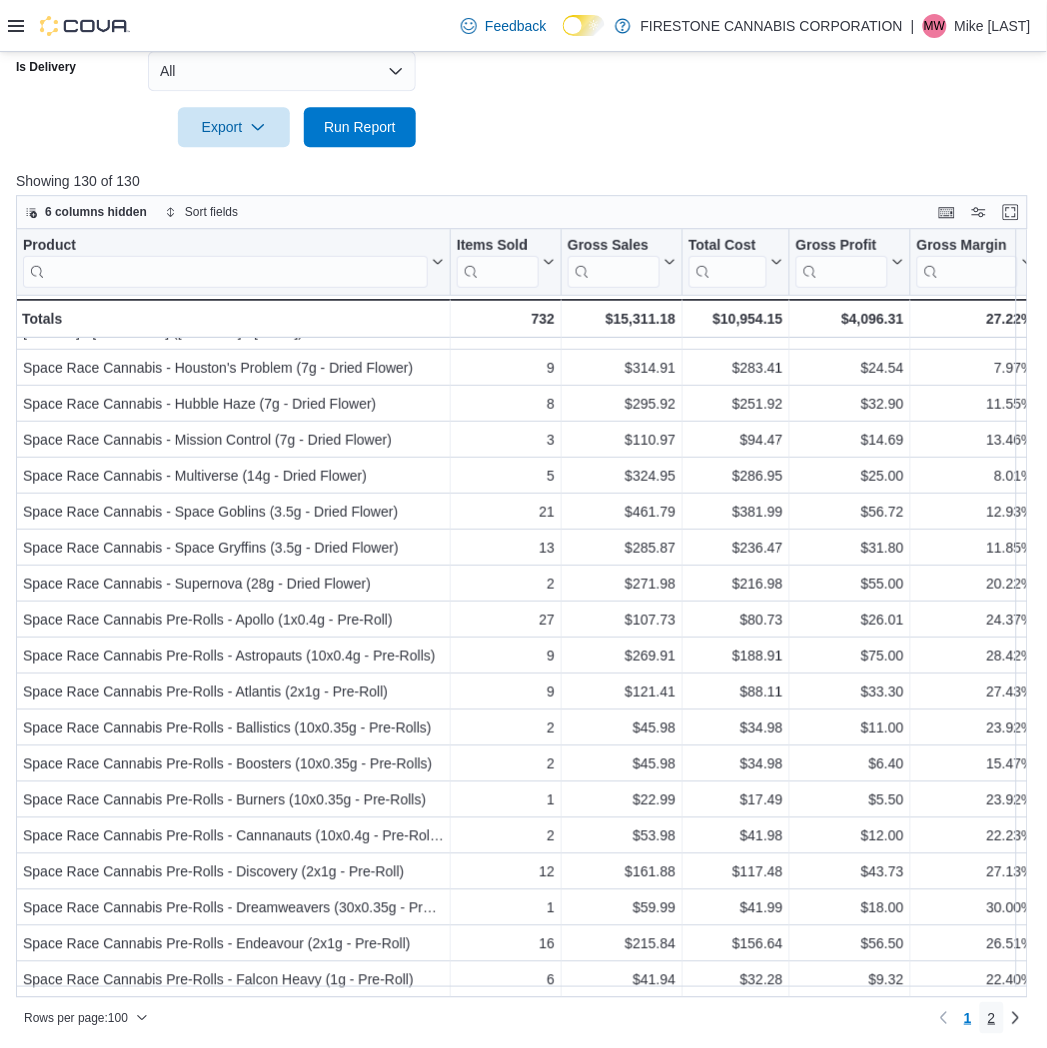click on "2" at bounding box center (992, 1018) 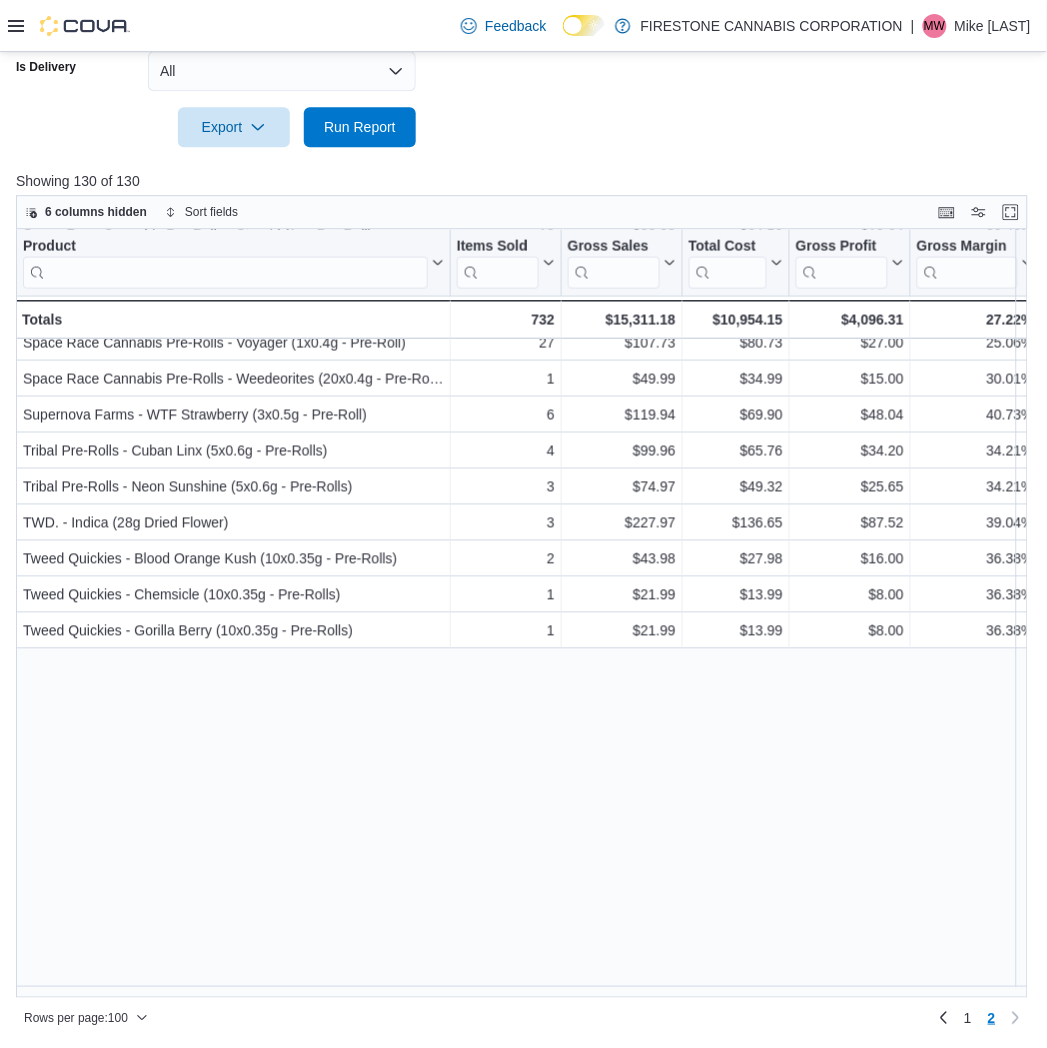scroll, scrollTop: 0, scrollLeft: 0, axis: both 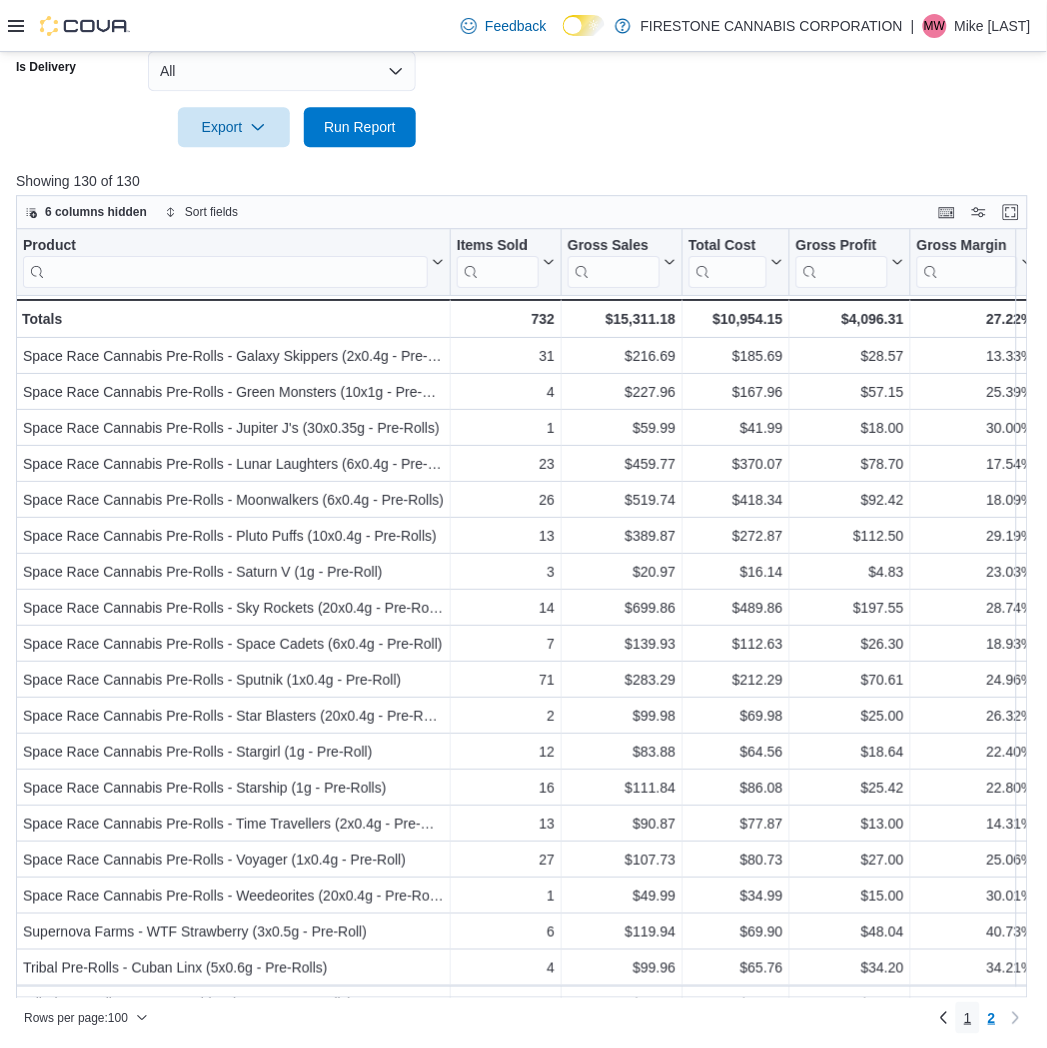 click on "1" at bounding box center (968, 1018) 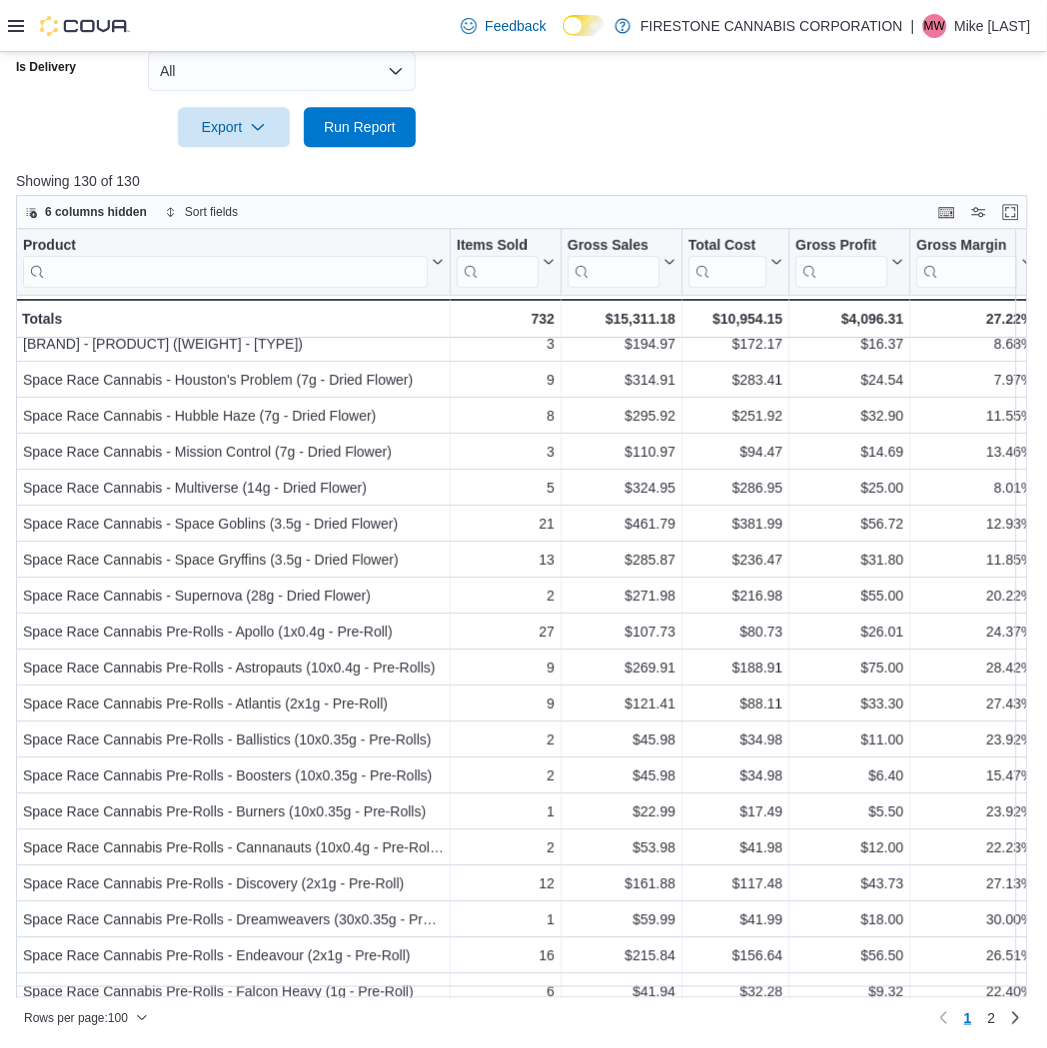 scroll, scrollTop: 2951, scrollLeft: 0, axis: vertical 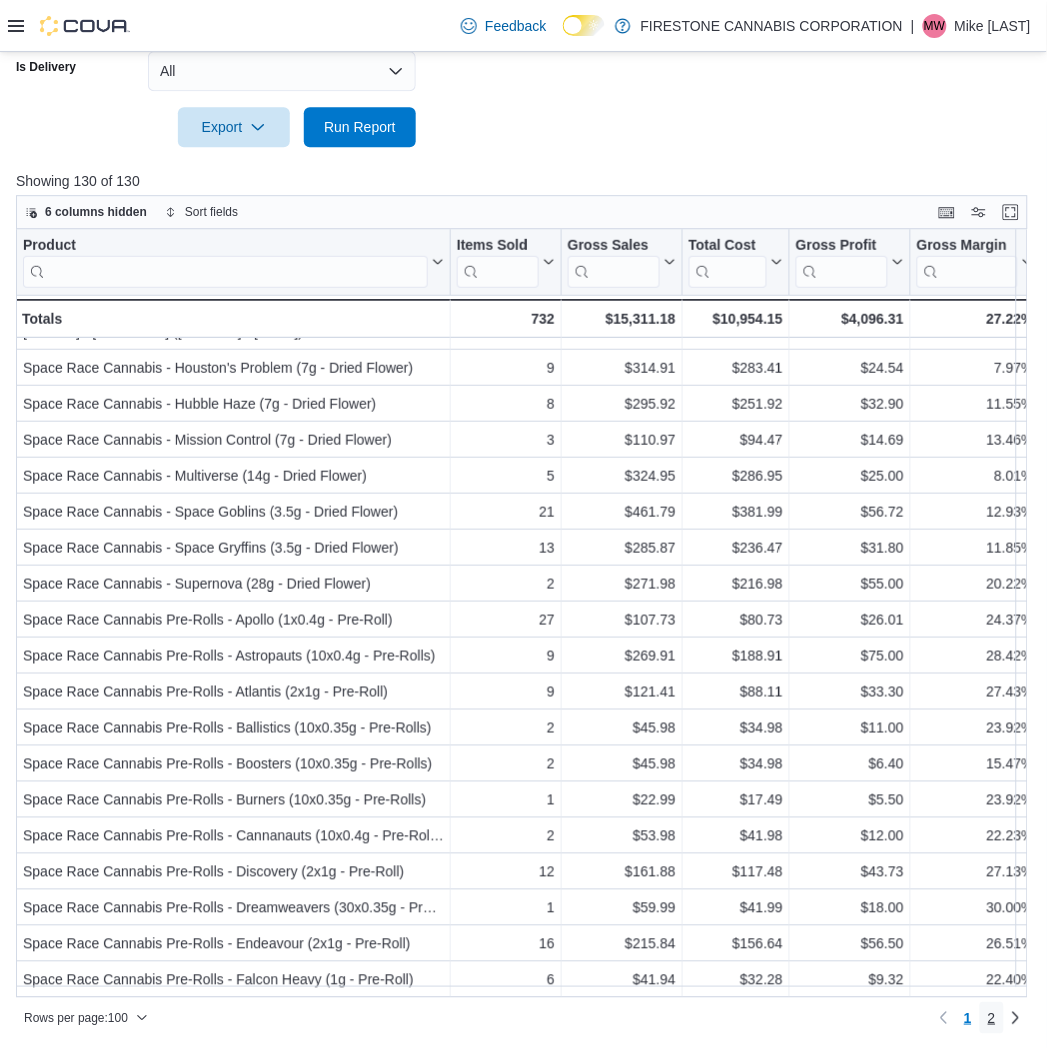 click on "2" at bounding box center [992, 1018] 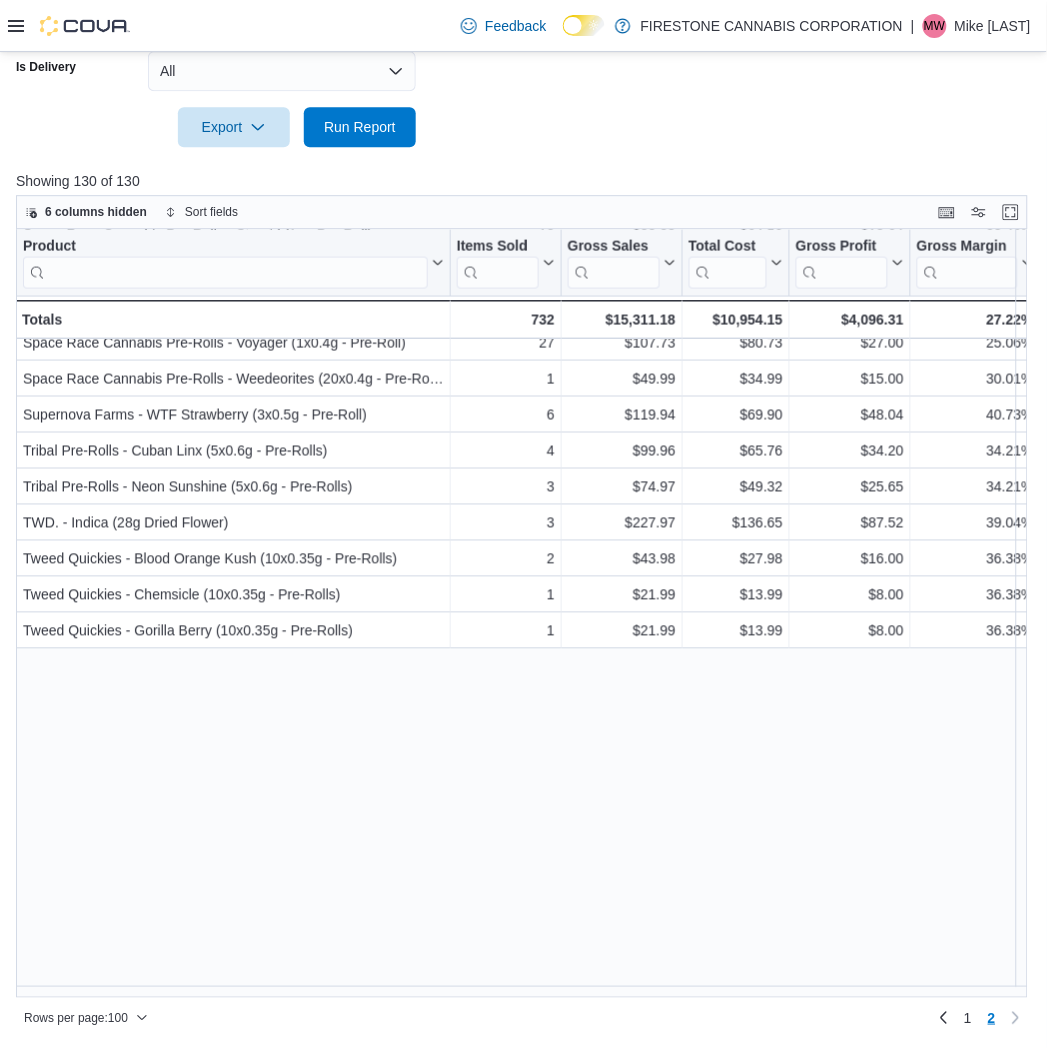 scroll, scrollTop: 0, scrollLeft: 0, axis: both 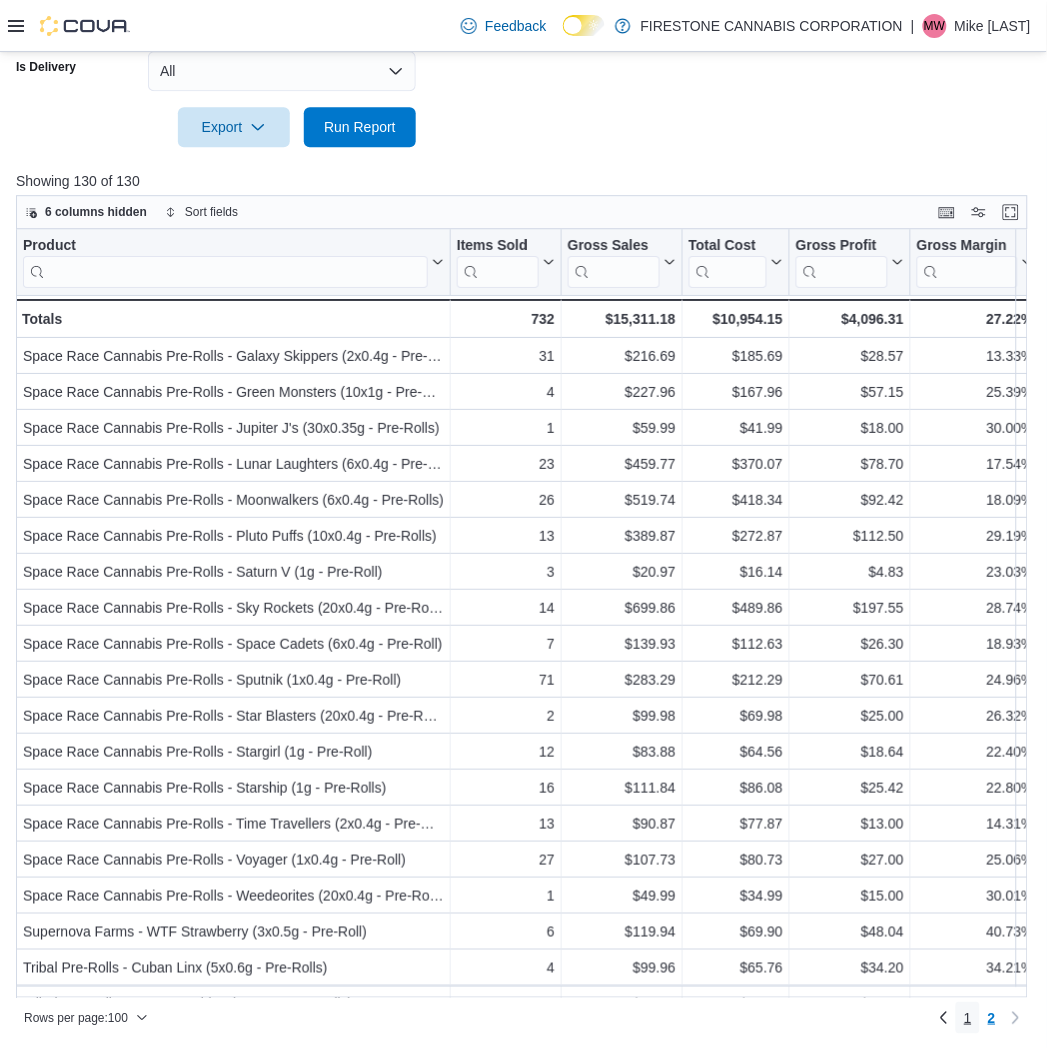 click on "1" at bounding box center (968, 1018) 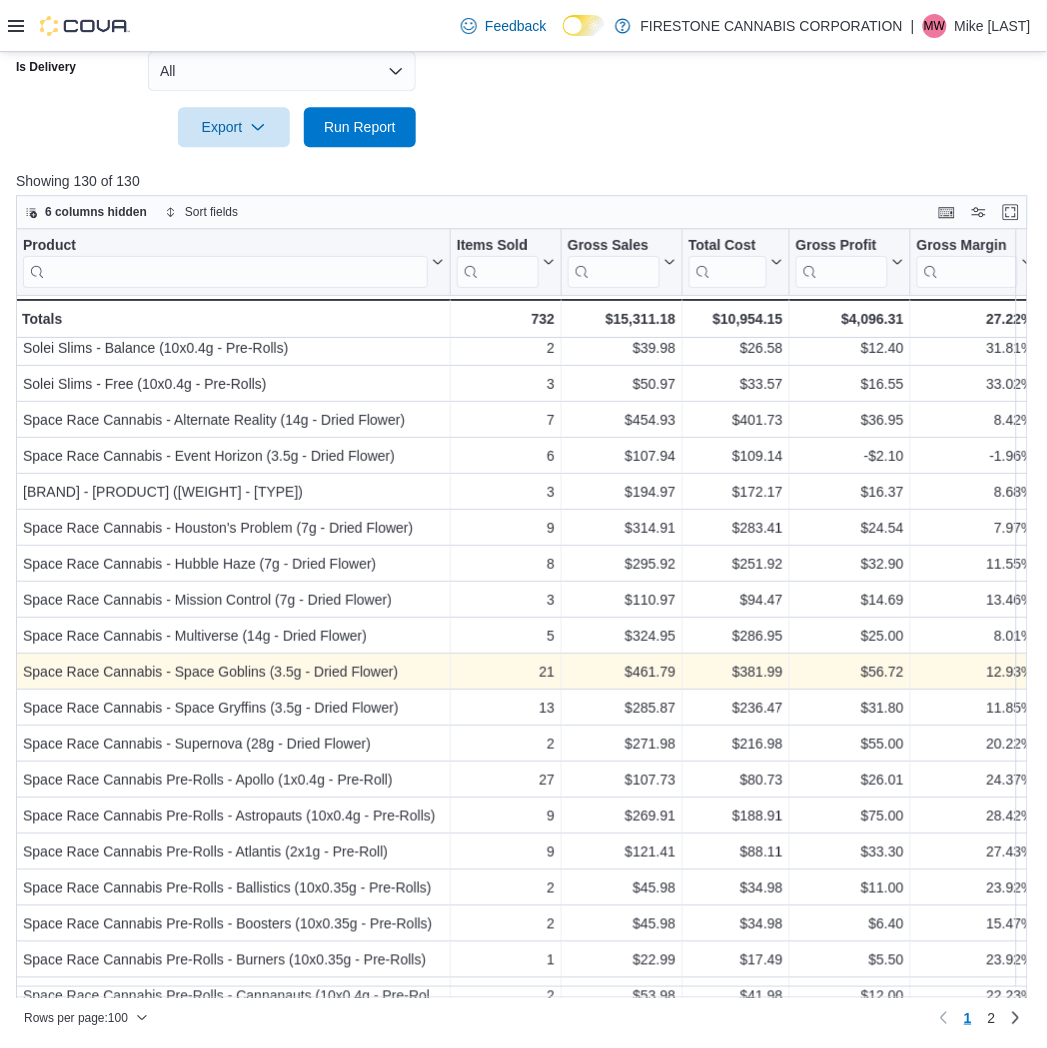 scroll, scrollTop: 2728, scrollLeft: 0, axis: vertical 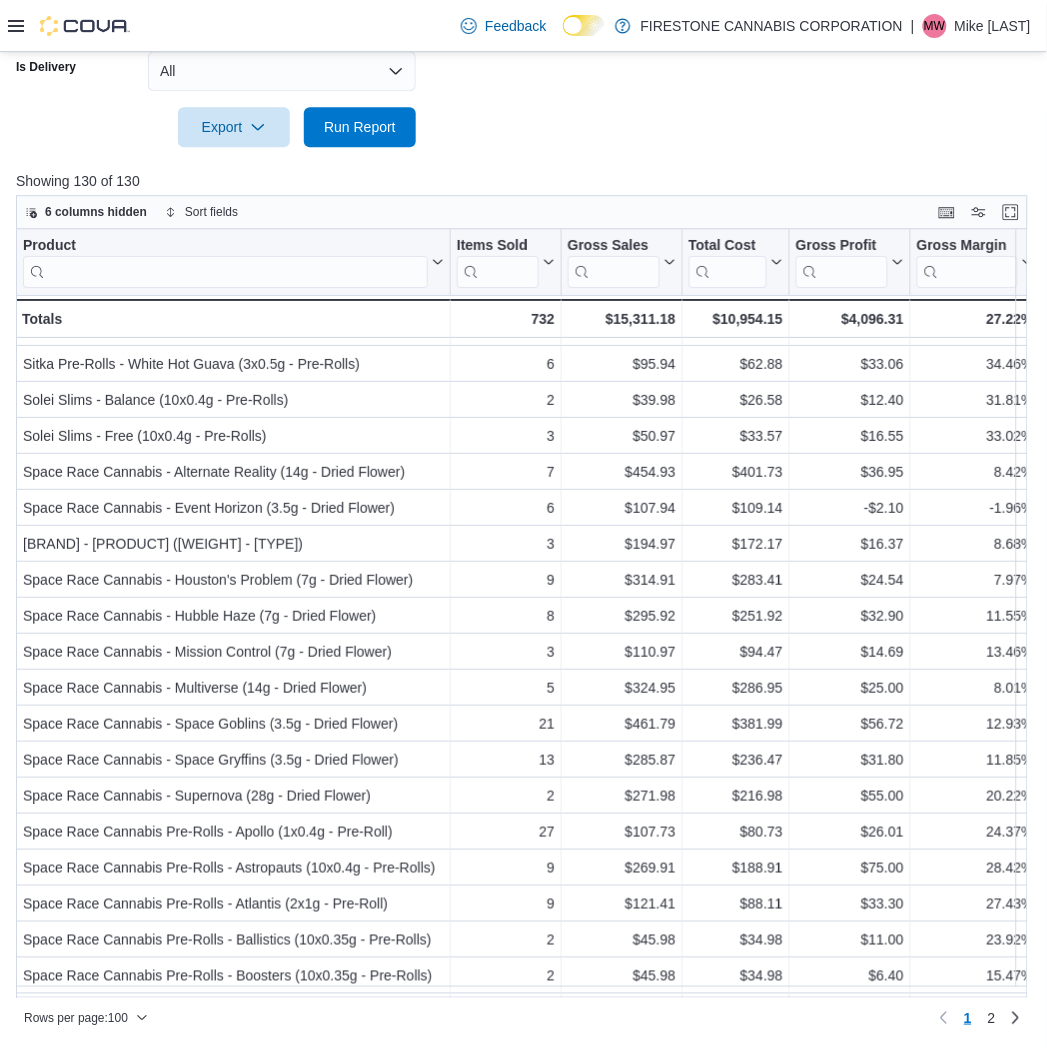 click at bounding box center (523, 159) 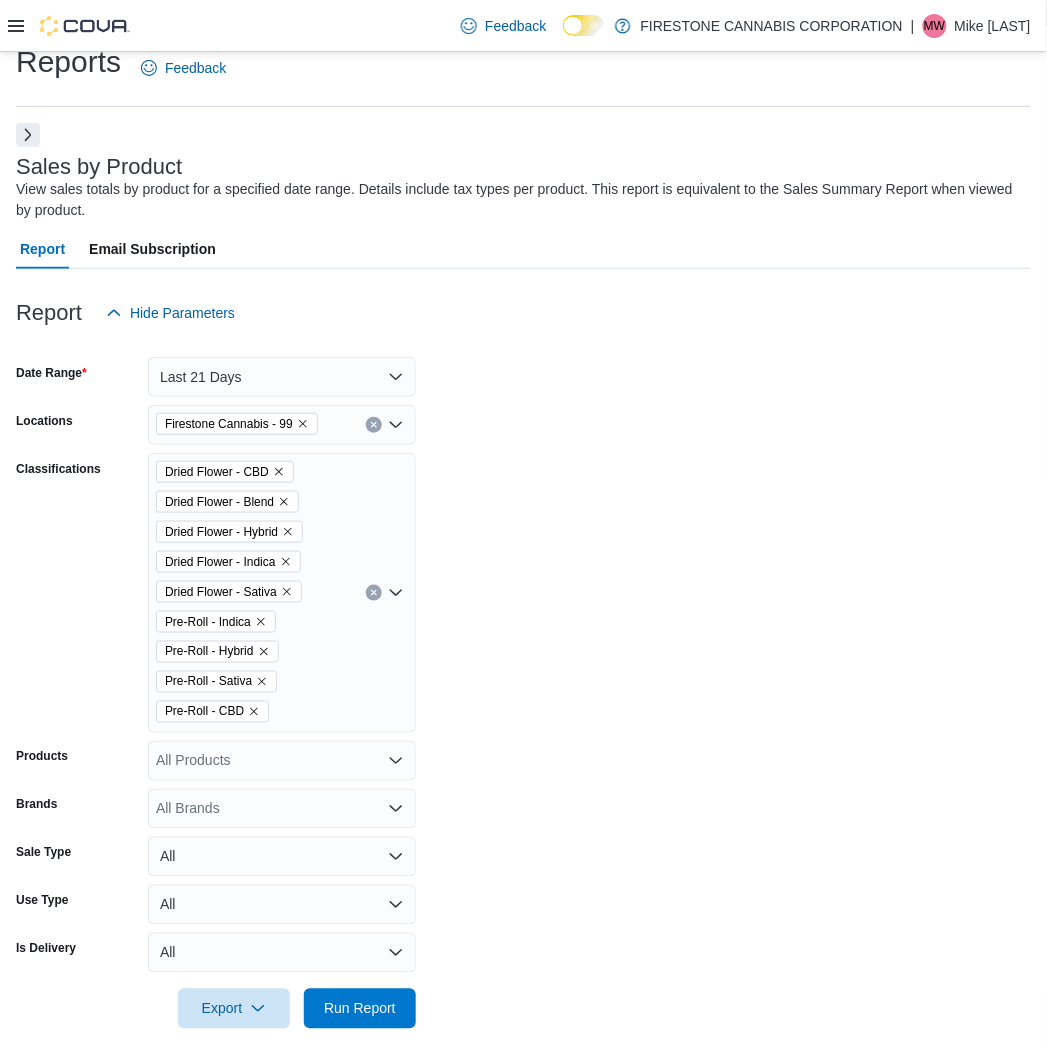 scroll, scrollTop: 0, scrollLeft: 0, axis: both 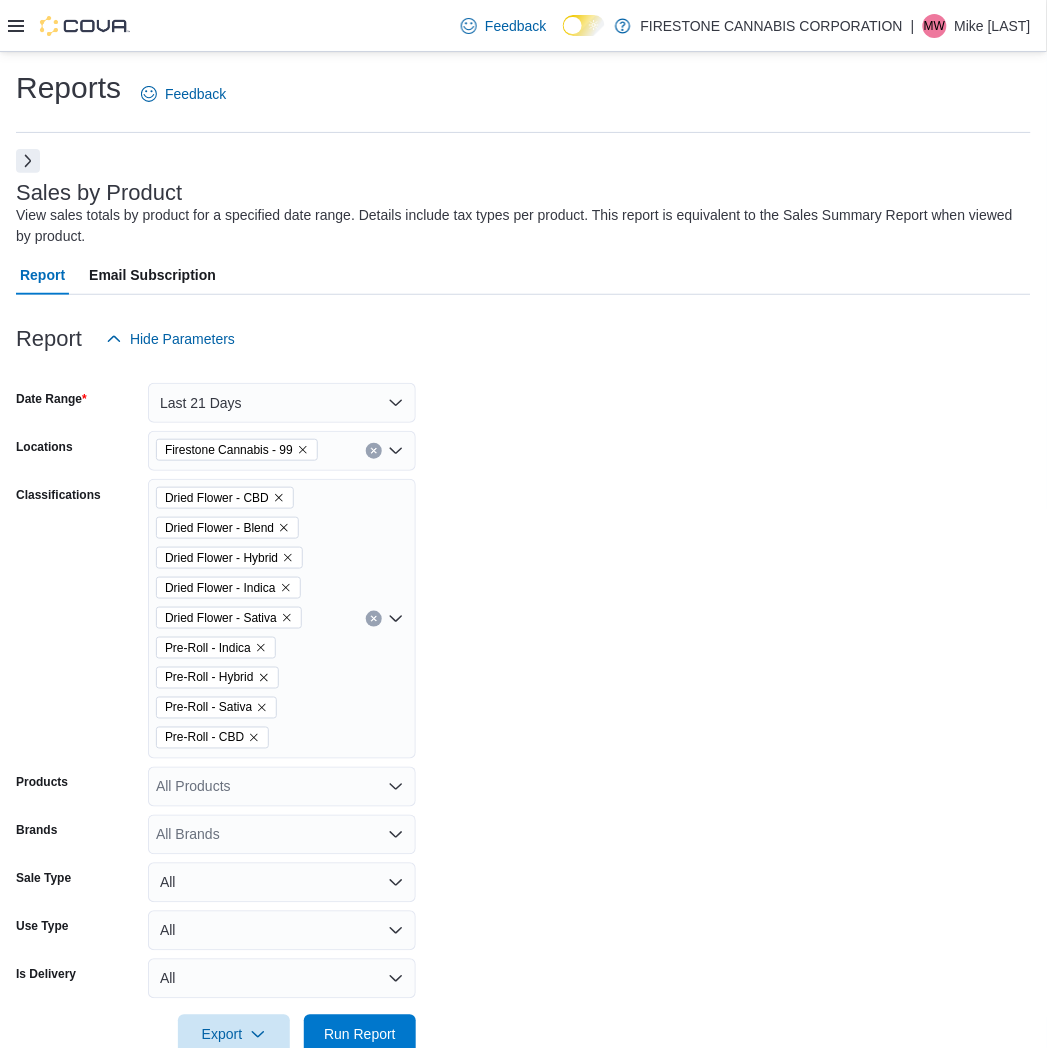 click 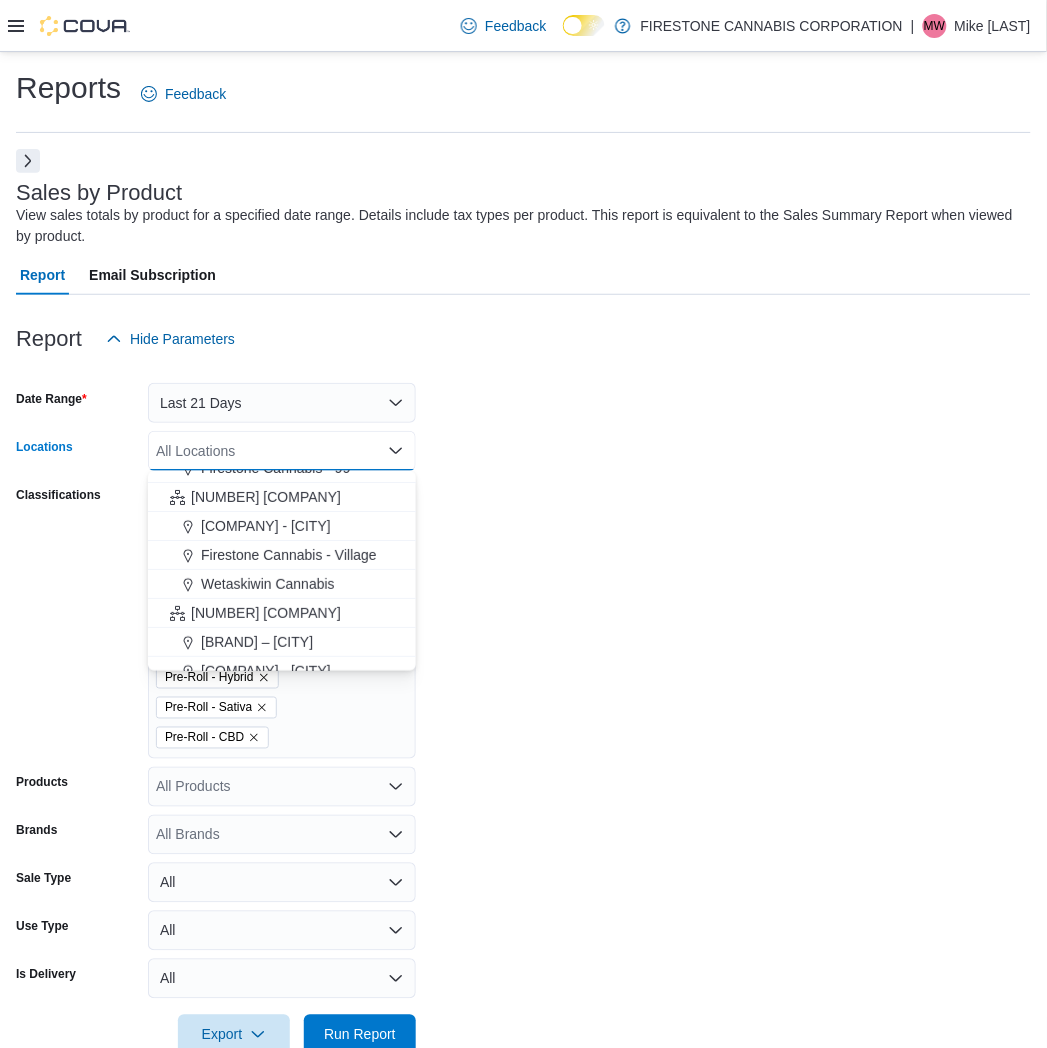 scroll, scrollTop: 111, scrollLeft: 0, axis: vertical 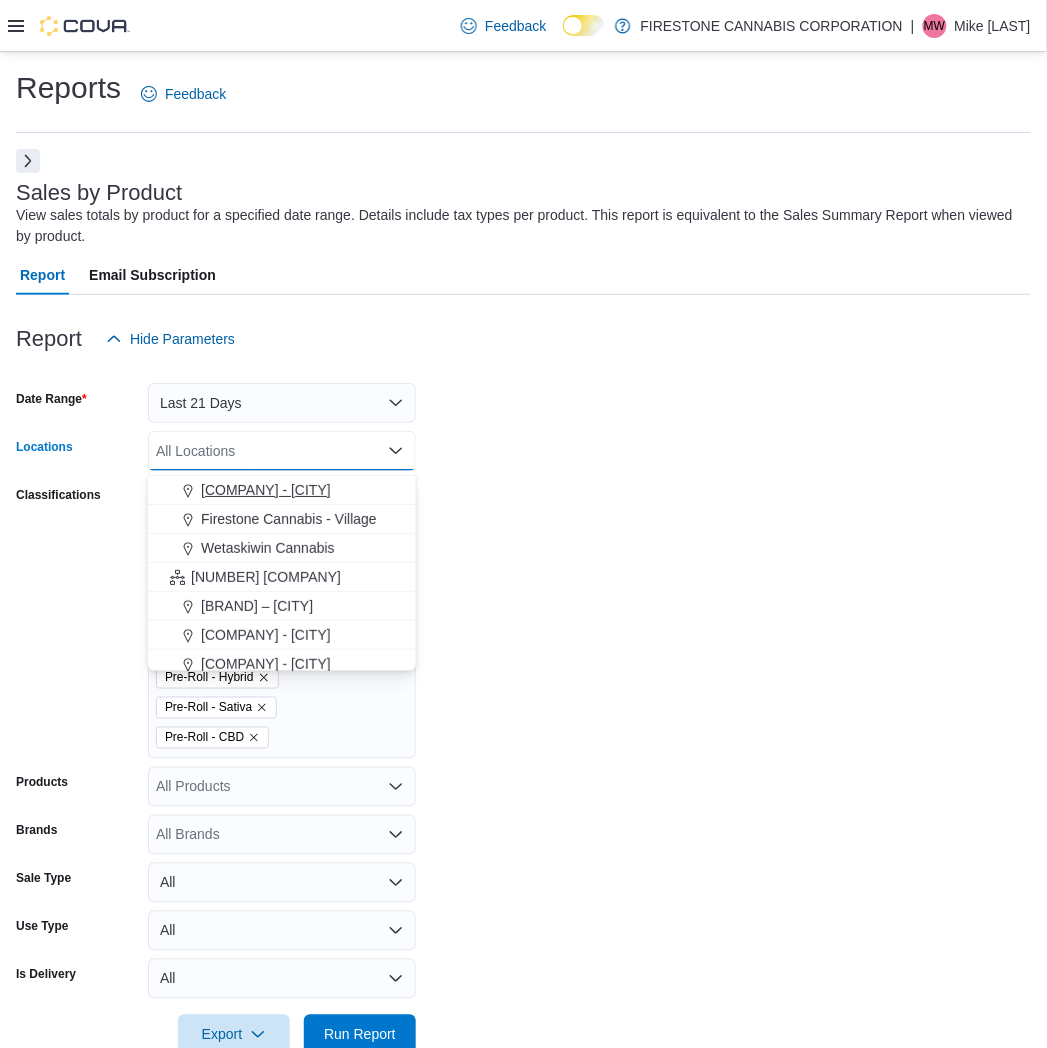 click on "[COMPANY] - [CITY]" at bounding box center [266, 490] 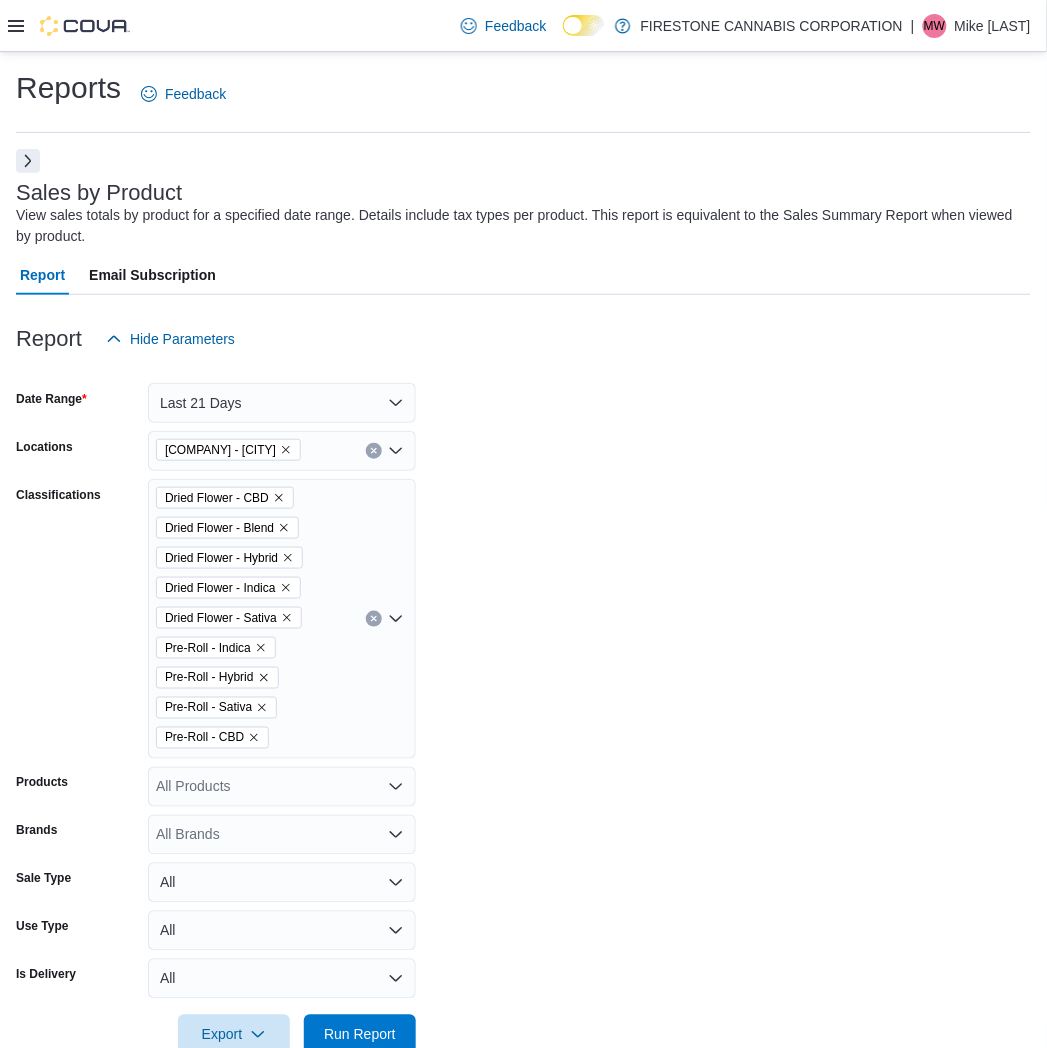 click on "Date Range Last 21 Days Locations [LOCATION] Classifications [CLASSIFICATION] [CLASSIFICATION] [CLASSIFICATION] [CLASSIFICATION] [CLASSIFICATION] Pre-Roll - [CLASSIFICATION] Pre-Roll - [CLASSIFICATION] Pre-Roll - [CLASSIFICATION] Pre-Roll - [CLASSIFICATION] Products All Products Brands All Brands Sale Type All Use Type All Is Delivery All Export  Run Report" at bounding box center [523, 707] 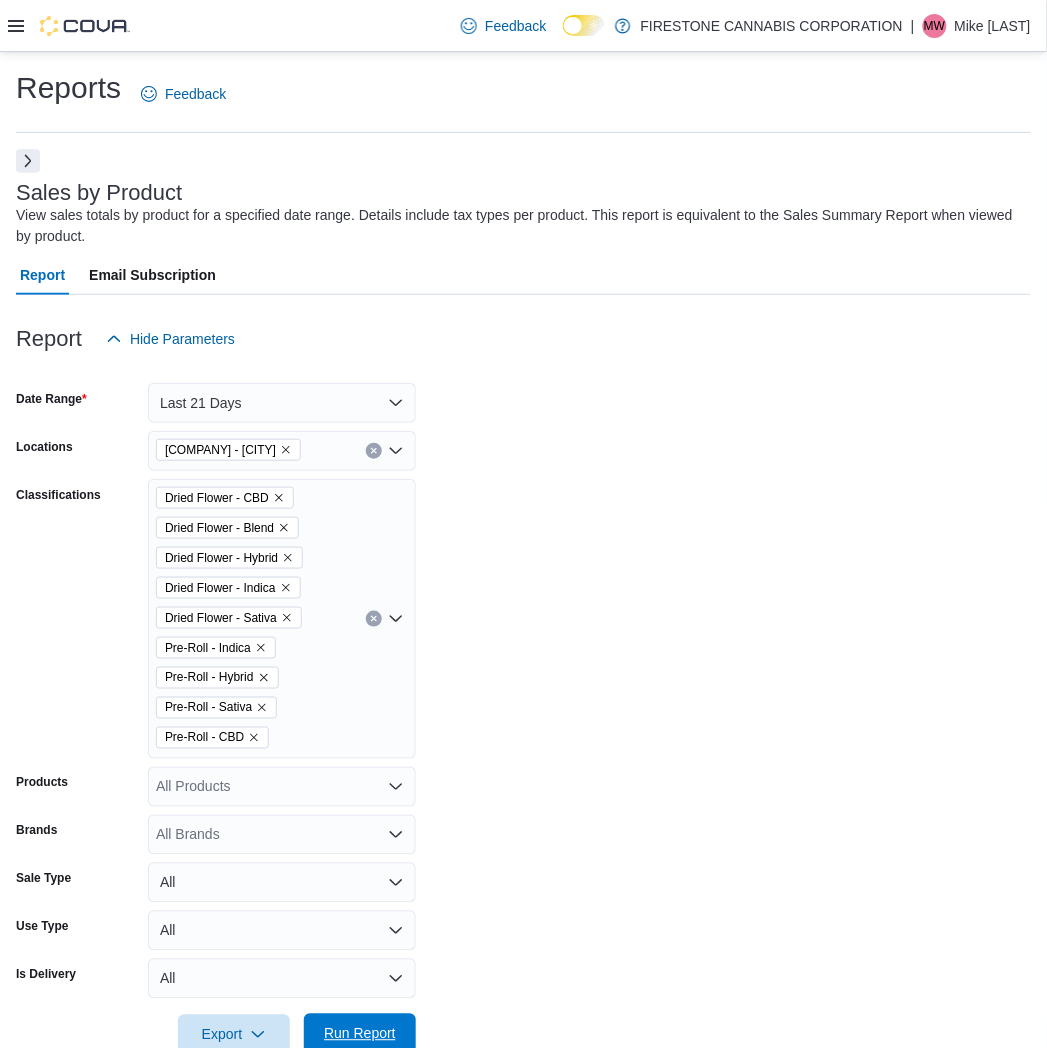 click on "Run Report" at bounding box center [360, 1034] 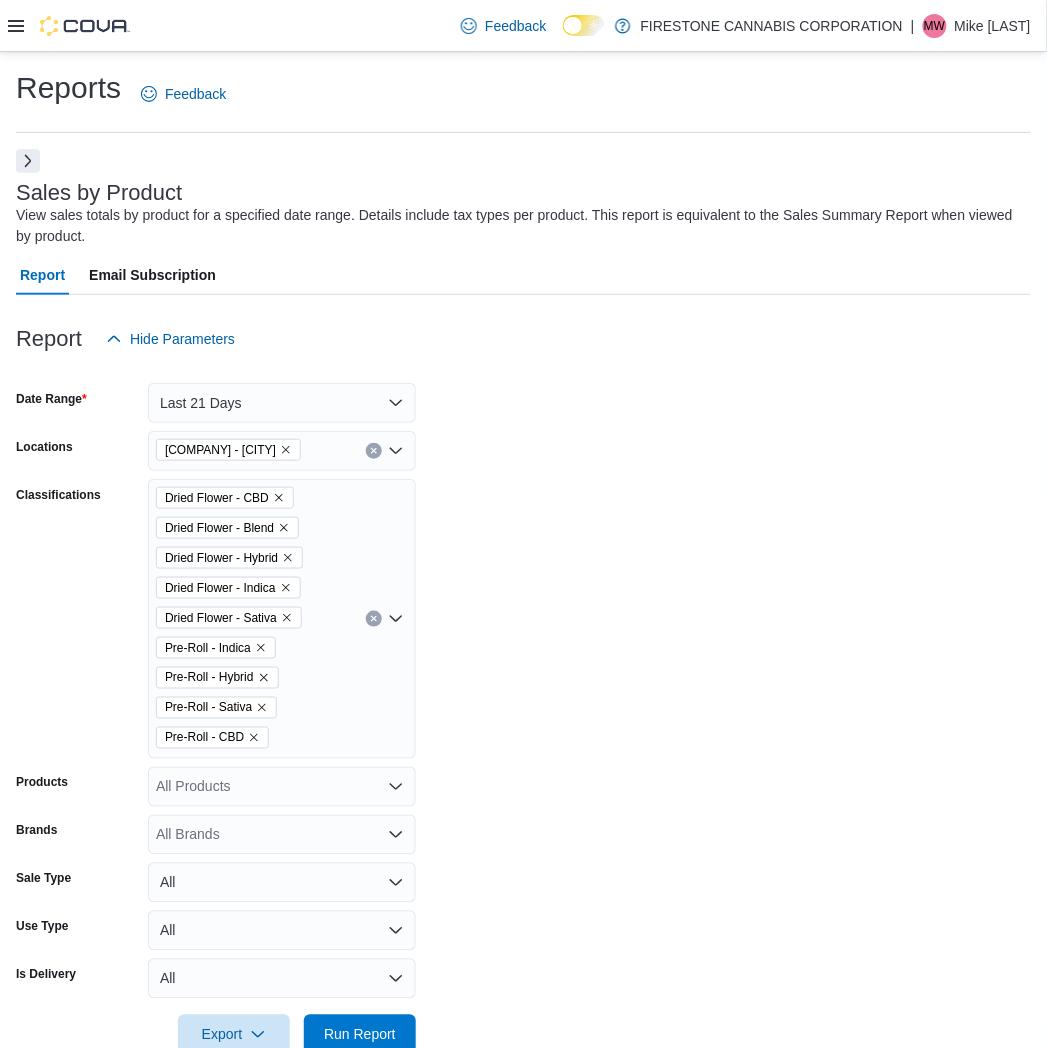 click on "Date Range Last 21 Days Locations [LOCATION] Classifications [CLASSIFICATION] [CLASSIFICATION] [CLASSIFICATION] [CLASSIFICATION] [CLASSIFICATION] Pre-Roll - [CLASSIFICATION] Pre-Roll - [CLASSIFICATION] Pre-Roll - [CLASSIFICATION] Pre-Roll - [CLASSIFICATION] Products All Products Brands All Brands Sale Type All Use Type All Is Delivery All Export  Run Report" at bounding box center [523, 707] 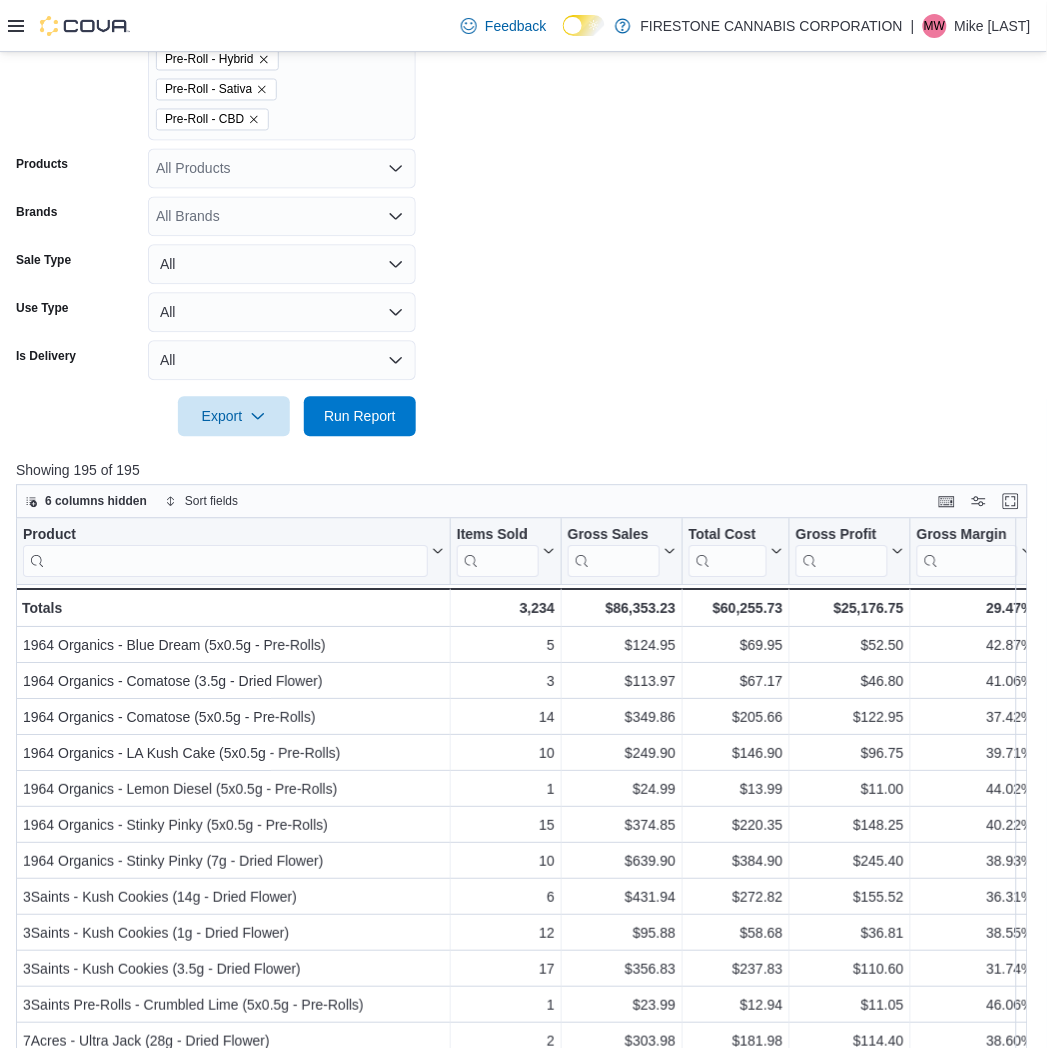 scroll, scrollTop: 666, scrollLeft: 0, axis: vertical 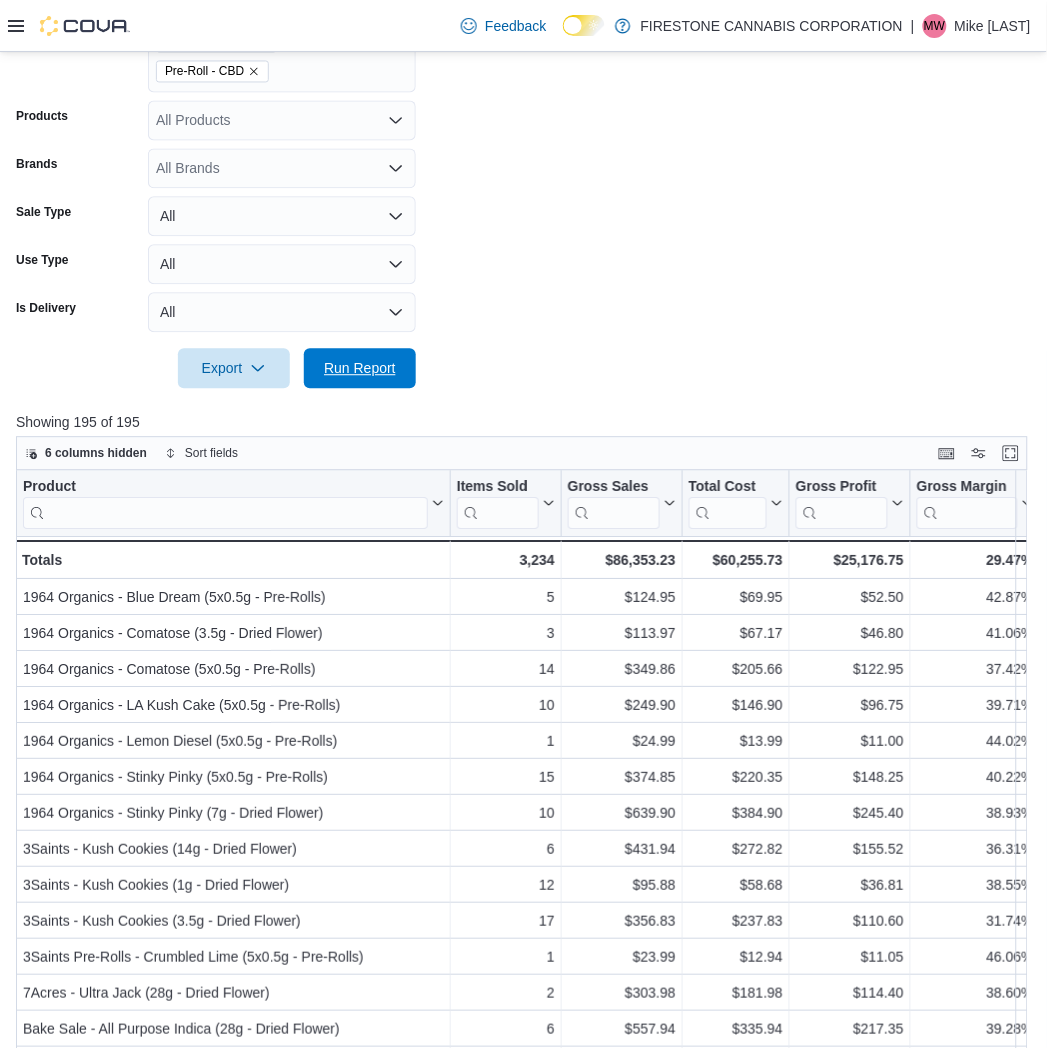 click on "Run Report" at bounding box center (360, 369) 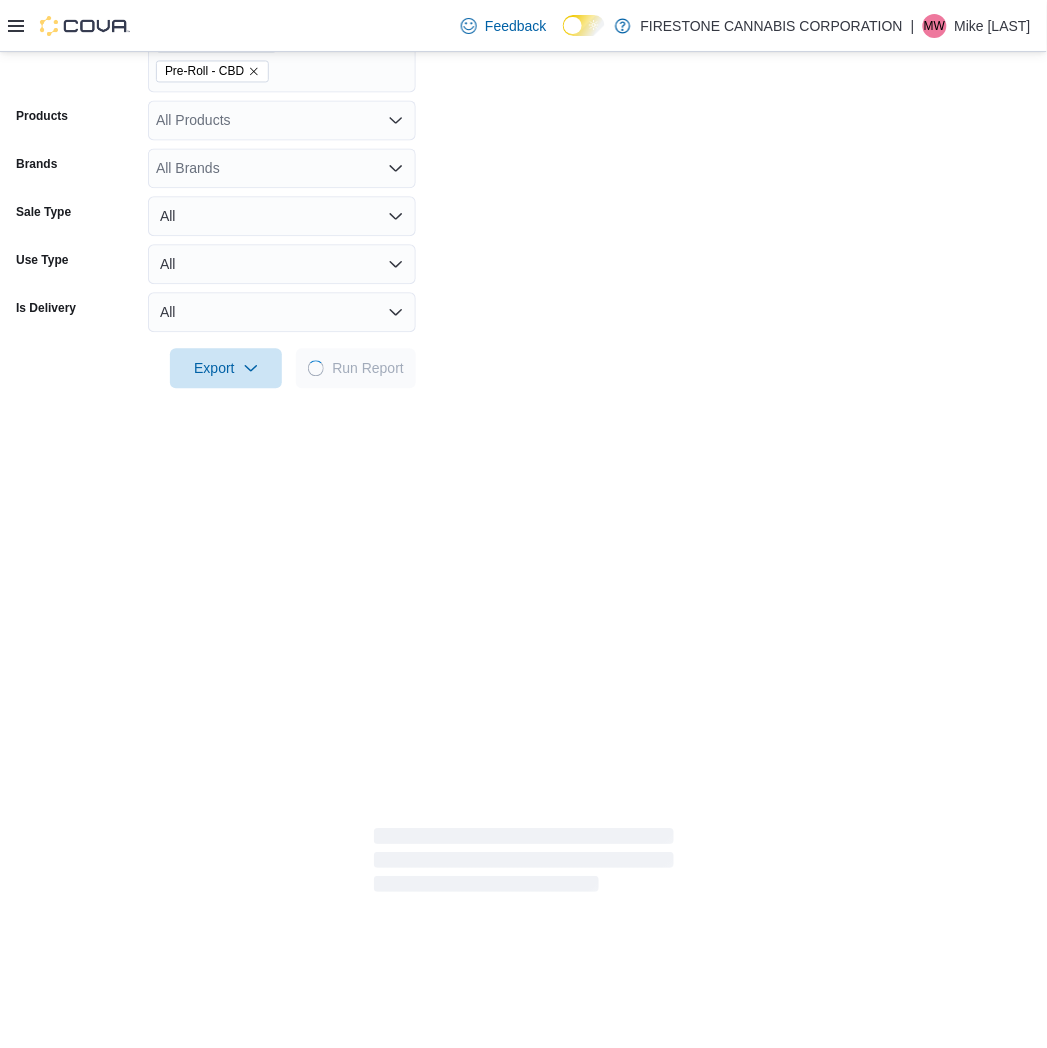 click at bounding box center (523, 341) 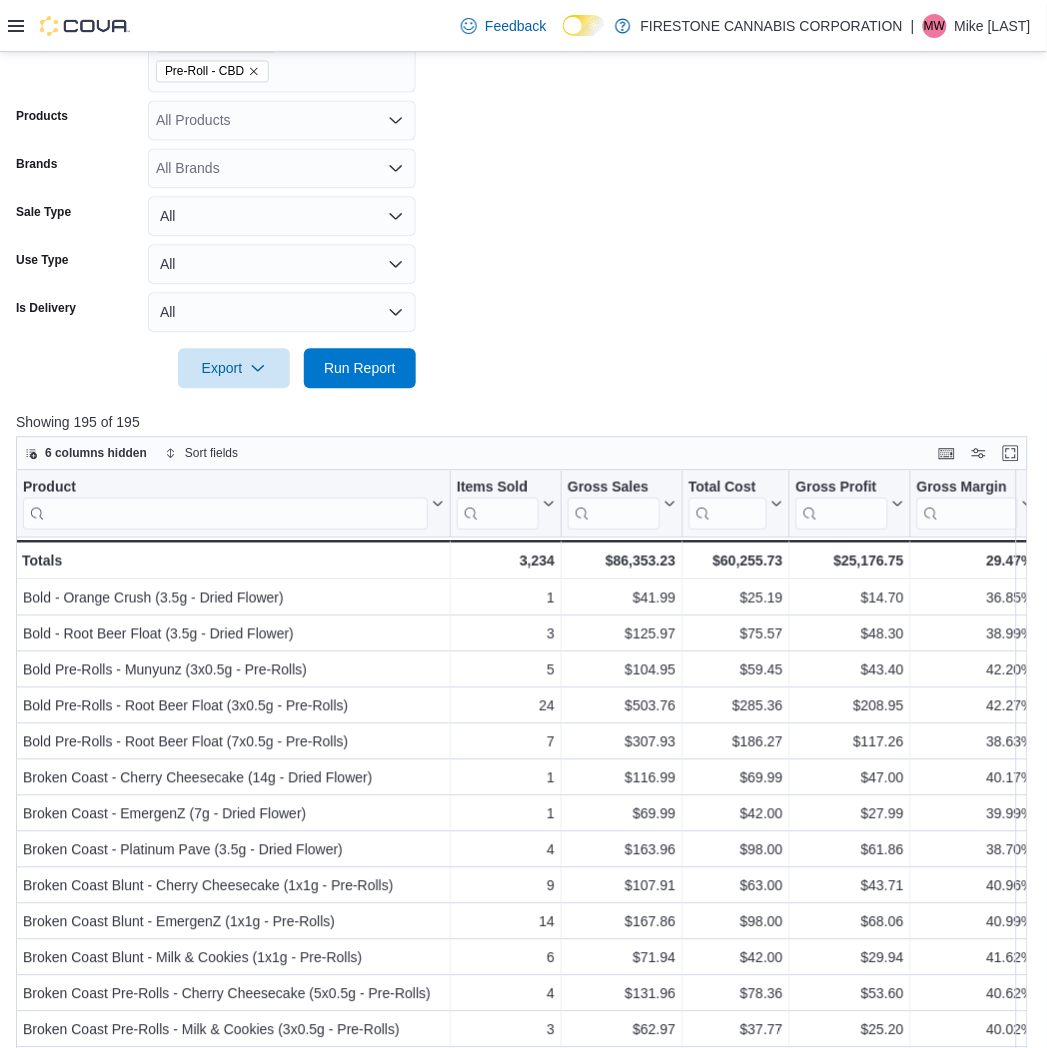 scroll, scrollTop: 666, scrollLeft: 0, axis: vertical 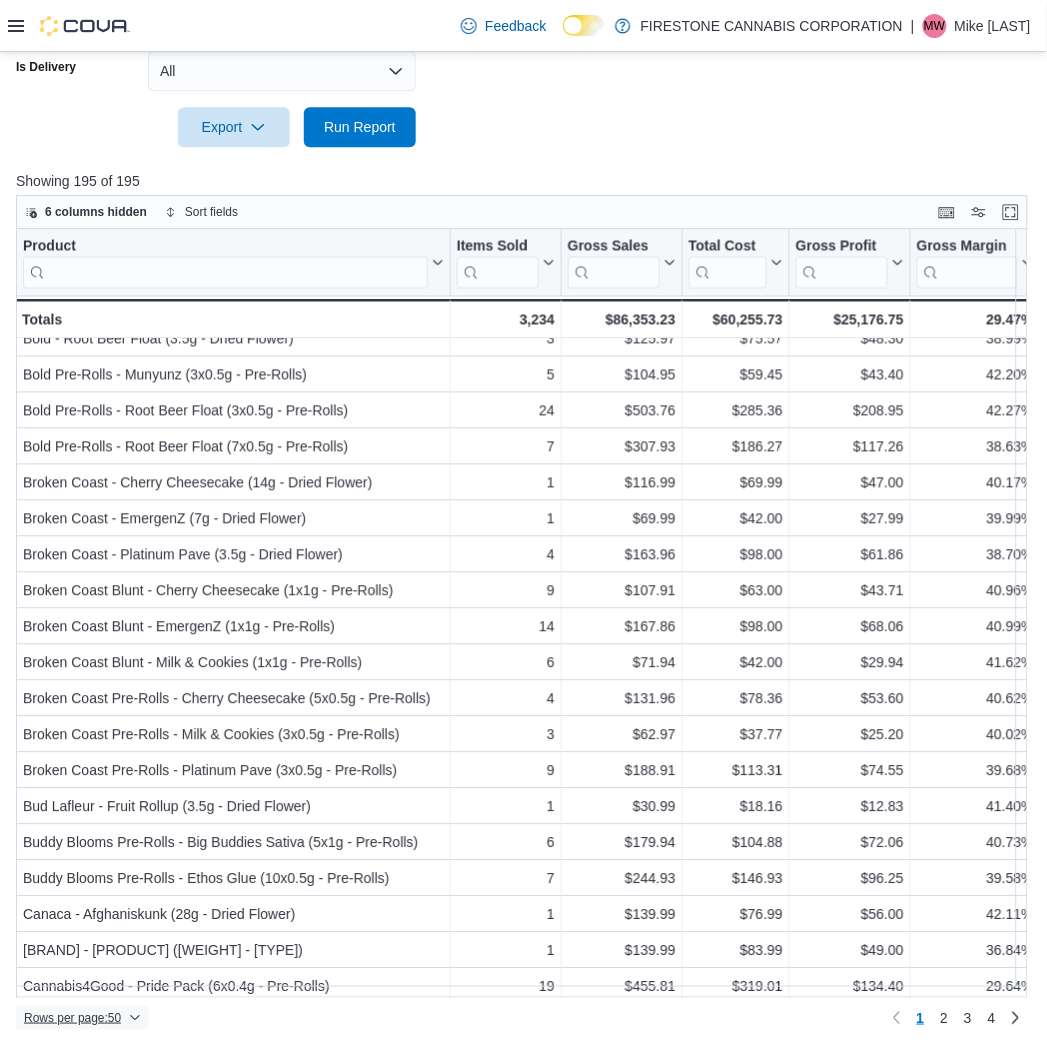 click on "Rows per page :  50" at bounding box center [72, 1018] 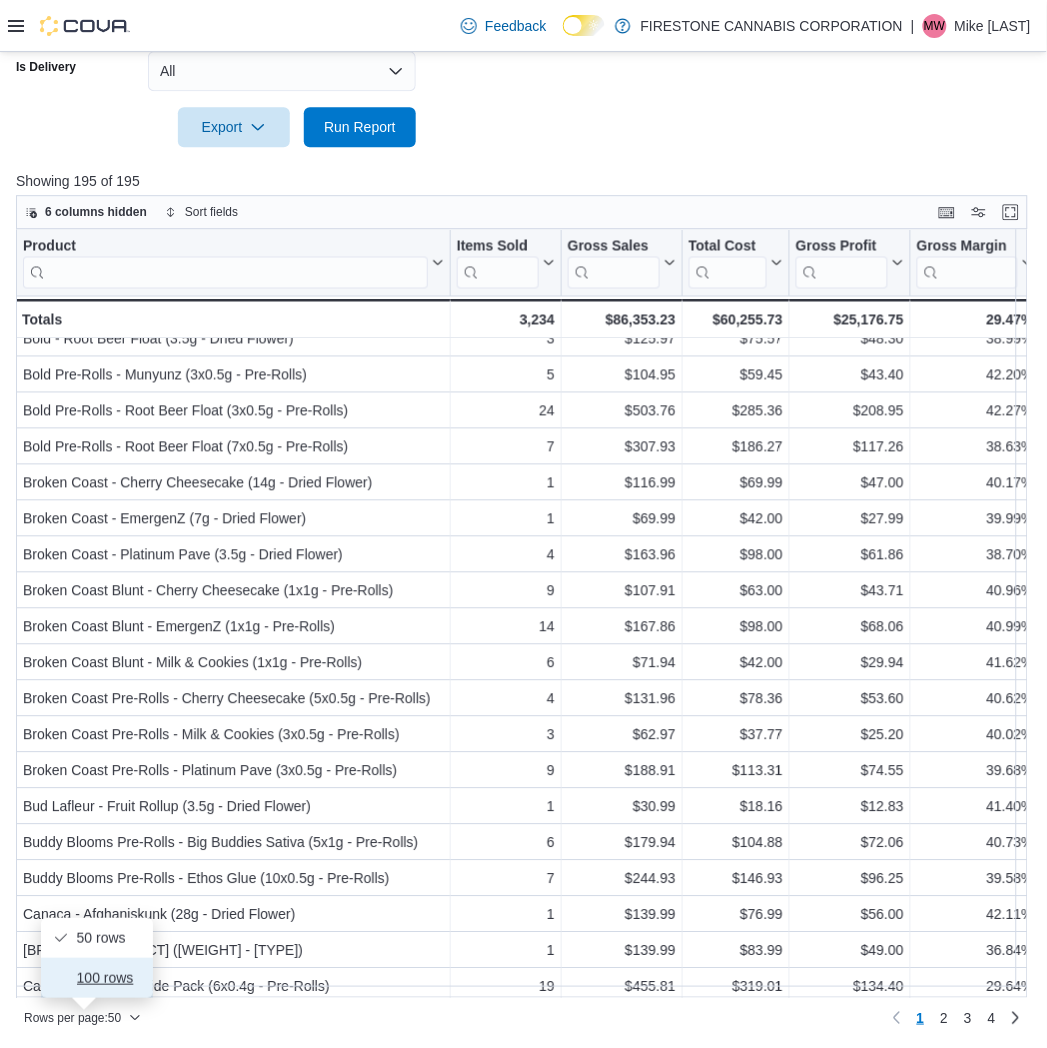 click on "100 rows" at bounding box center (109, 978) 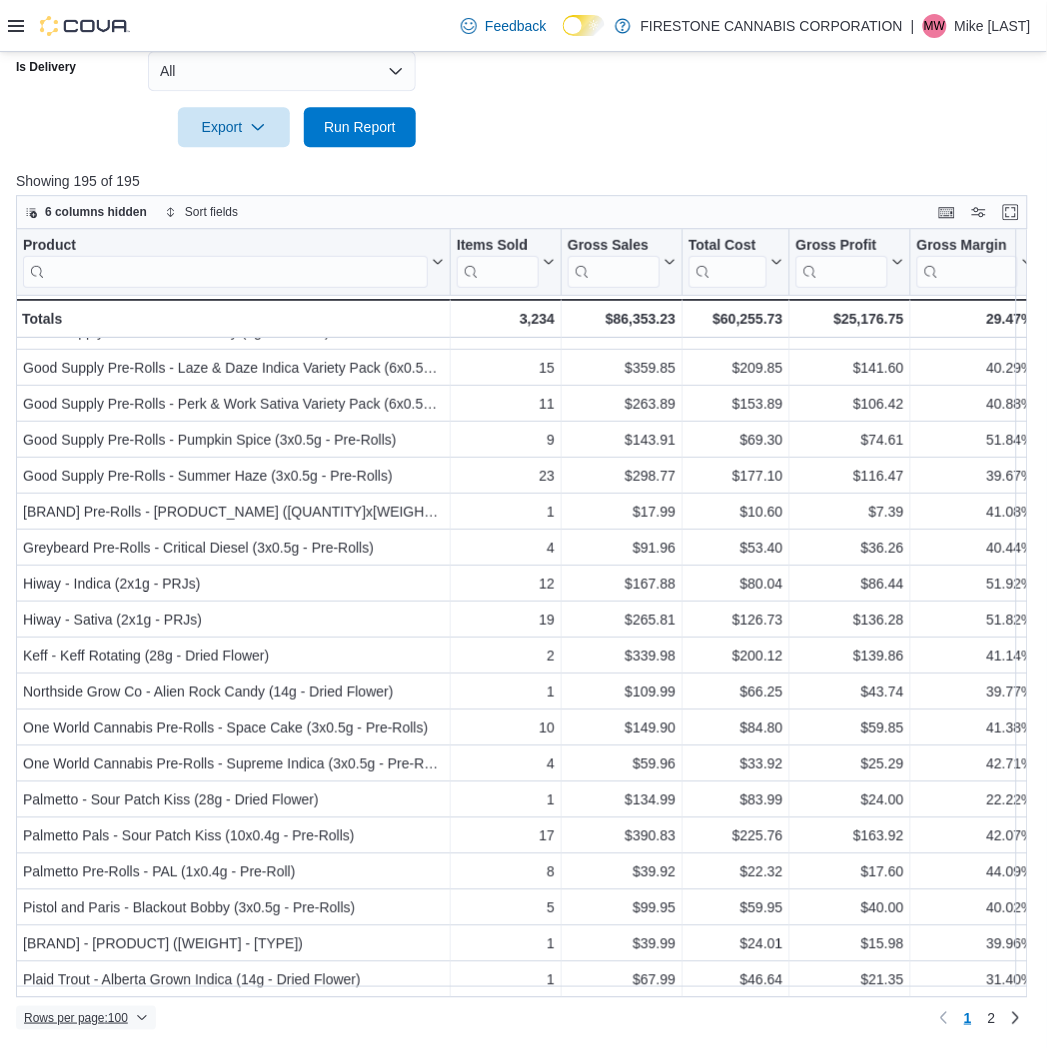 scroll, scrollTop: 2951, scrollLeft: 0, axis: vertical 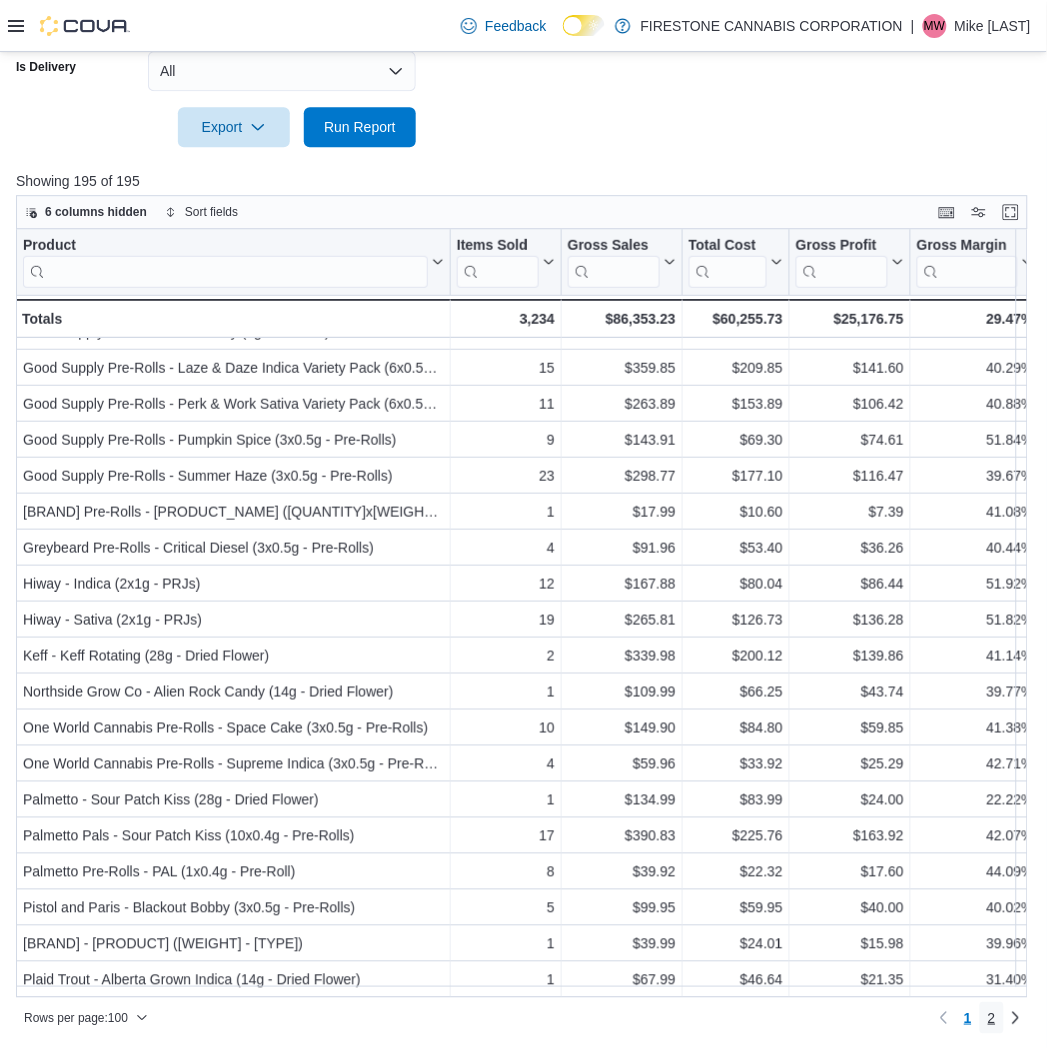click on "2" at bounding box center [992, 1018] 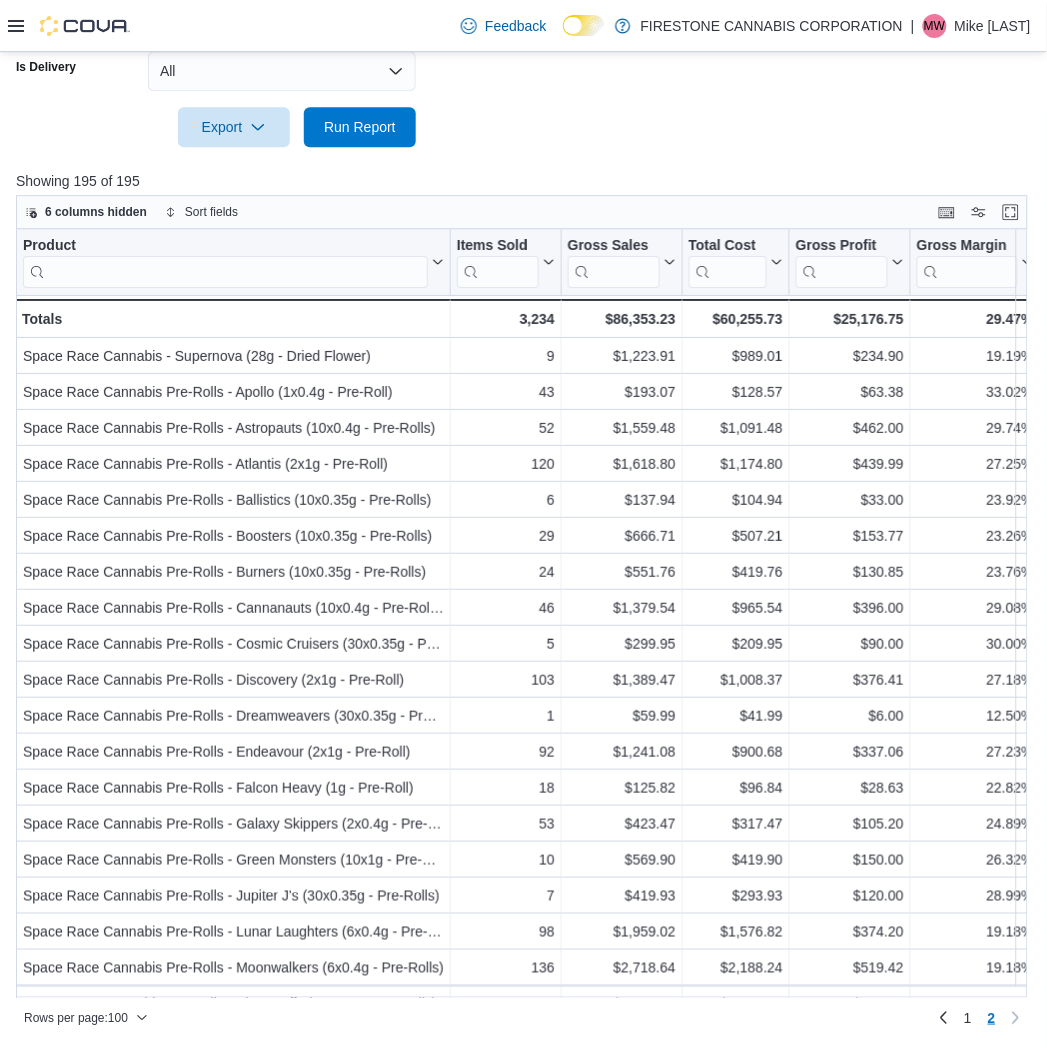 scroll, scrollTop: 1333, scrollLeft: 0, axis: vertical 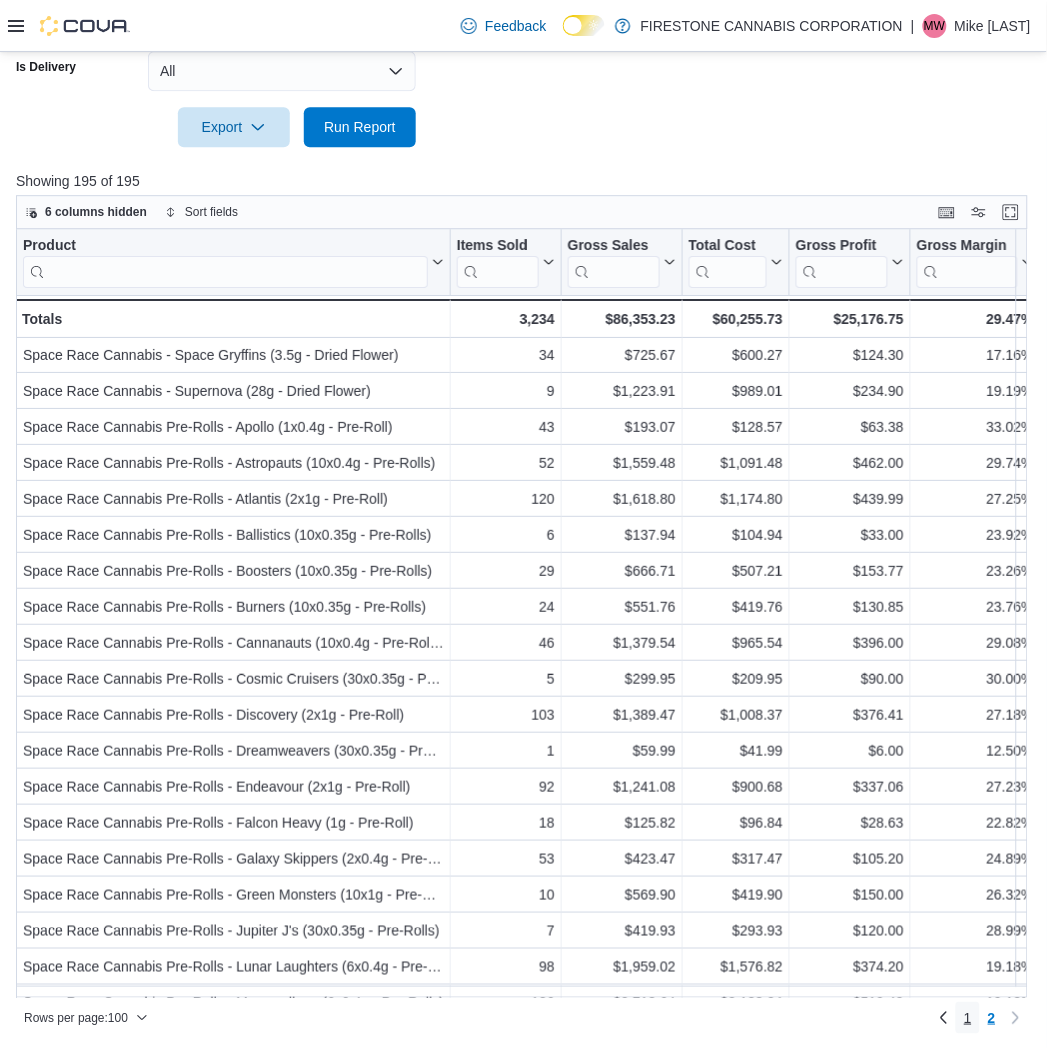click on "1" at bounding box center (968, 1018) 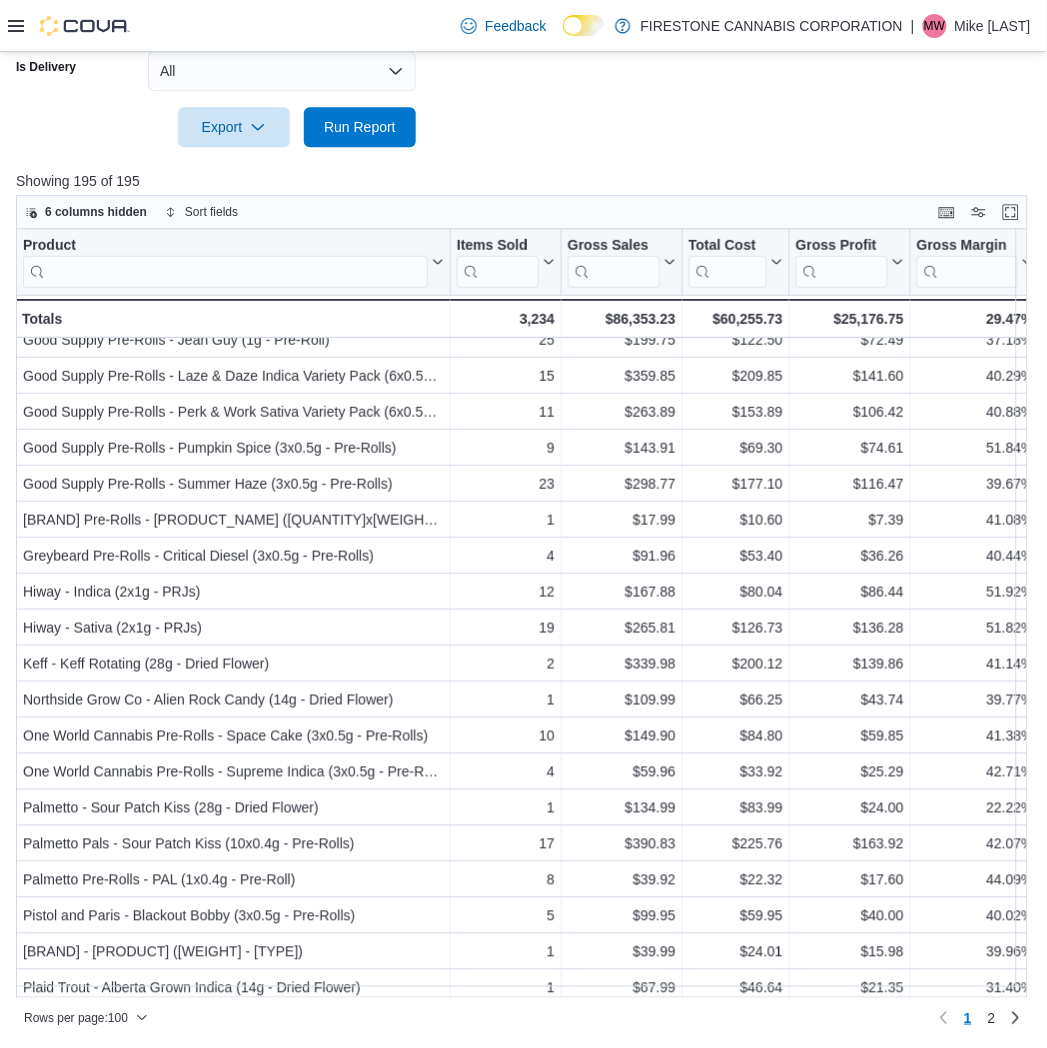 scroll, scrollTop: 2951, scrollLeft: 0, axis: vertical 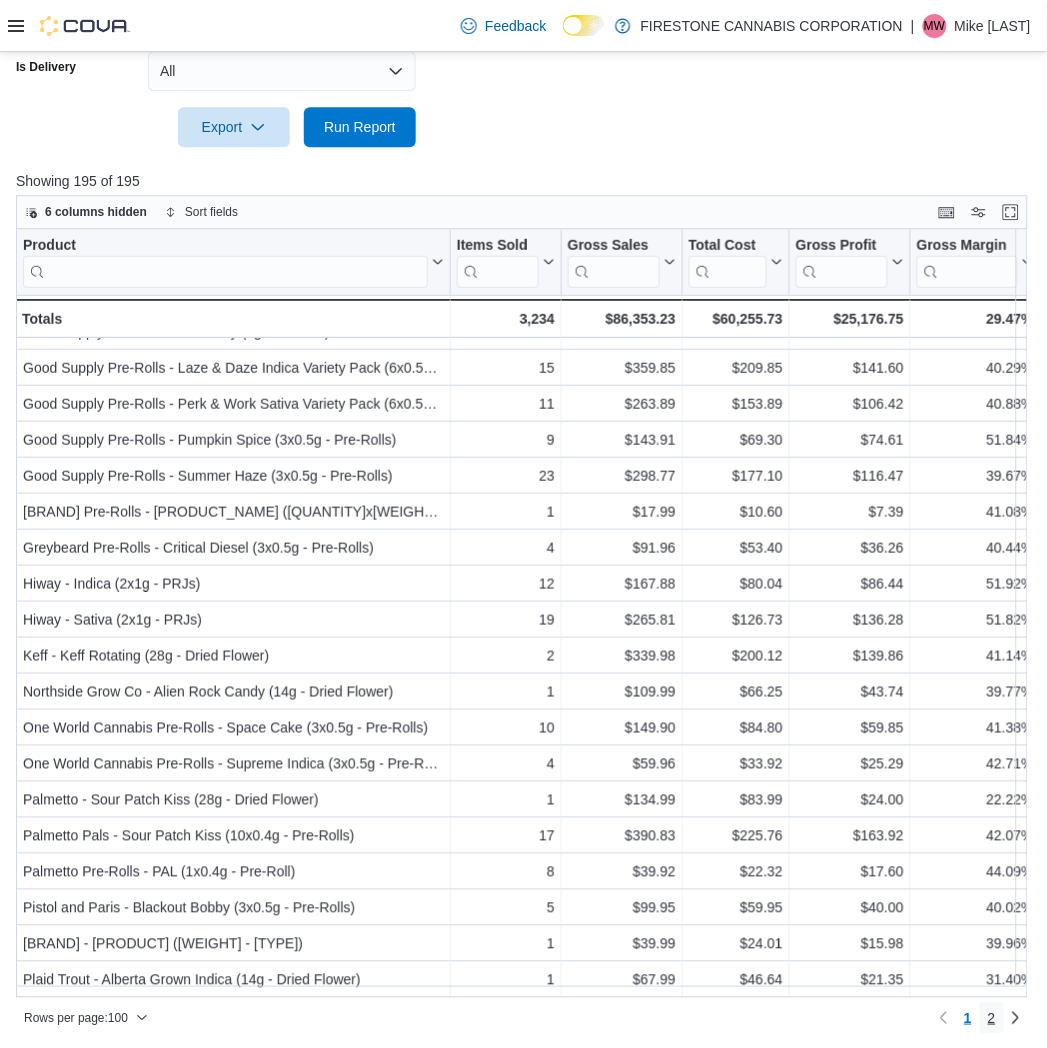 click on "2" at bounding box center (992, 1018) 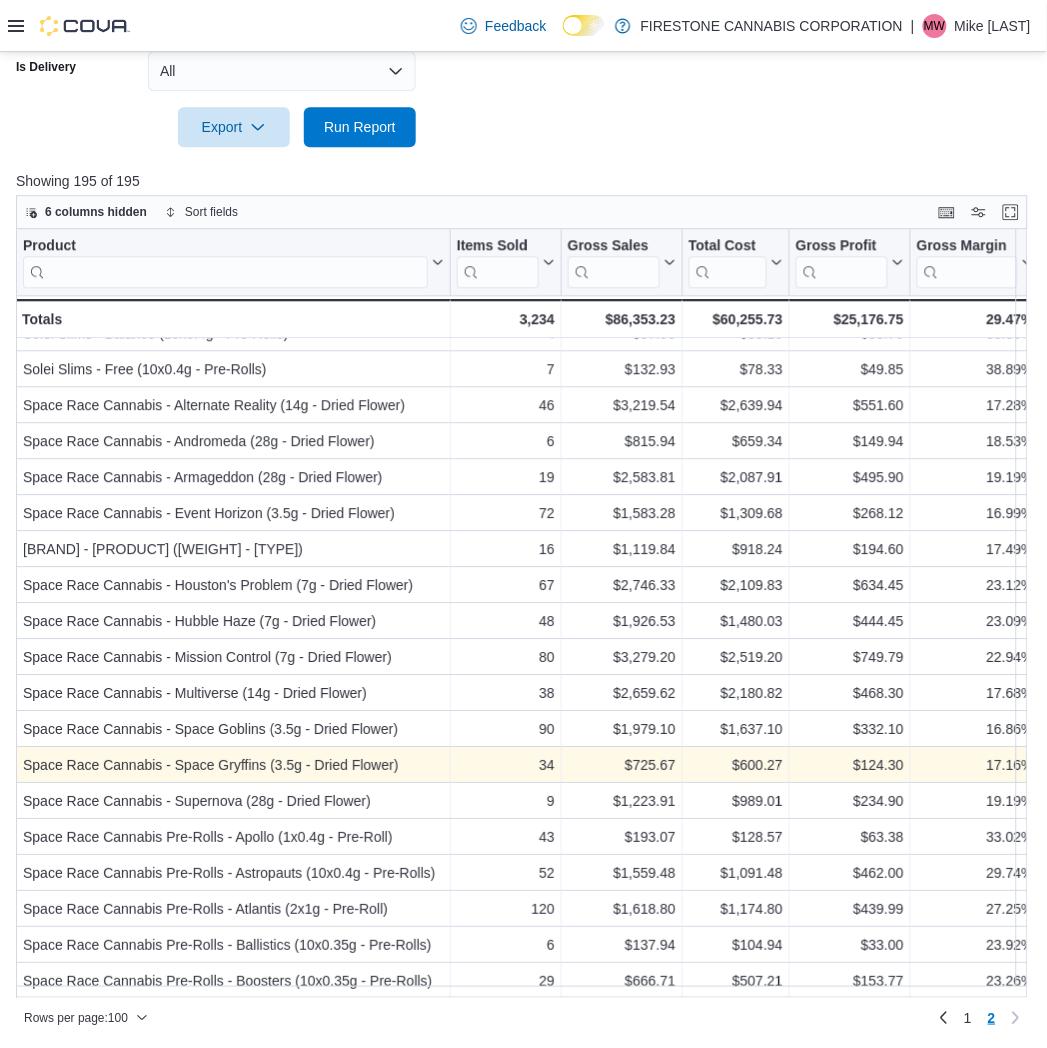 scroll, scrollTop: 888, scrollLeft: 0, axis: vertical 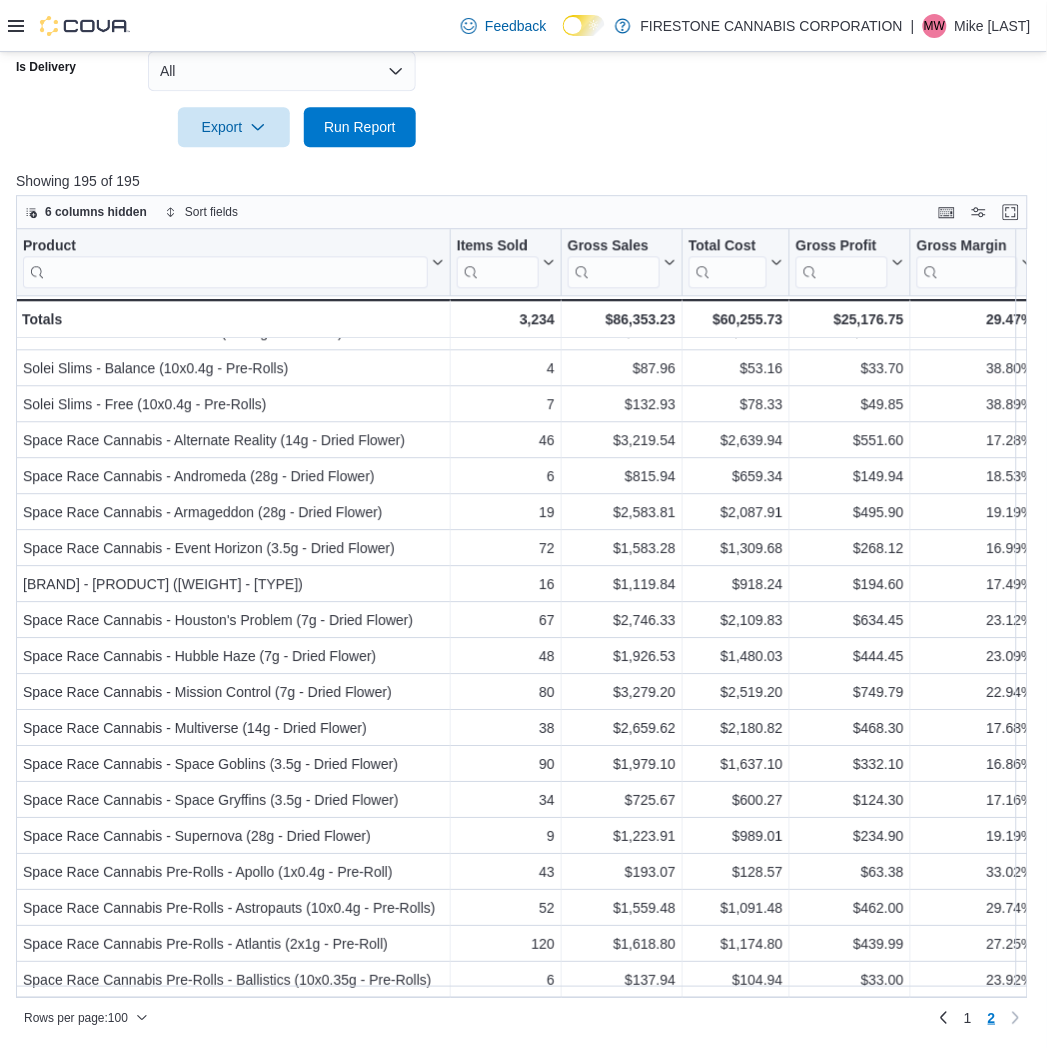 drag, startPoint x: 572, startPoint y: 145, endPoint x: 587, endPoint y: 143, distance: 15.132746 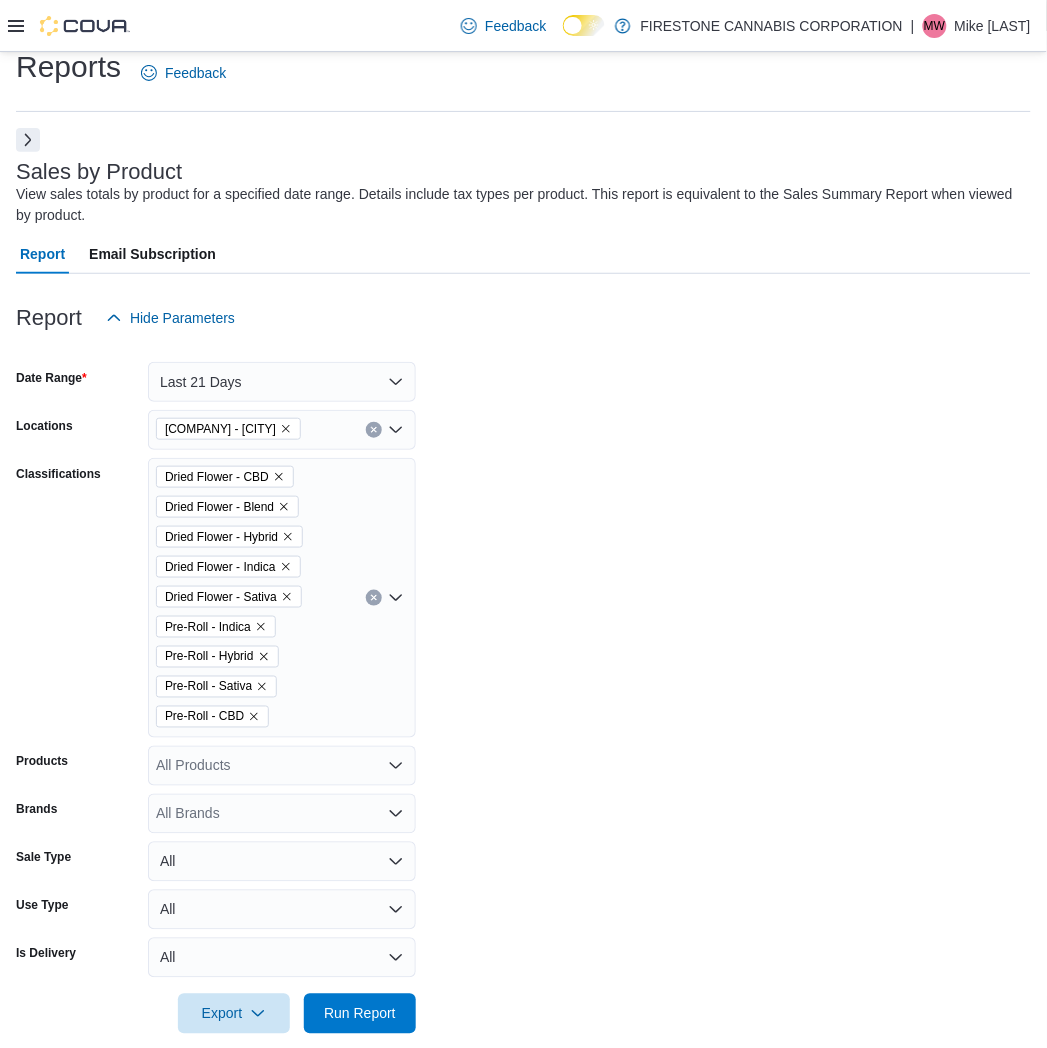 scroll, scrollTop: 20, scrollLeft: 0, axis: vertical 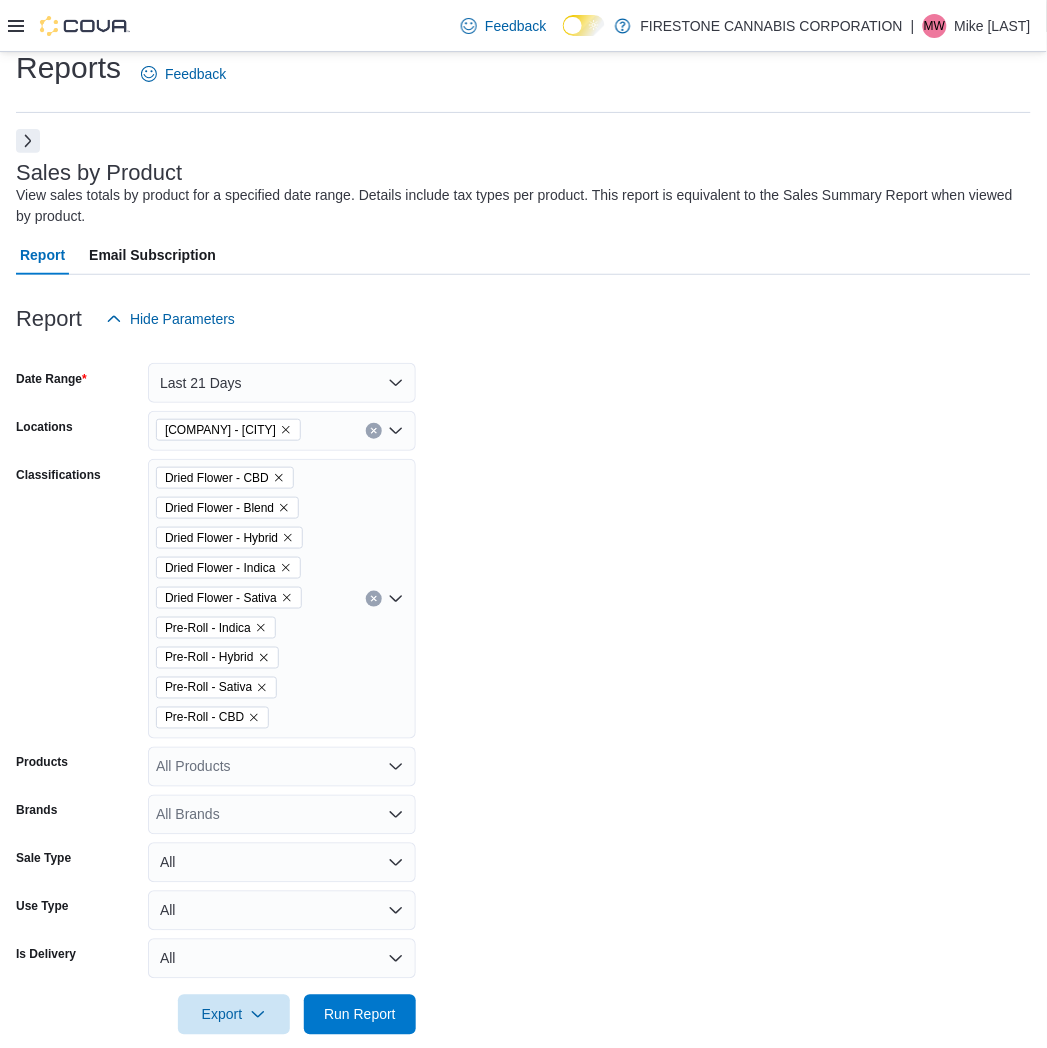 click 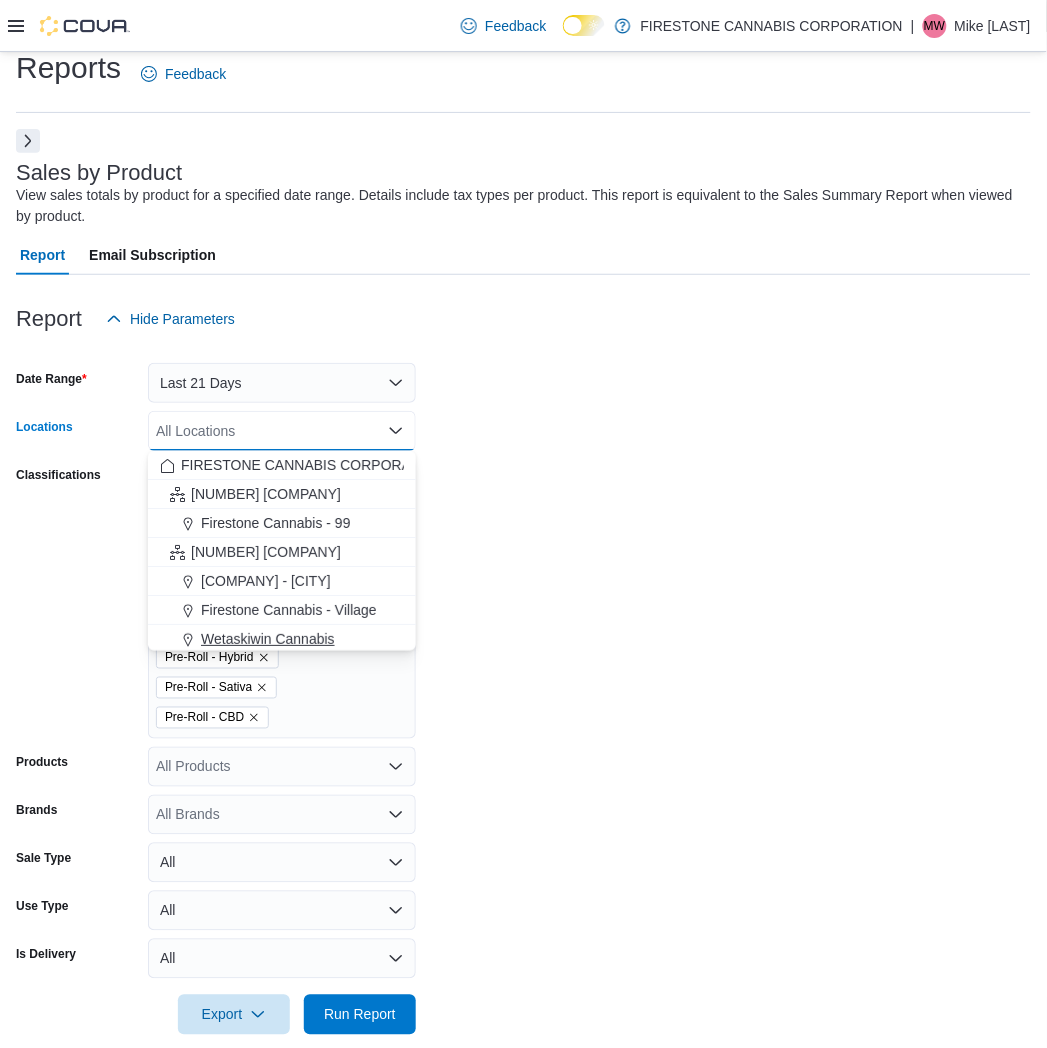 click on "Wetaskiwin Cannabis" at bounding box center [282, 639] 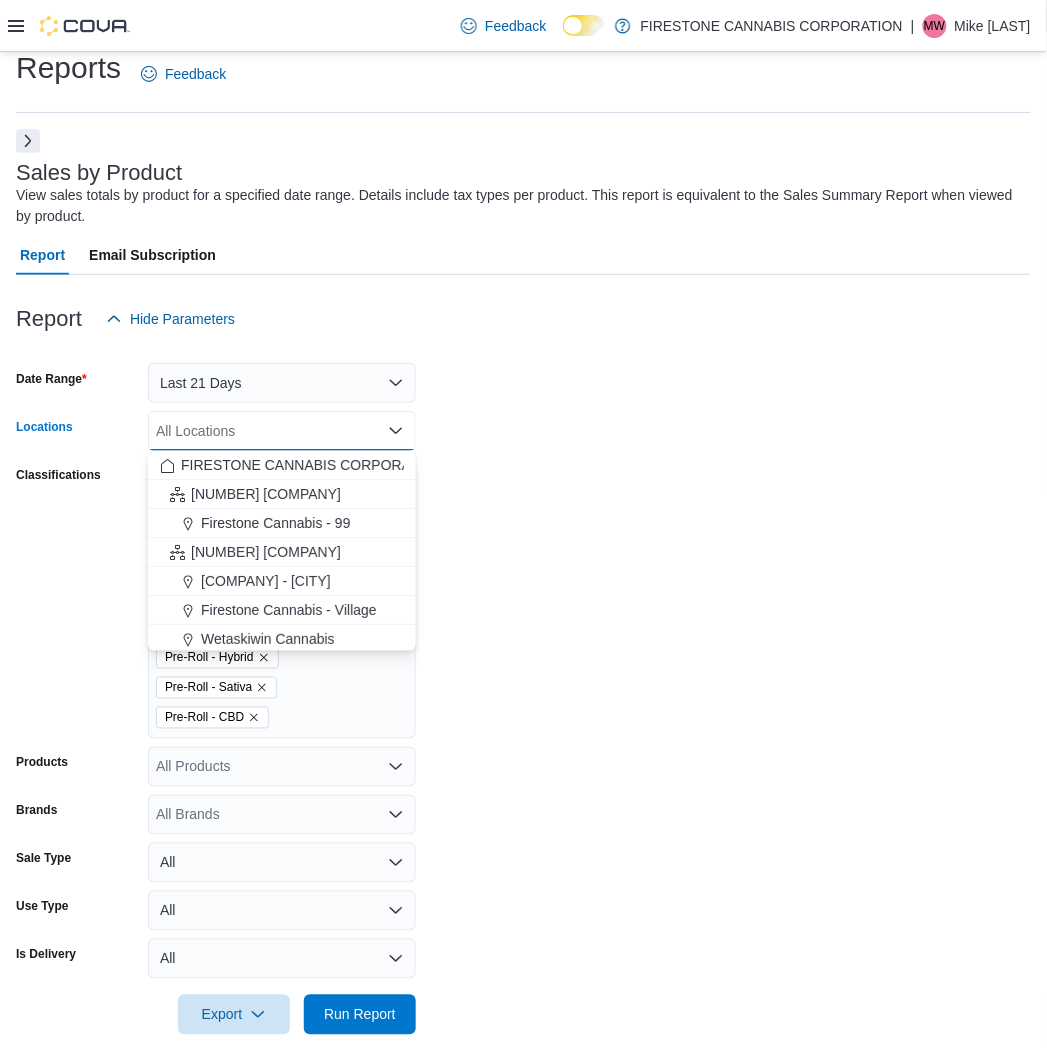 scroll, scrollTop: 3, scrollLeft: 0, axis: vertical 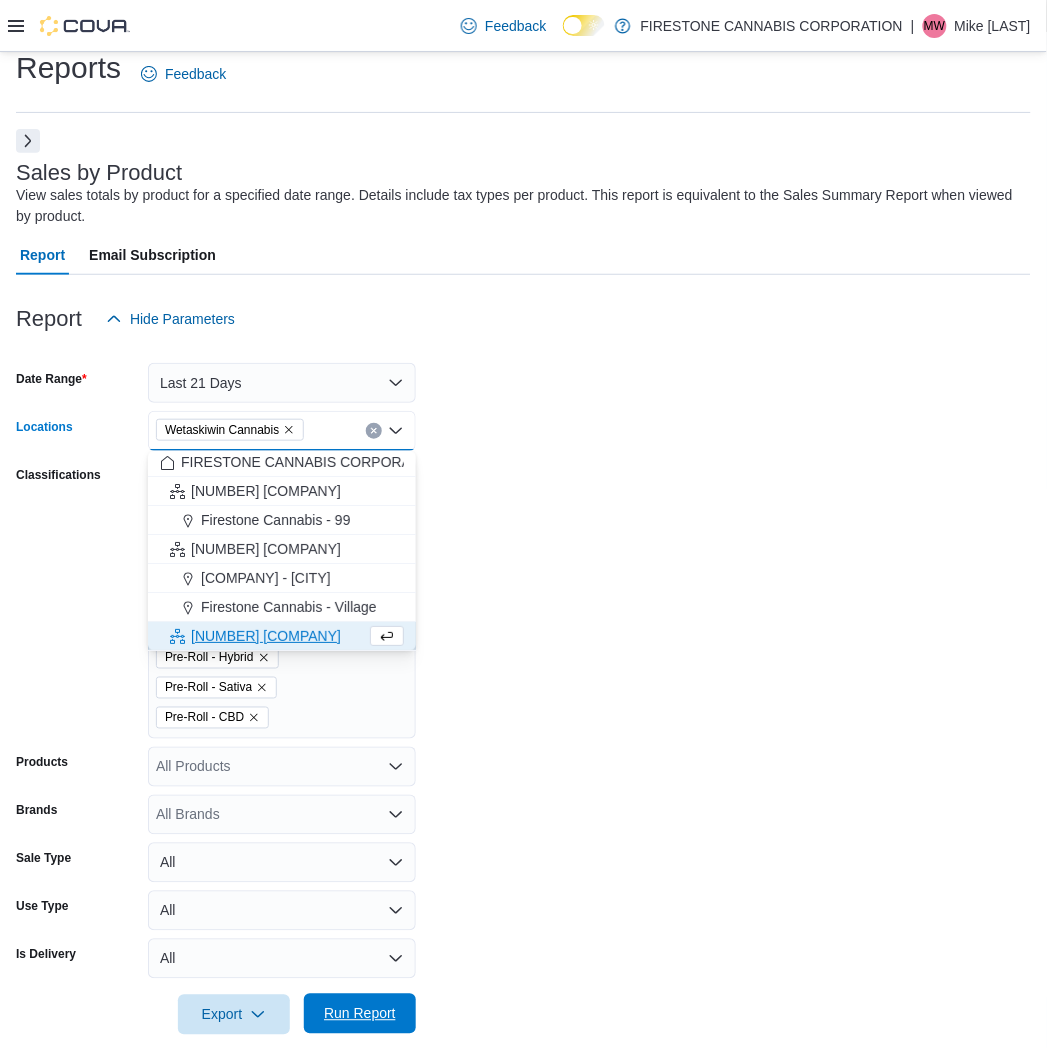 click on "Run Report" at bounding box center [360, 1014] 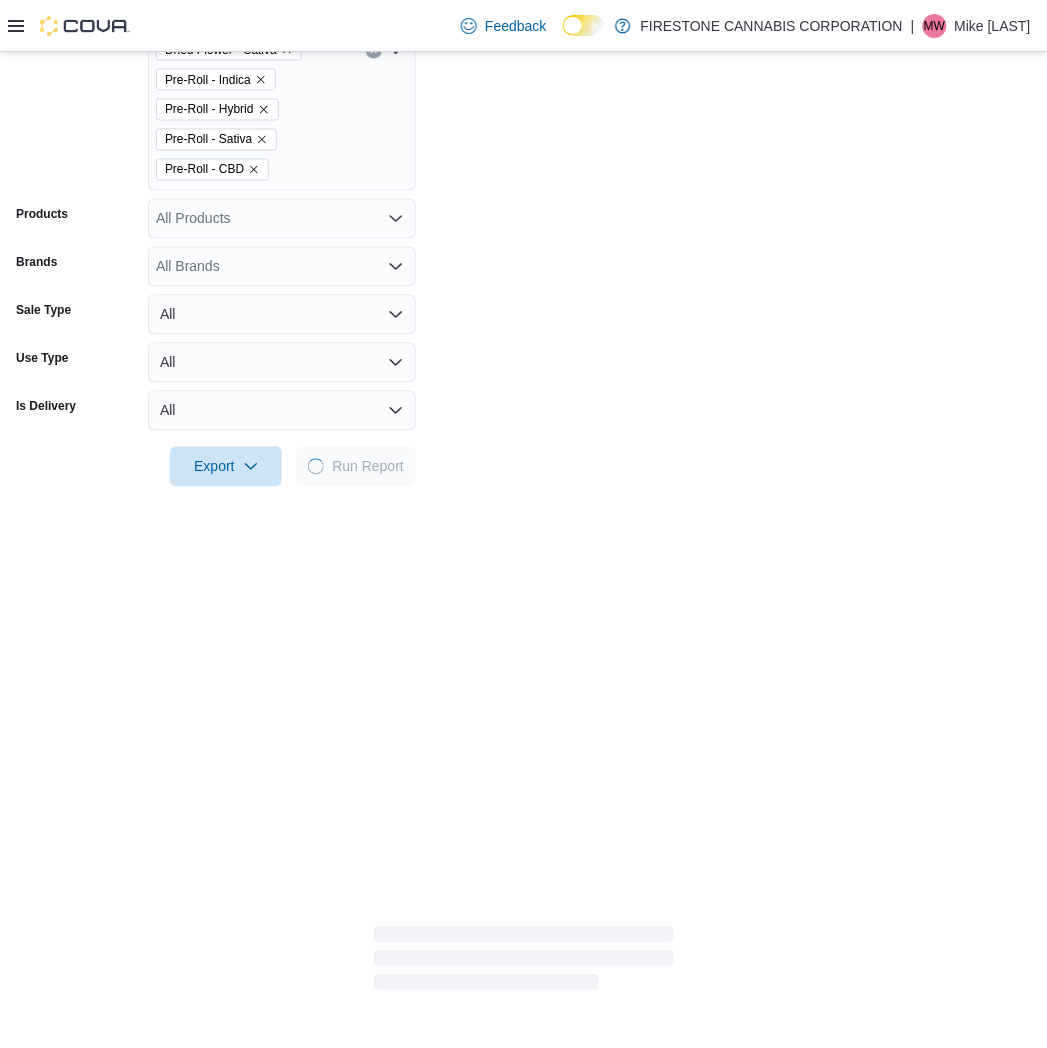 scroll, scrollTop: 575, scrollLeft: 0, axis: vertical 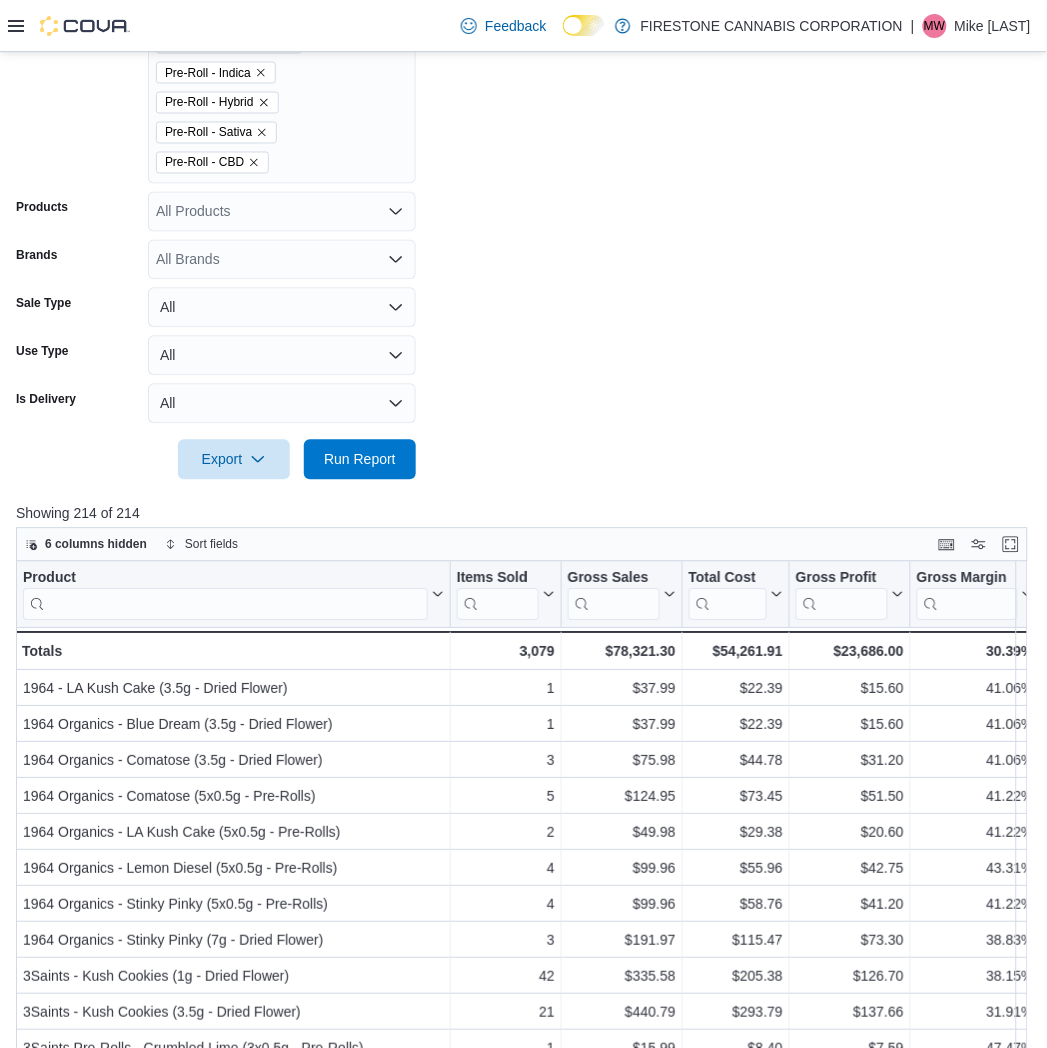 click on "Date Range Last 21 Days Locations [LOCATION] Classifications [CLASSIFICATION] [CLASSIFICATION] [CLASSIFICATION] [CLASSIFICATION] [CLASSIFICATION] Pre-Roll - [CLASSIFICATION] Pre-Roll - [CLASSIFICATION] Pre-Roll - [CLASSIFICATION] Pre-Roll - [CLASSIFICATION] Products All Products Brands All Brands Sale Type All Use Type All Is Delivery All Export  Run Report" at bounding box center (523, 132) 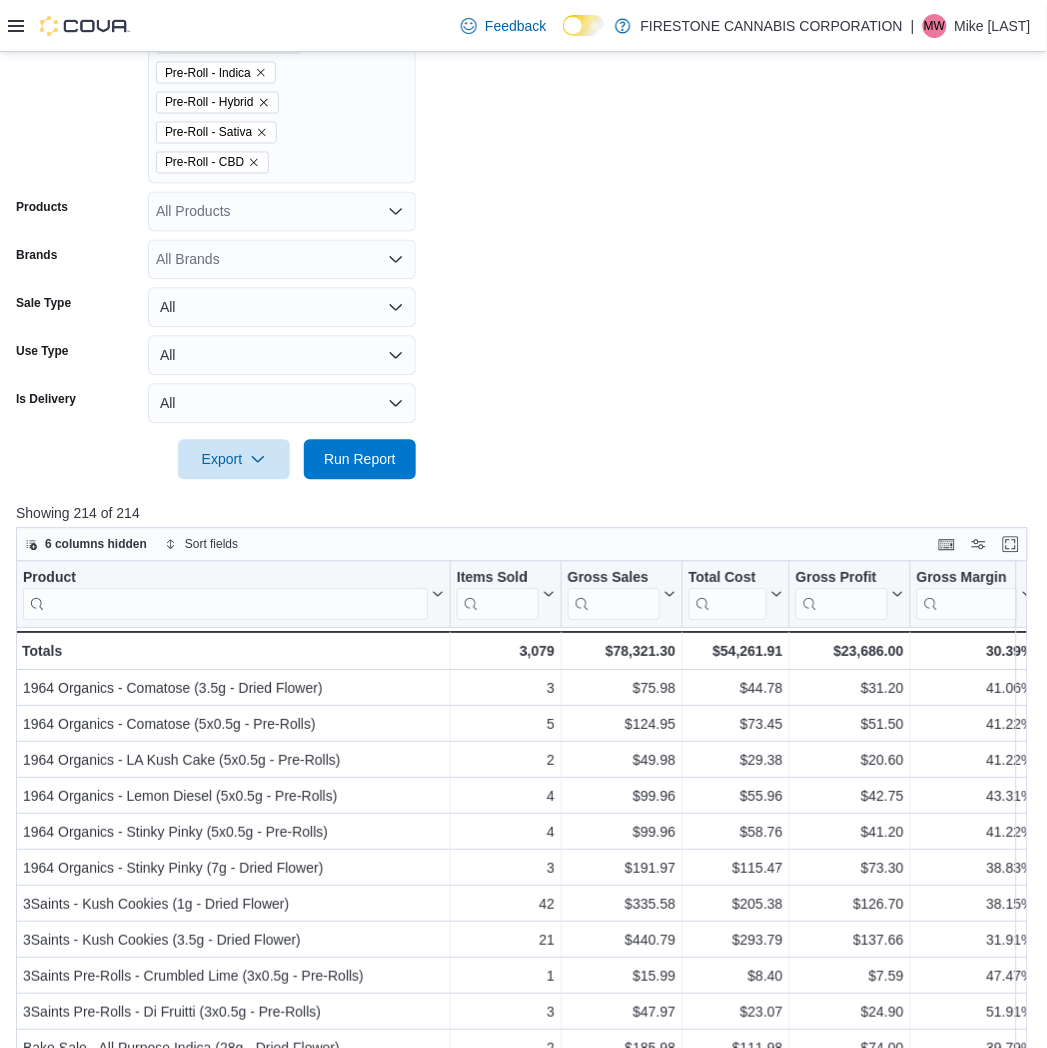 scroll, scrollTop: 111, scrollLeft: 0, axis: vertical 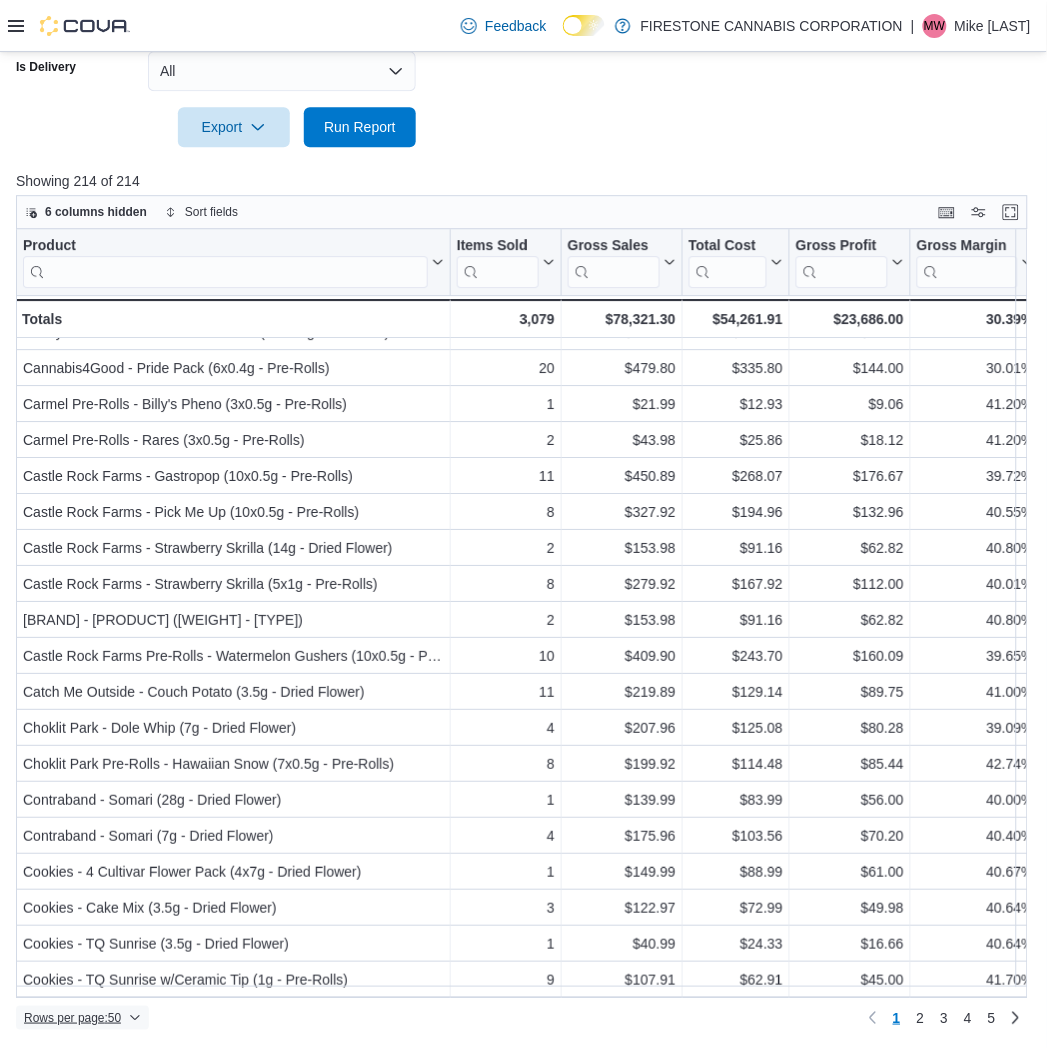 click on "Rows per page :  50" at bounding box center [82, 1018] 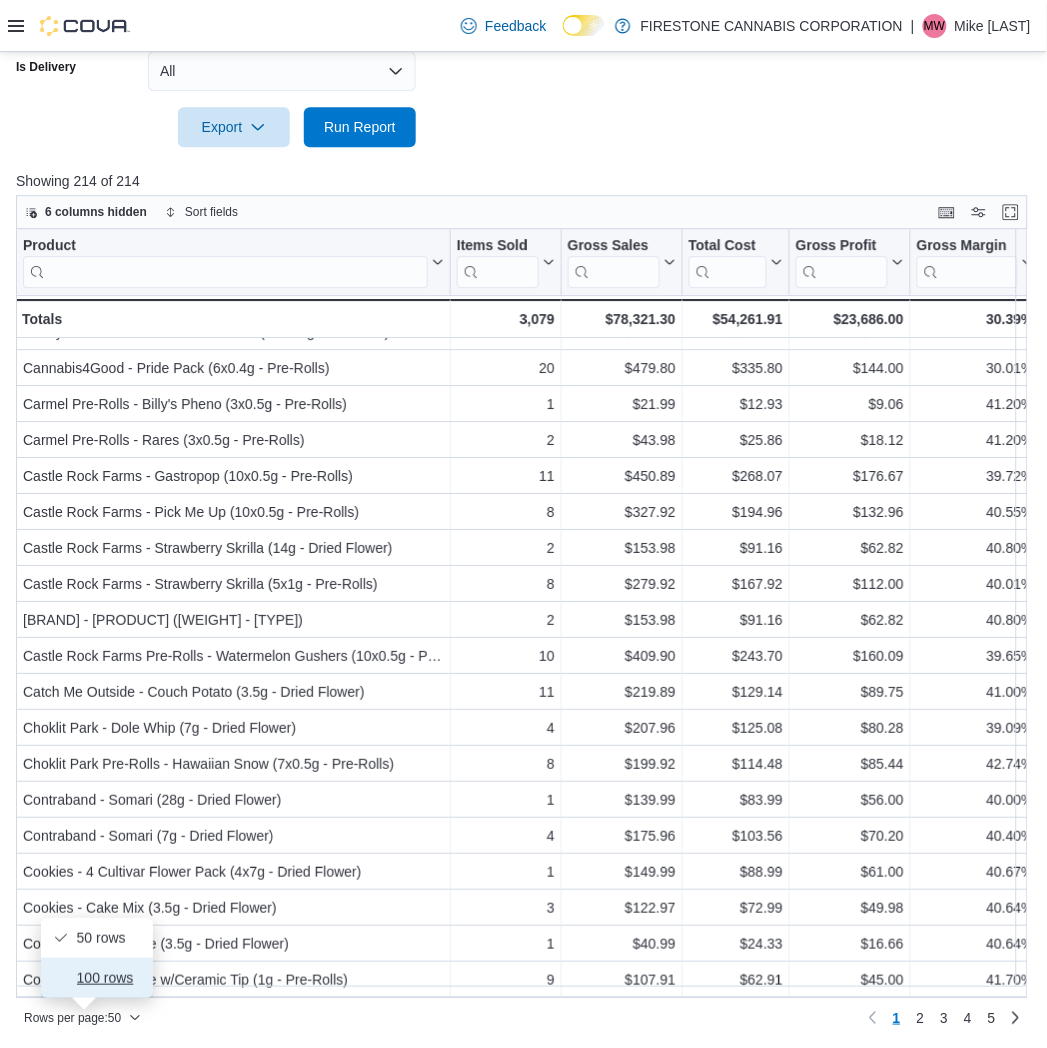 click on "100 rows" at bounding box center (97, 978) 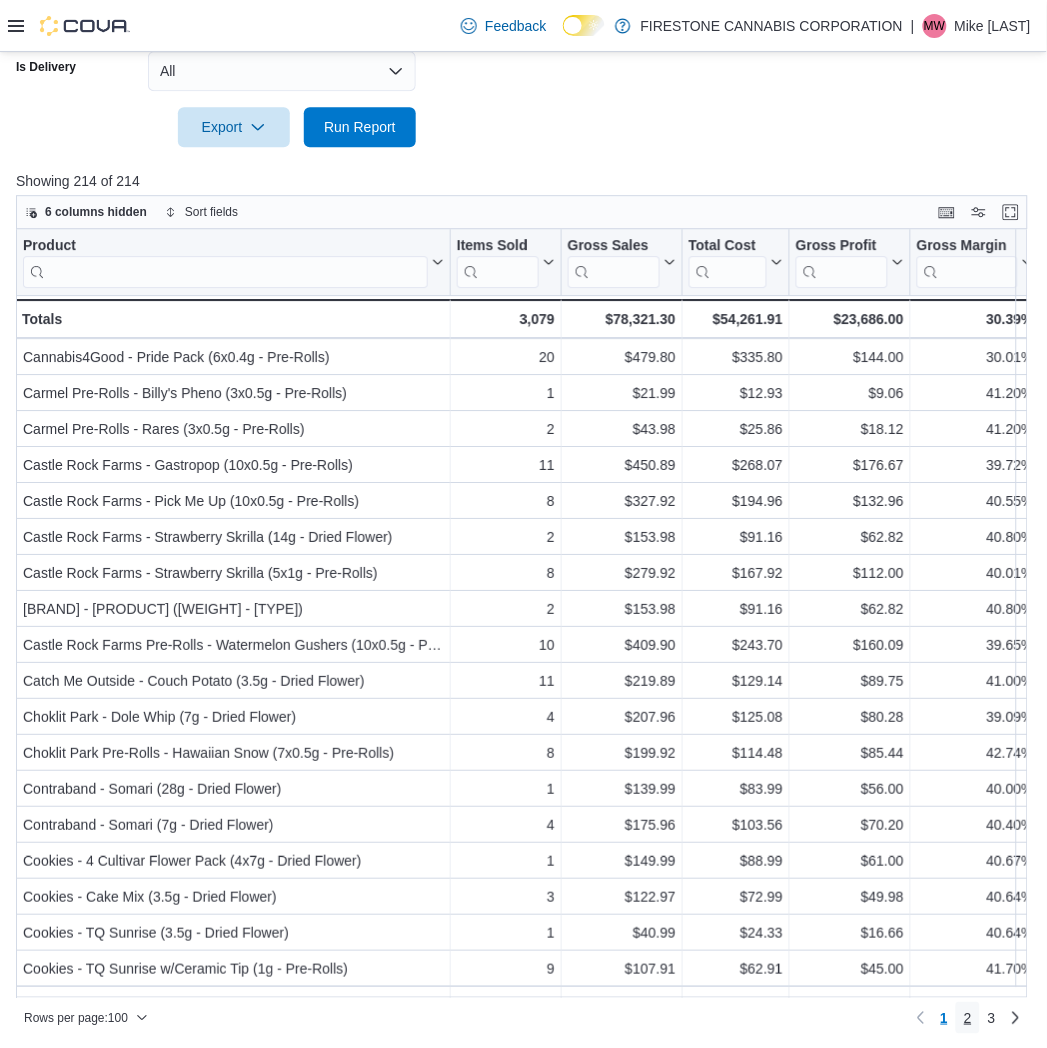 click on "2" at bounding box center (968, 1018) 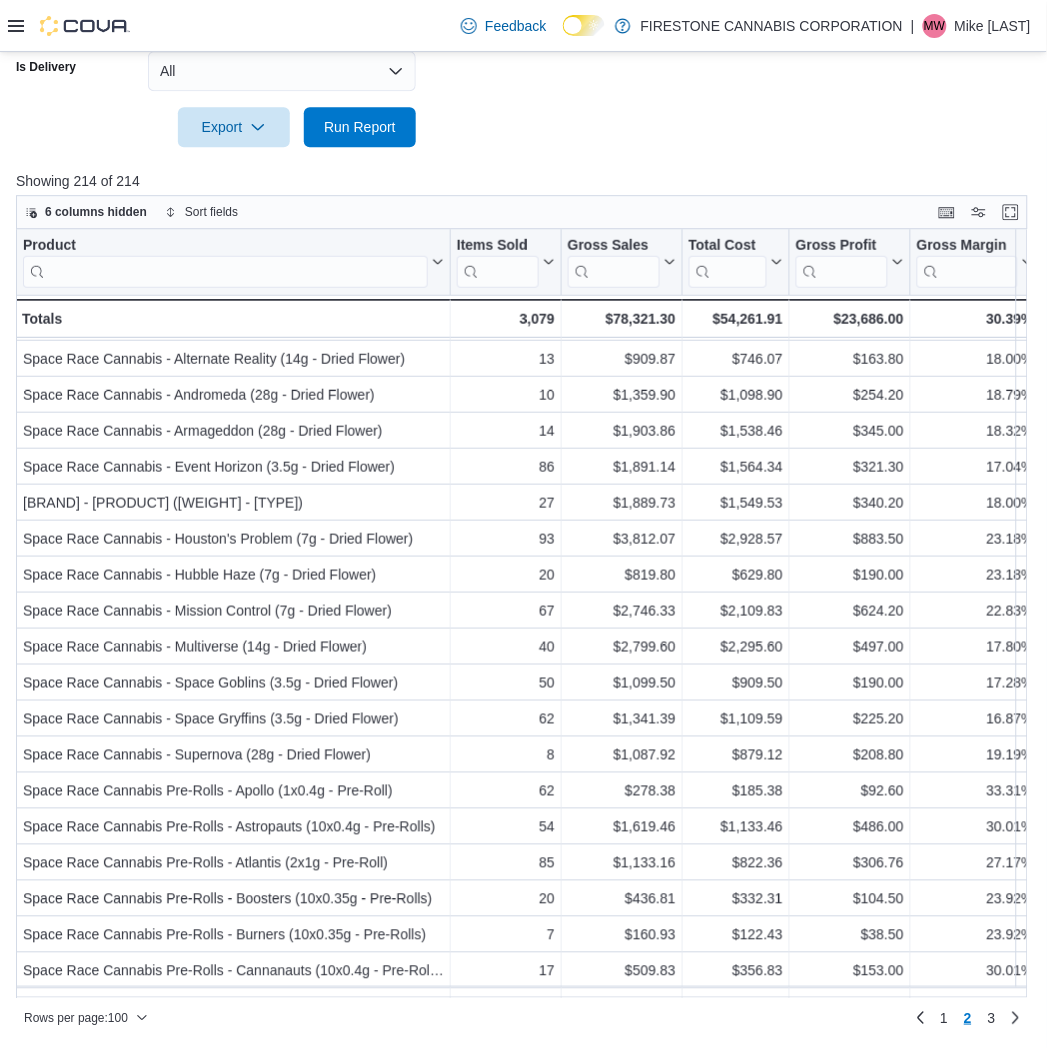 scroll, scrollTop: 1506, scrollLeft: 0, axis: vertical 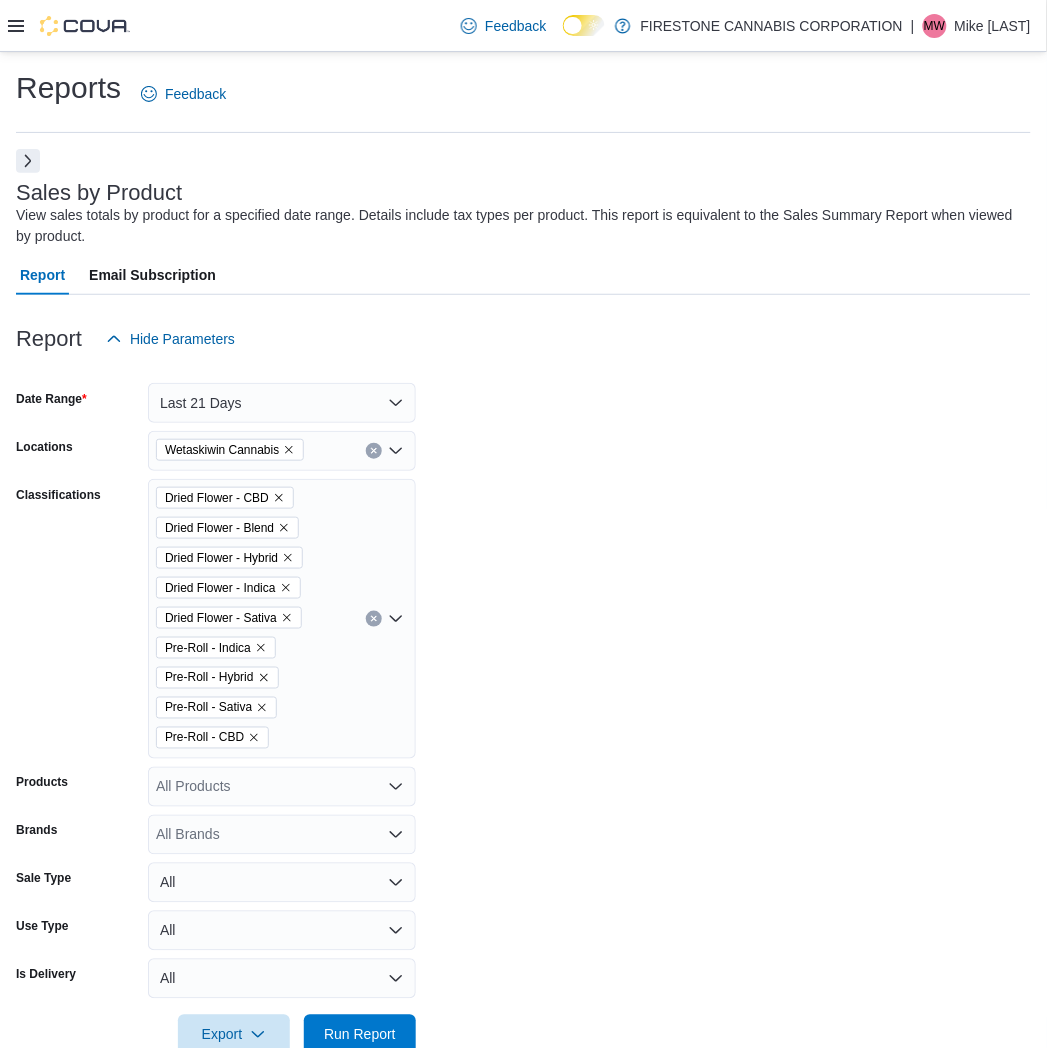 click 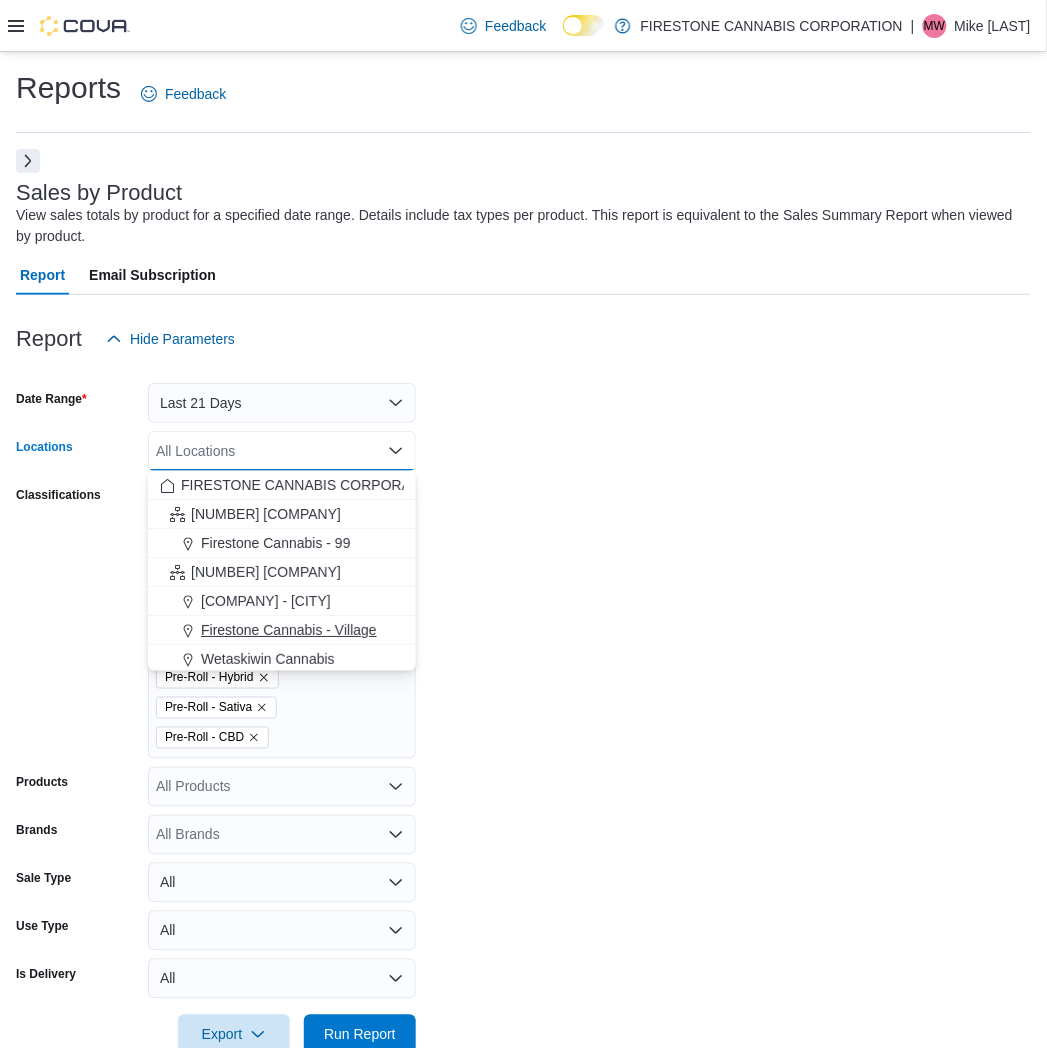 click on "Firestone Cannabis - Village" at bounding box center [289, 630] 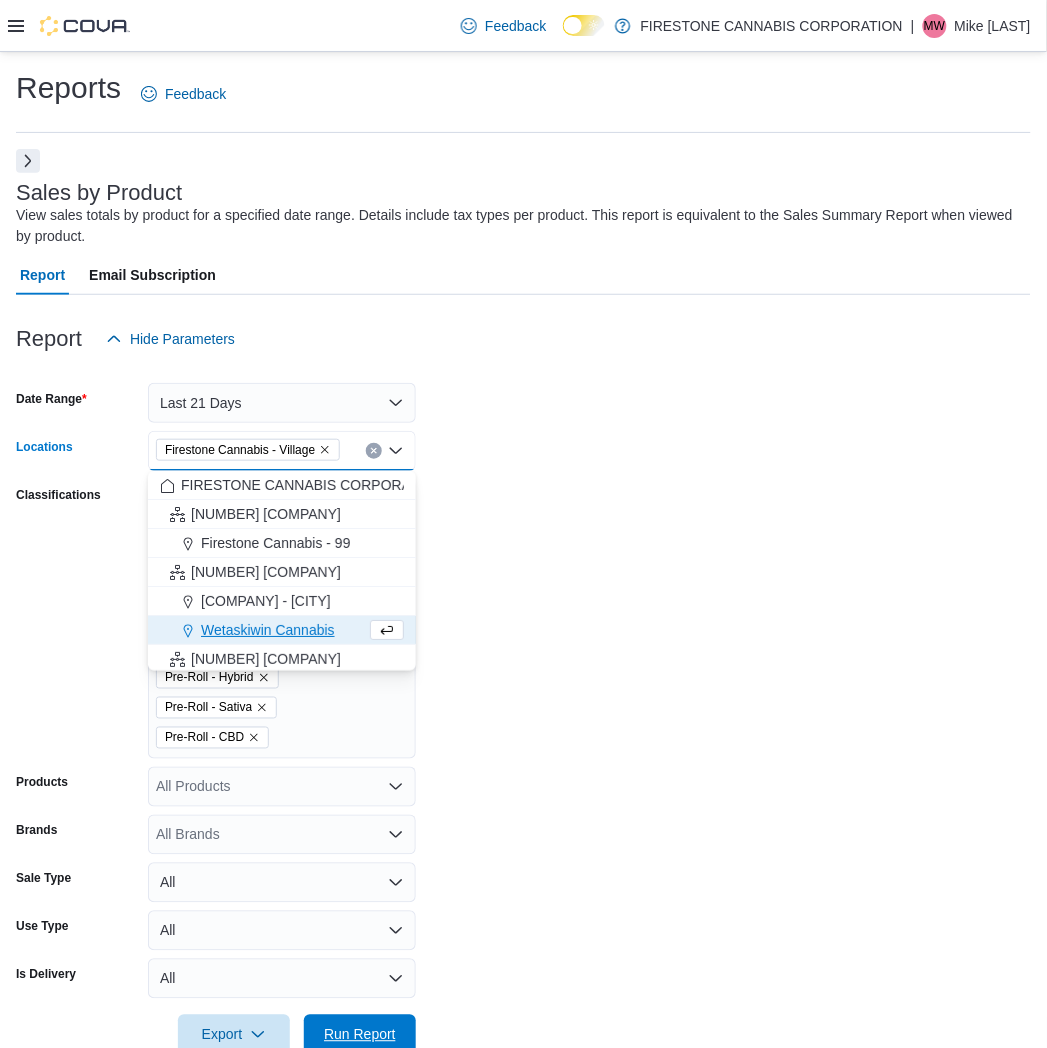 drag, startPoint x: 361, startPoint y: 1024, endPoint x: 388, endPoint y: 1013, distance: 29.15476 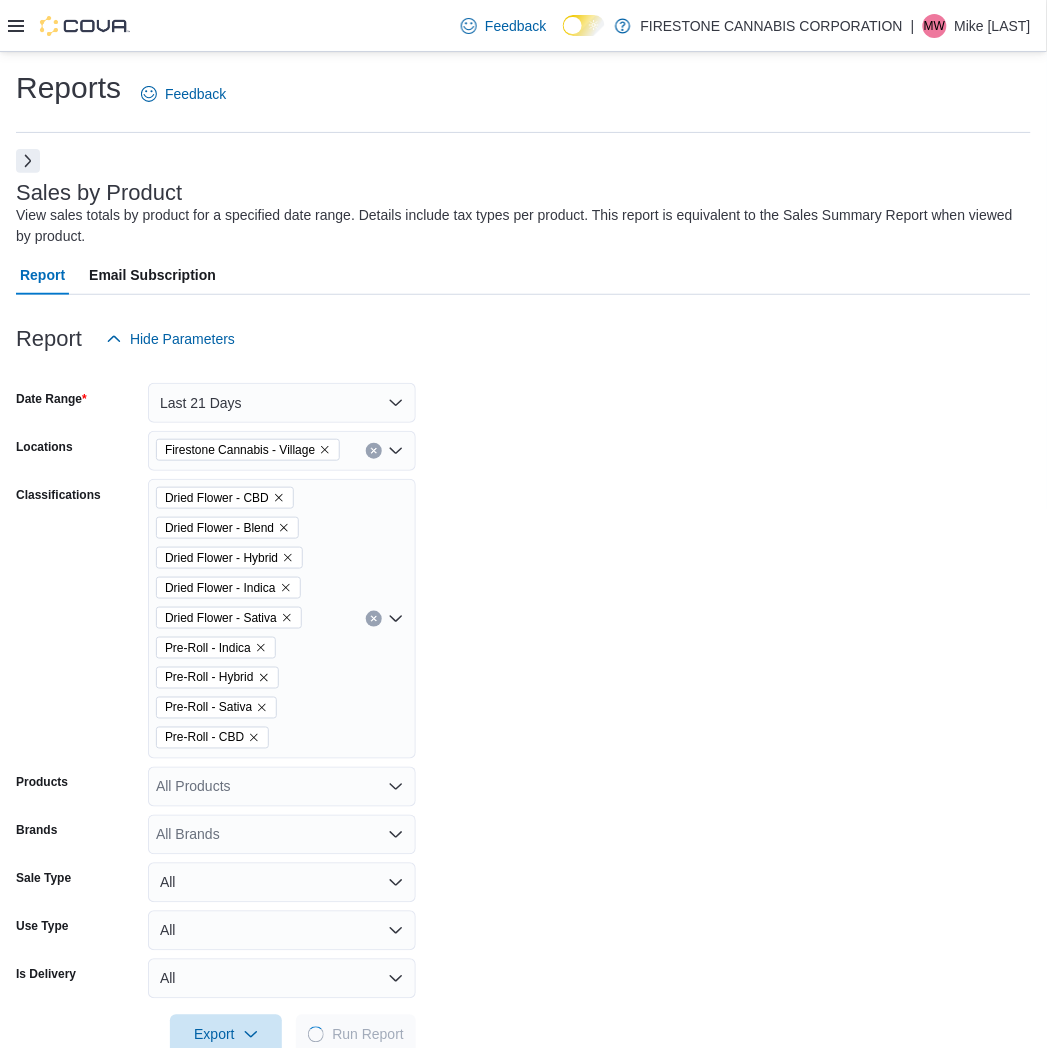drag, startPoint x: 586, startPoint y: 884, endPoint x: 620, endPoint y: 860, distance: 41.617306 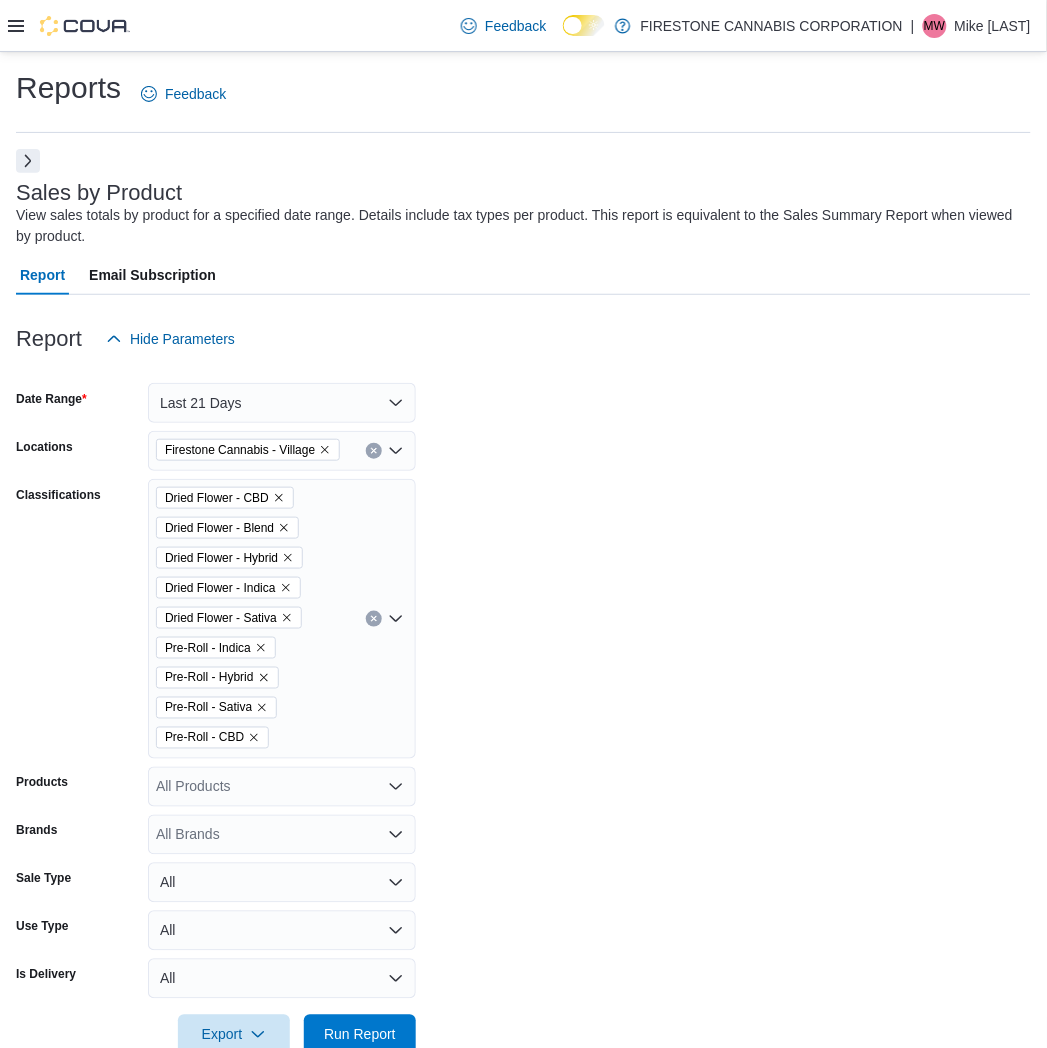 click on "Date Range Last 21 Days Locations Firestone Cannabis - Village Classifications Dried Flower - CBD Dried Flower - Blend Dried Flower - Hybrid Dried Flower - Indica Dried Flower - Sativa Pre-Roll - Indica Pre-Roll - Hybrid Pre-Roll - Sativa Pre-Roll - CBD Products All Products Brands All Brands Sale Type All Use Type All Is Delivery All Export  Run Report" at bounding box center [523, 707] 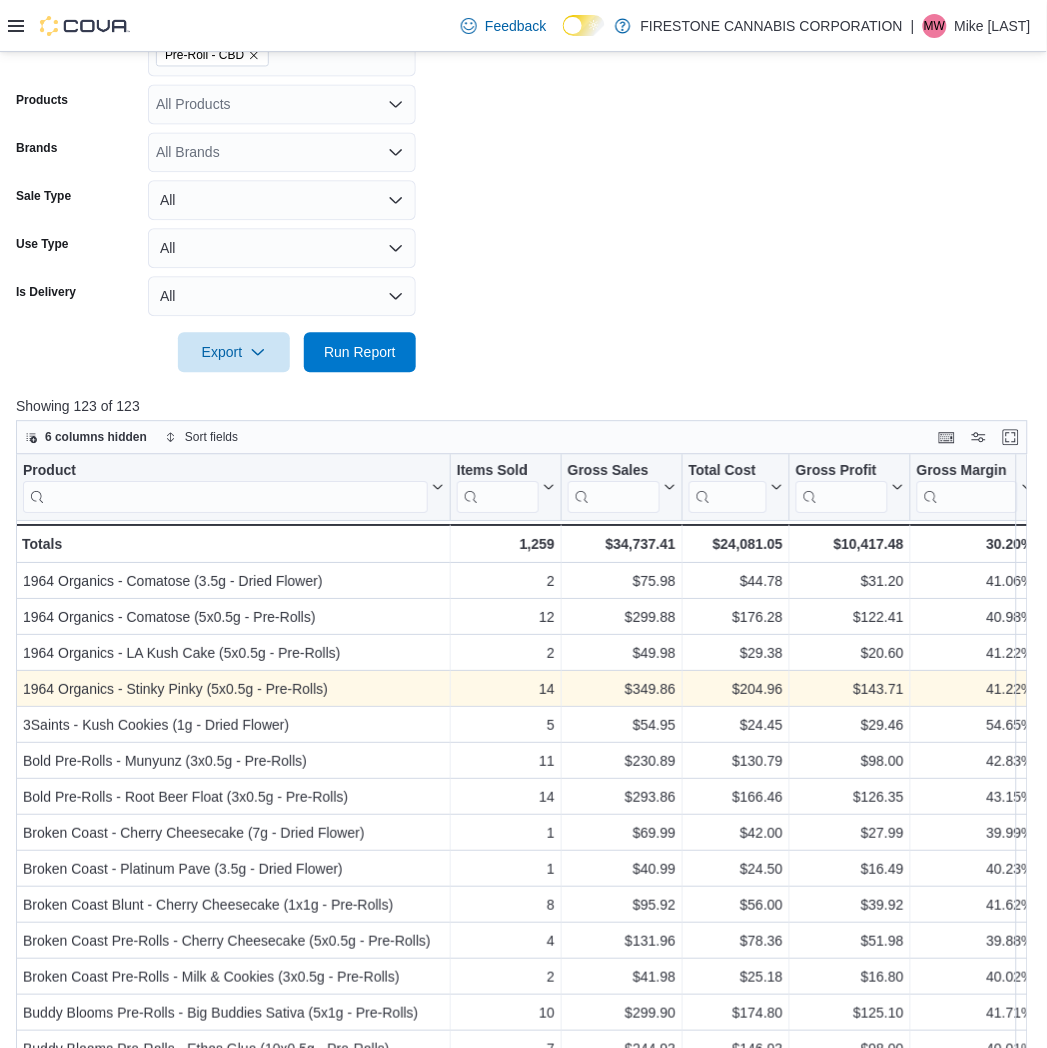 scroll, scrollTop: 777, scrollLeft: 0, axis: vertical 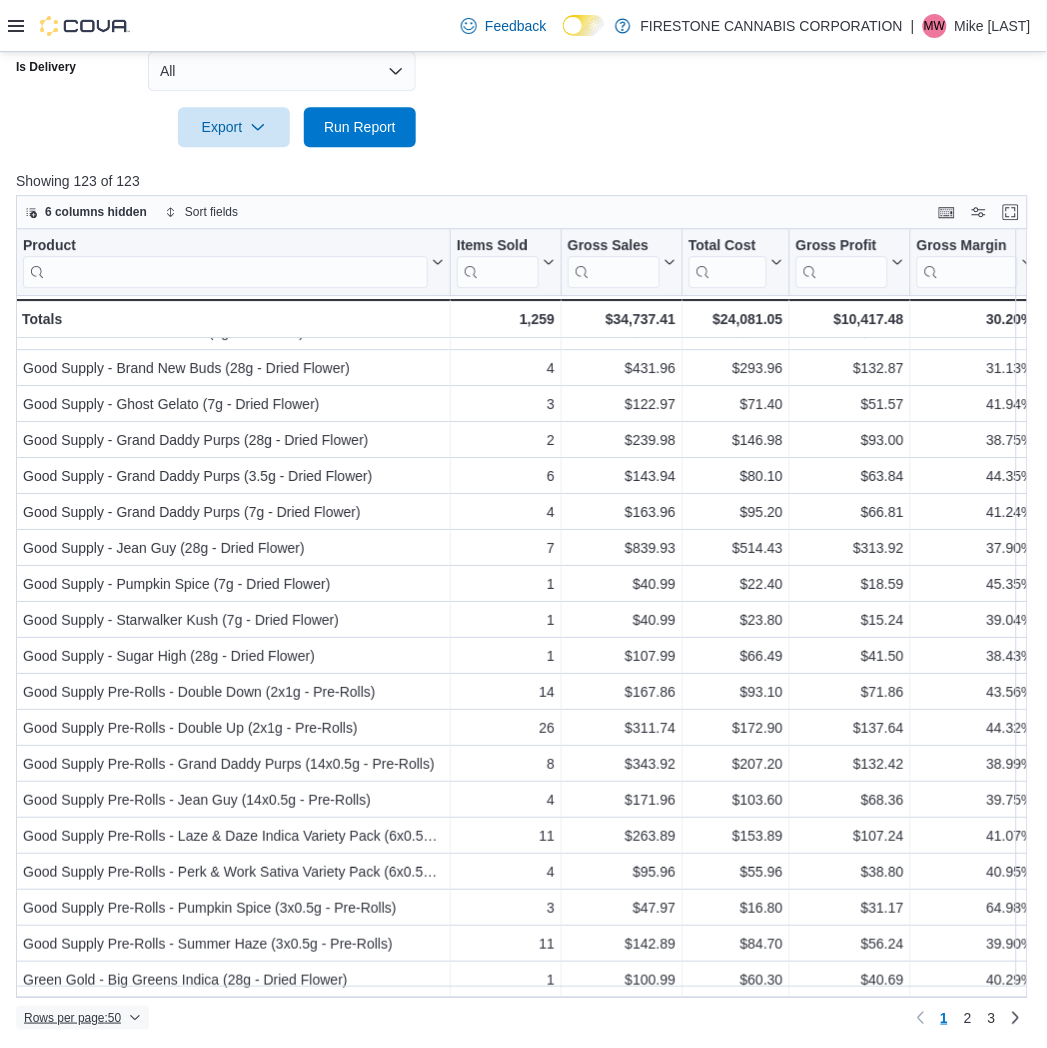 click on "Rows per page :  50" at bounding box center (72, 1018) 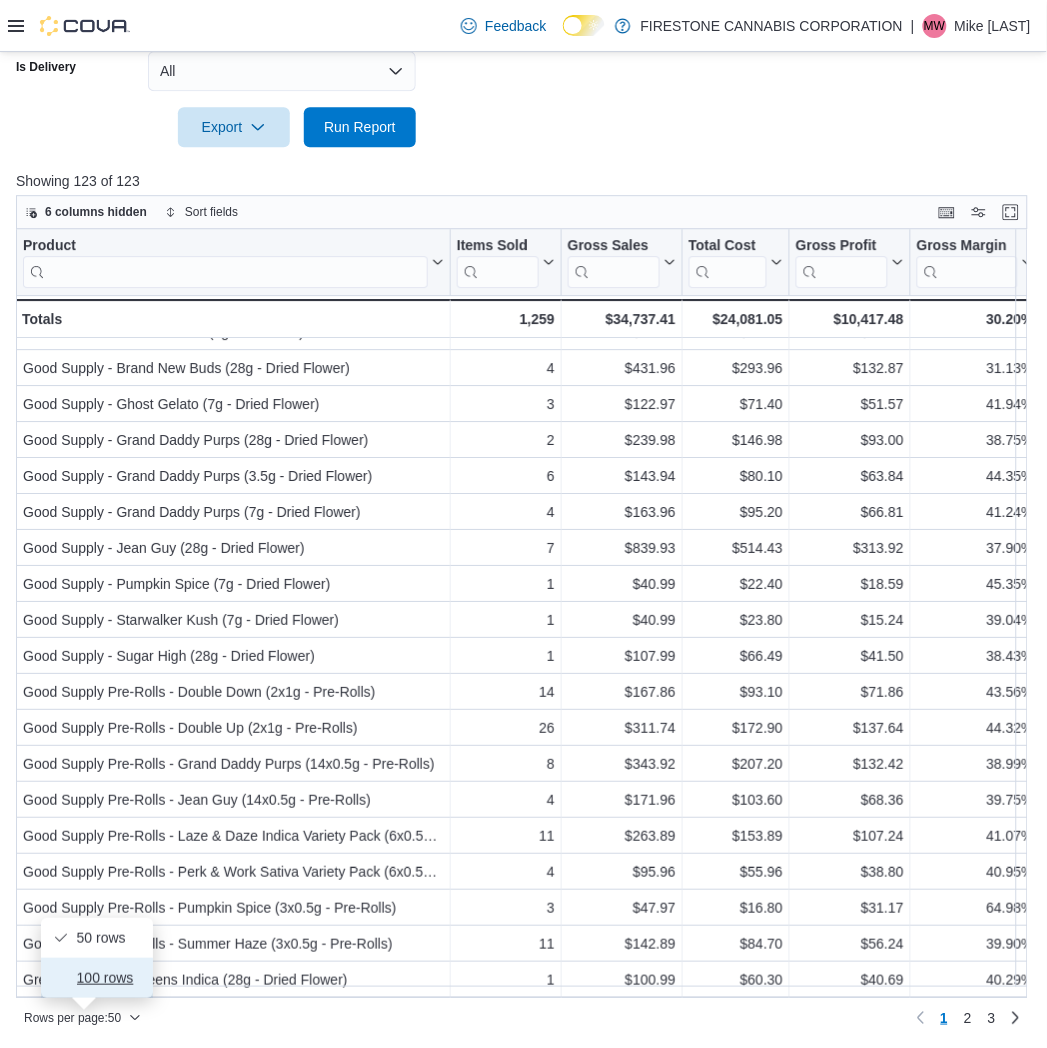 click on "100 rows" at bounding box center (109, 978) 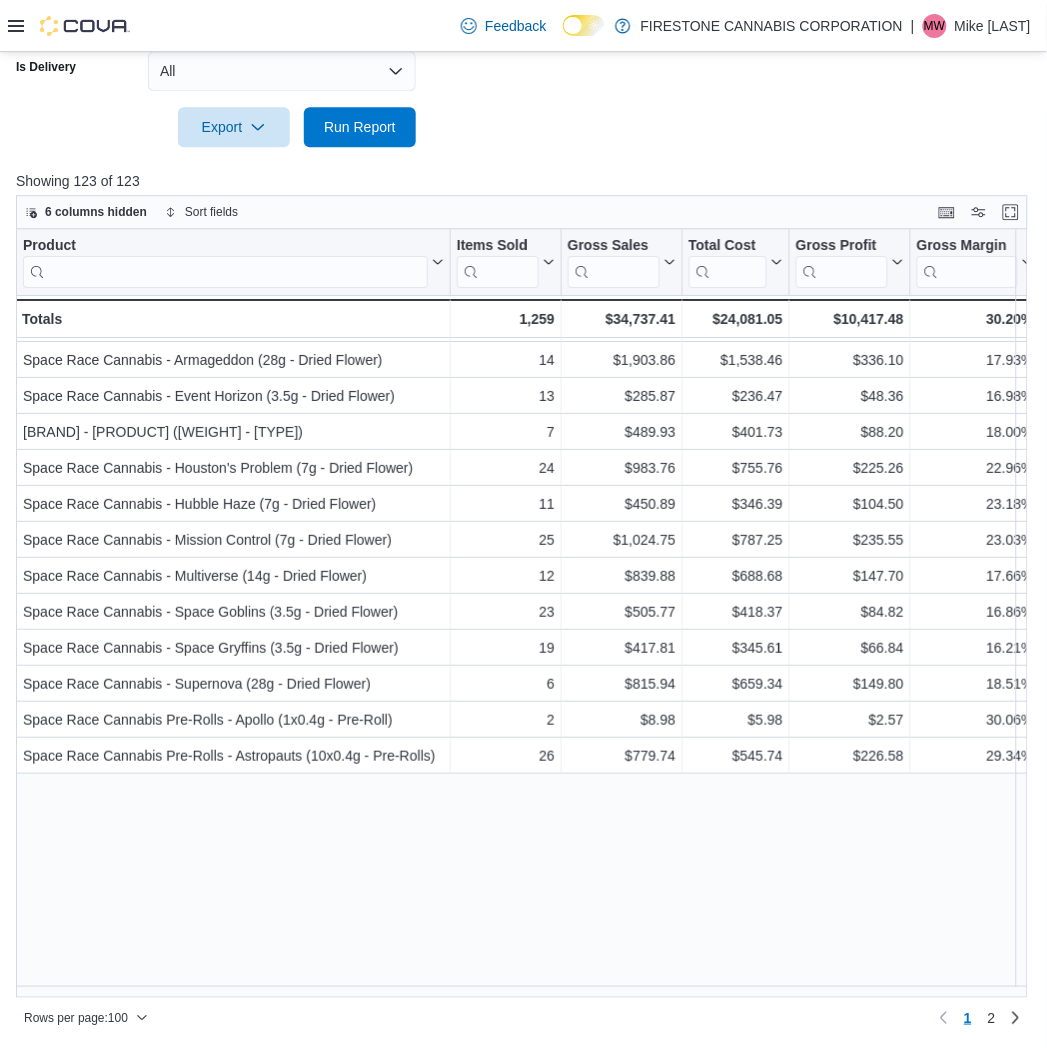 scroll, scrollTop: 2951, scrollLeft: 0, axis: vertical 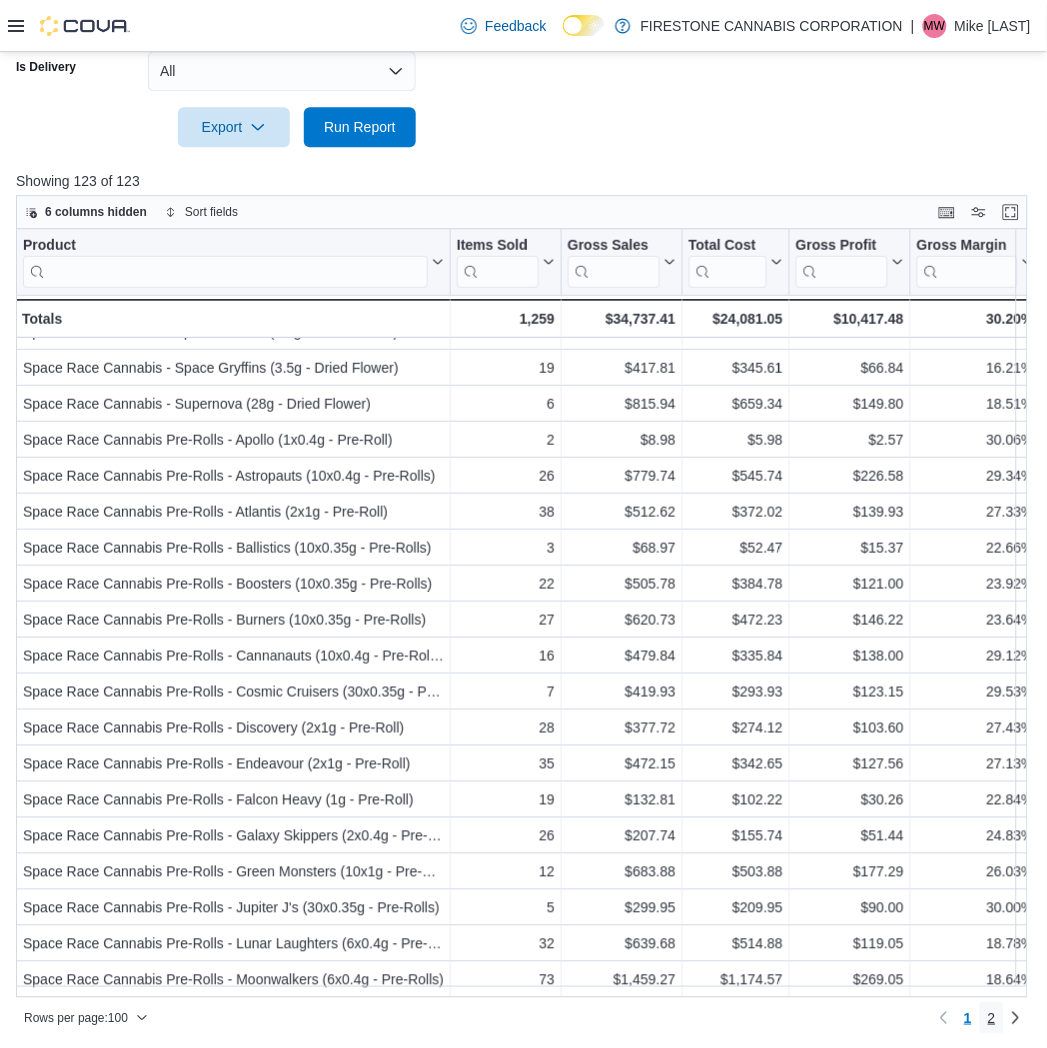 click on "2" at bounding box center [992, 1018] 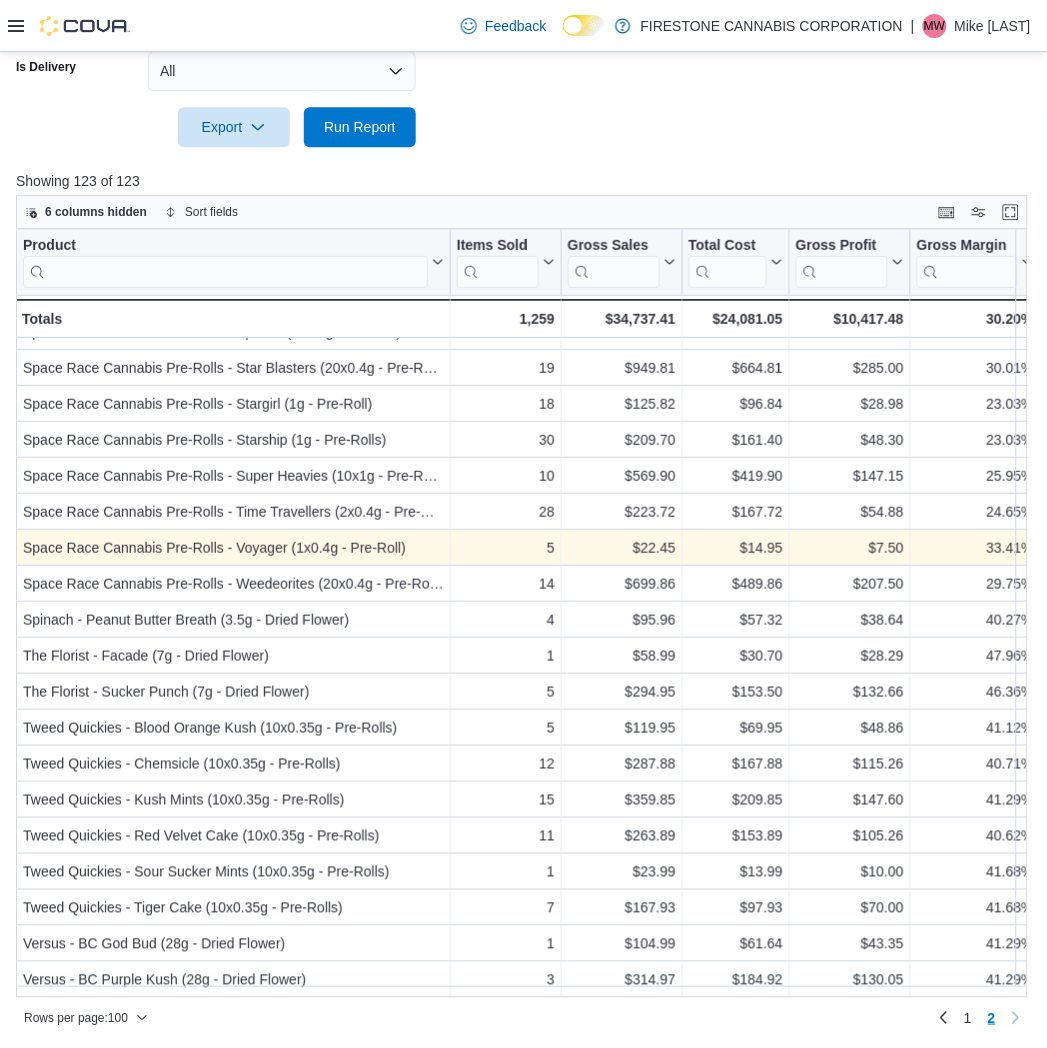 scroll, scrollTop: 0, scrollLeft: 0, axis: both 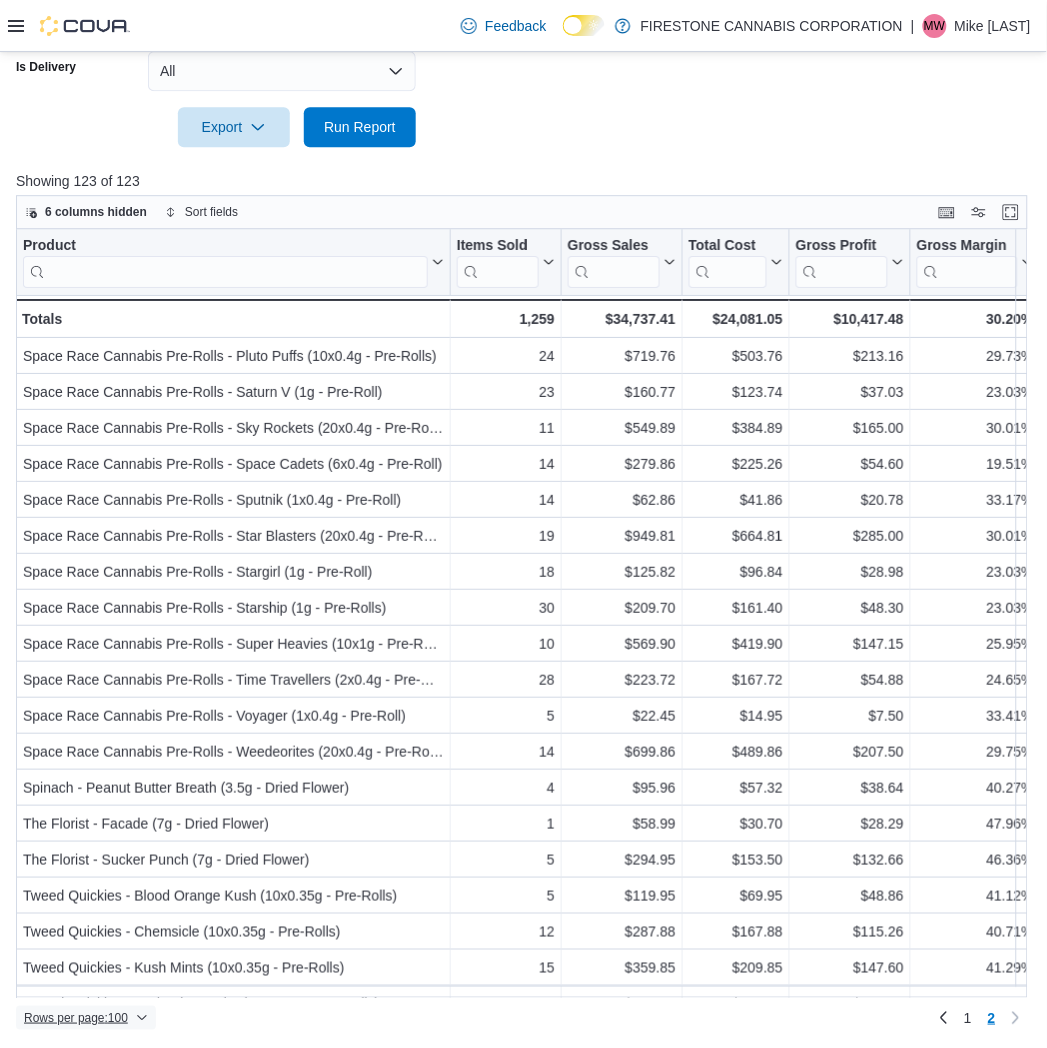 click on "Rows per page :  100" at bounding box center [76, 1018] 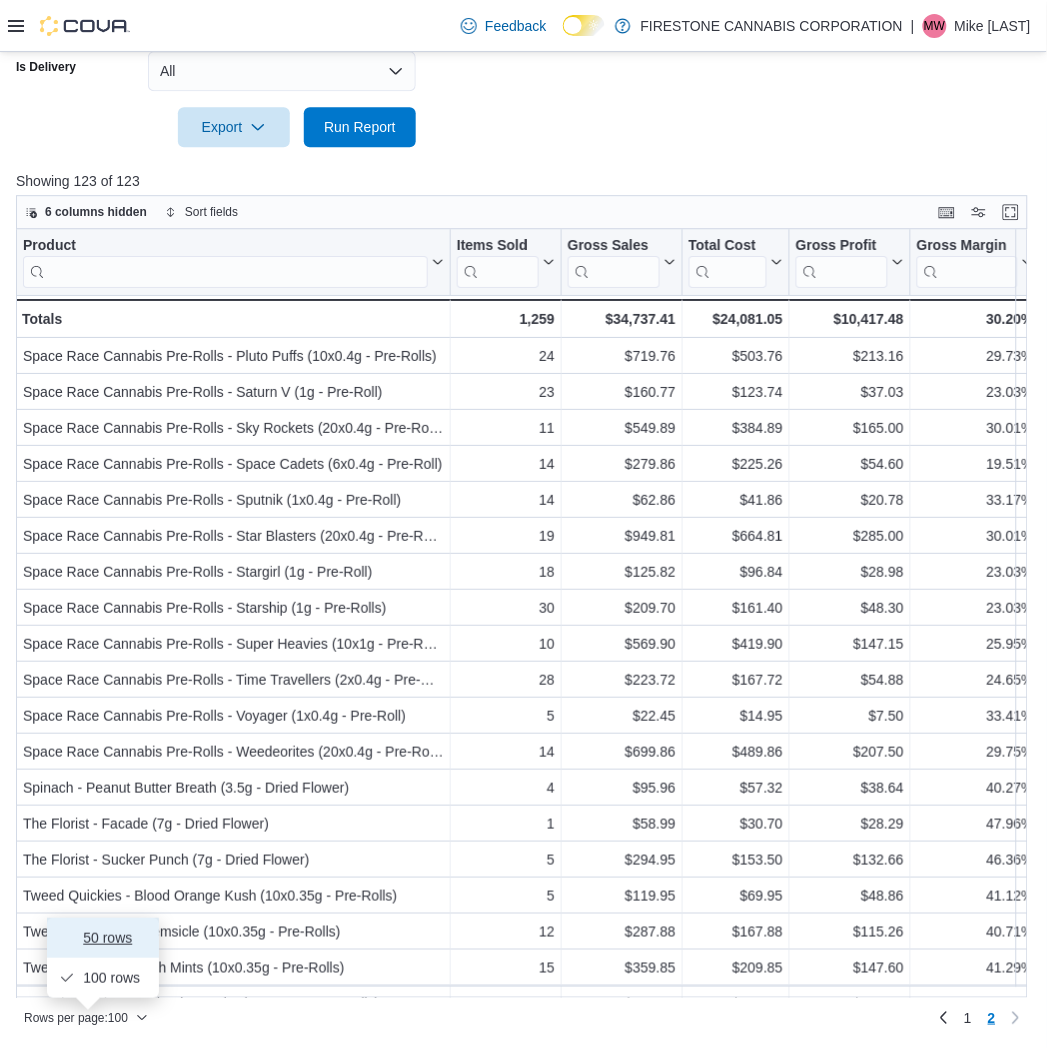 click on "50 rows" at bounding box center [115, 938] 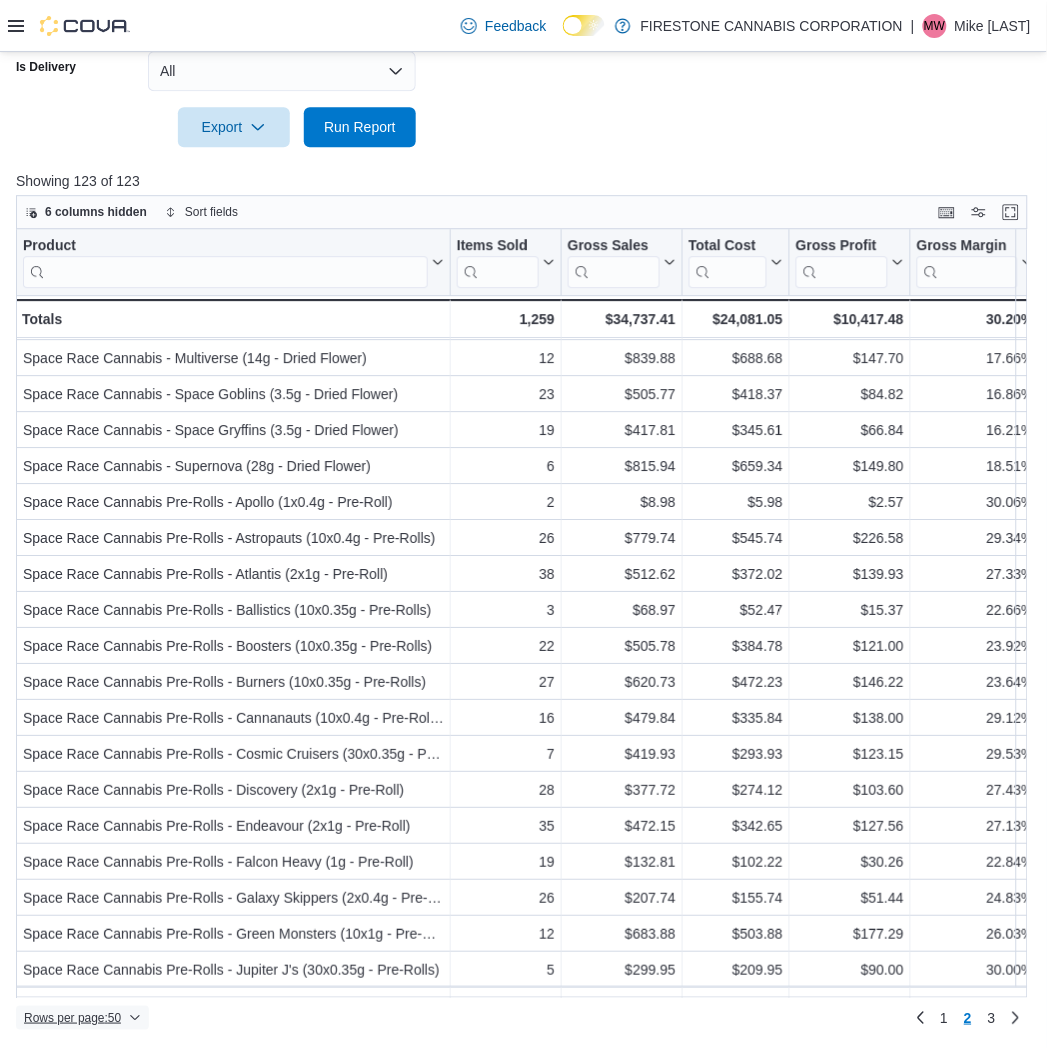 scroll, scrollTop: 1151, scrollLeft: 0, axis: vertical 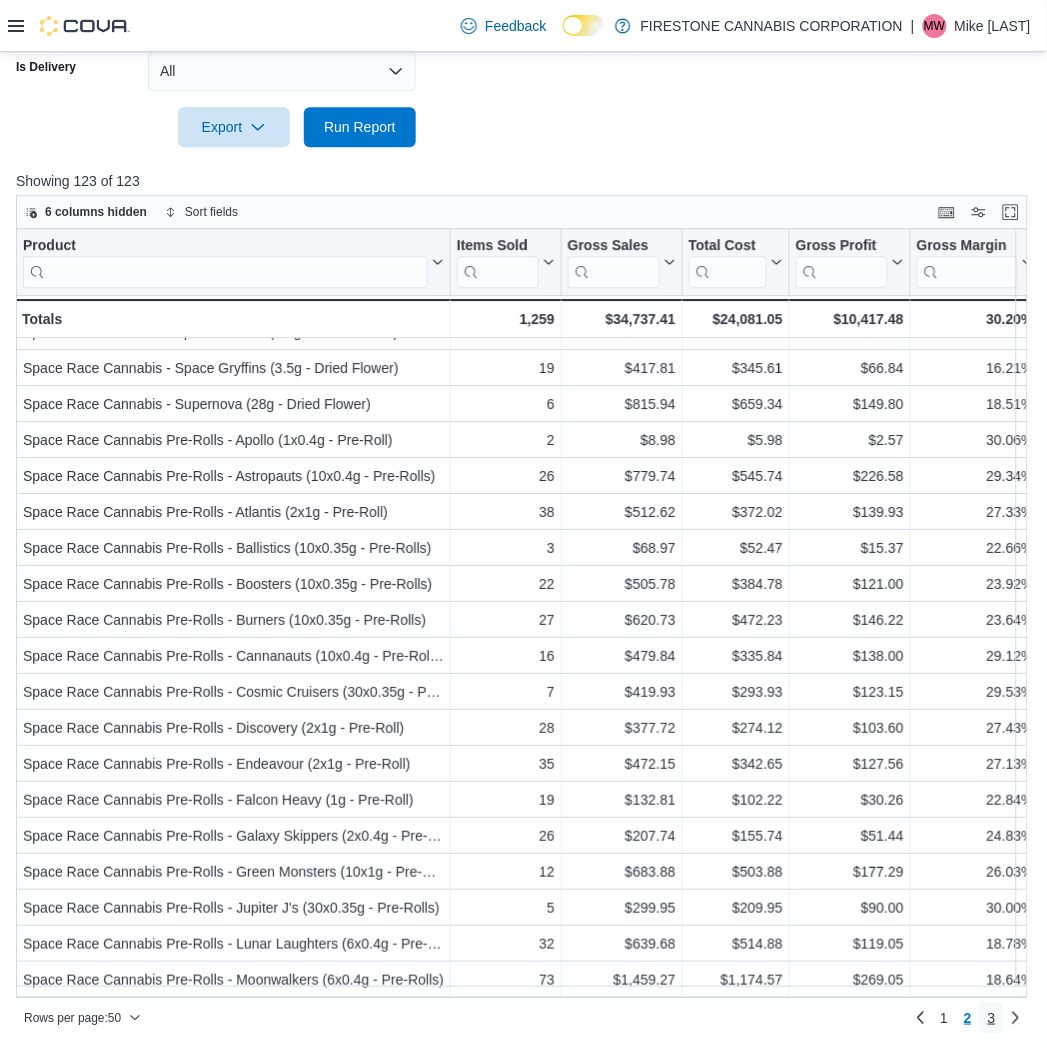 click on "3" at bounding box center [992, 1018] 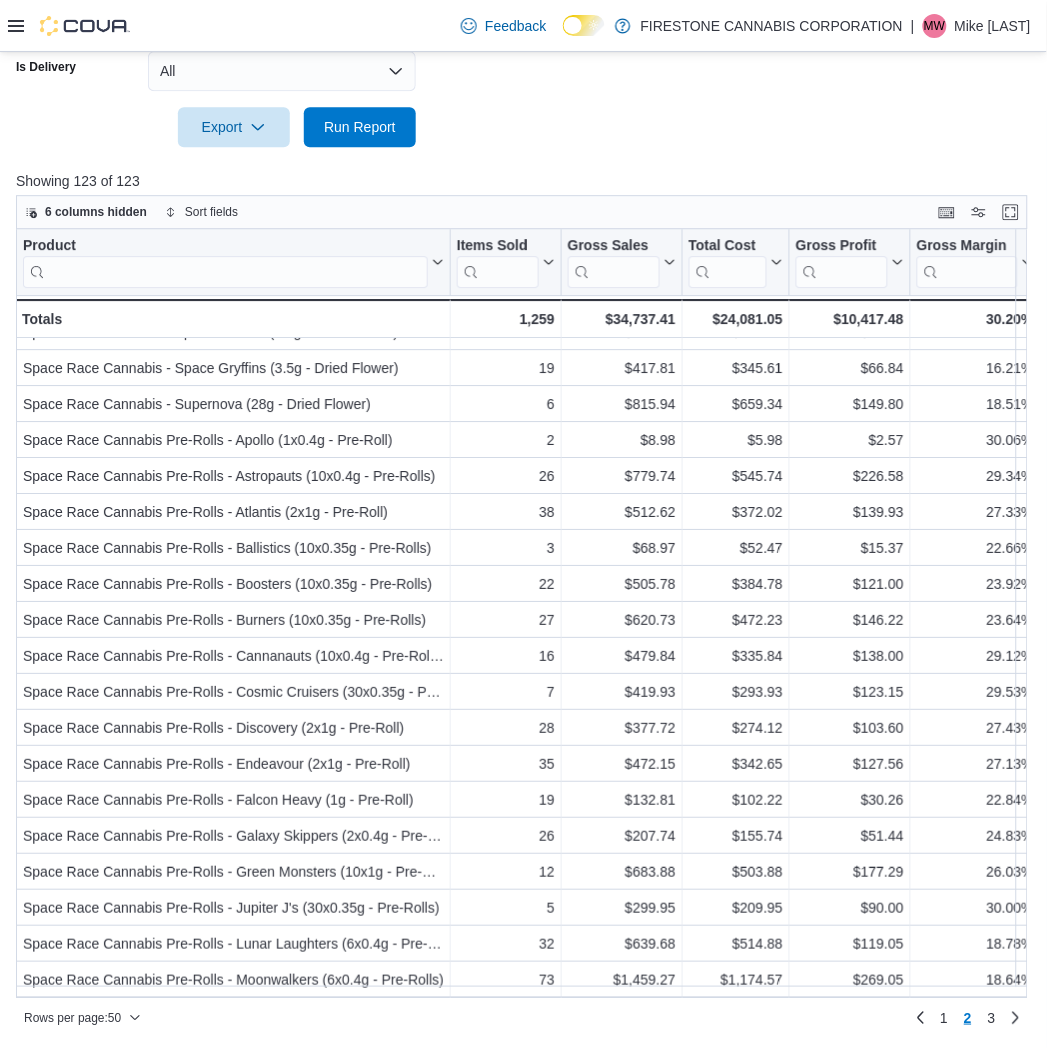 scroll, scrollTop: 0, scrollLeft: 0, axis: both 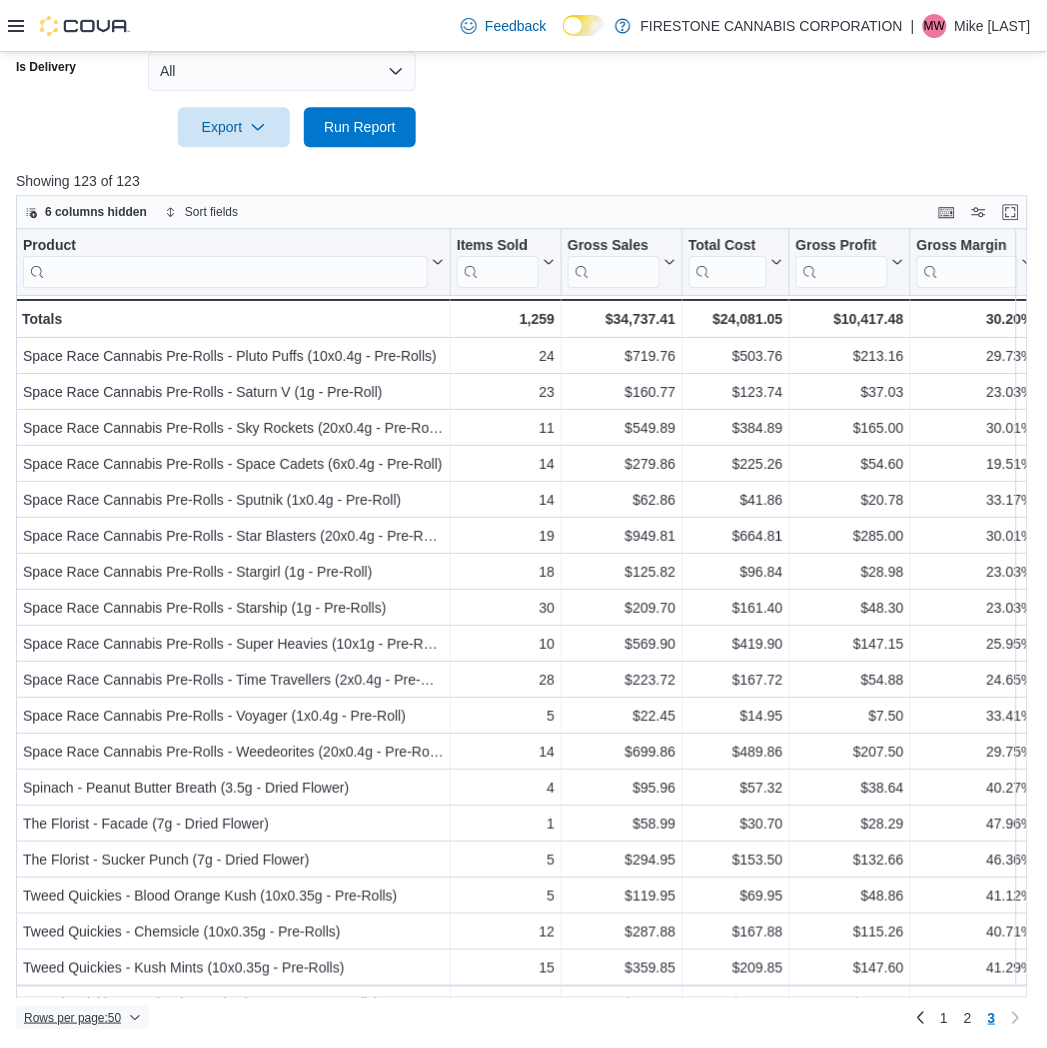 click on "Rows per page :  50" at bounding box center (72, 1018) 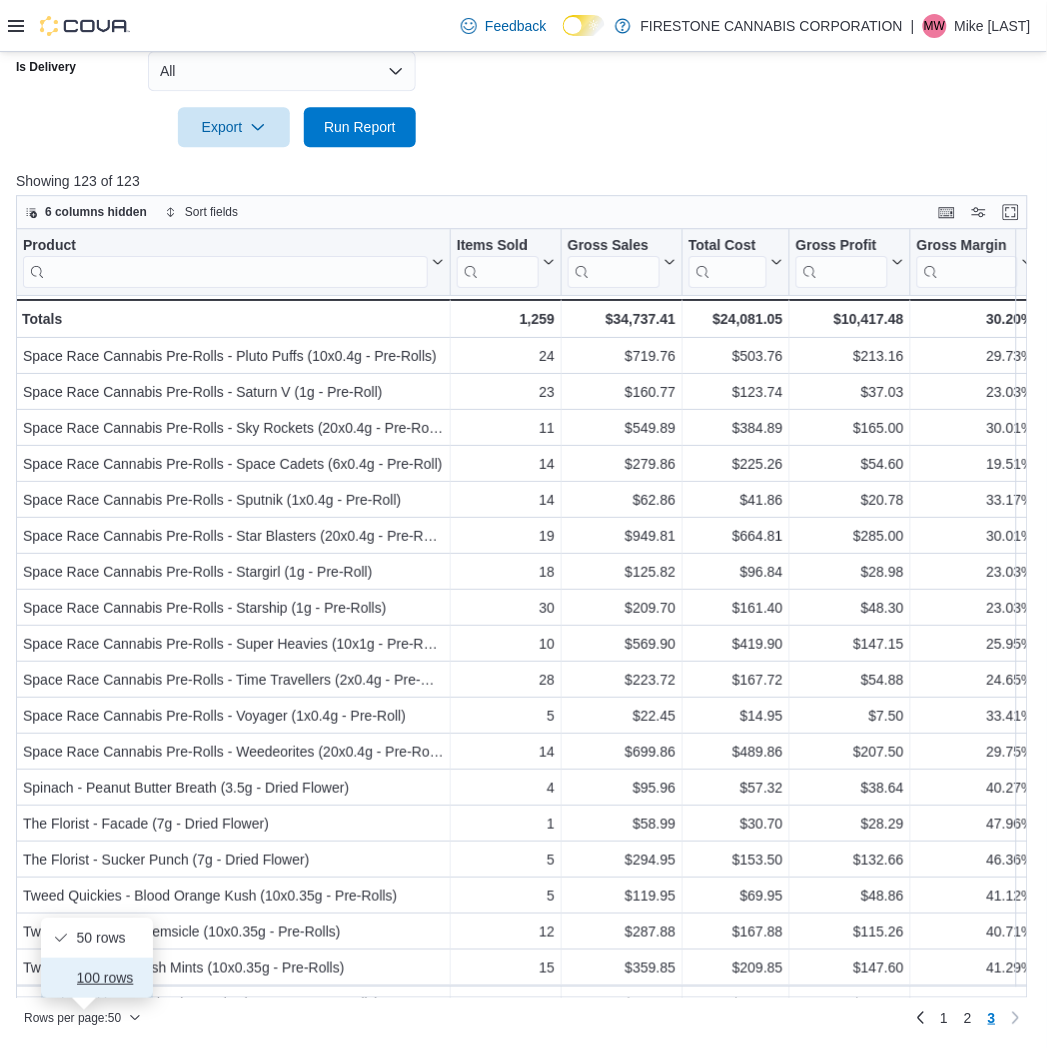 click on "100 rows" at bounding box center (109, 978) 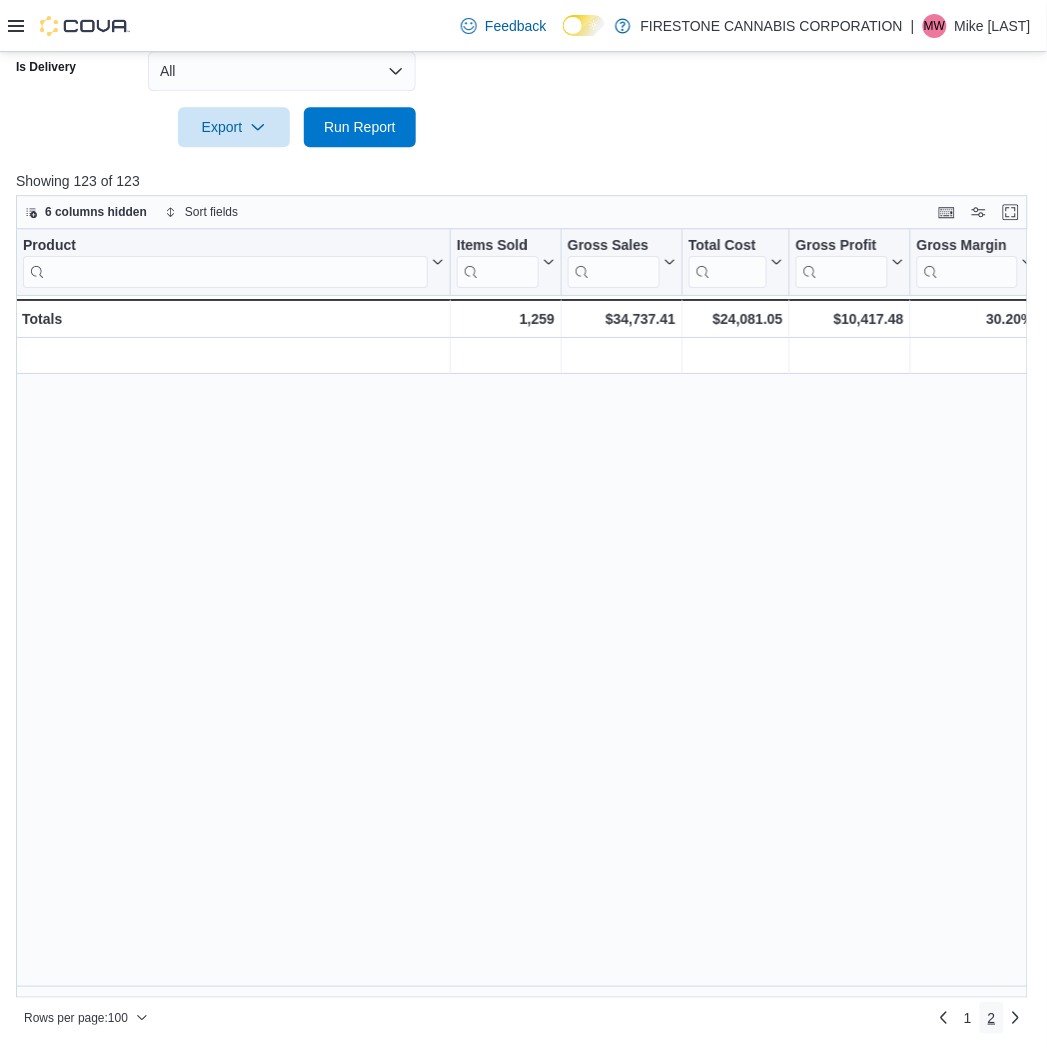 click on "2" at bounding box center [992, 1018] 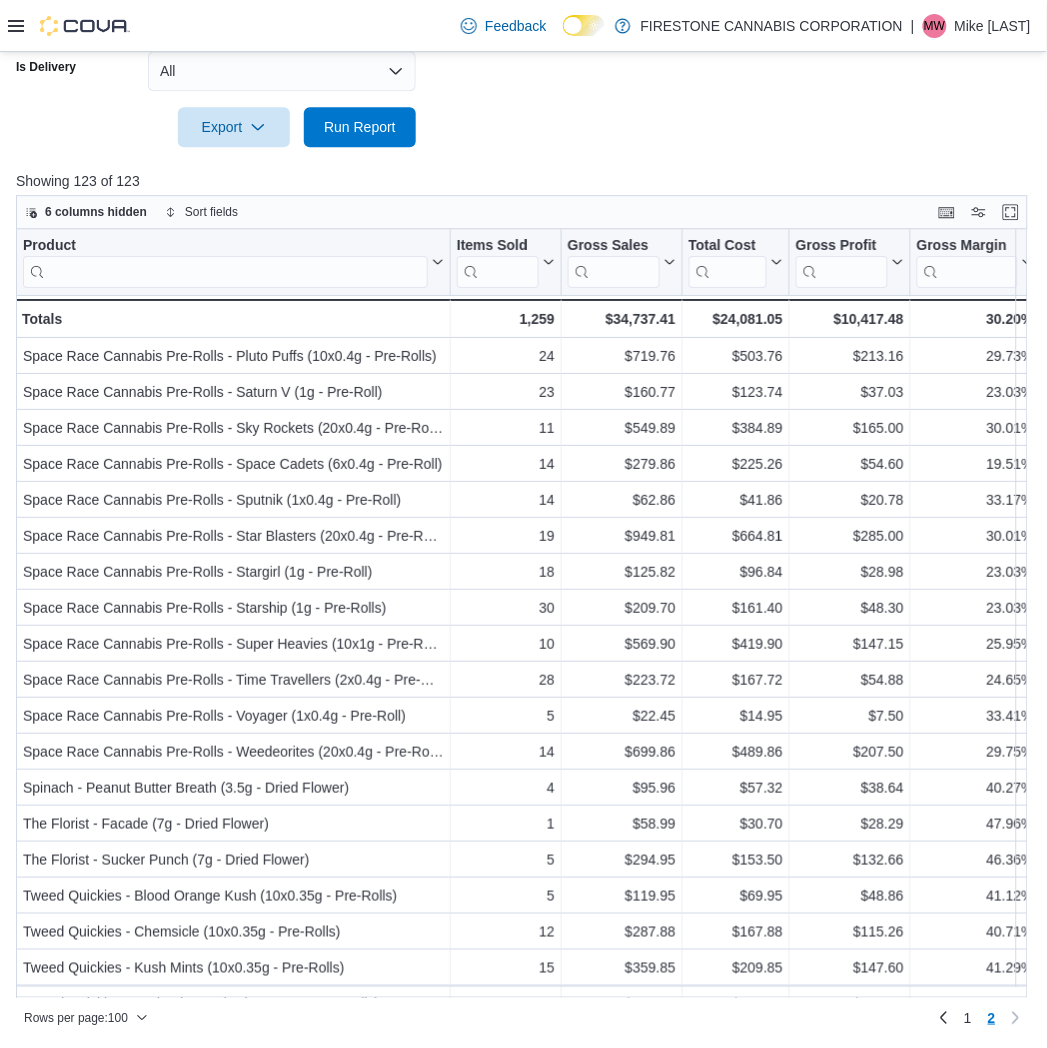 click at bounding box center [523, 159] 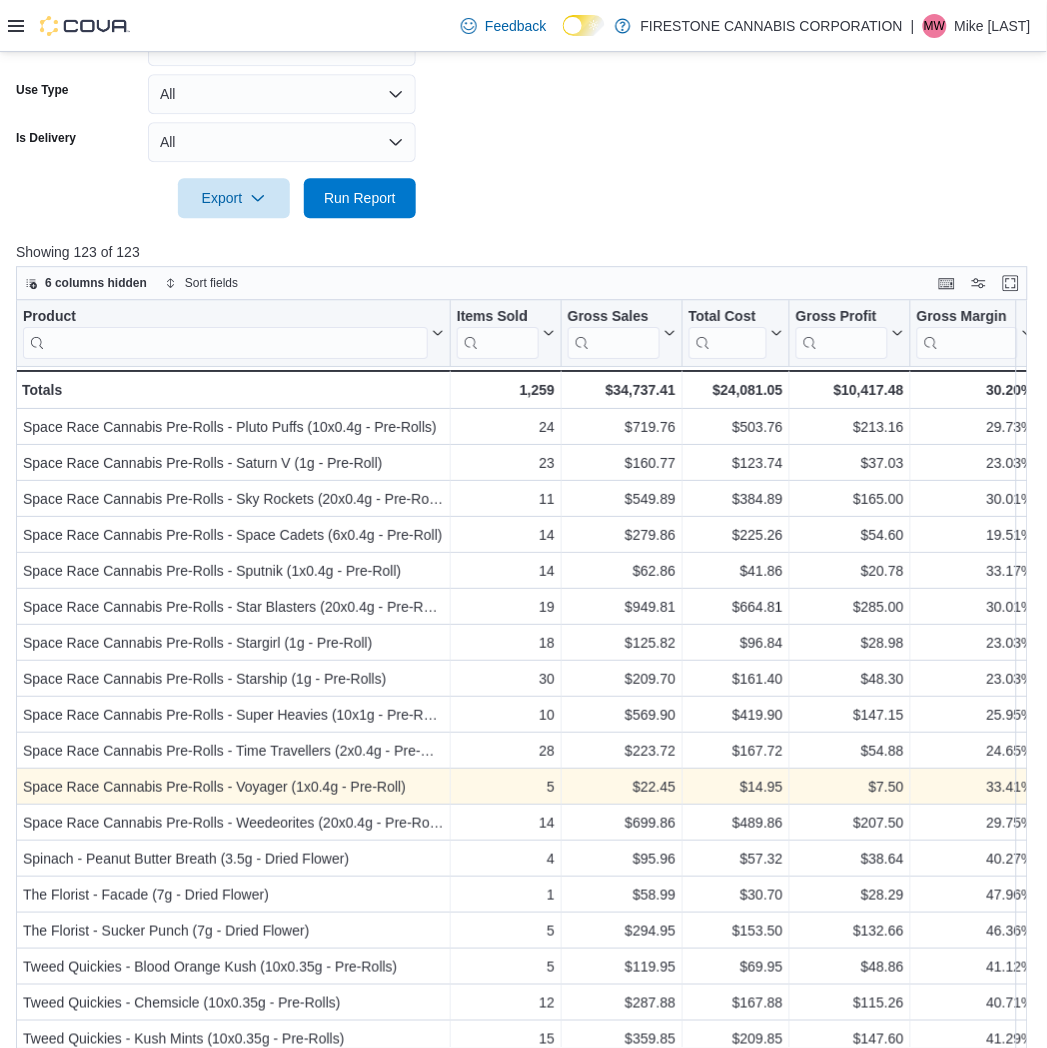 scroll, scrollTop: 908, scrollLeft: 0, axis: vertical 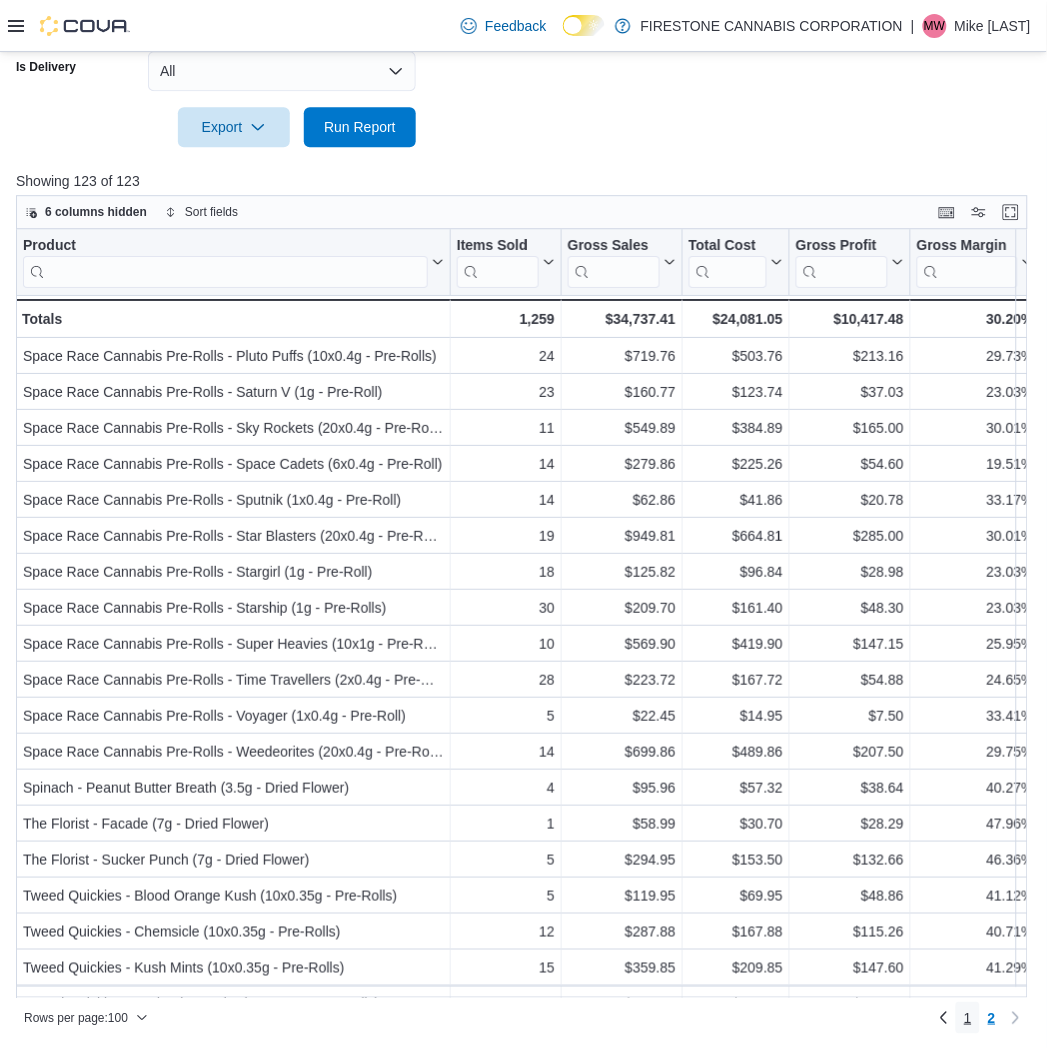 click on "1" at bounding box center [968, 1018] 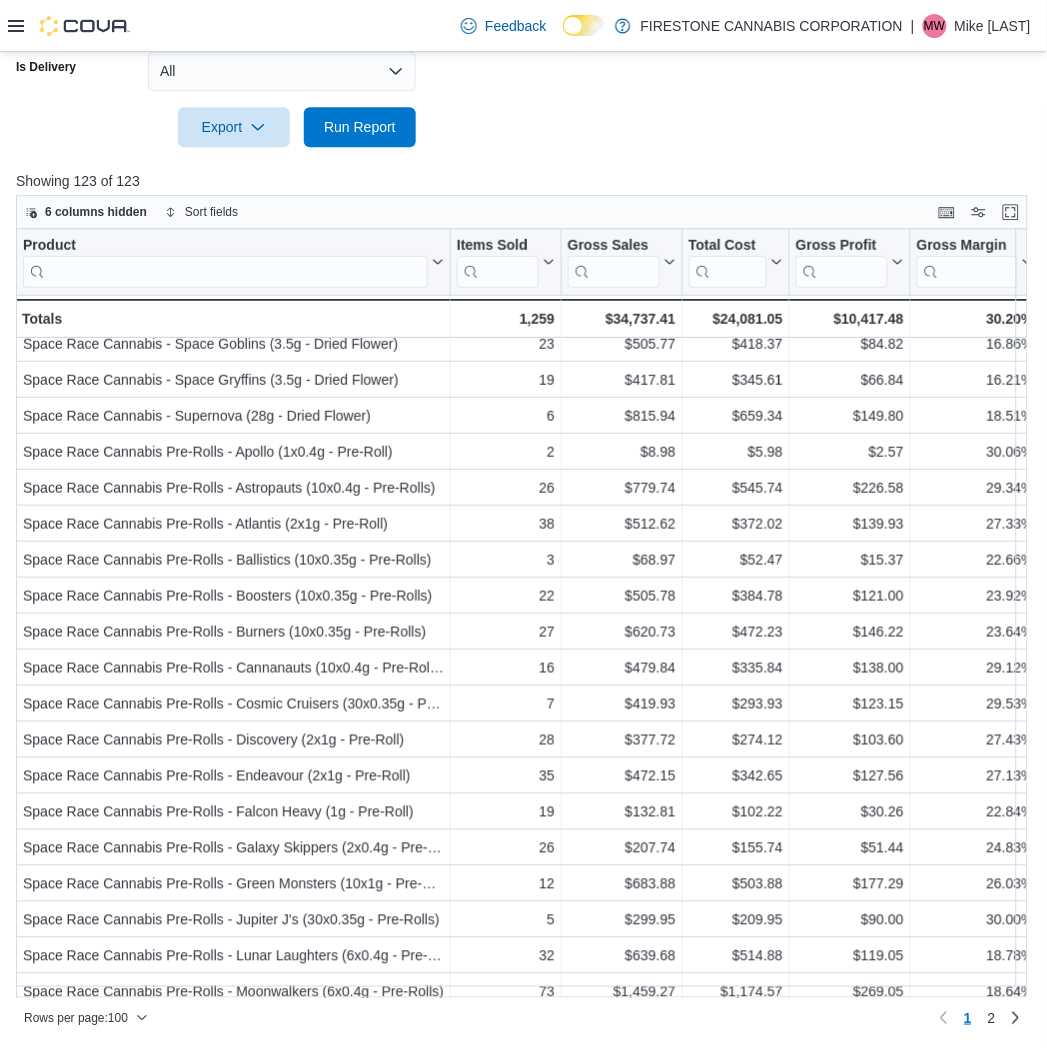 scroll, scrollTop: 2951, scrollLeft: 0, axis: vertical 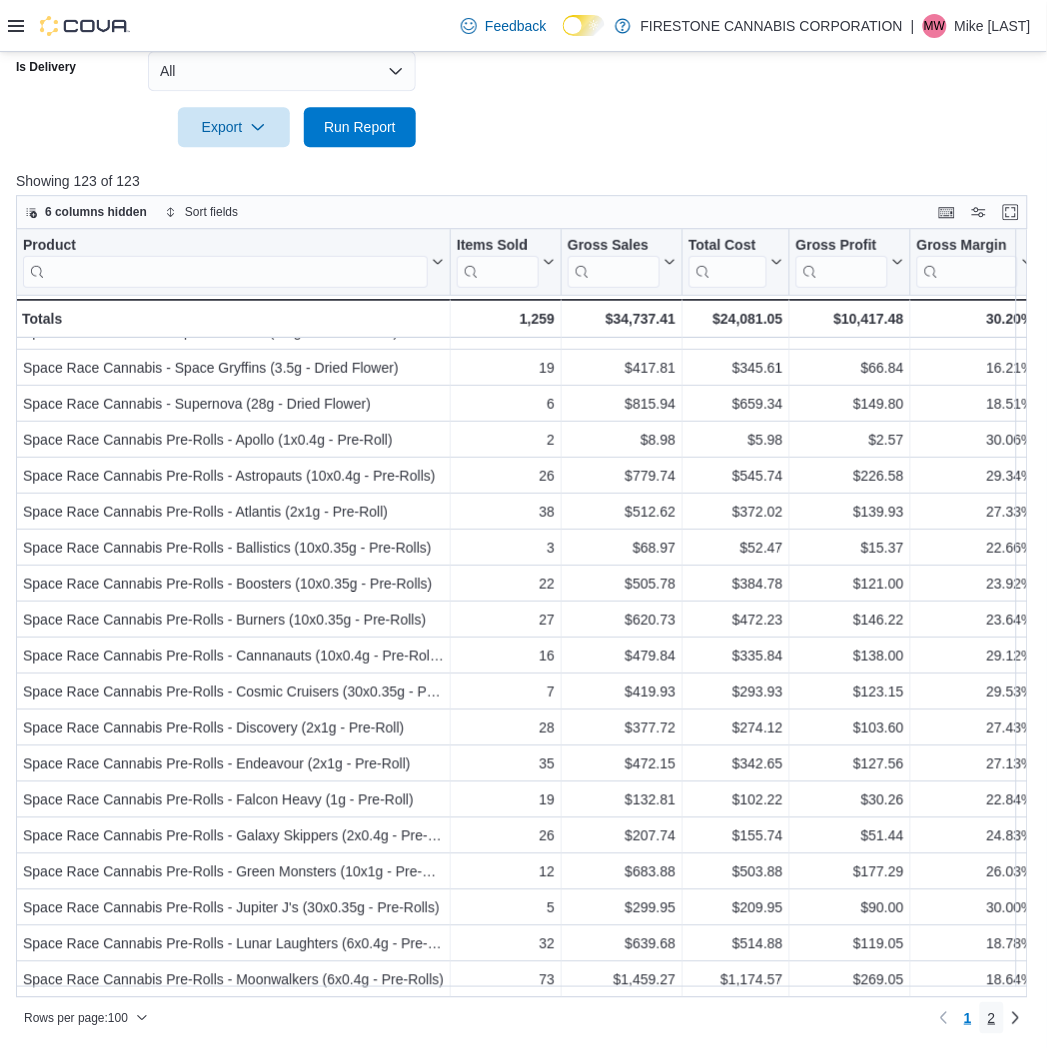 click on "2" at bounding box center [992, 1018] 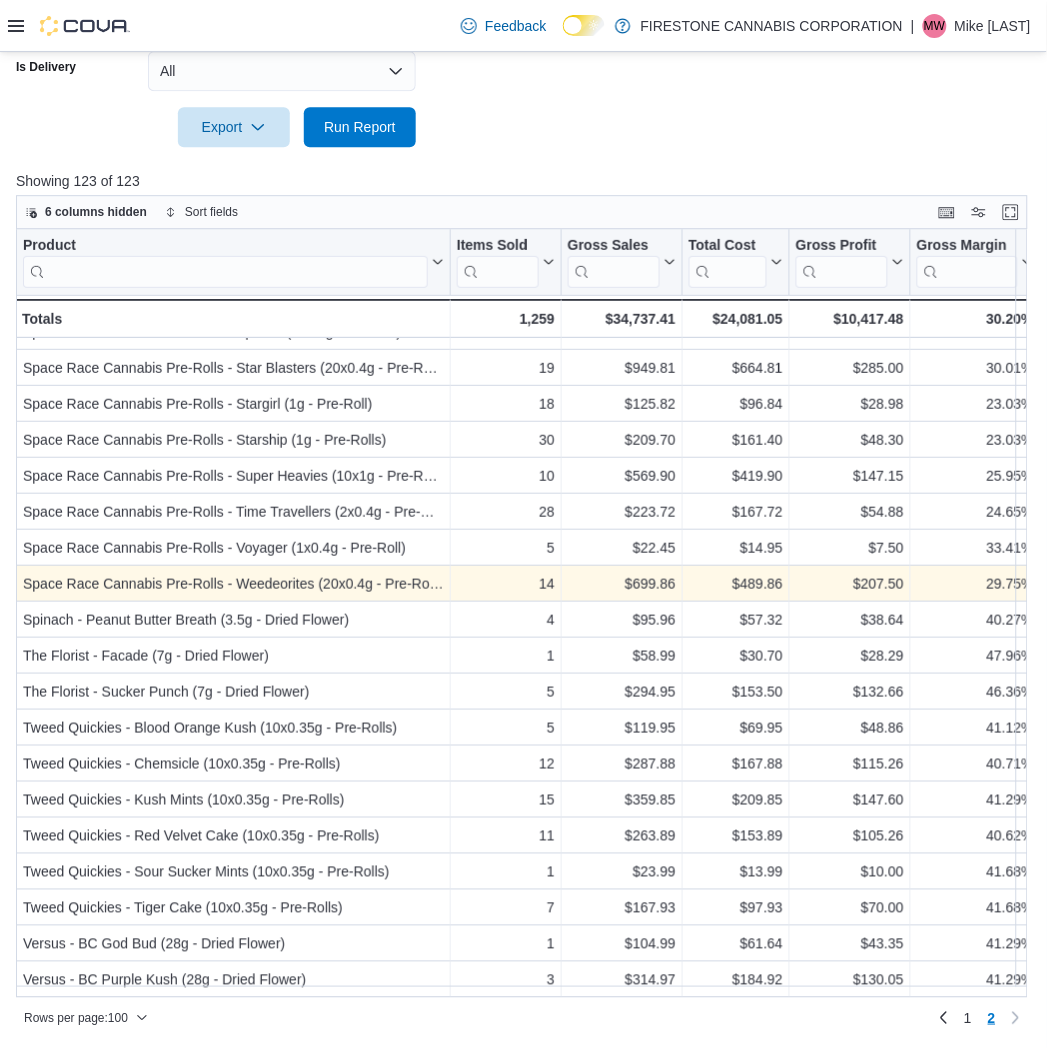 scroll, scrollTop: 0, scrollLeft: 0, axis: both 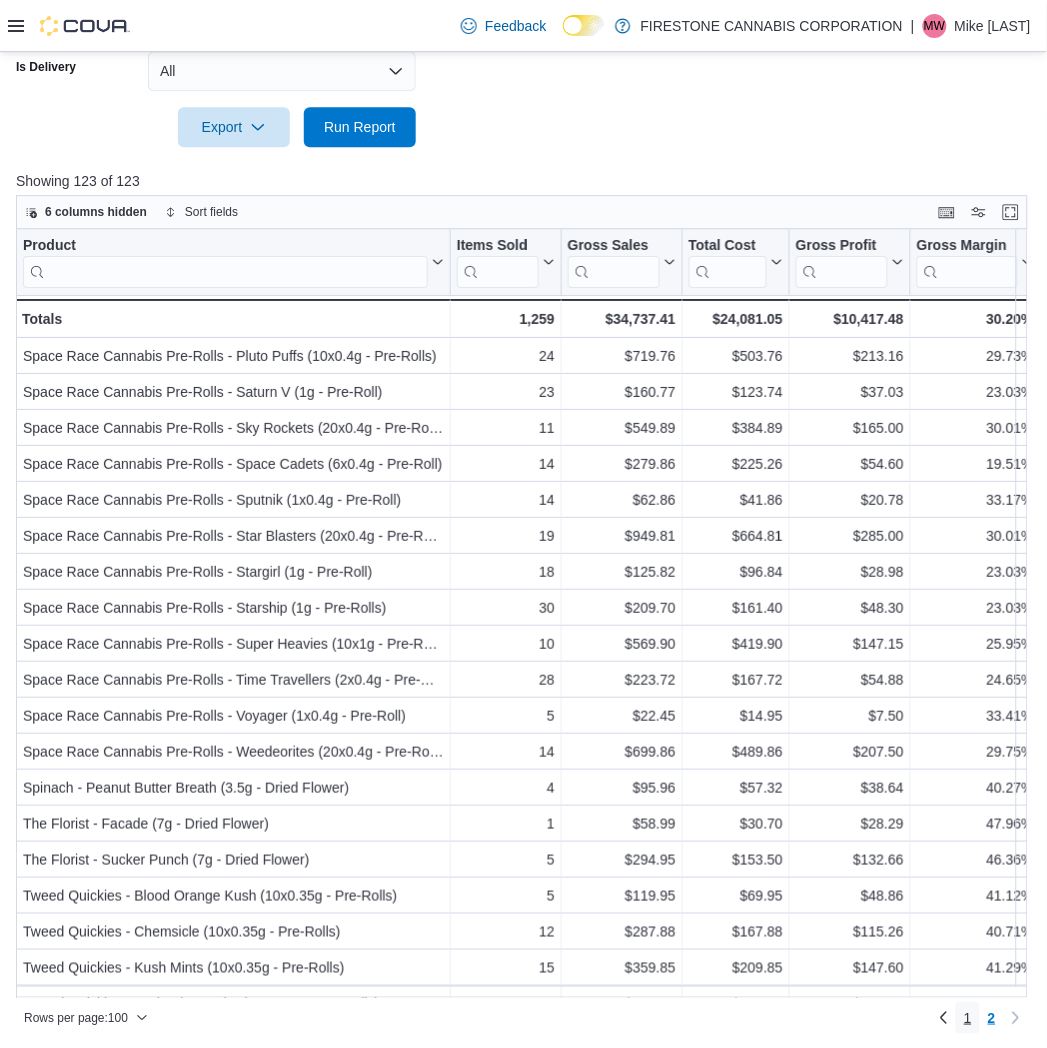 click on "1" at bounding box center [968, 1018] 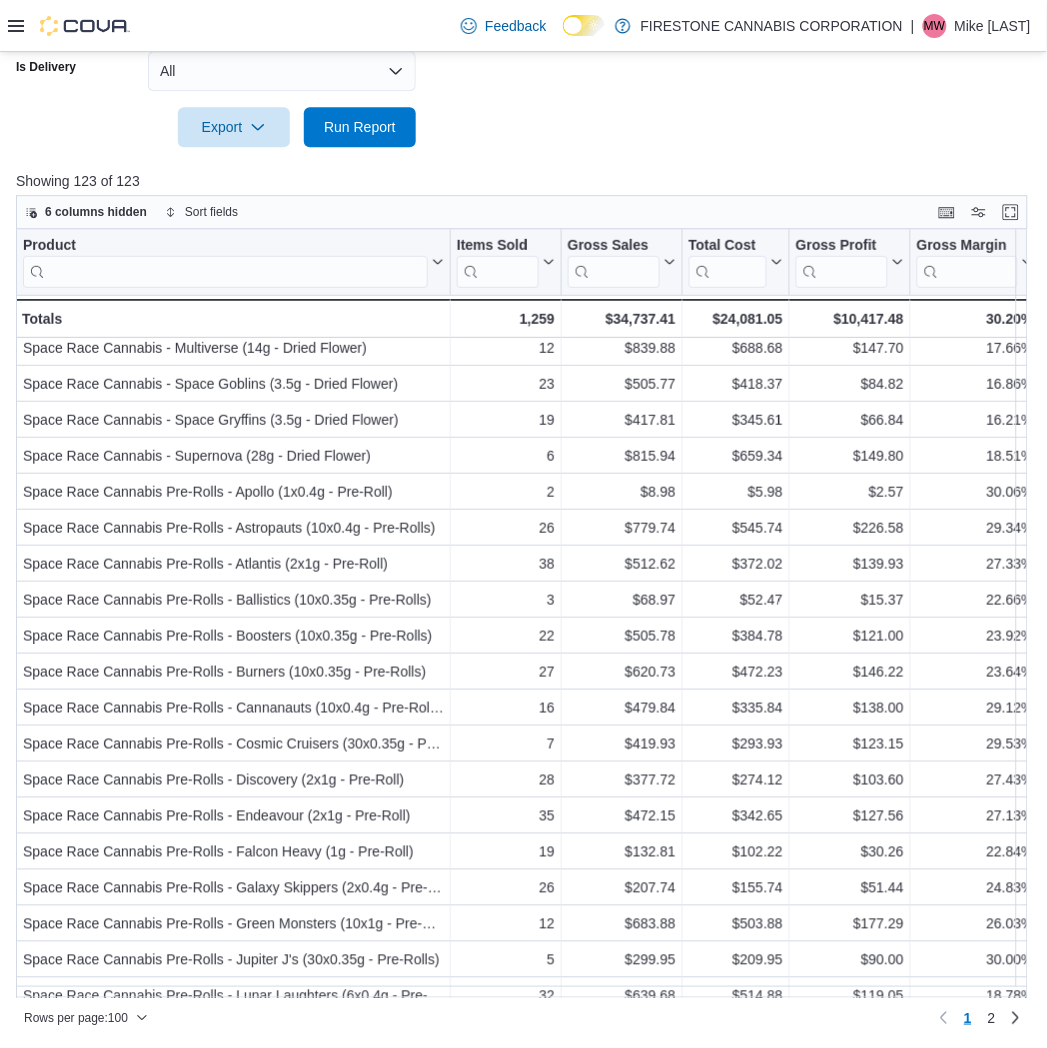 scroll, scrollTop: 2951, scrollLeft: 0, axis: vertical 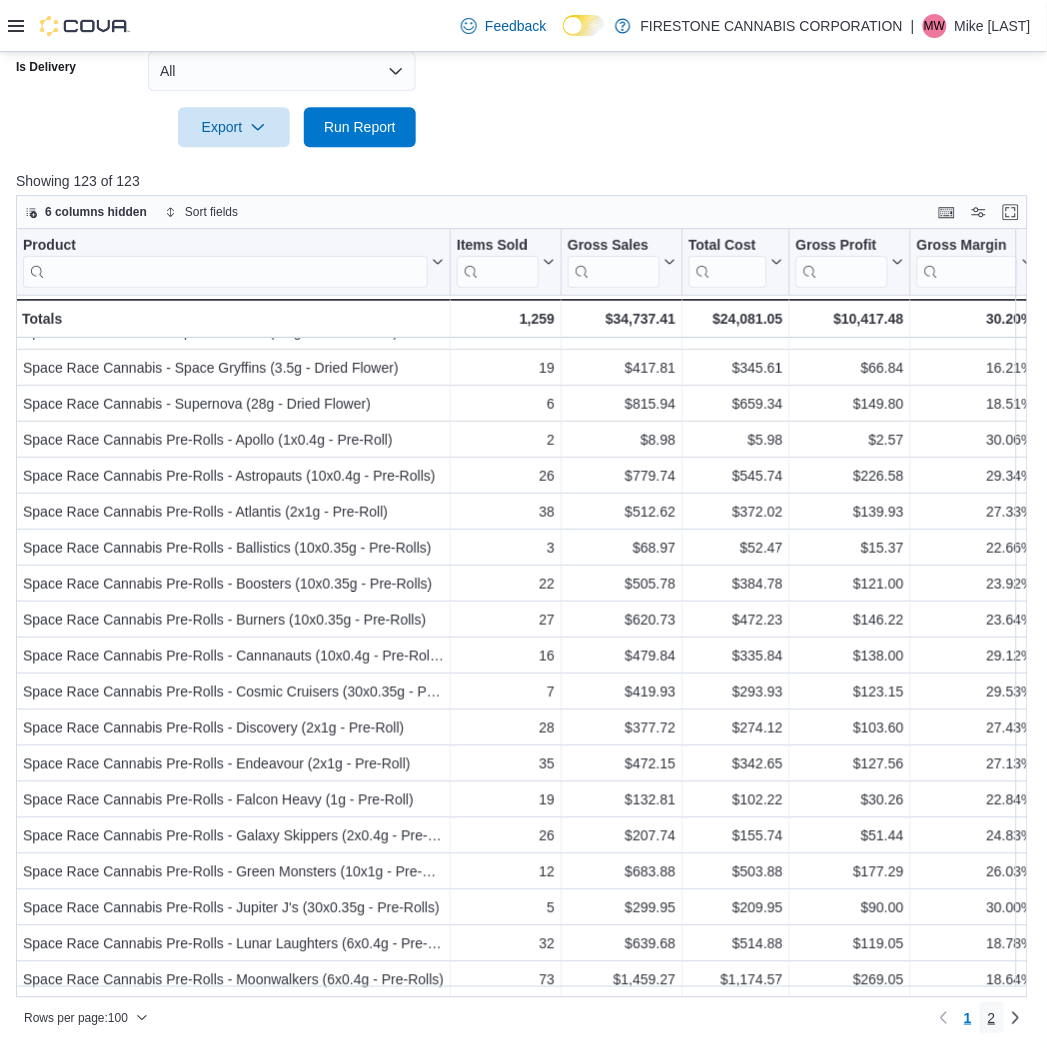 click on "2" at bounding box center (992, 1018) 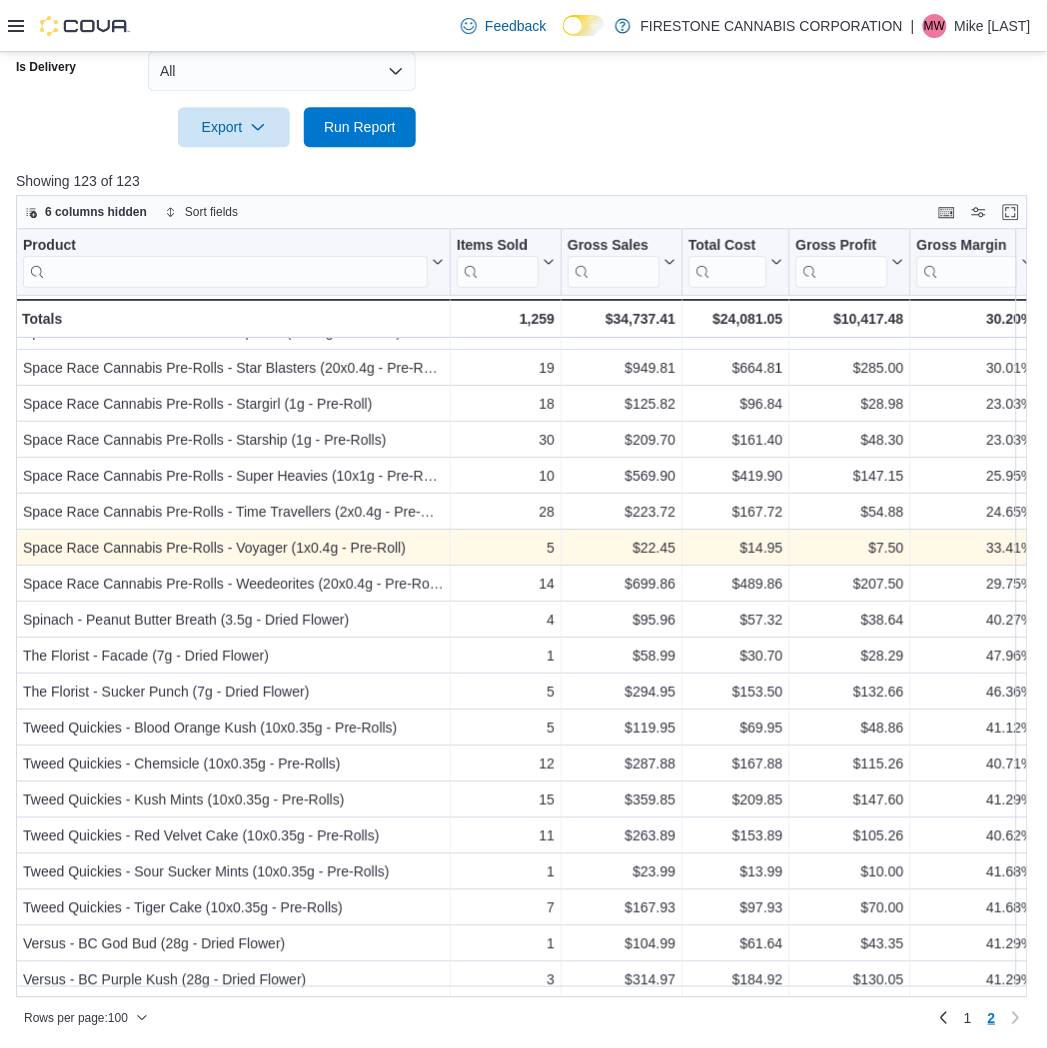 scroll, scrollTop: 0, scrollLeft: 0, axis: both 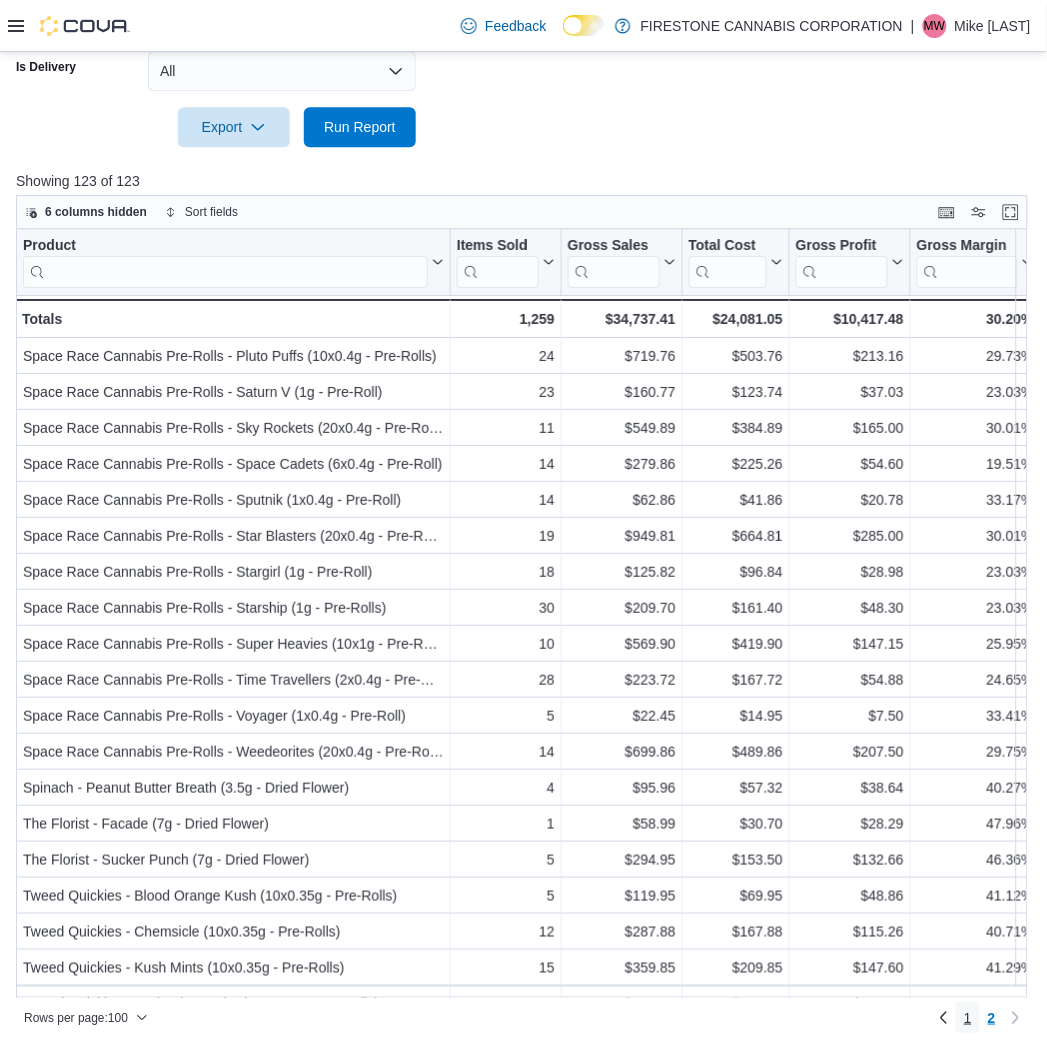 click on "1" at bounding box center [968, 1018] 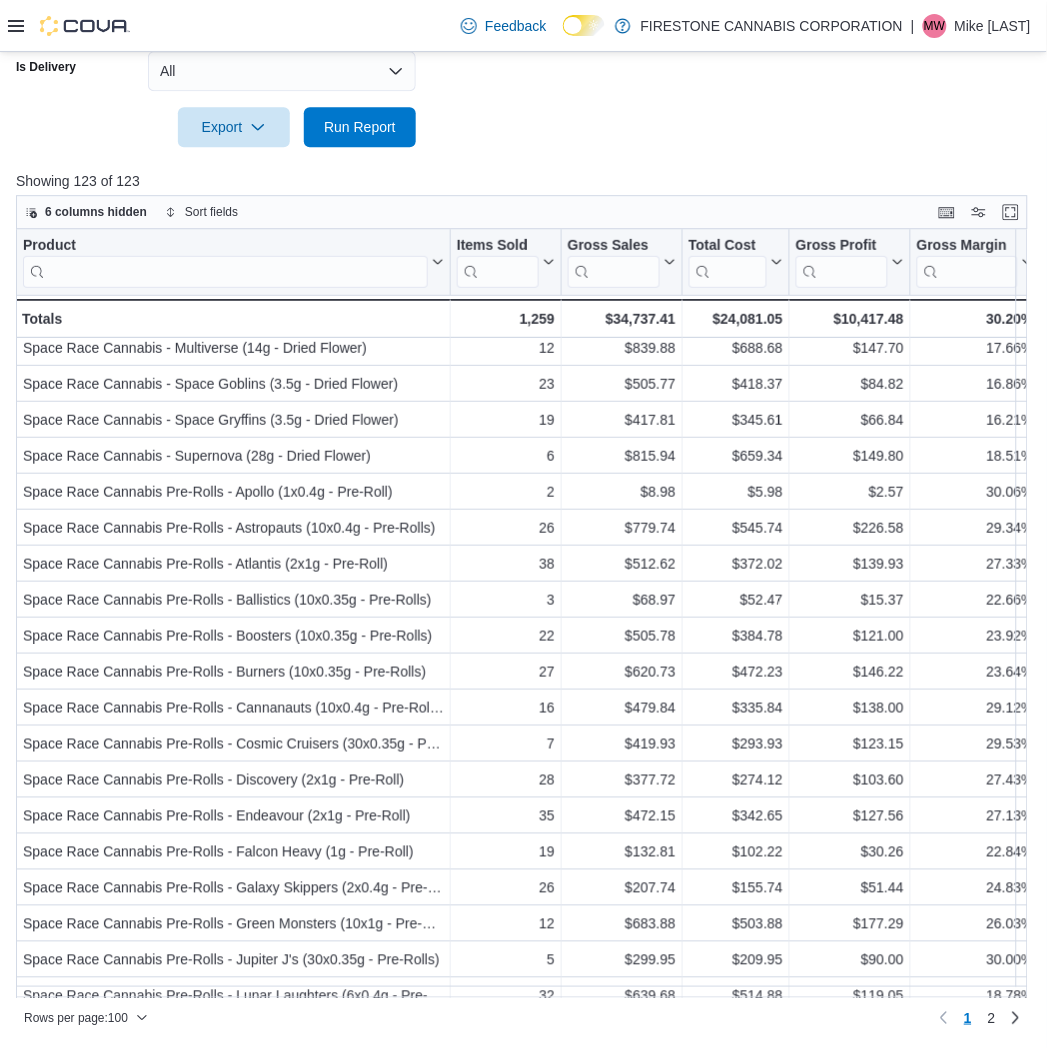 scroll, scrollTop: 2951, scrollLeft: 0, axis: vertical 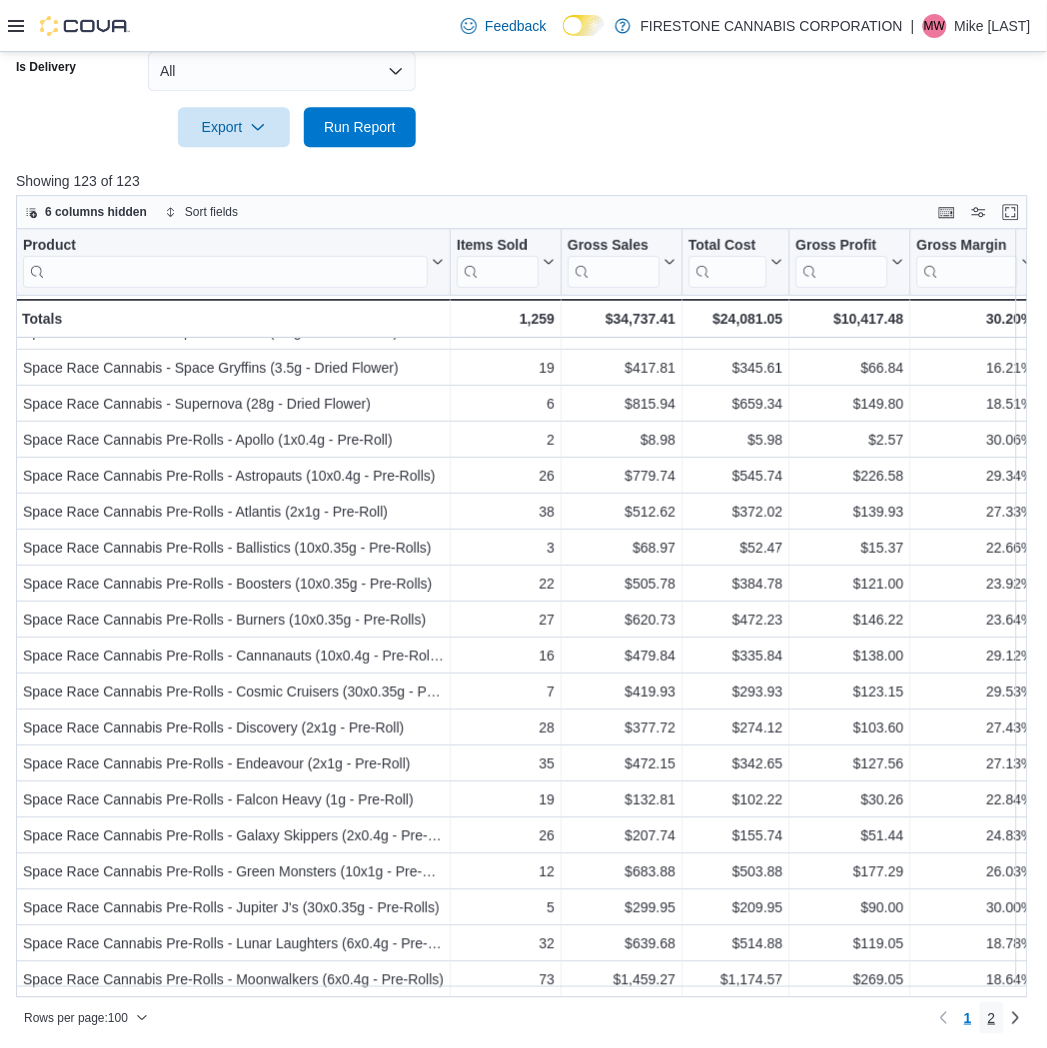click on "2" at bounding box center (992, 1018) 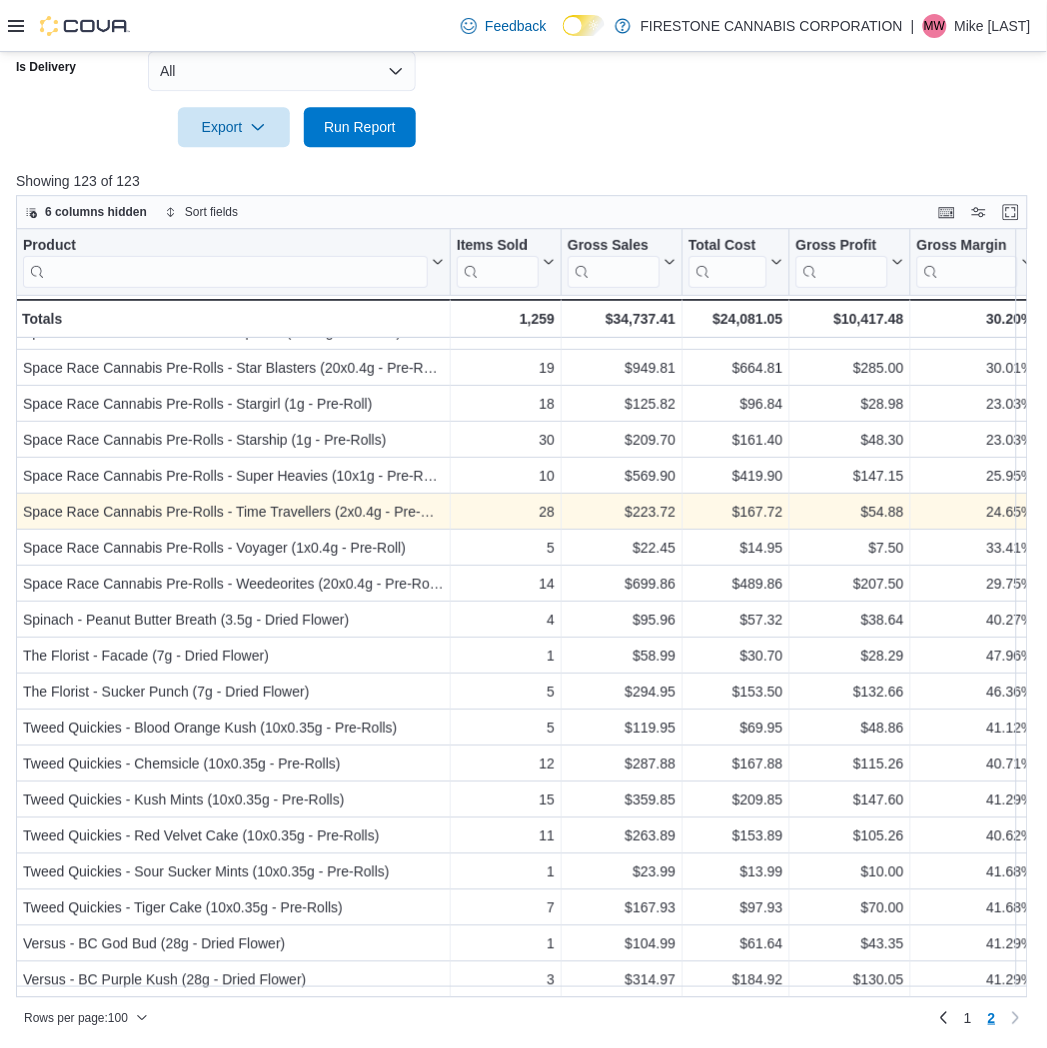 scroll, scrollTop: 0, scrollLeft: 0, axis: both 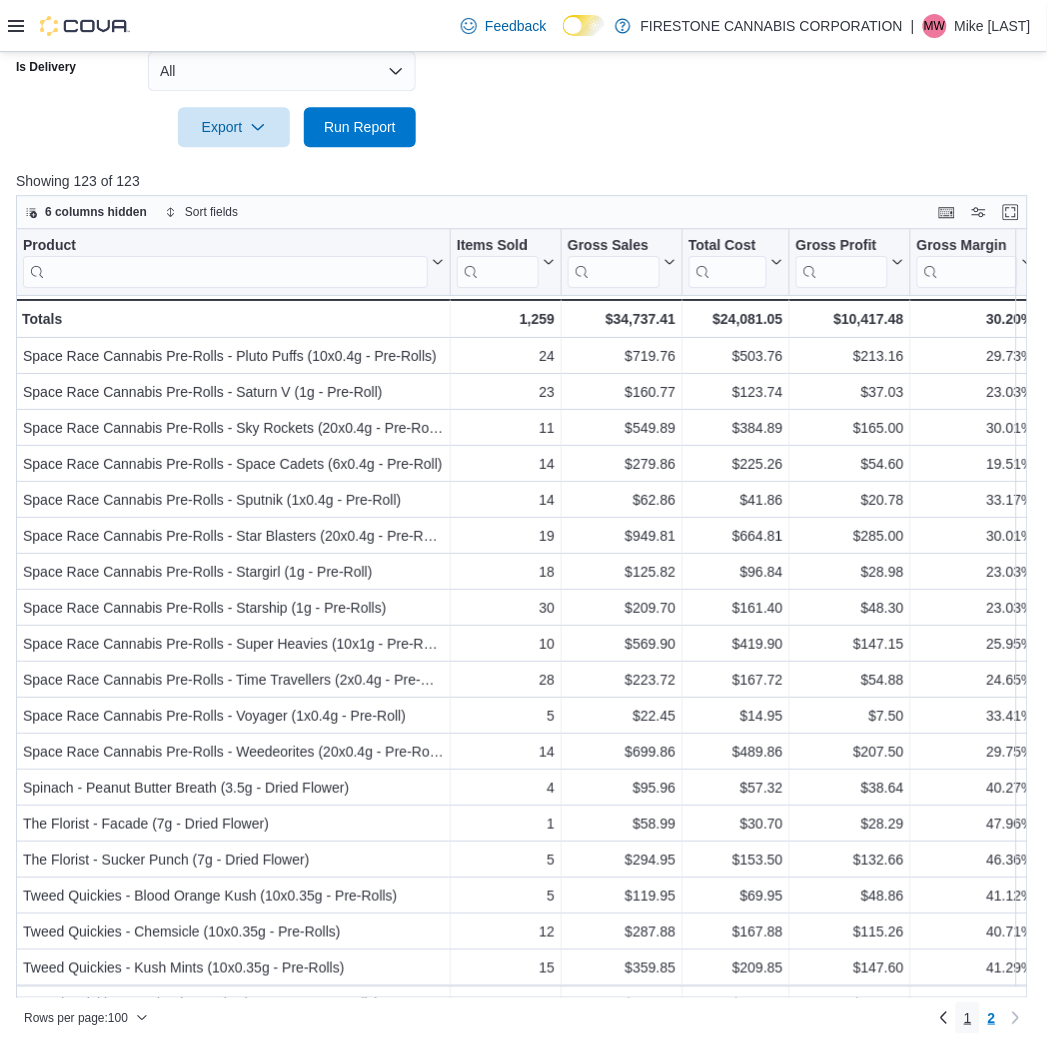 click on "1" at bounding box center (968, 1018) 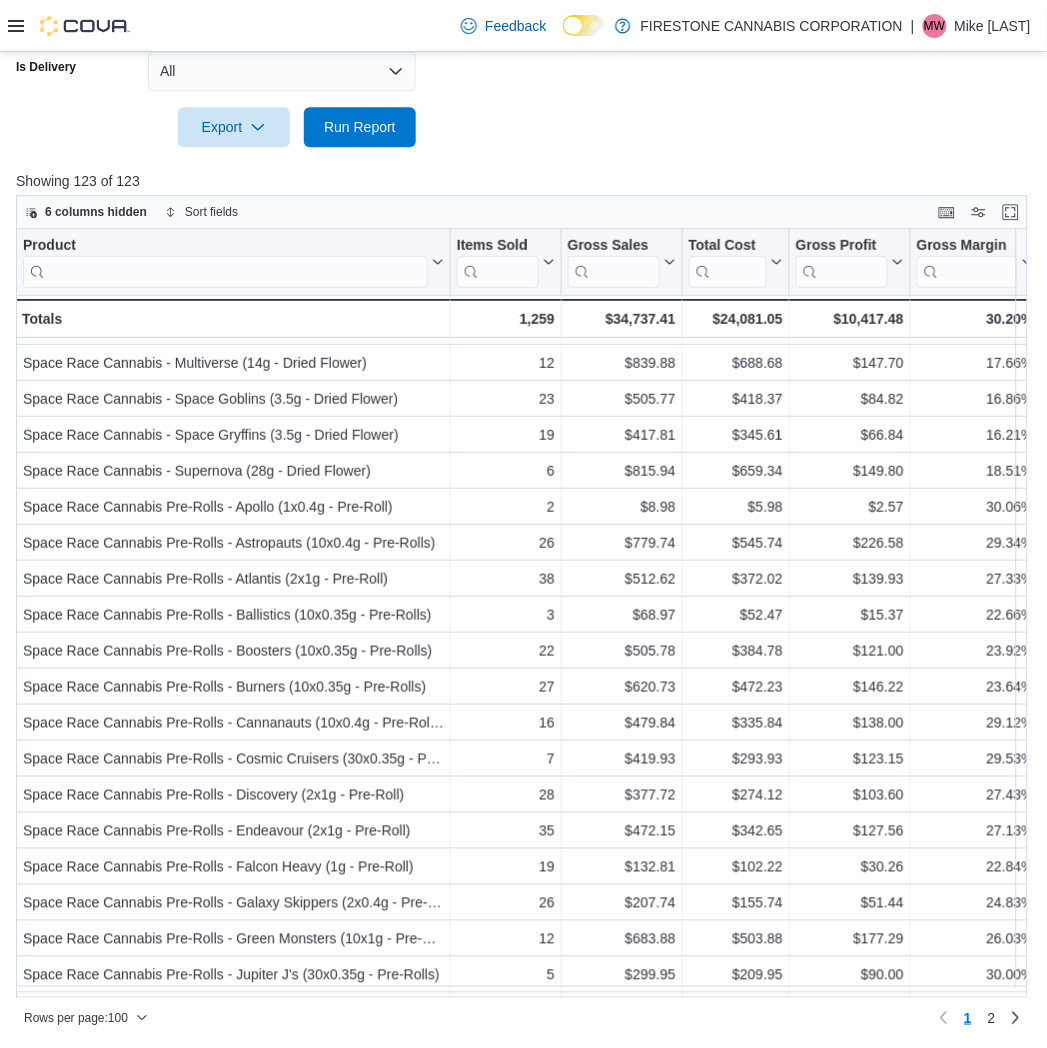 scroll, scrollTop: 2951, scrollLeft: 0, axis: vertical 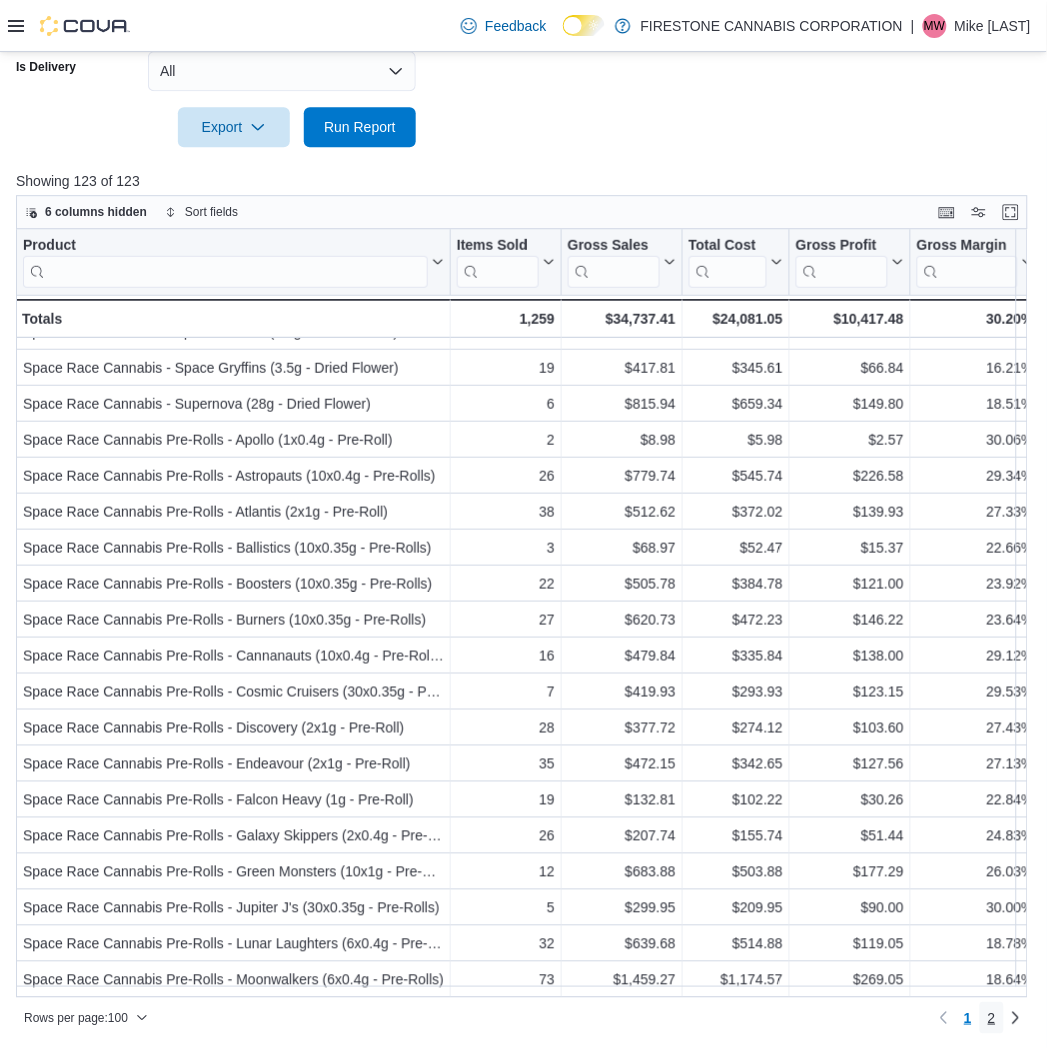 click on "2" at bounding box center [992, 1018] 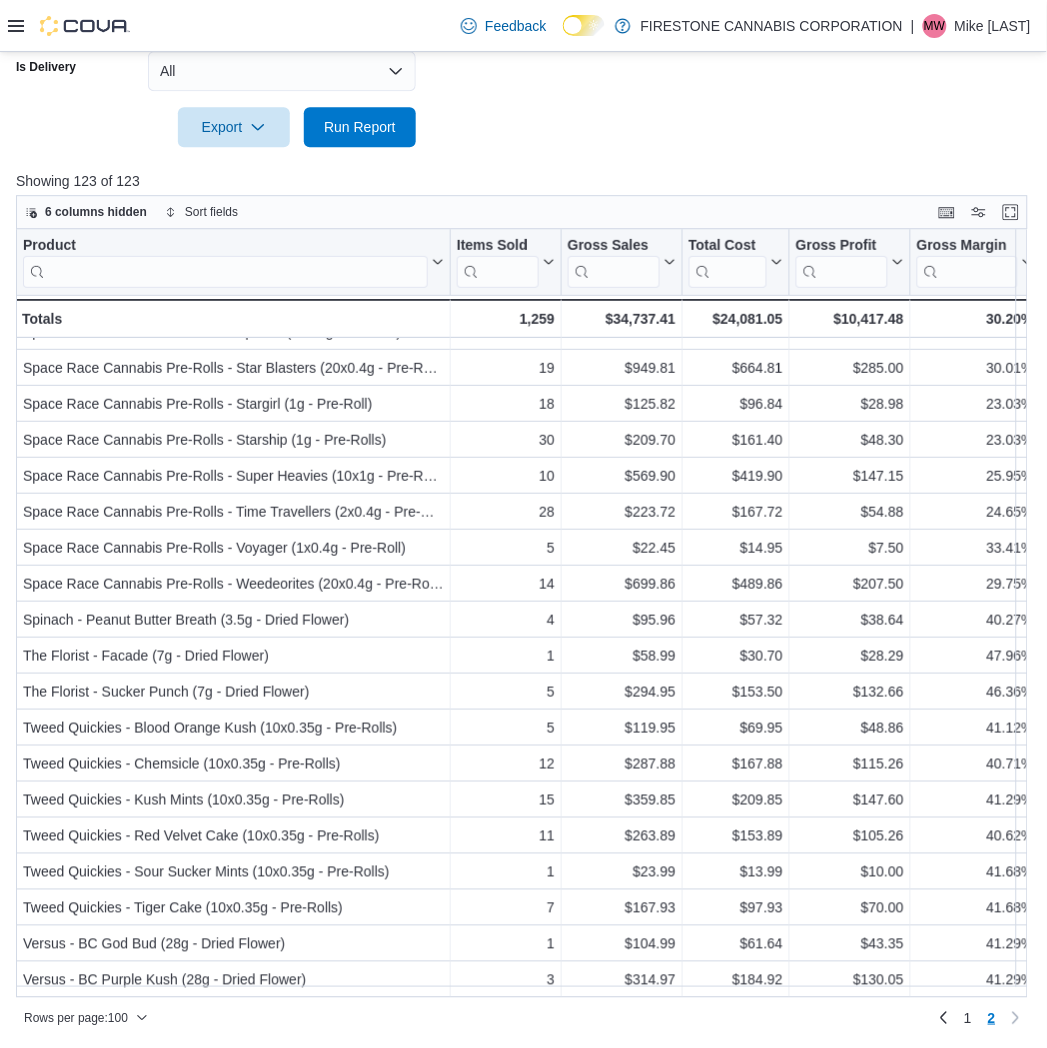 scroll, scrollTop: 0, scrollLeft: 0, axis: both 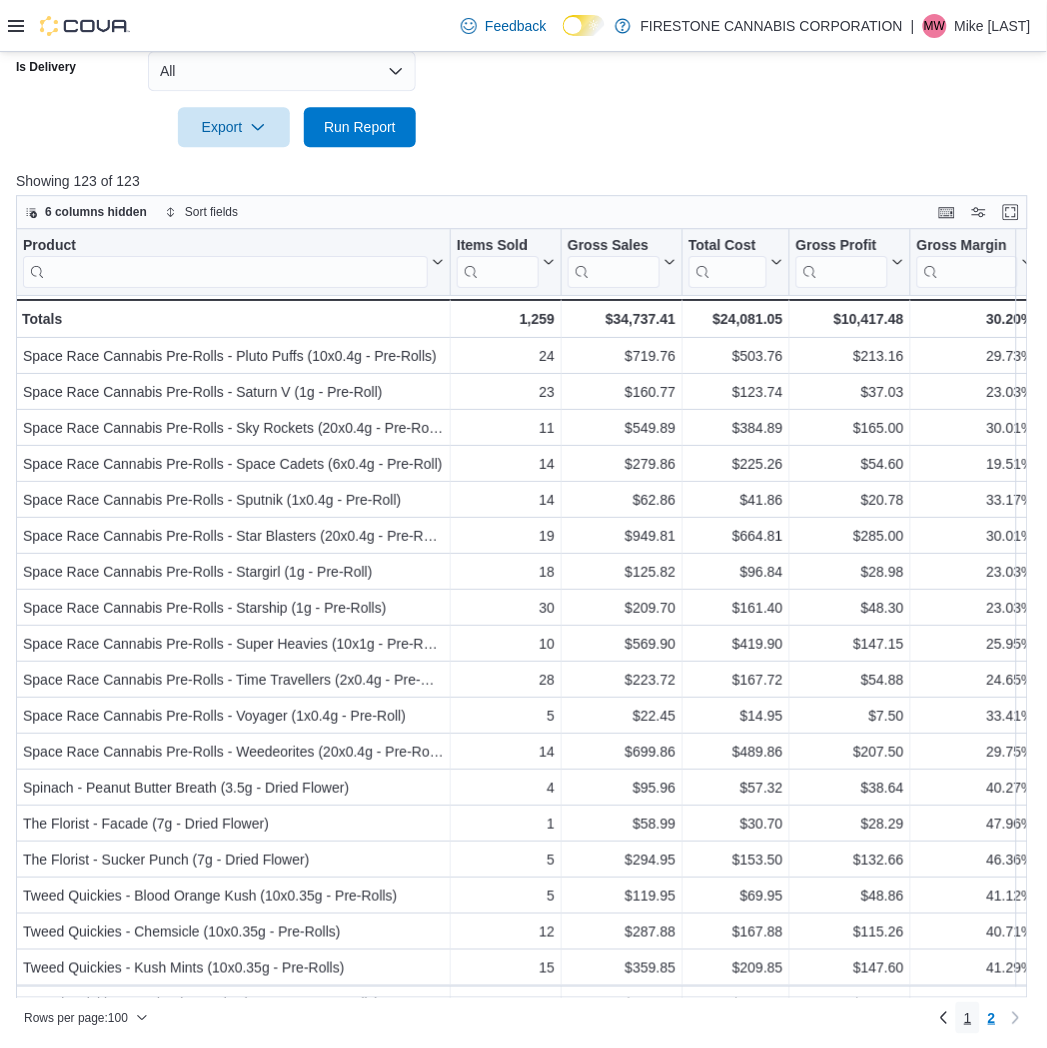 click on "1" at bounding box center (968, 1018) 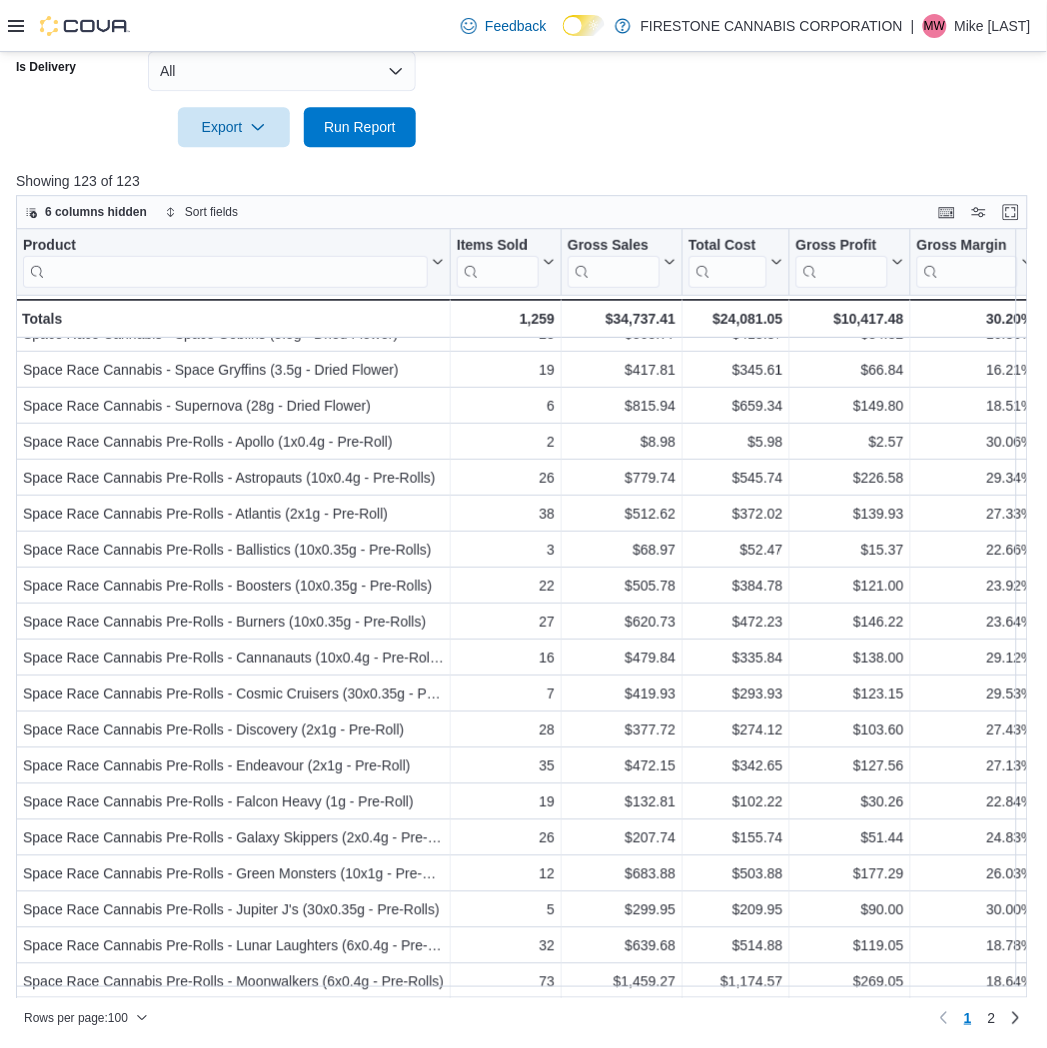 scroll, scrollTop: 2951, scrollLeft: 0, axis: vertical 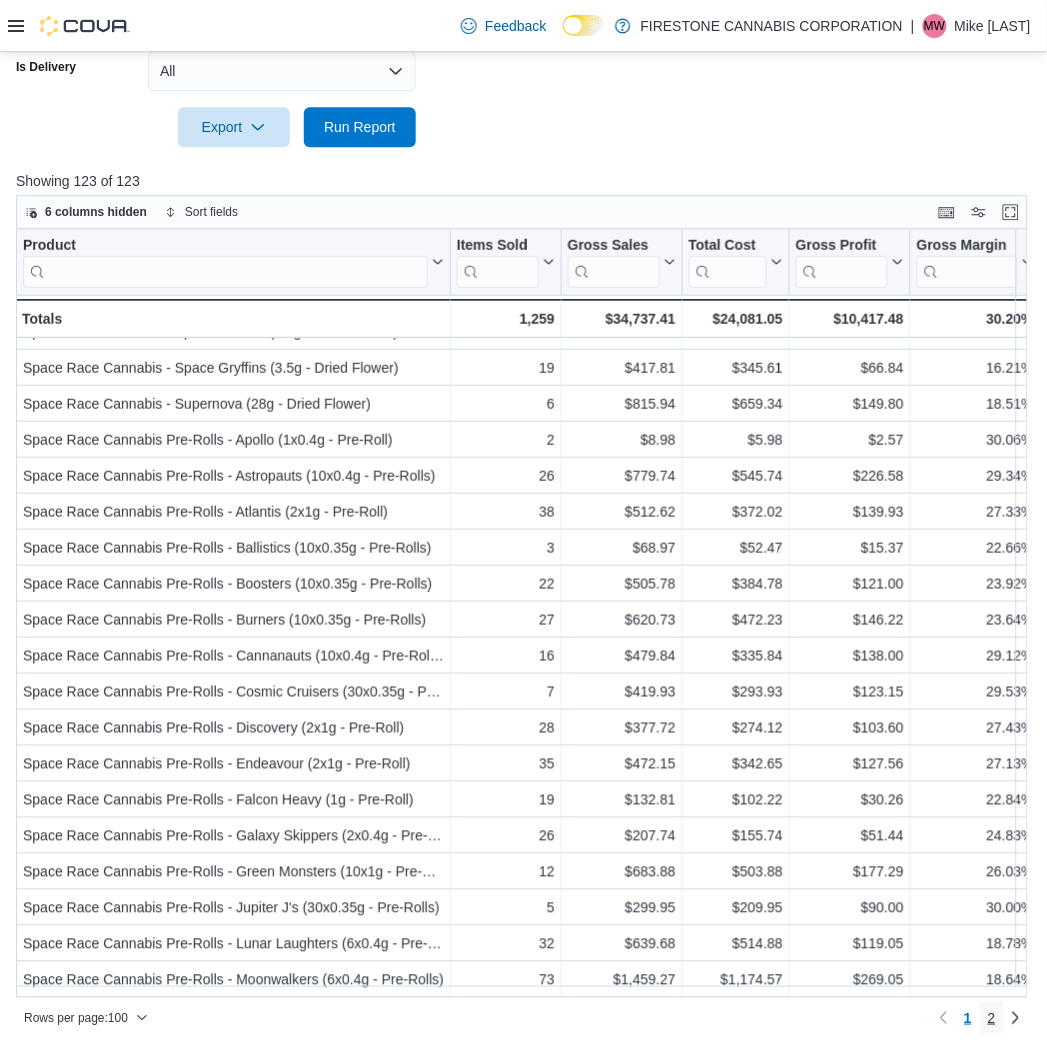 click on "2" at bounding box center (992, 1018) 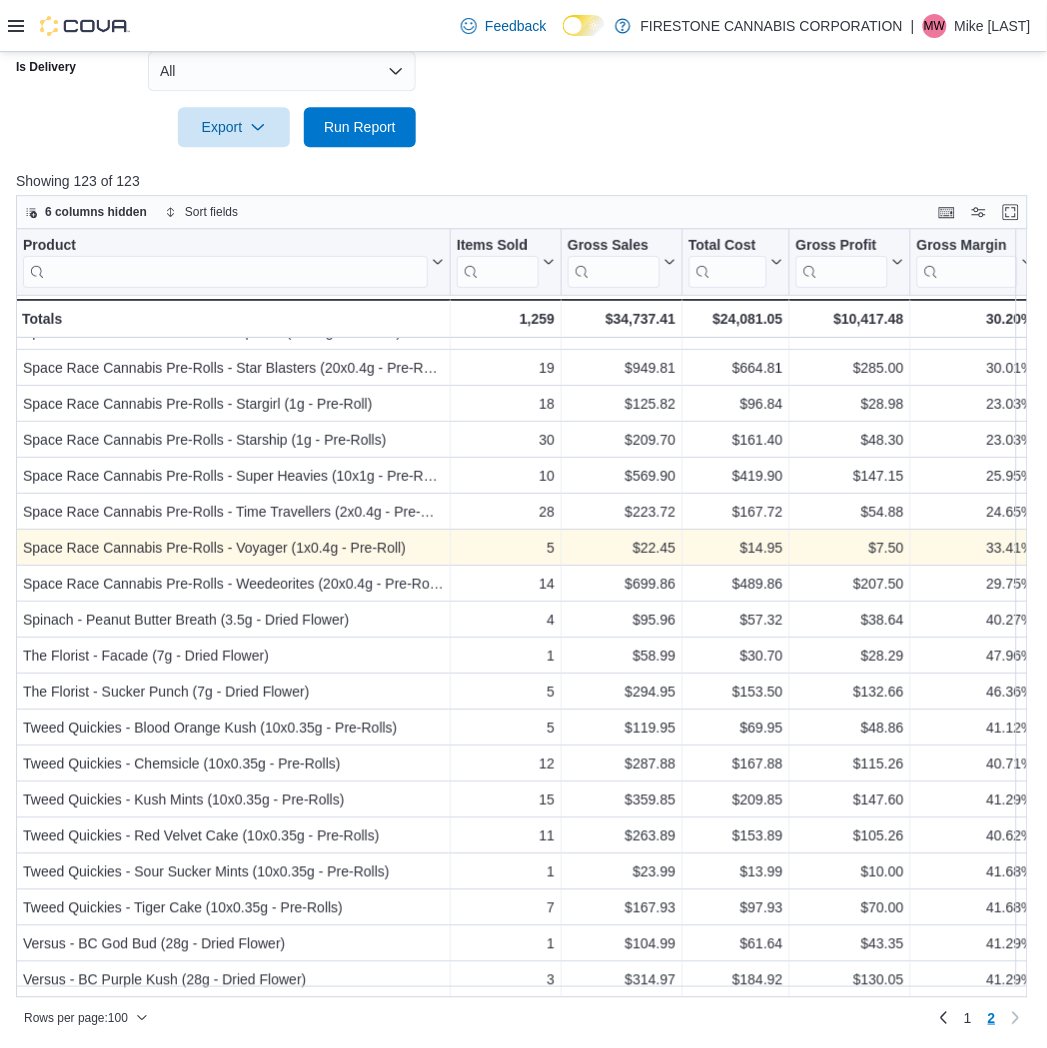 scroll, scrollTop: 0, scrollLeft: 0, axis: both 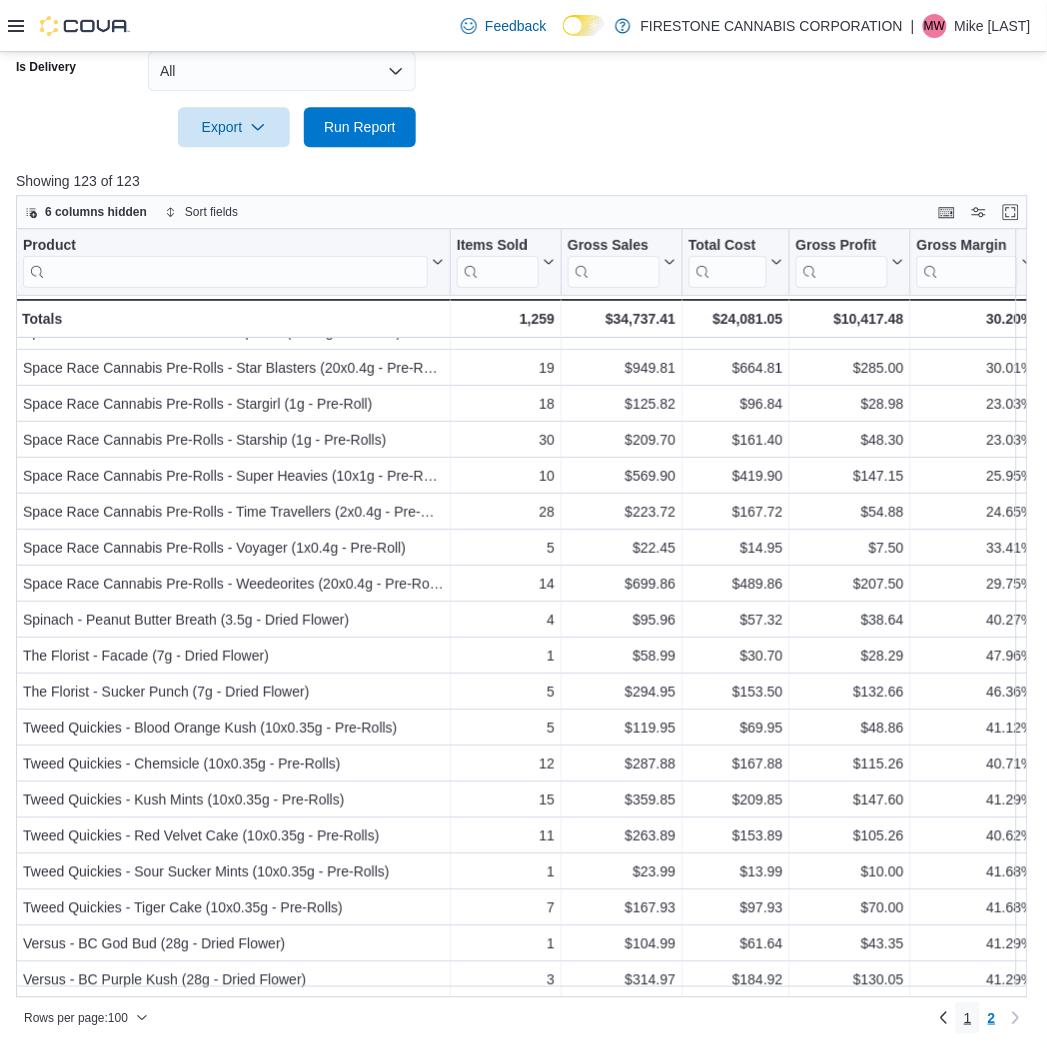 click on "1" at bounding box center (968, 1018) 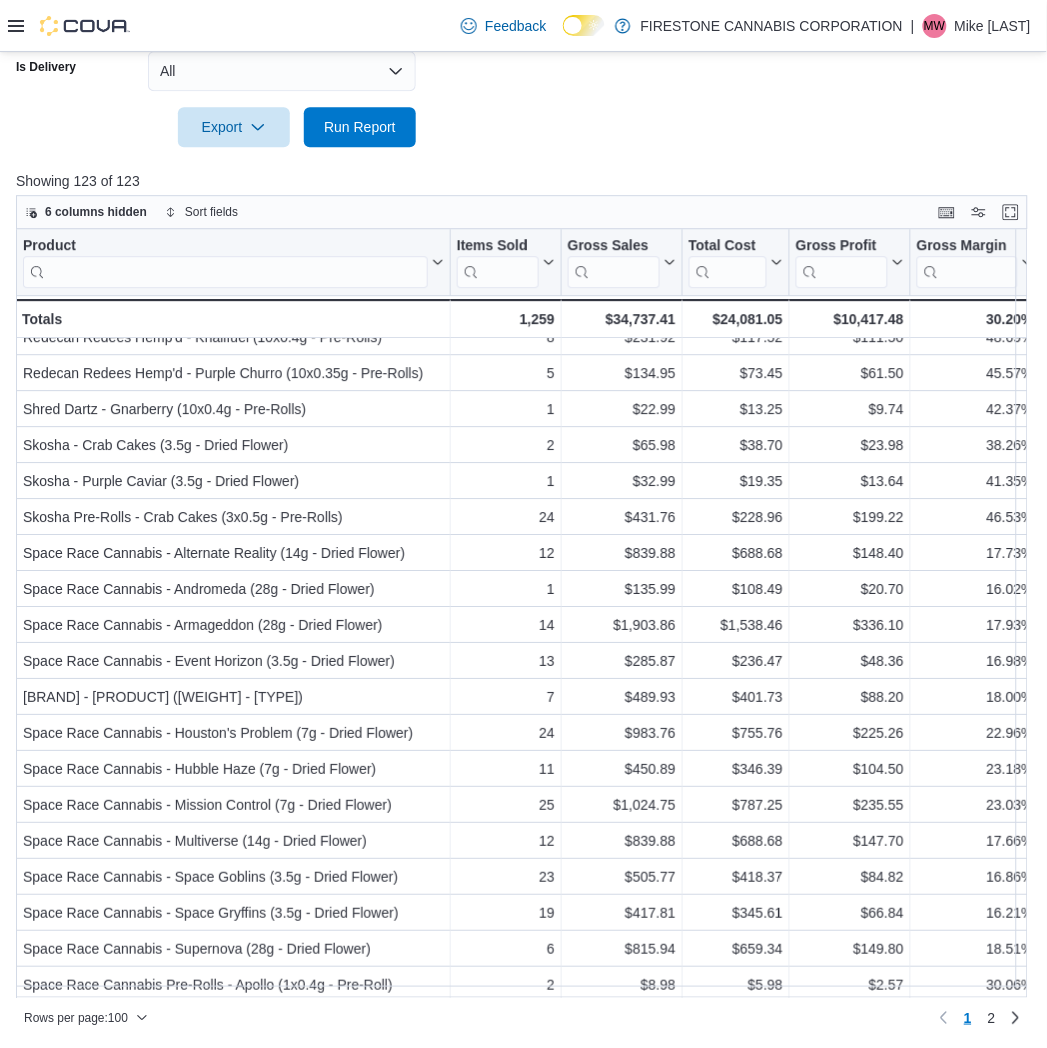 scroll, scrollTop: 2506, scrollLeft: 0, axis: vertical 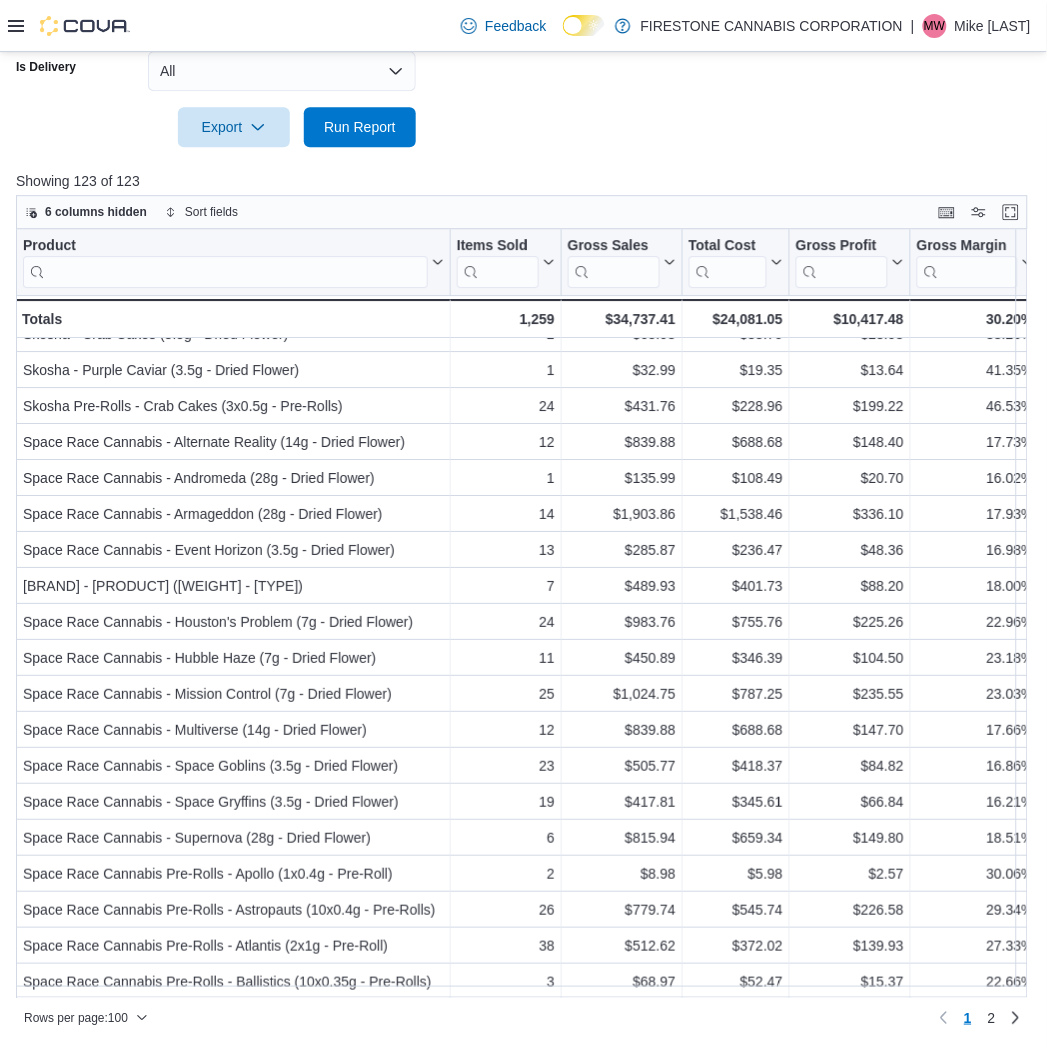 drag, startPoint x: 486, startPoint y: 171, endPoint x: 495, endPoint y: 198, distance: 28.460499 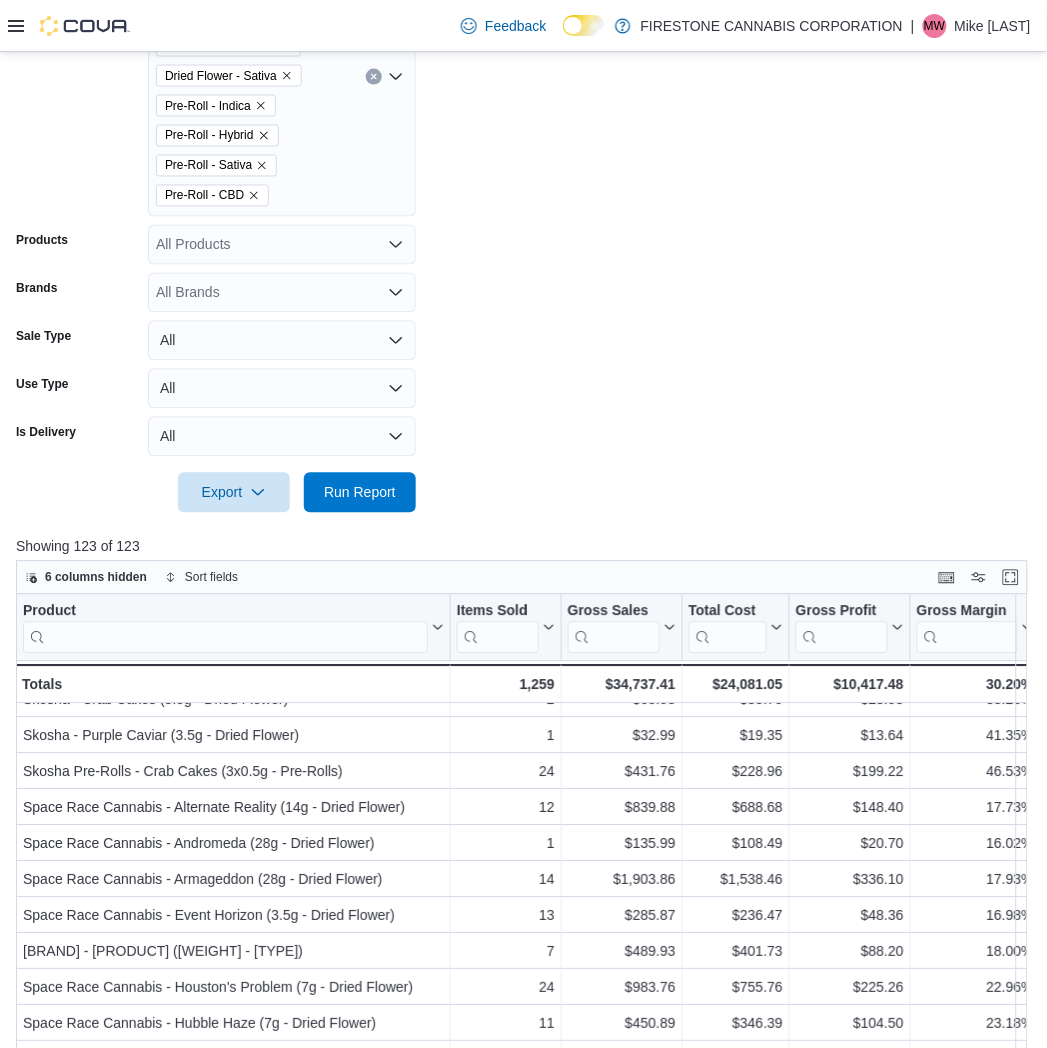scroll, scrollTop: 242, scrollLeft: 0, axis: vertical 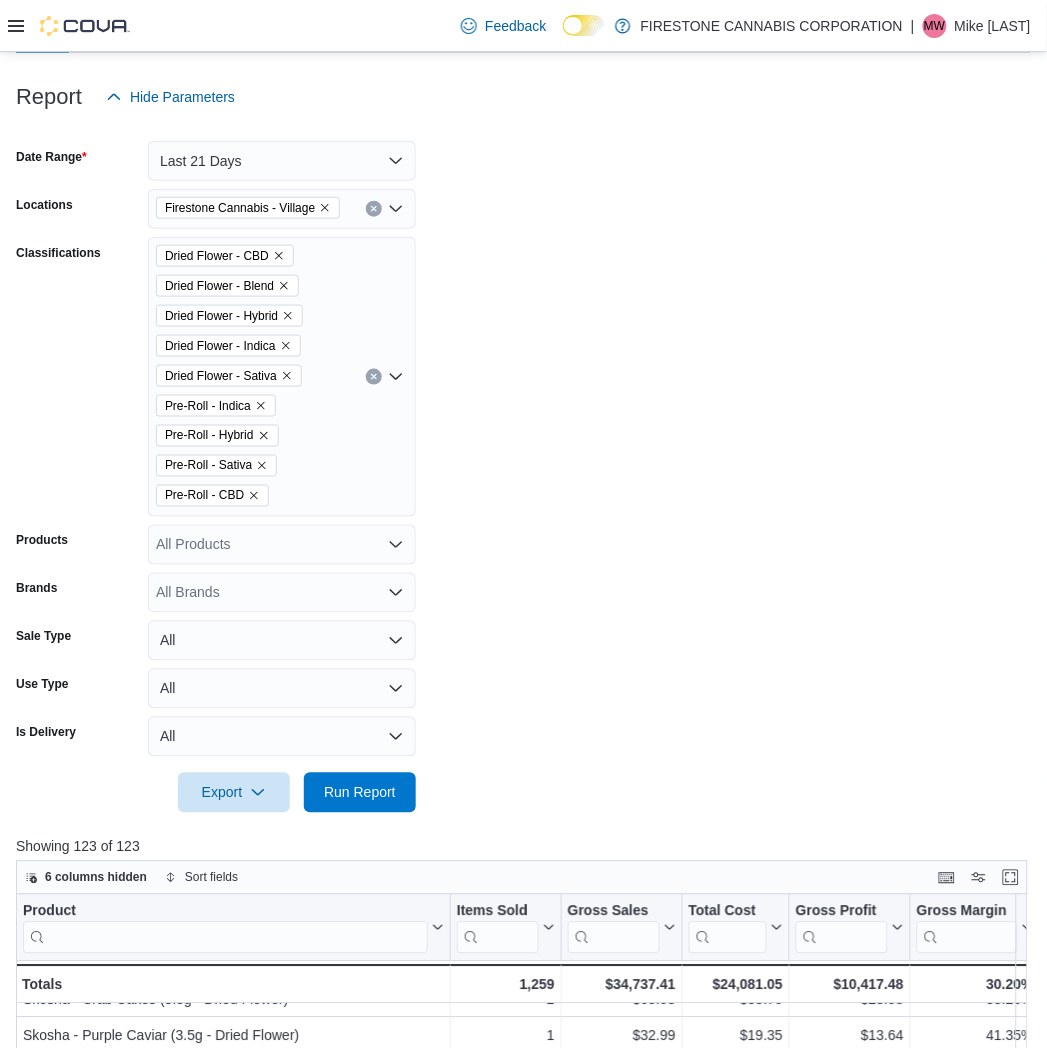 click 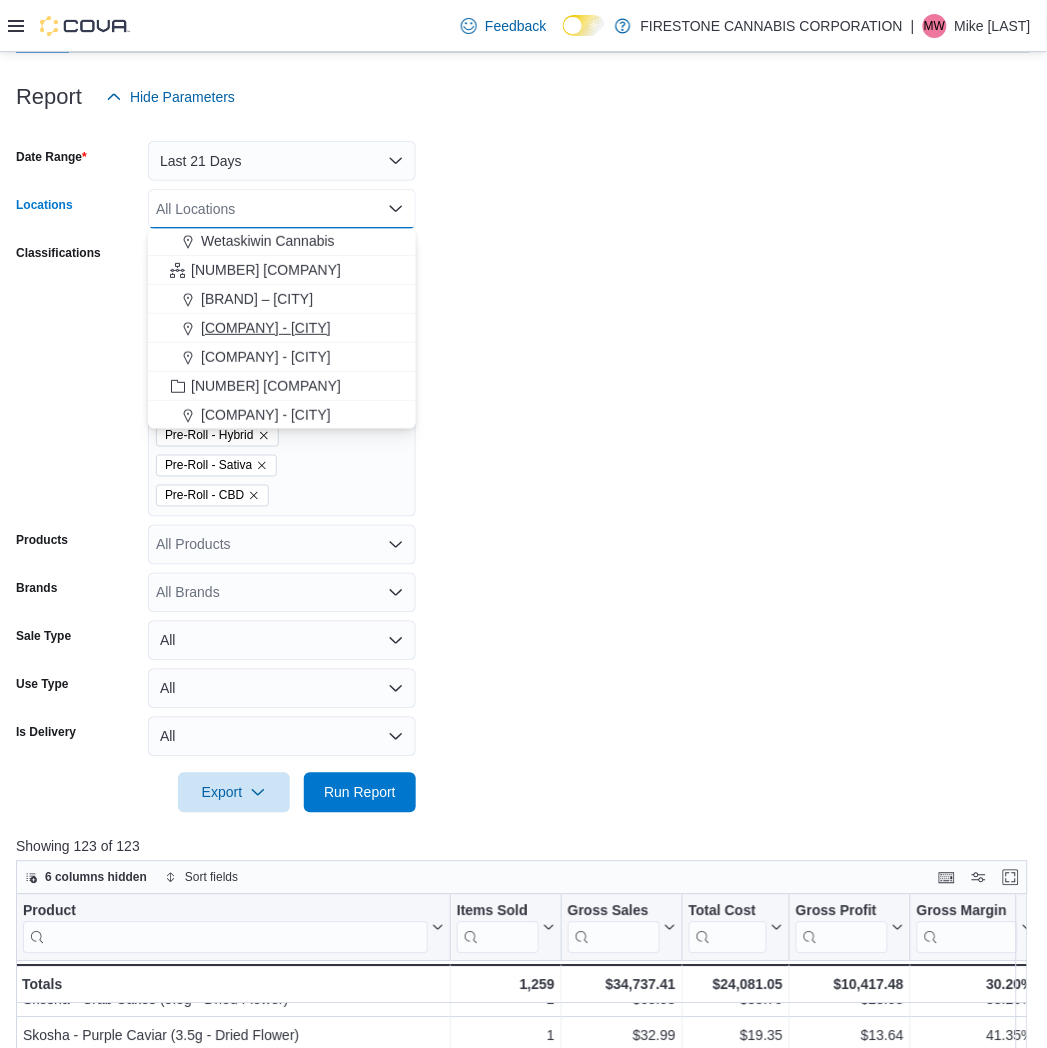 click on "[COMPANY] - [CITY]" at bounding box center [266, 328] 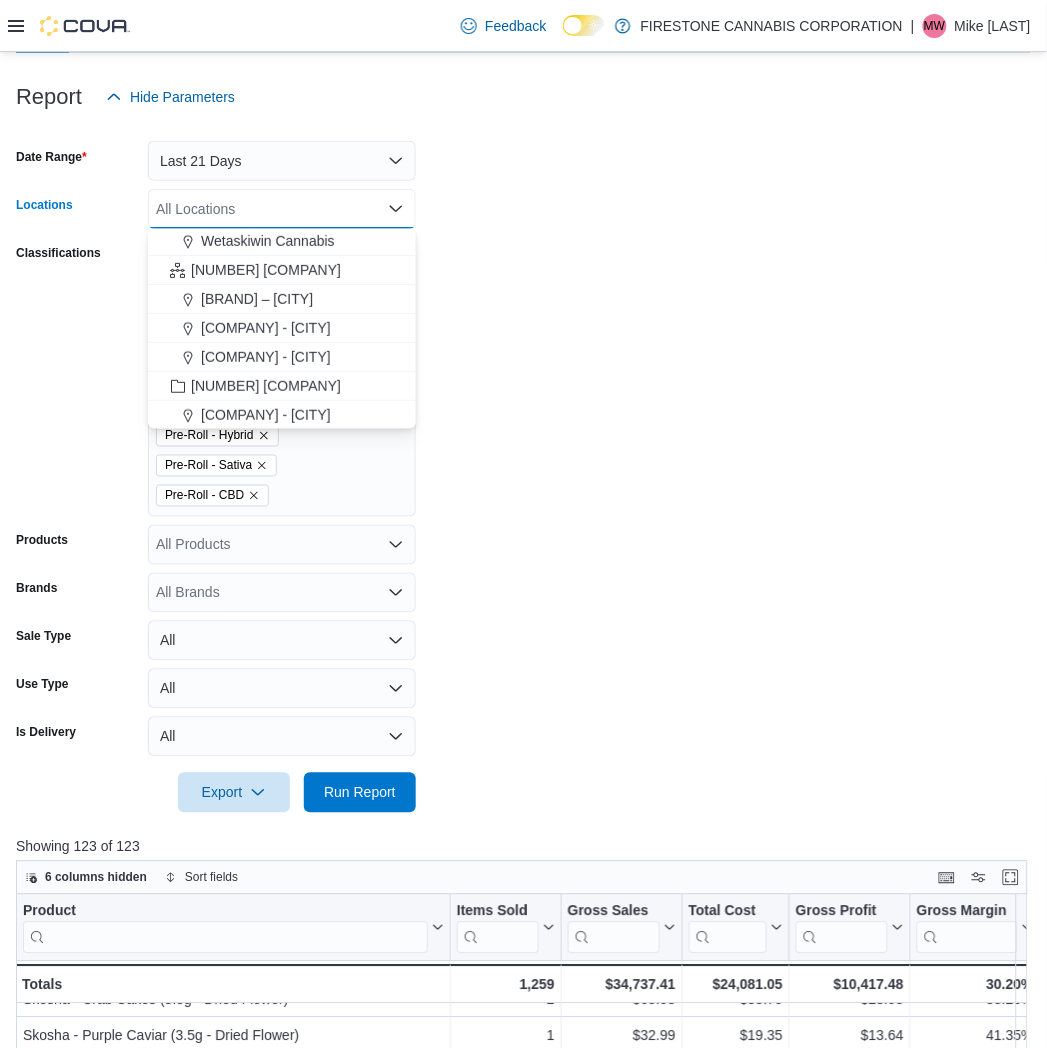scroll, scrollTop: 147, scrollLeft: 0, axis: vertical 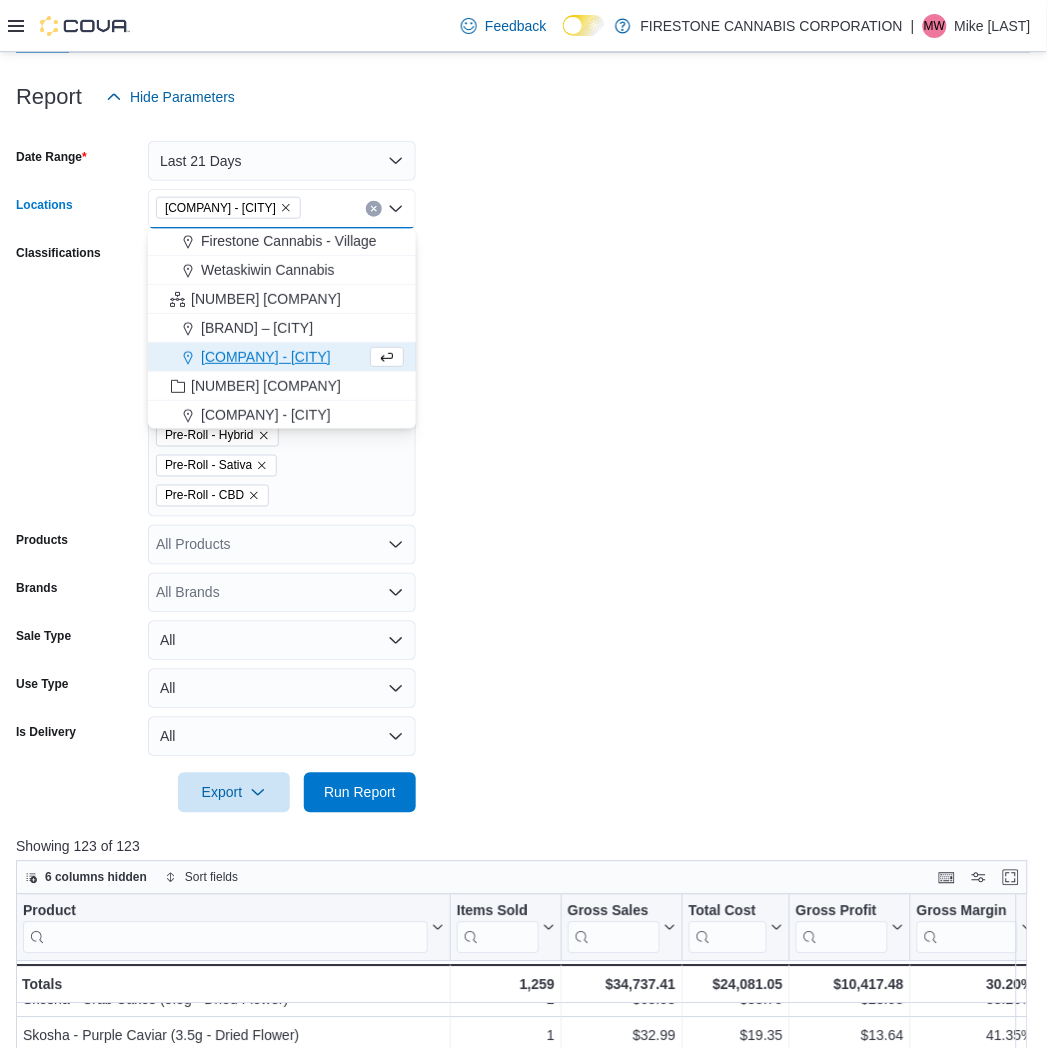 click on "Date Range Last 21 Days Locations [COMPANY] - [CITY] Combo box. Selected. [COMPANY] - [CITY]. Press Backspace to delete [COMPANY] - [CITY]. Combo box input. All Locations. Type some text or, to display a list of choices, press Down Arrow. To exit the list of choices, press Escape. Classifications Dried Flower - CBD Dried Flower - Blend Dried Flower - Hybrid Dried Flower - Indica Dried Flower - Sativa Pre-Roll - Indica Pre-Roll - Hybrid Pre-Roll - Sativa Pre-Roll - CBD Products All Products Brands All Brands Sale Type All Use Type All Is Delivery All Export  Run Report" at bounding box center [523, 465] 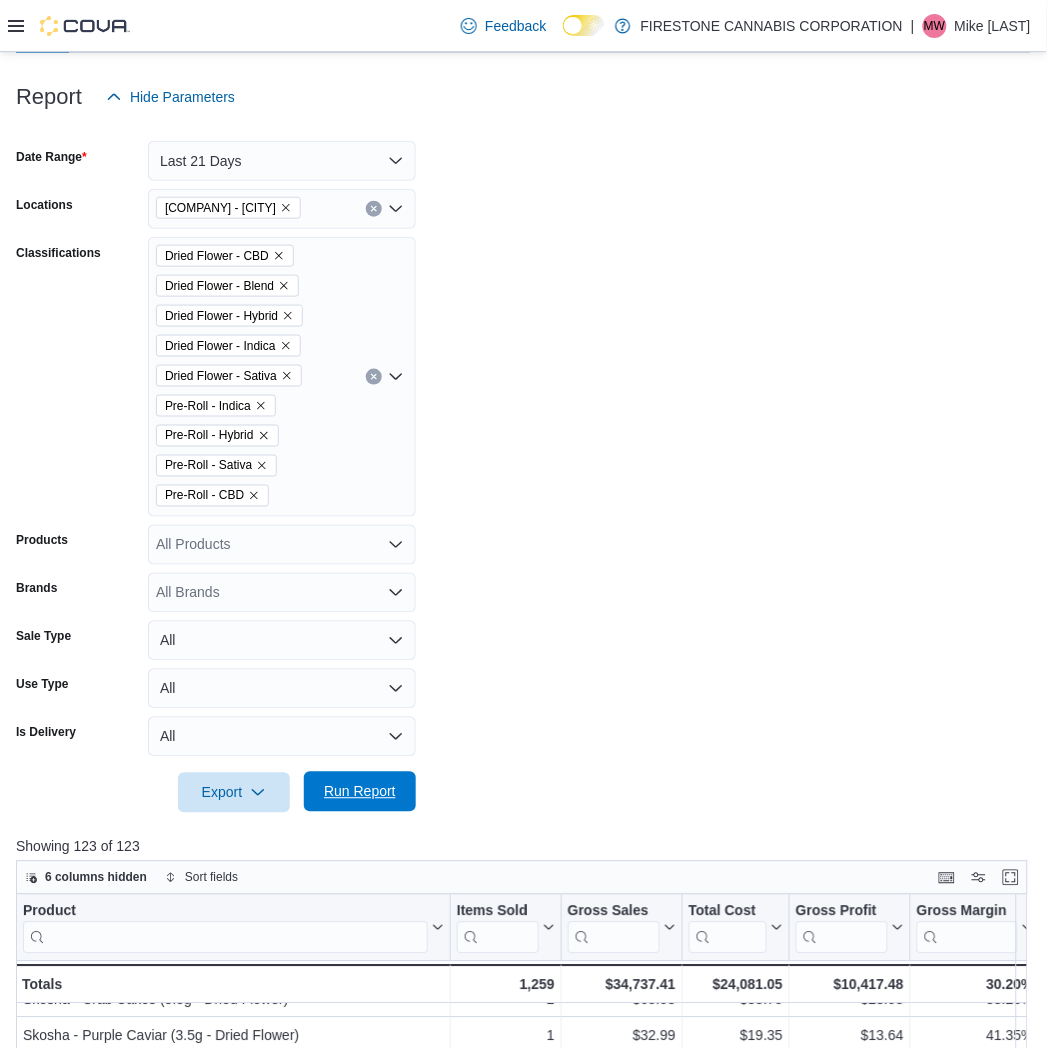 click on "Run Report" at bounding box center [360, 792] 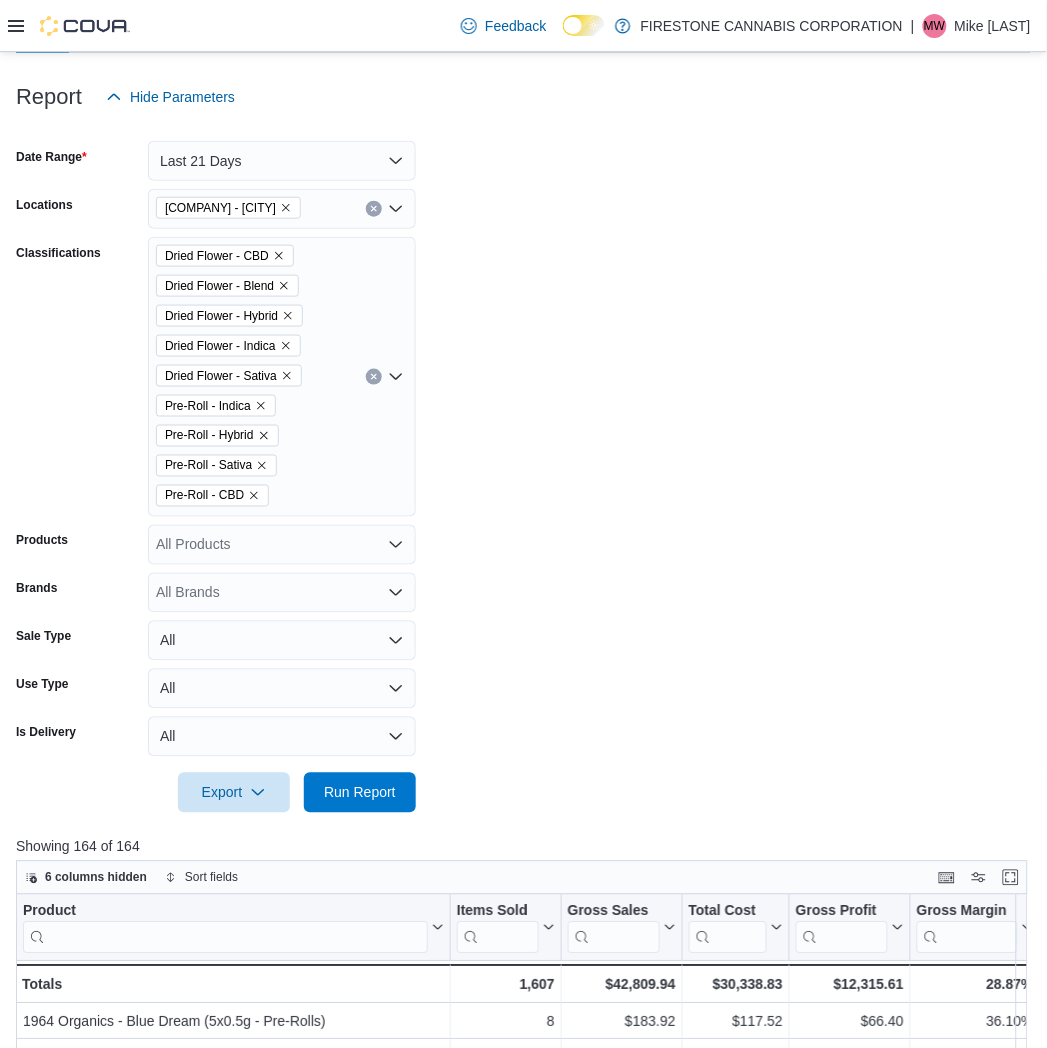 drag, startPoint x: 787, startPoint y: 481, endPoint x: 770, endPoint y: 488, distance: 18.384777 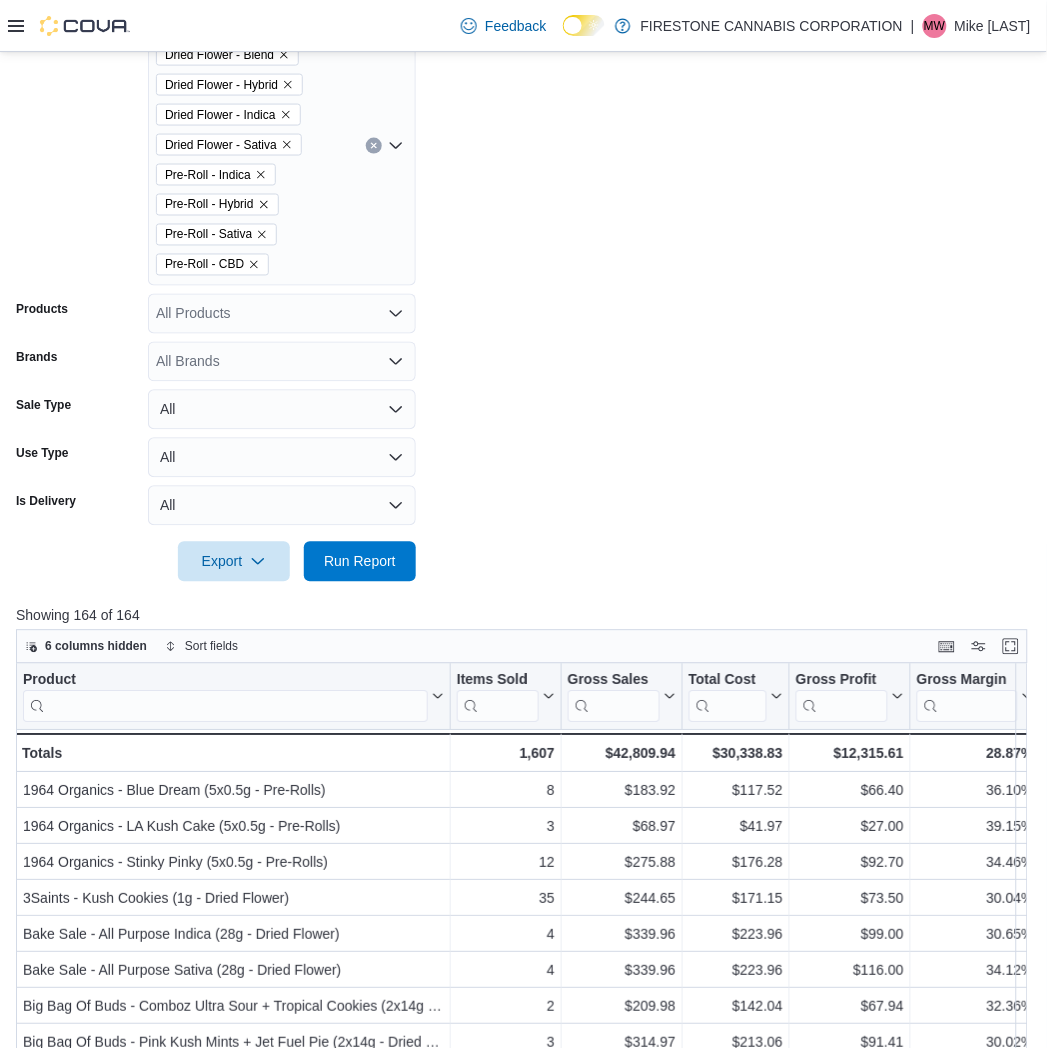 scroll, scrollTop: 908, scrollLeft: 0, axis: vertical 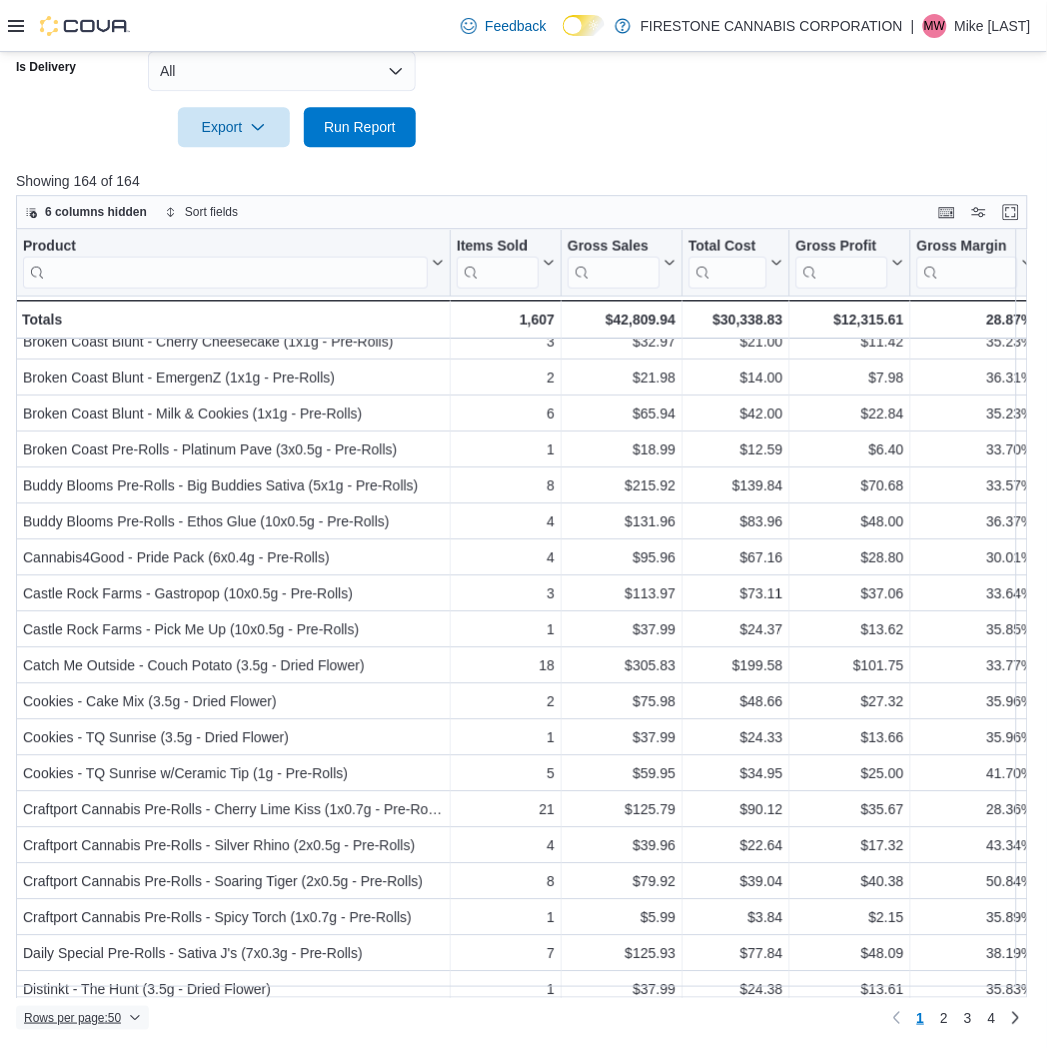 click on "Rows per page :  50" at bounding box center (72, 1018) 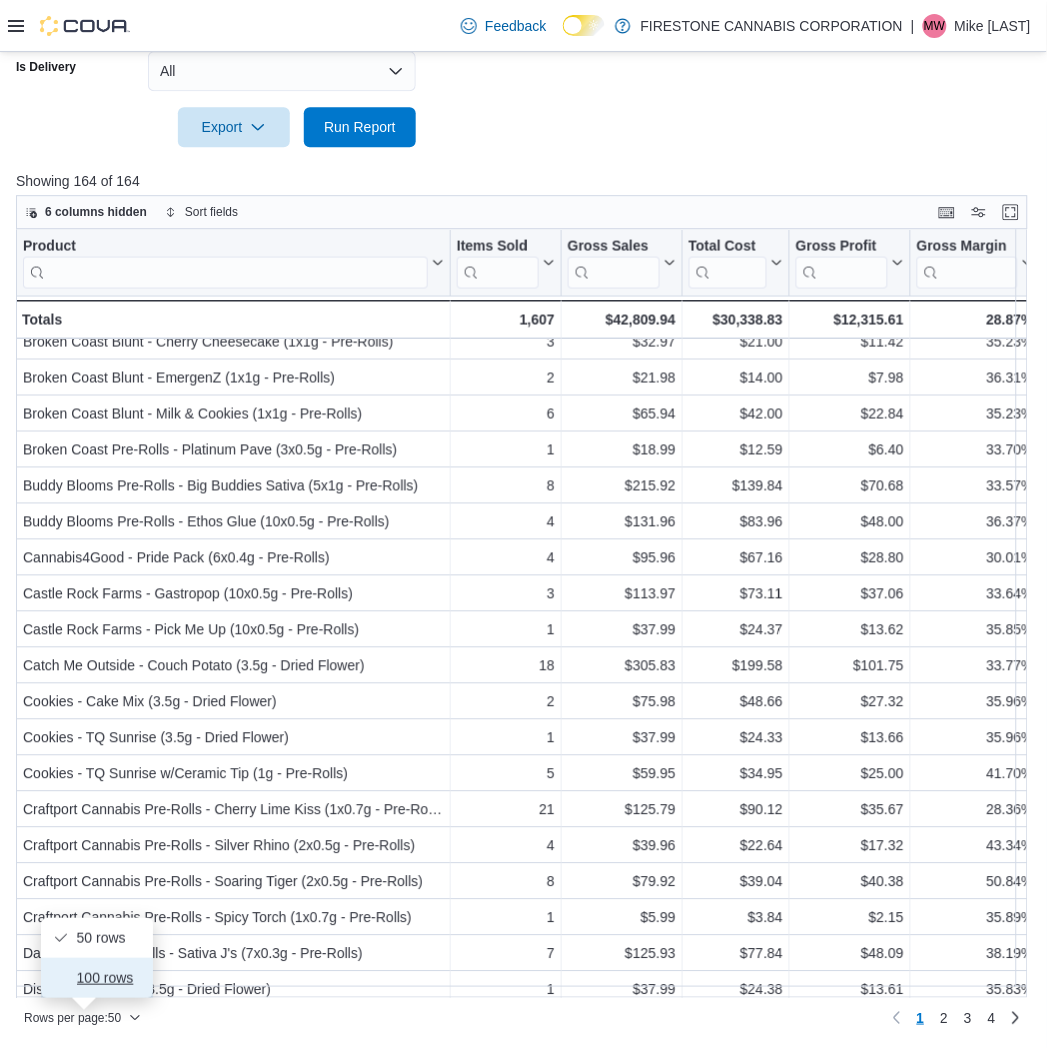 click on "100 rows" at bounding box center [109, 978] 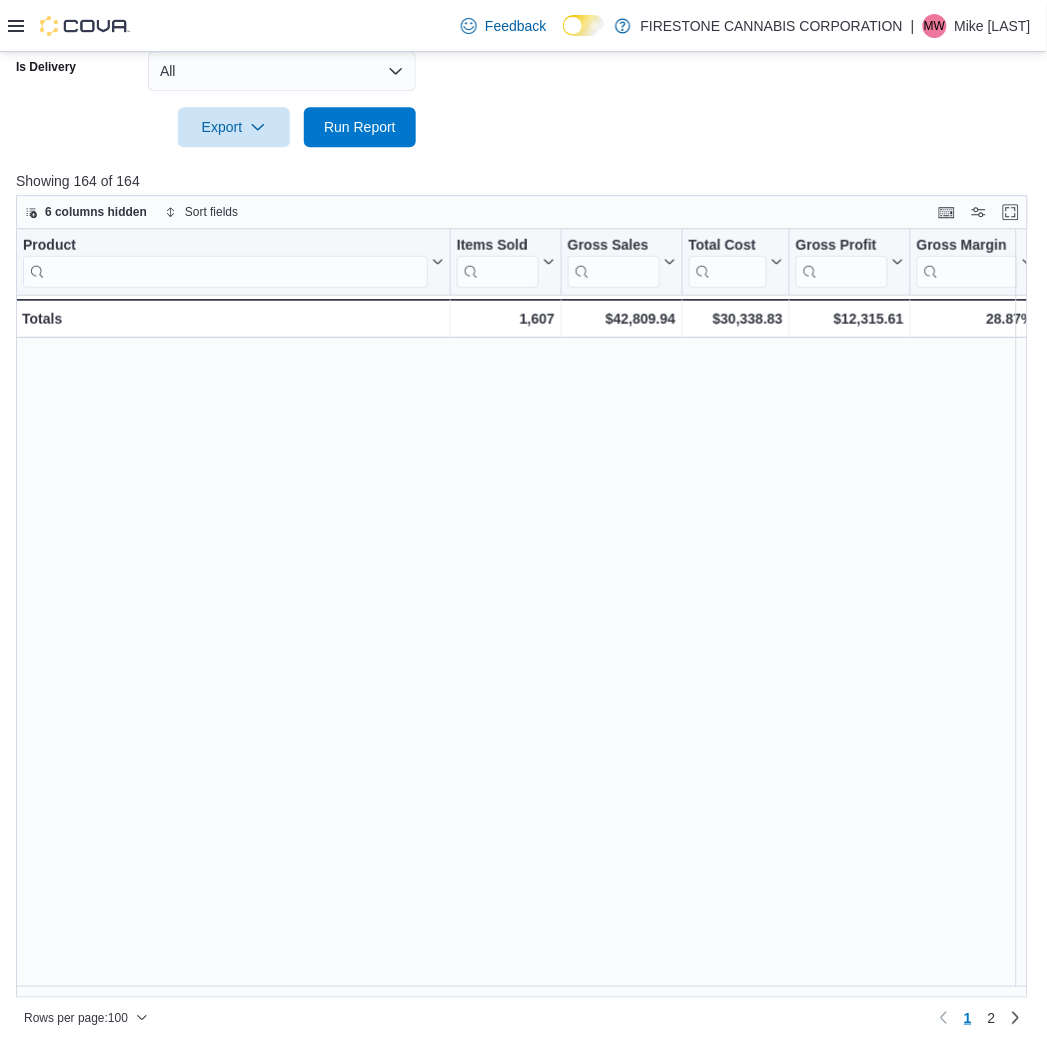 scroll, scrollTop: 2951, scrollLeft: 0, axis: vertical 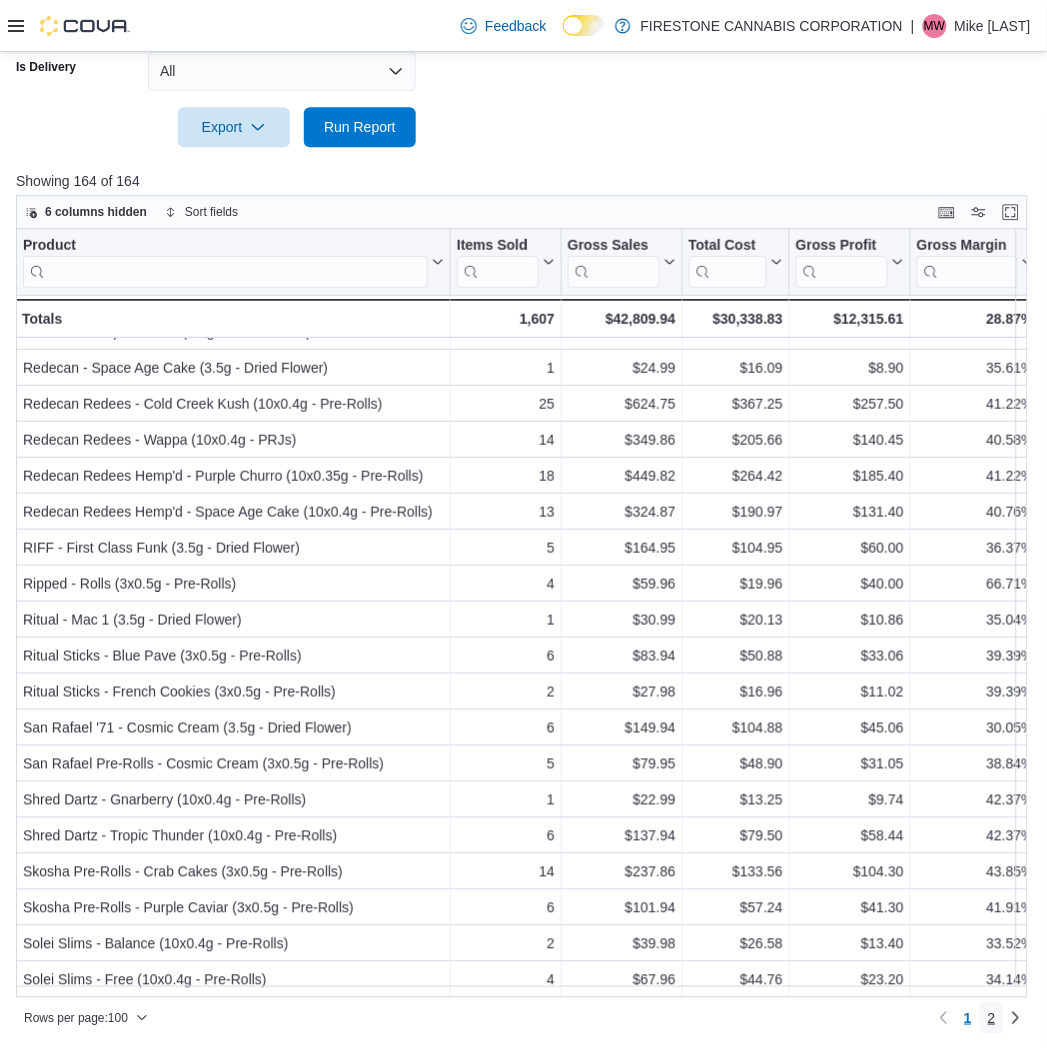 click on "2" at bounding box center [992, 1018] 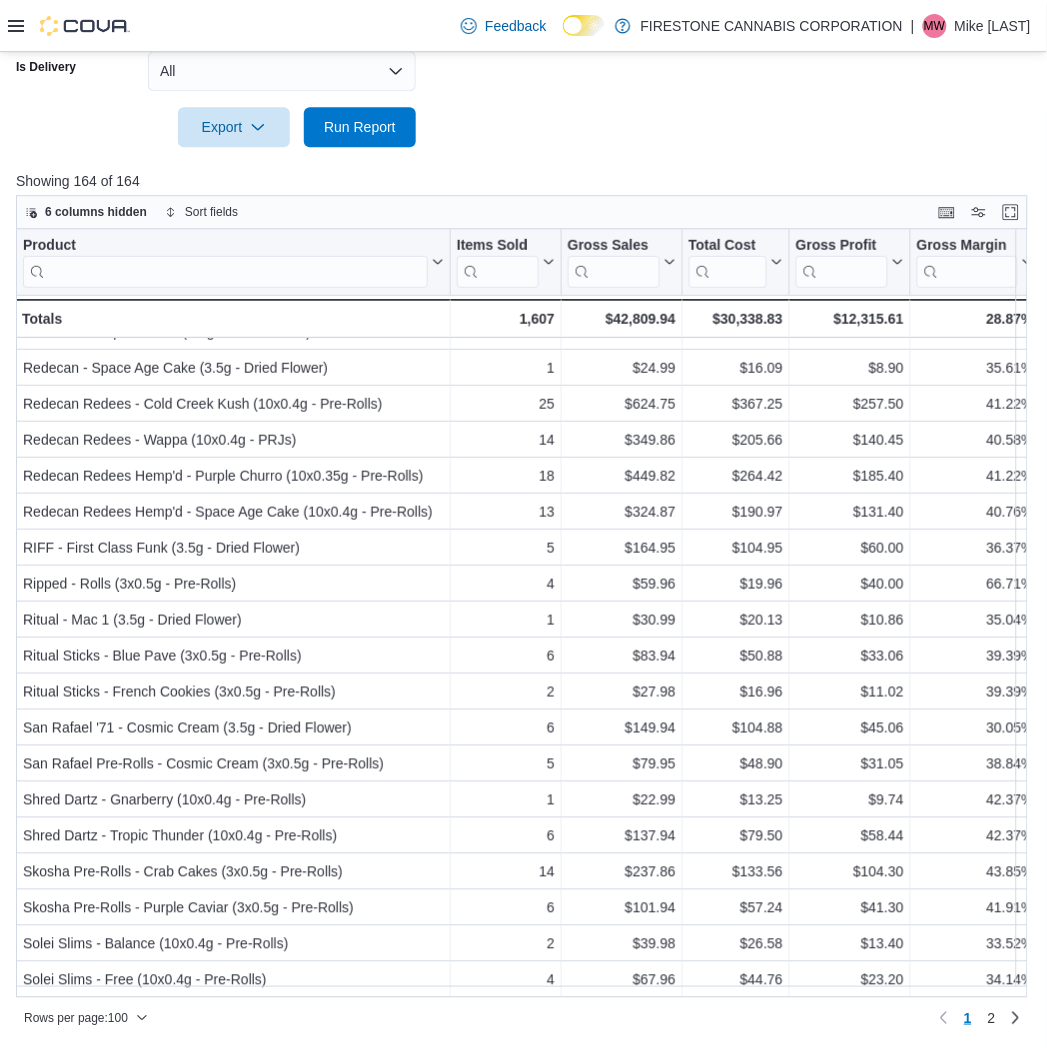 scroll, scrollTop: 0, scrollLeft: 0, axis: both 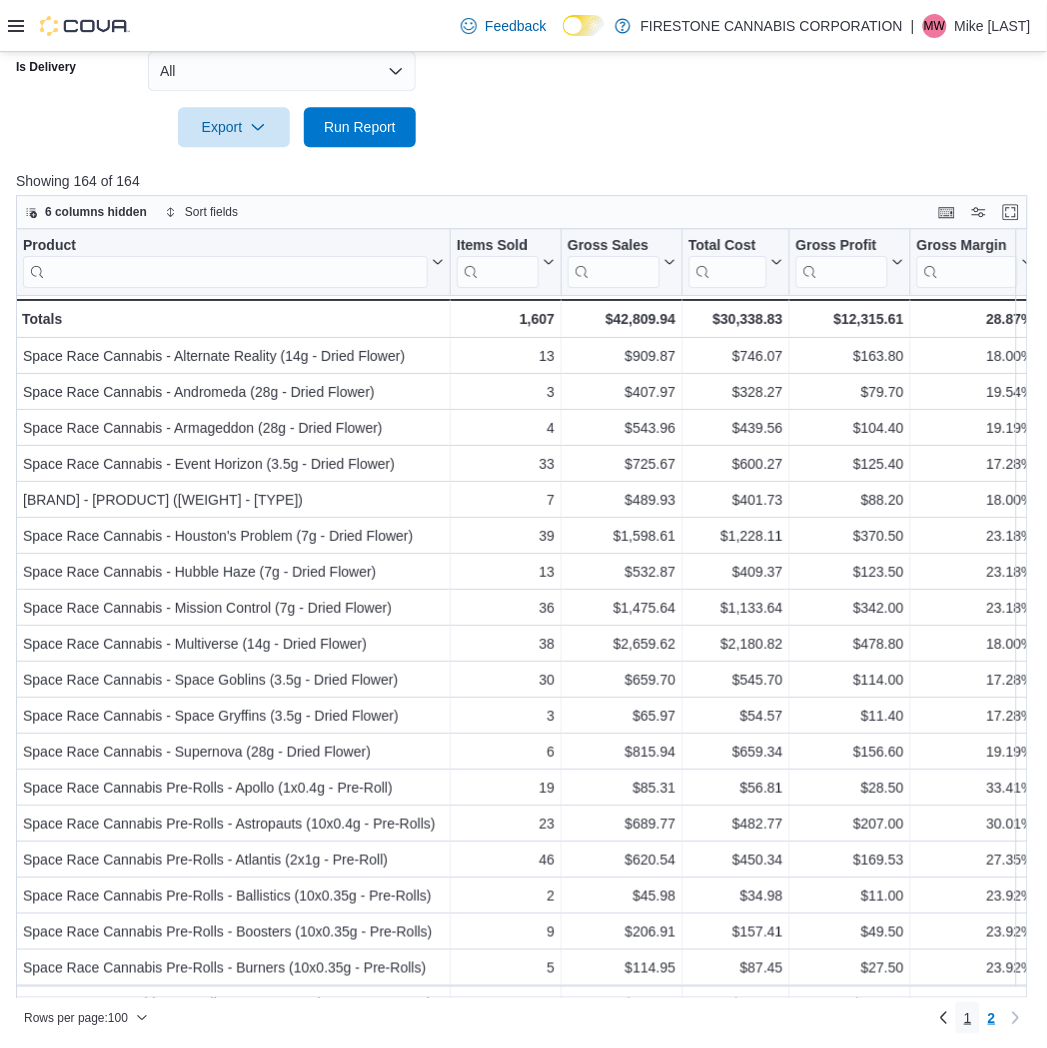 click on "1" at bounding box center (968, 1018) 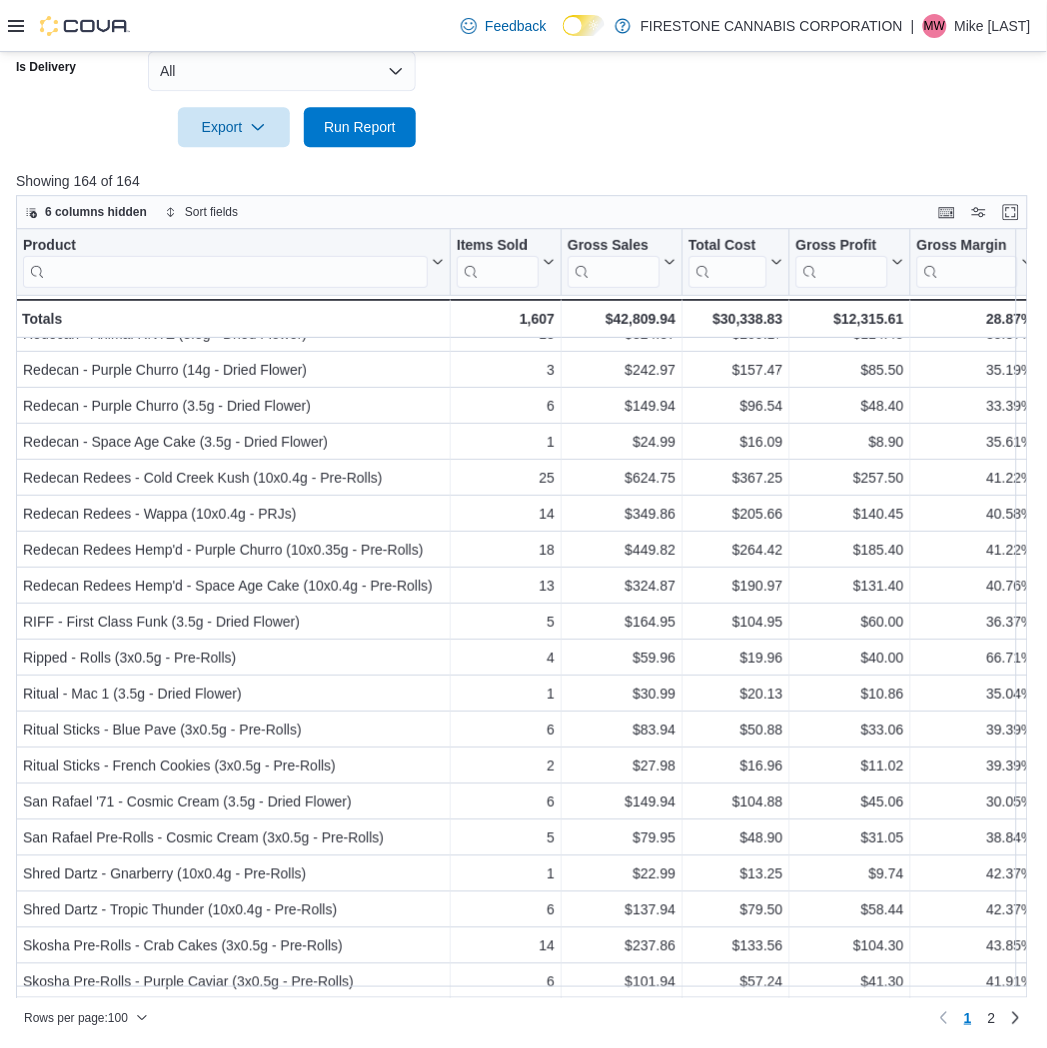 scroll, scrollTop: 2951, scrollLeft: 0, axis: vertical 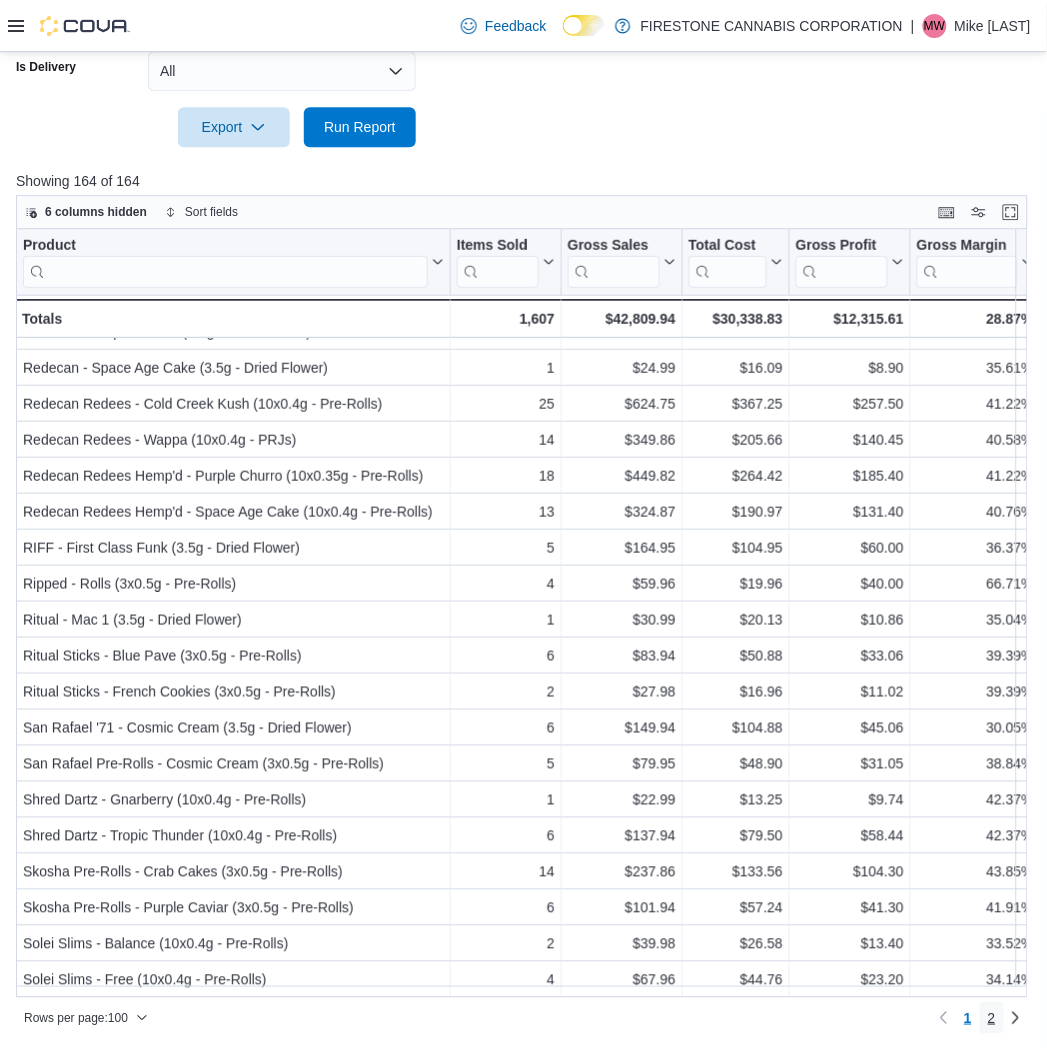 click on "2" at bounding box center [992, 1018] 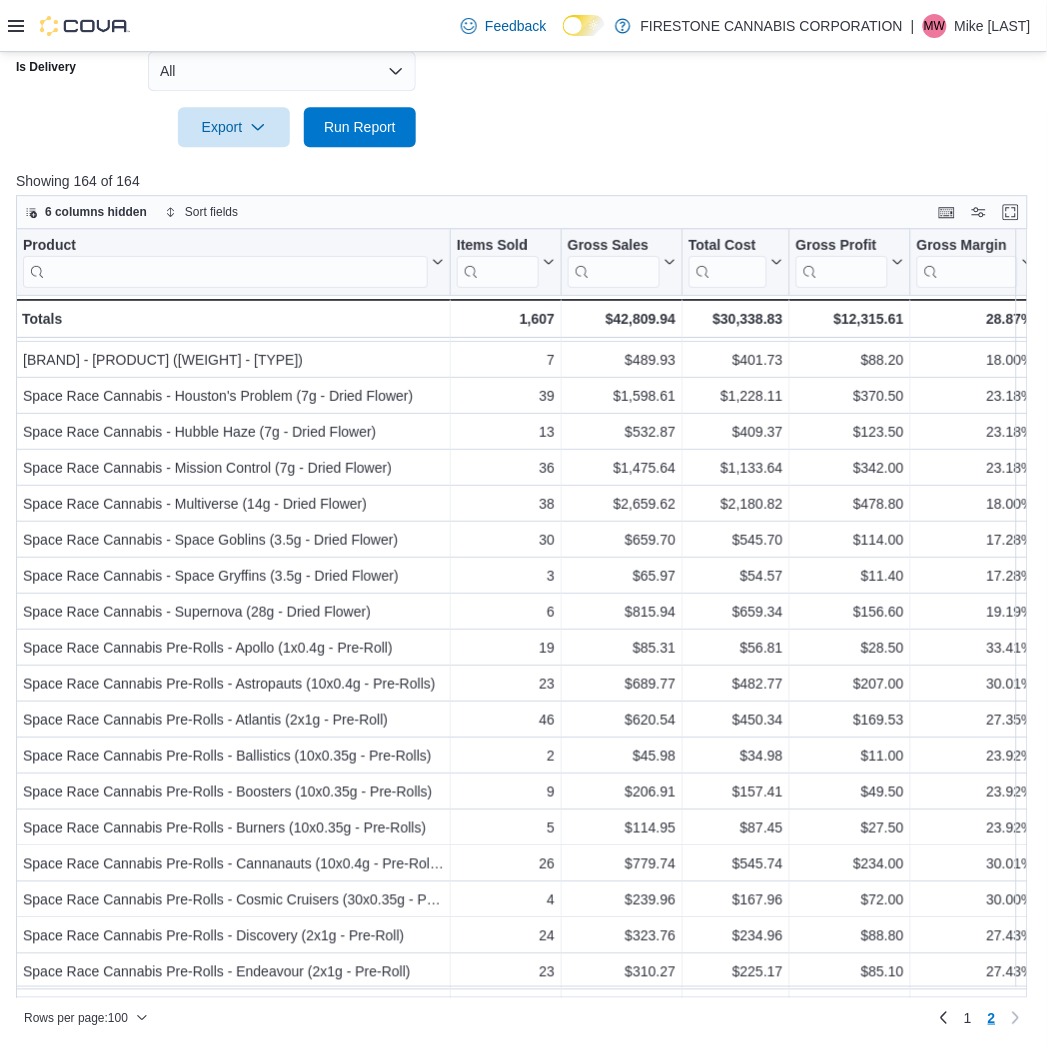 scroll, scrollTop: 0, scrollLeft: 0, axis: both 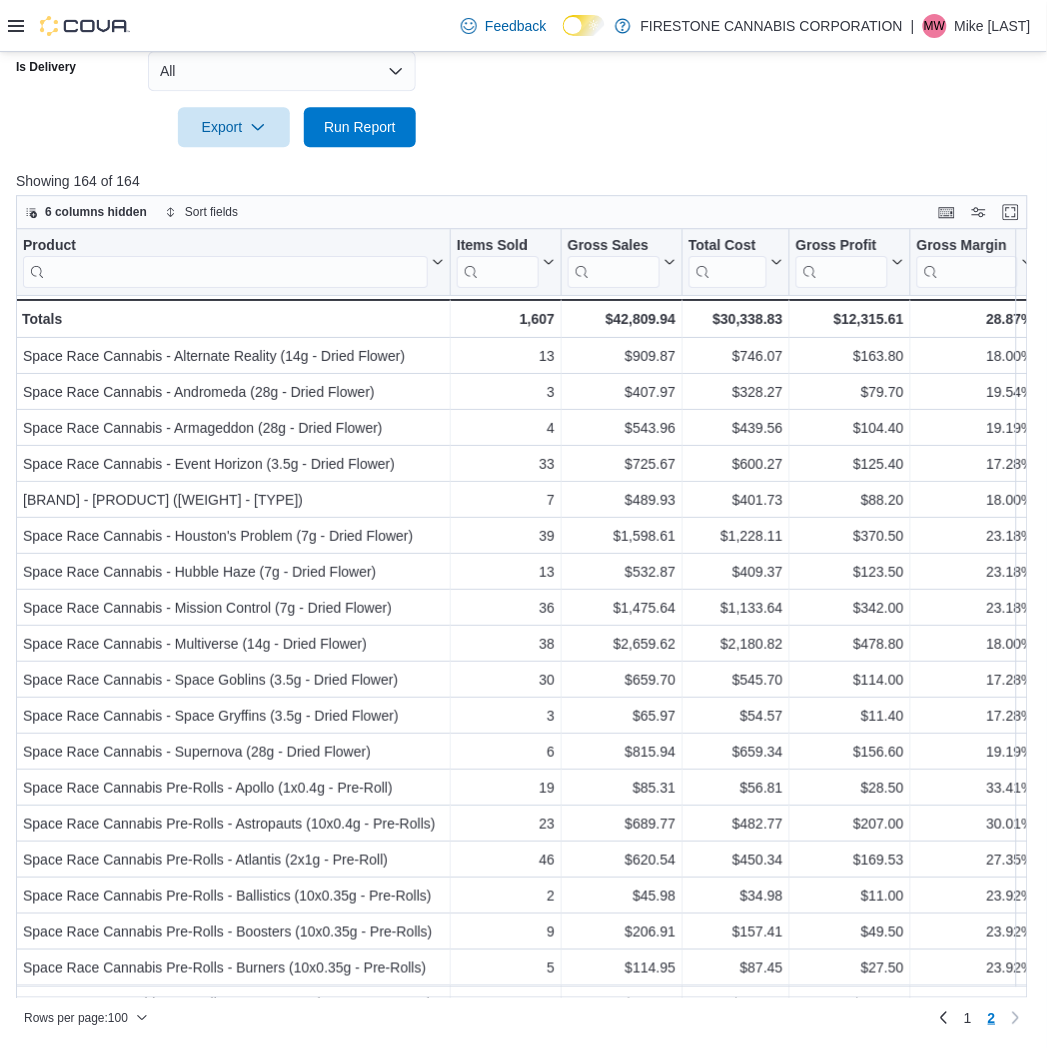 click on "Date Range Last 21 Days Locations Firestone Cannabis - [CITY] Classifications Dried Flower - CBD Dried Flower - Blend Dried Flower - Hybrid Dried Flower - Indica Dried Flower - Sativa Pre-Roll - Indica Pre-Roll - Hybrid Pre-Roll - Sativa Pre-Roll - CBD Products All Products Brands All Brands Sale Type All Use Type All Is Delivery All Export  Run Report" at bounding box center (523, -201) 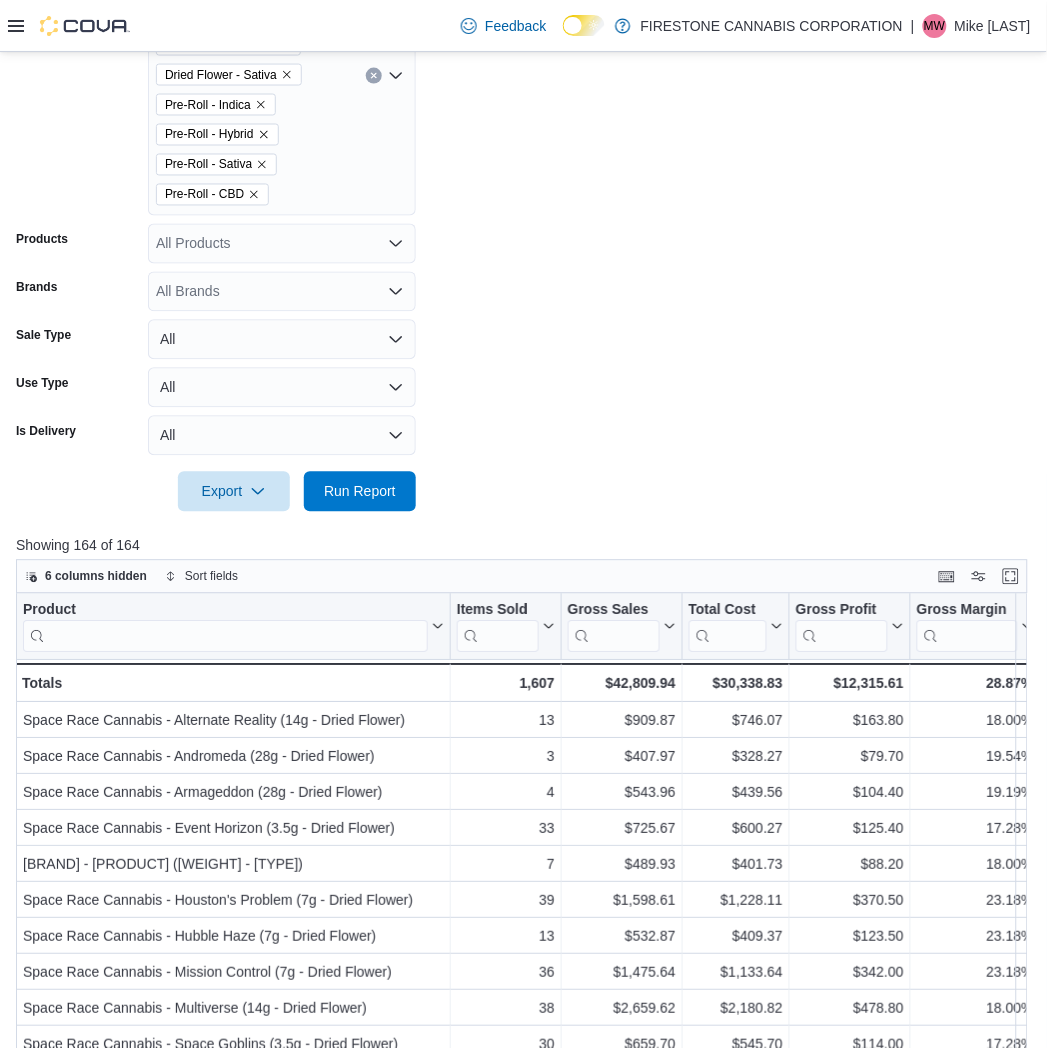 scroll, scrollTop: 353, scrollLeft: 0, axis: vertical 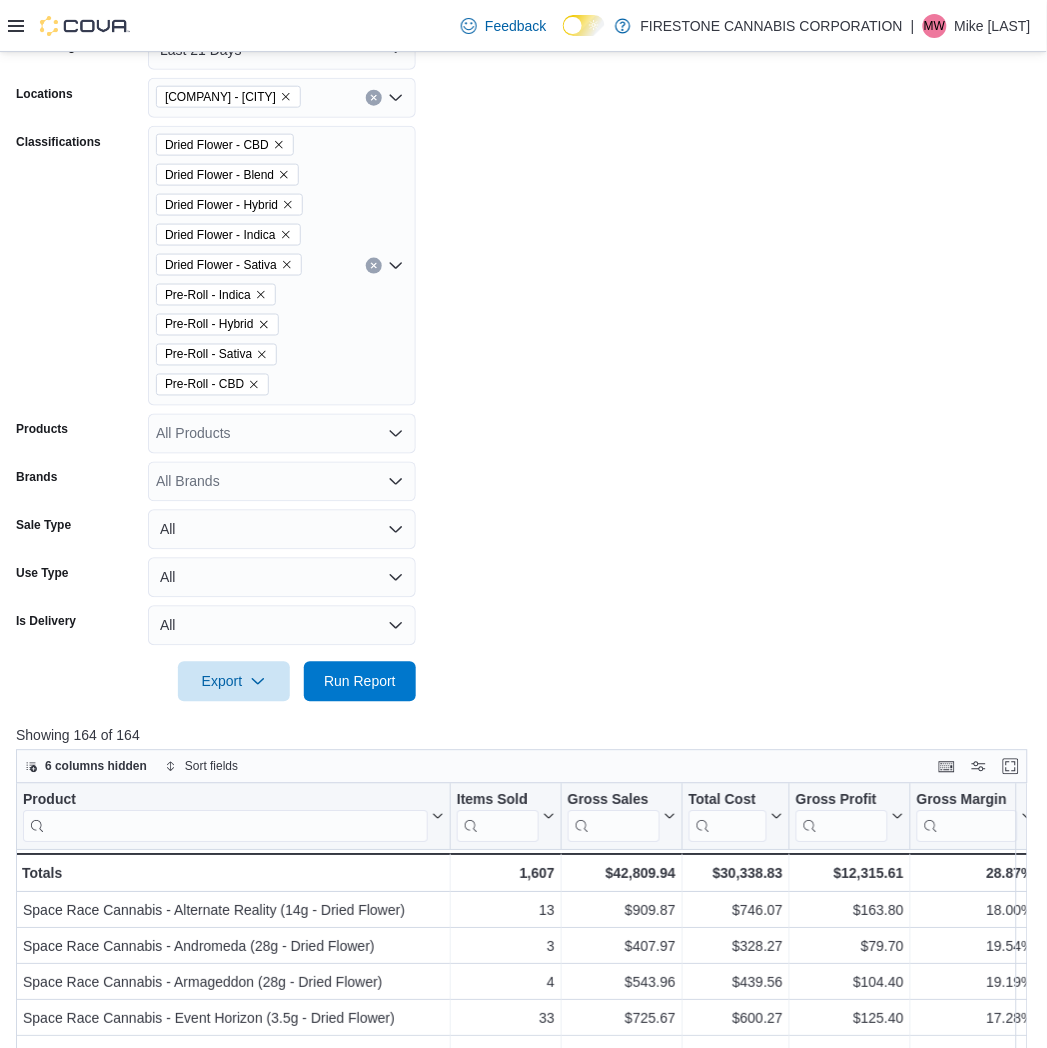 click 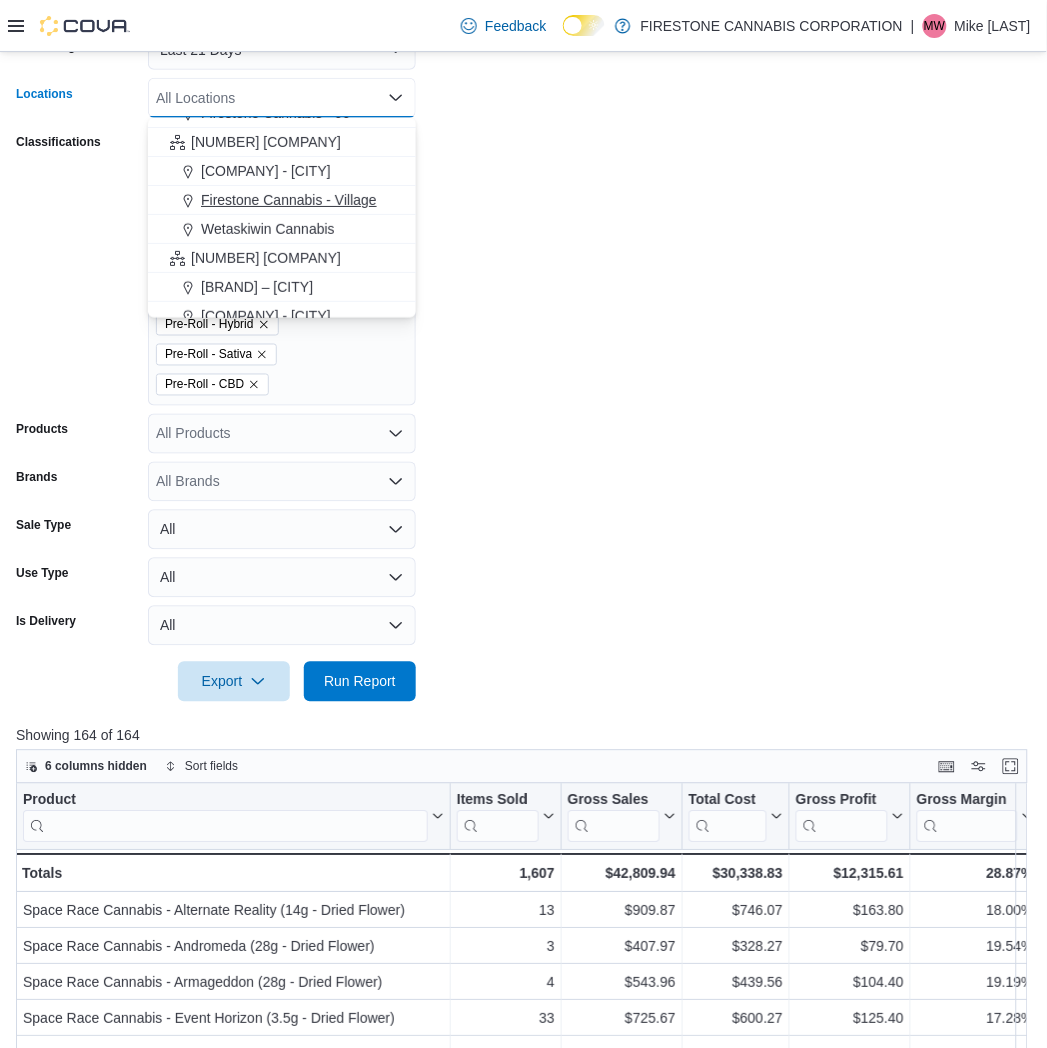scroll, scrollTop: 111, scrollLeft: 0, axis: vertical 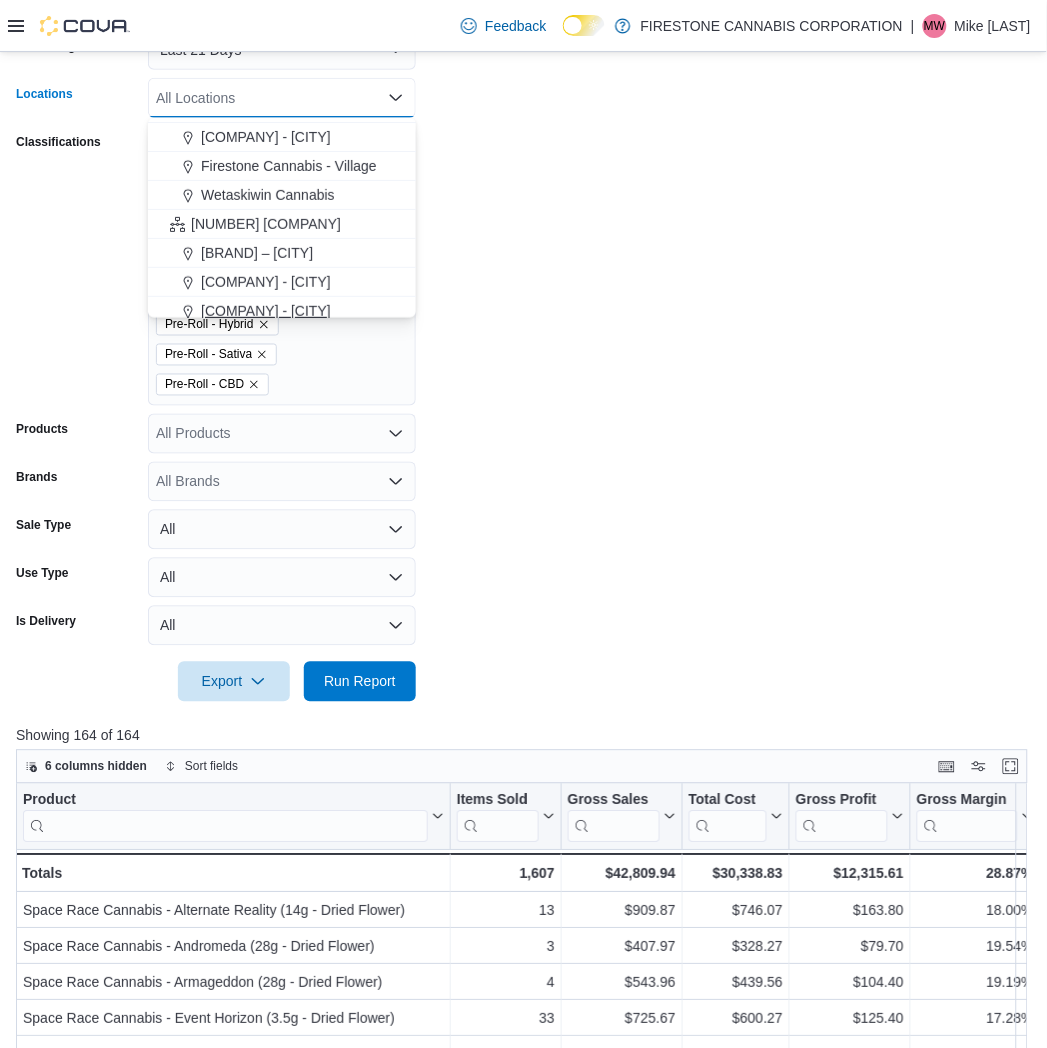 click on "[COMPANY] - [CITY]" at bounding box center [266, 311] 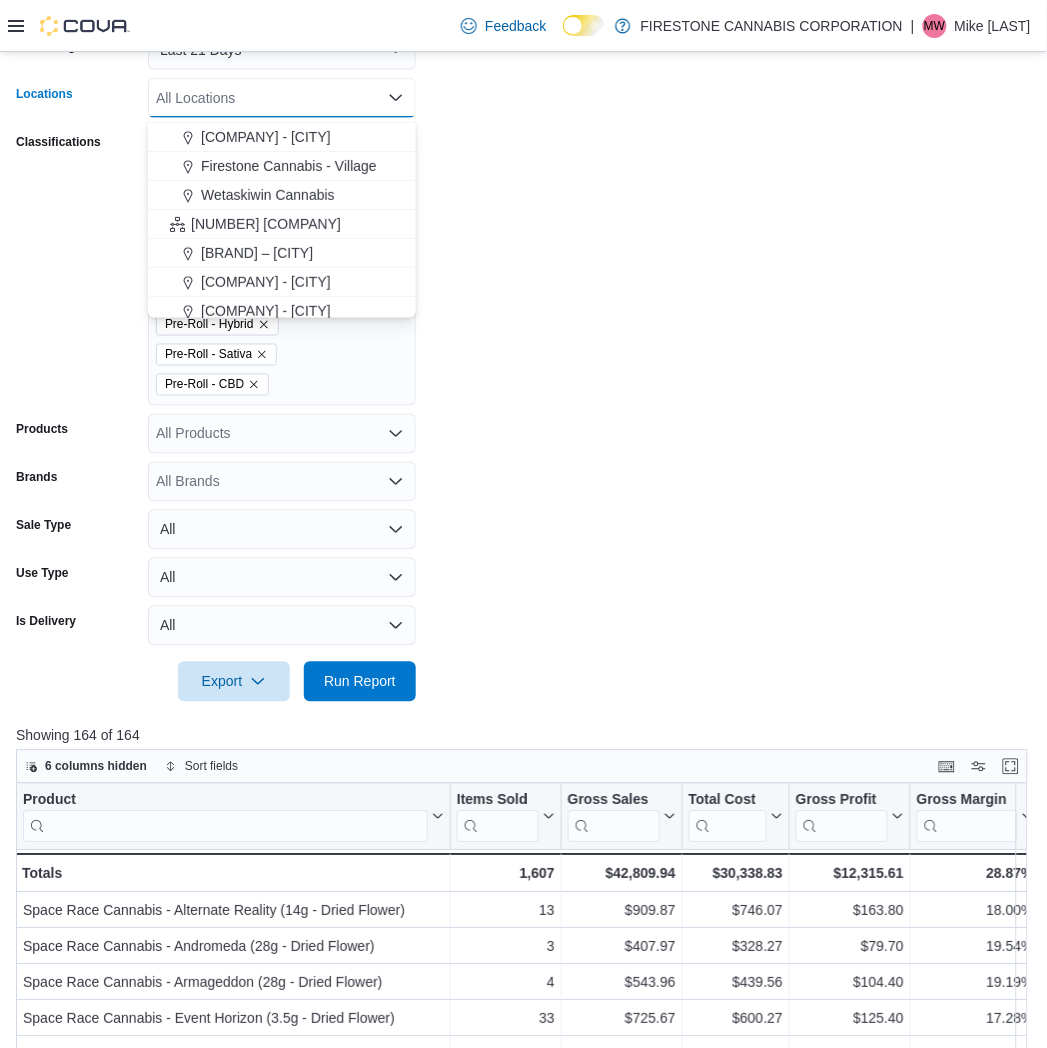 scroll, scrollTop: 118, scrollLeft: 0, axis: vertical 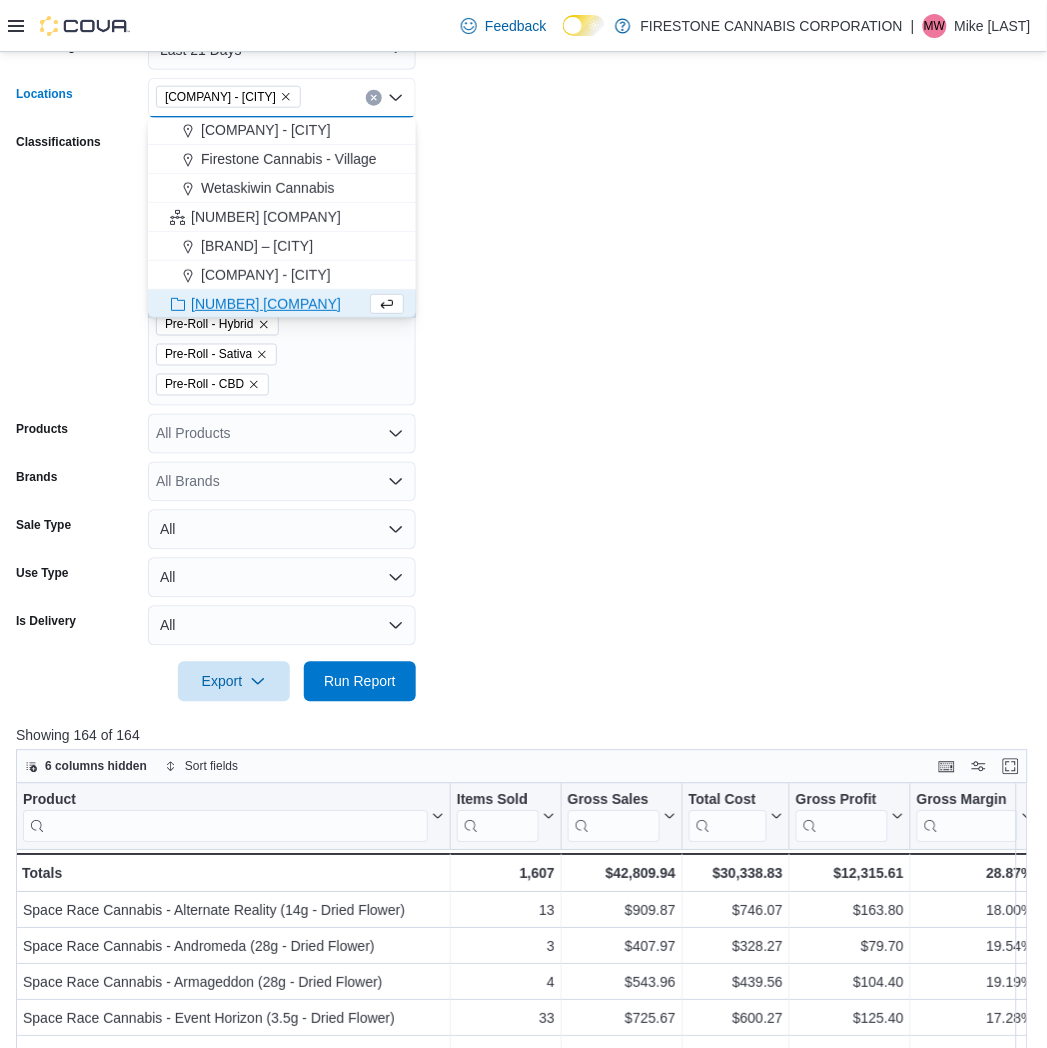 click on "Date Range Last 21 Days Locations [LOCATION] Combo box. Selected. [LOCATION]. Press Backspace to delete [LOCATION]. Combo box input. All Locations. Type some text or, to display a list of choices, press Down Arrow. To exit the list of choices, press Escape. Classifications [CLASSIFICATION] [CLASSIFICATION] [CLASSIFICATION] [CLASSIFICATION] [CLASSIFICATION] Pre-Roll - [CLASSIFICATION] Pre-Roll - [CLASSIFICATION] Pre-Roll - [CLASSIFICATION] Pre-Roll - [CLASSIFICATION] Products All Products Brands All Brands Sale Type All Use Type All Is Delivery All Export  Run Report" at bounding box center (523, 354) 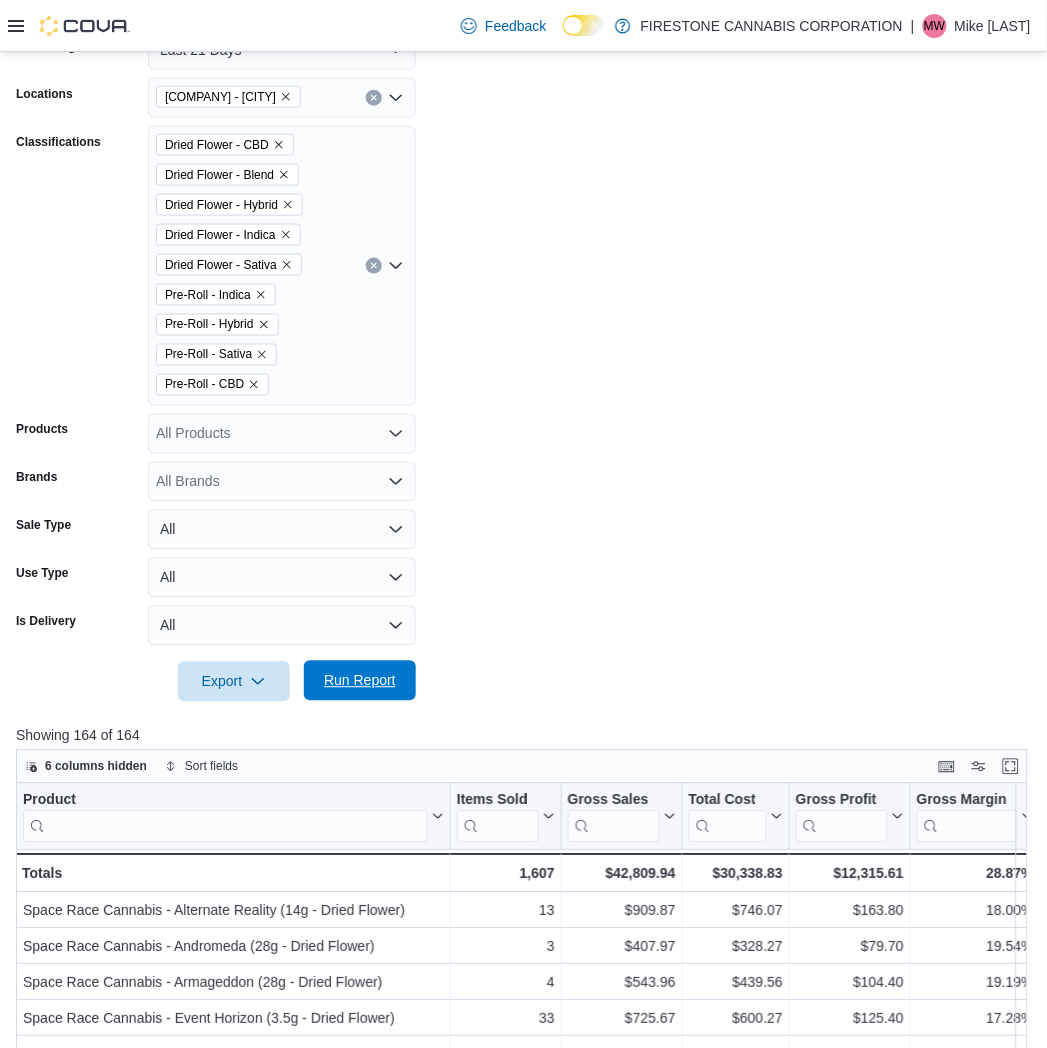 drag, startPoint x: 338, startPoint y: 681, endPoint x: 374, endPoint y: 670, distance: 37.64306 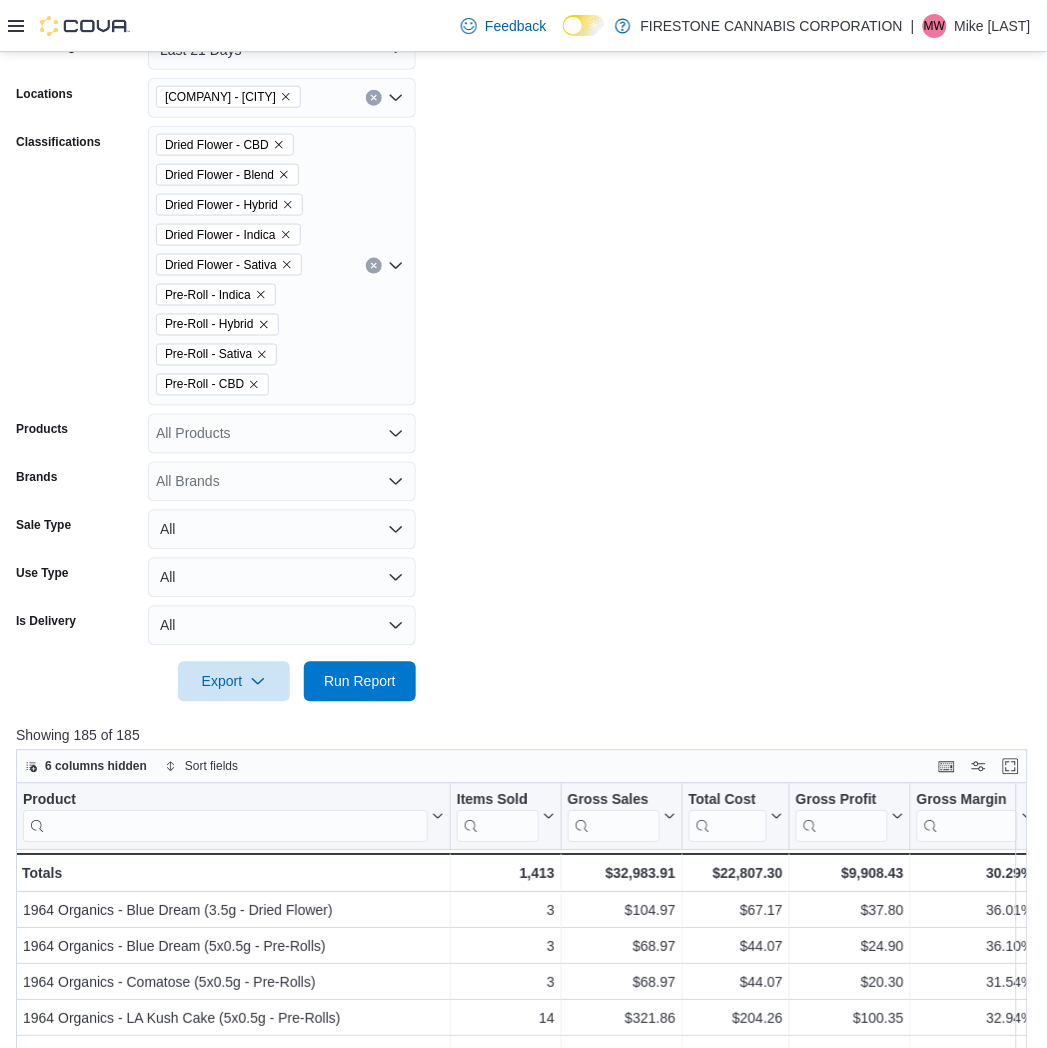 click on "Date Range Last 21 Days Locations [COMPANY] - [CITY] Classifications Dried Flower - CBD Dried Flower - Blend Dried Flower - Hybrid Dried Flower - Indica Dried Flower - Sativa Pre-Roll - Indica Pre-Roll - Hybrid Pre-Roll - Sativa Pre-Roll - CBD Products All Products Brands All Brands Sale Type All Use Type All Is Delivery All Export  Run Report" at bounding box center (523, 354) 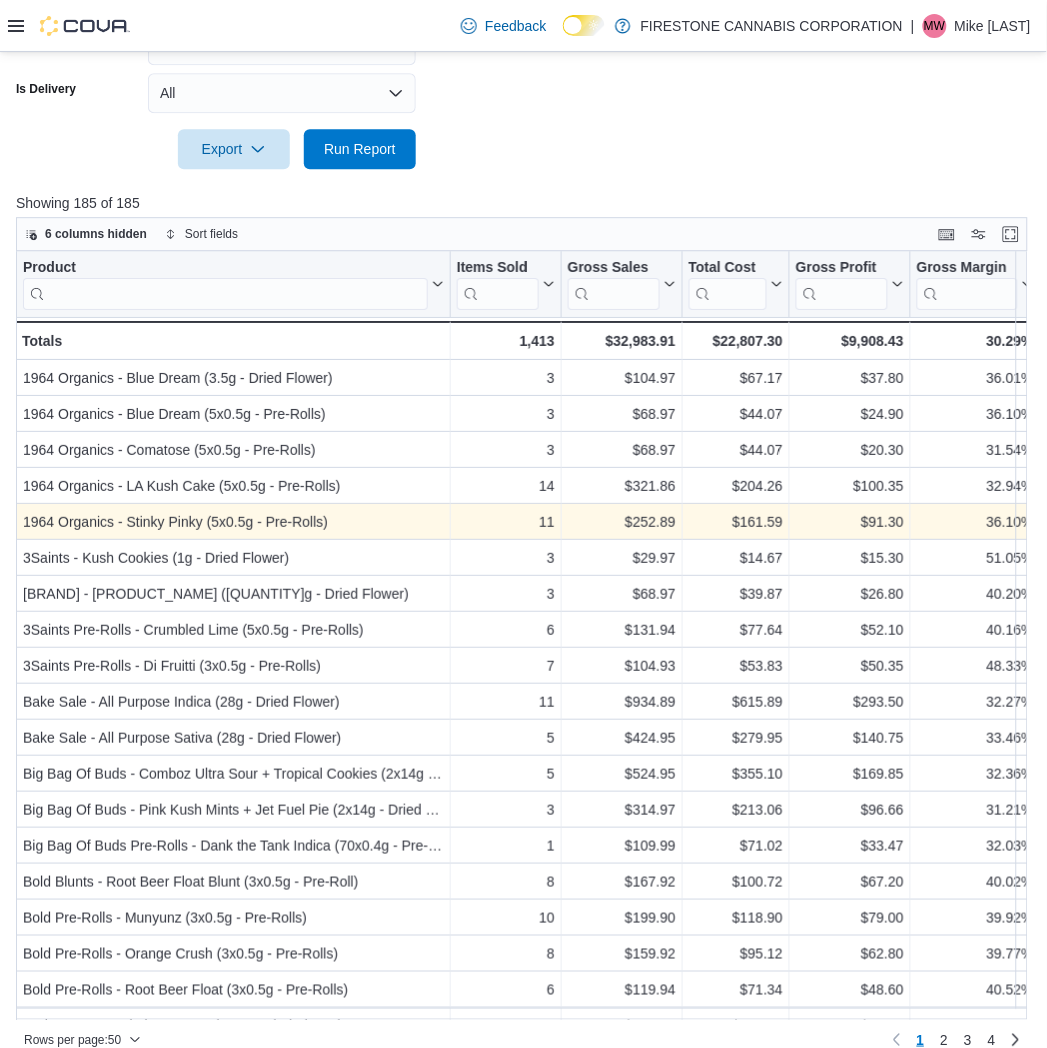 scroll, scrollTop: 908, scrollLeft: 0, axis: vertical 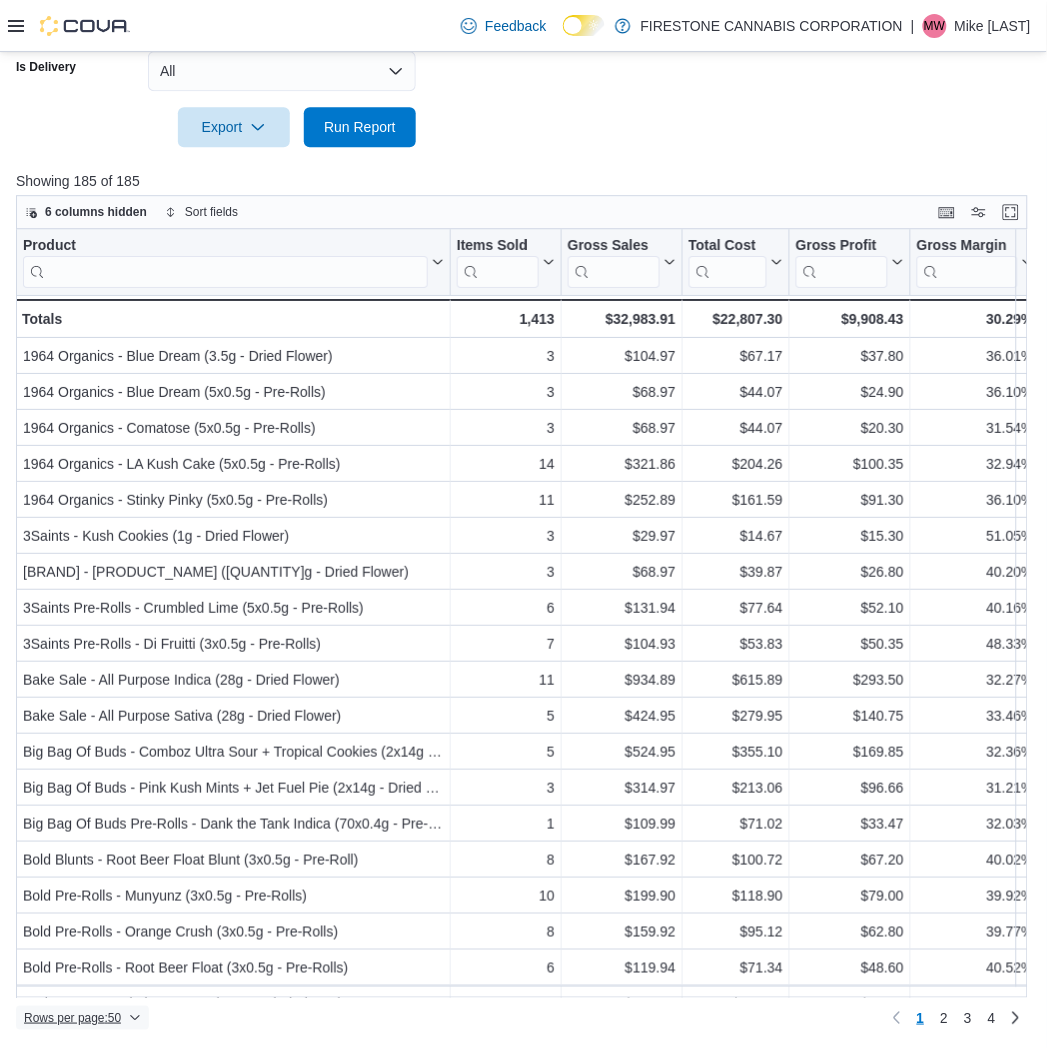 click on "Rows per page :  50" at bounding box center [72, 1018] 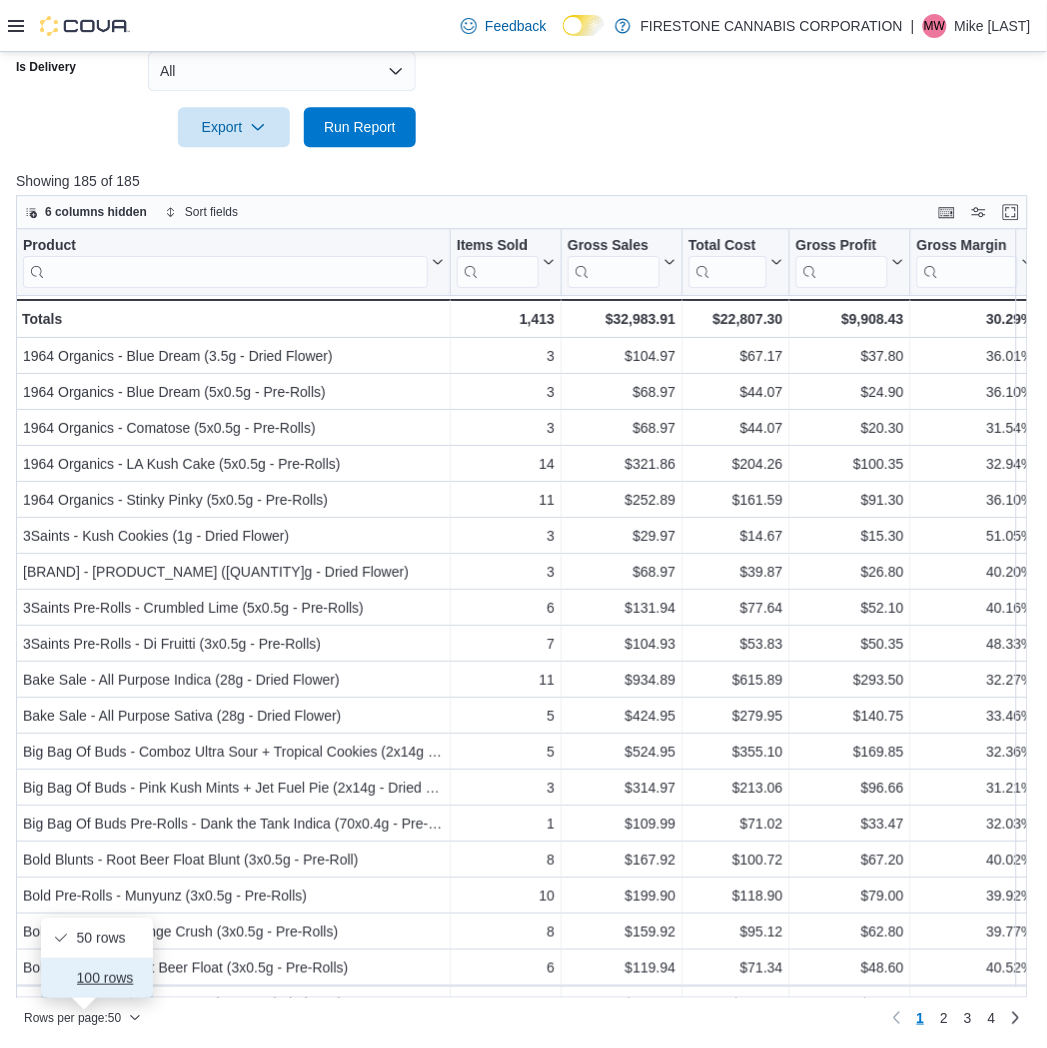 click on "100 rows" at bounding box center [97, 978] 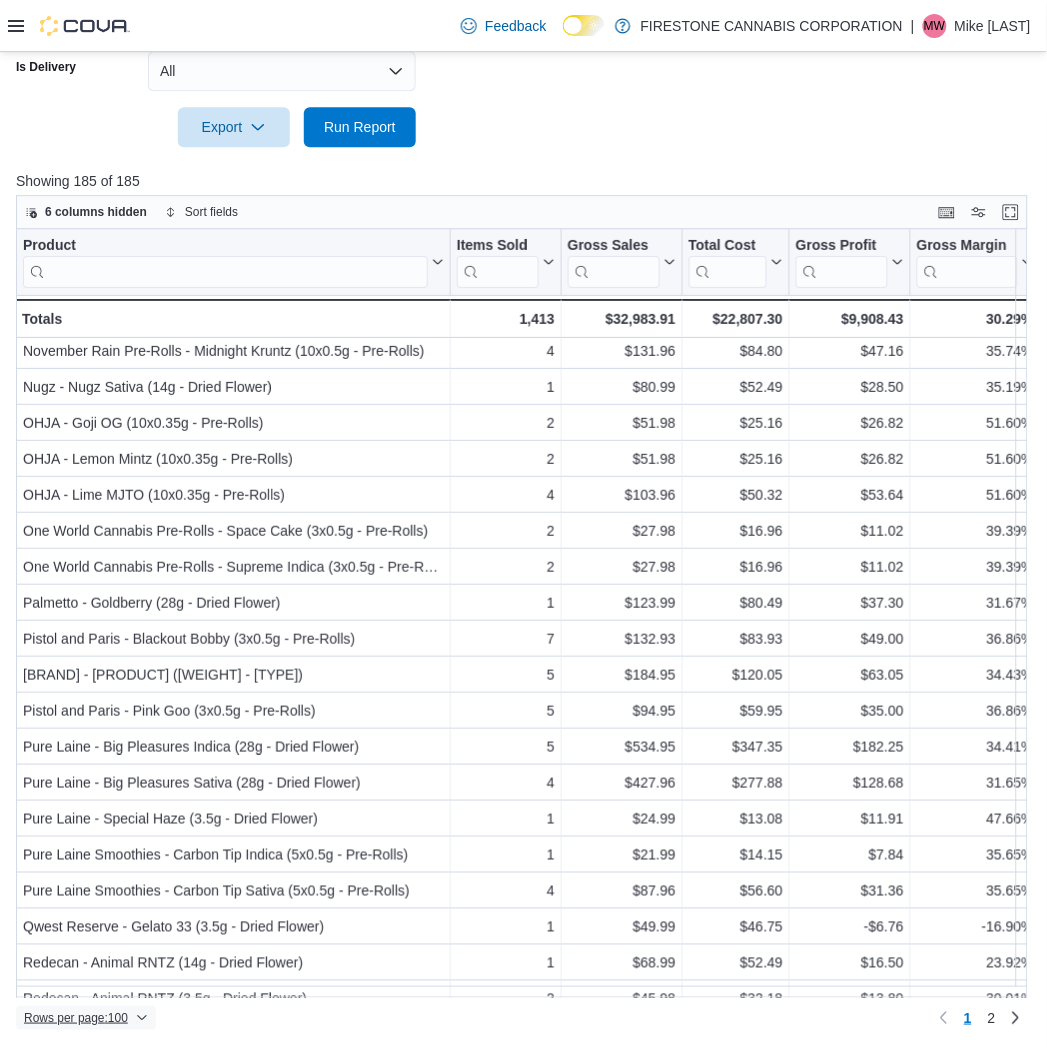 scroll, scrollTop: 2951, scrollLeft: 0, axis: vertical 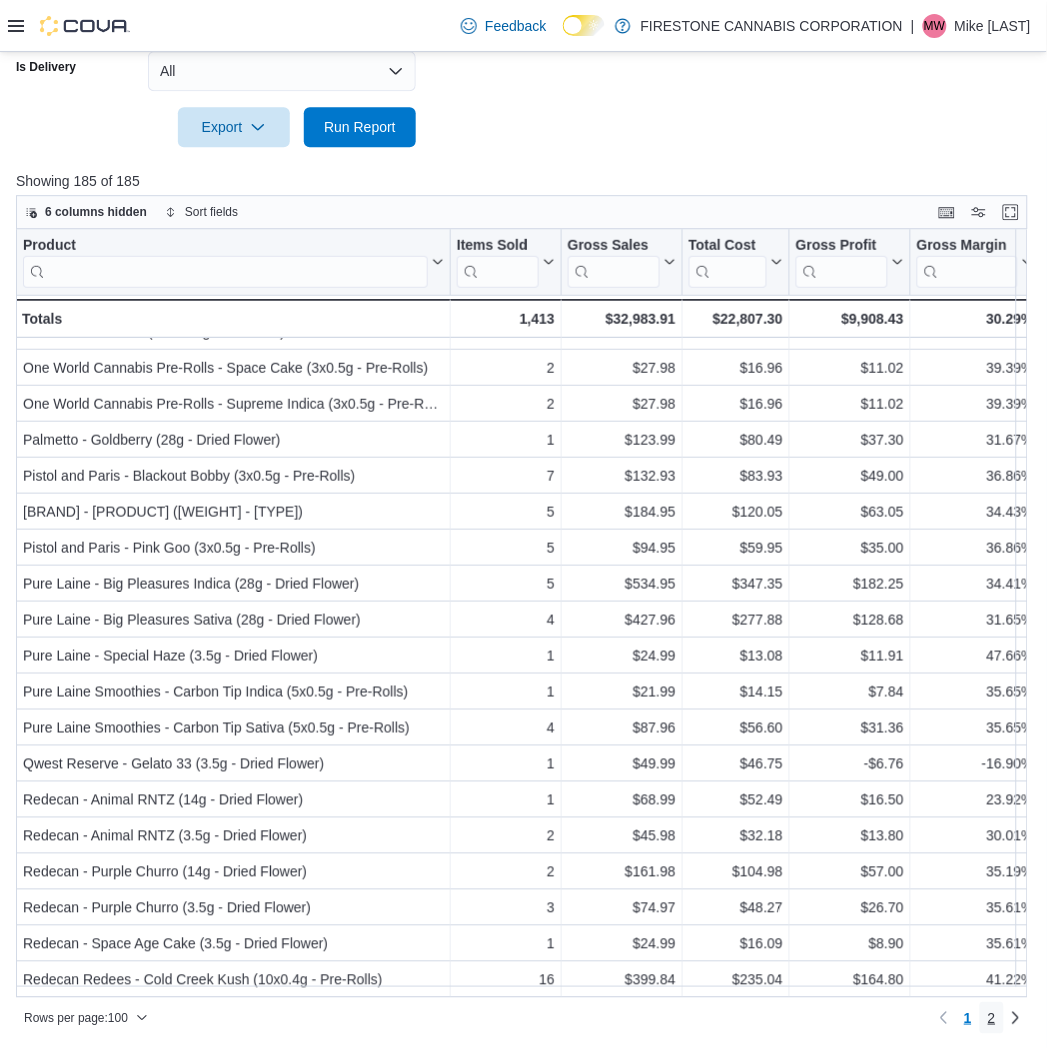 click on "2" at bounding box center [992, 1018] 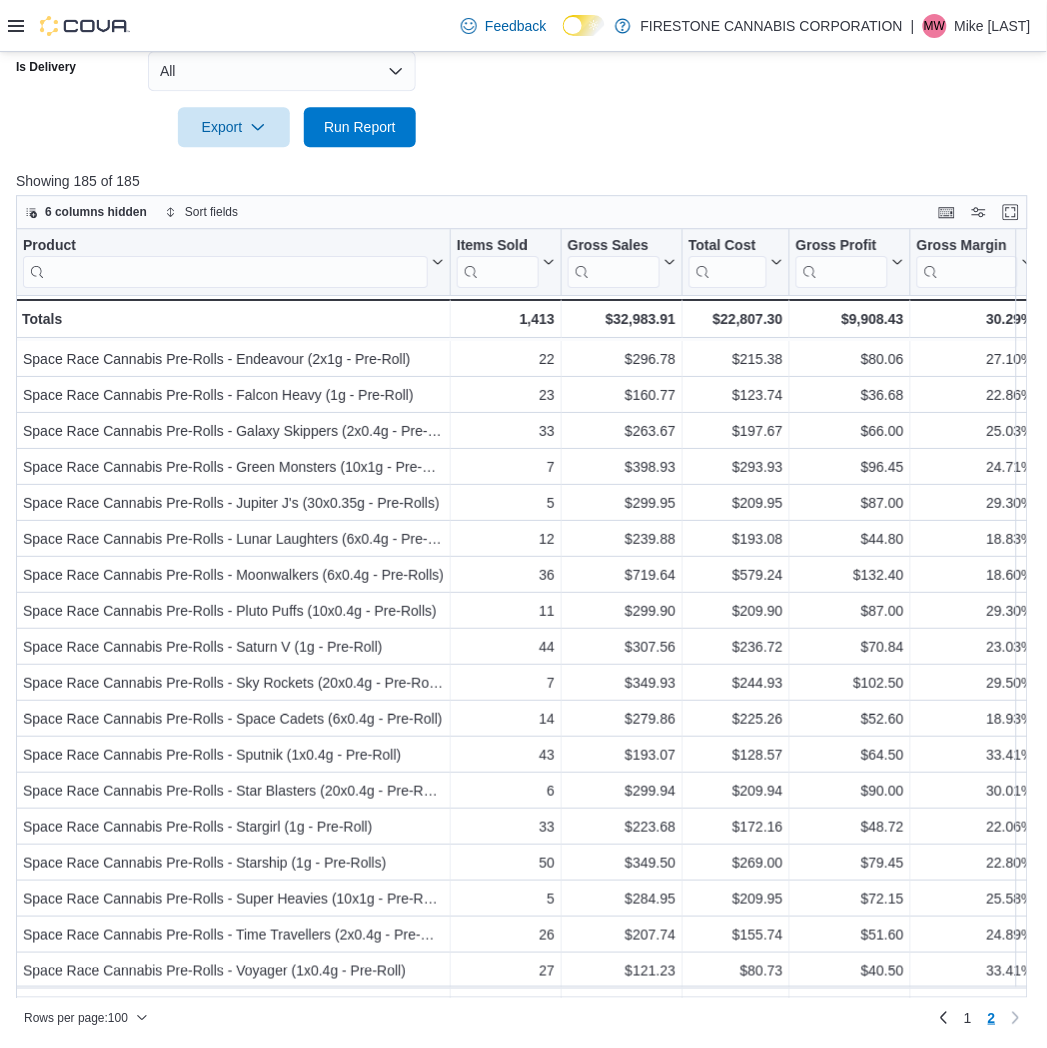 scroll, scrollTop: 1333, scrollLeft: 0, axis: vertical 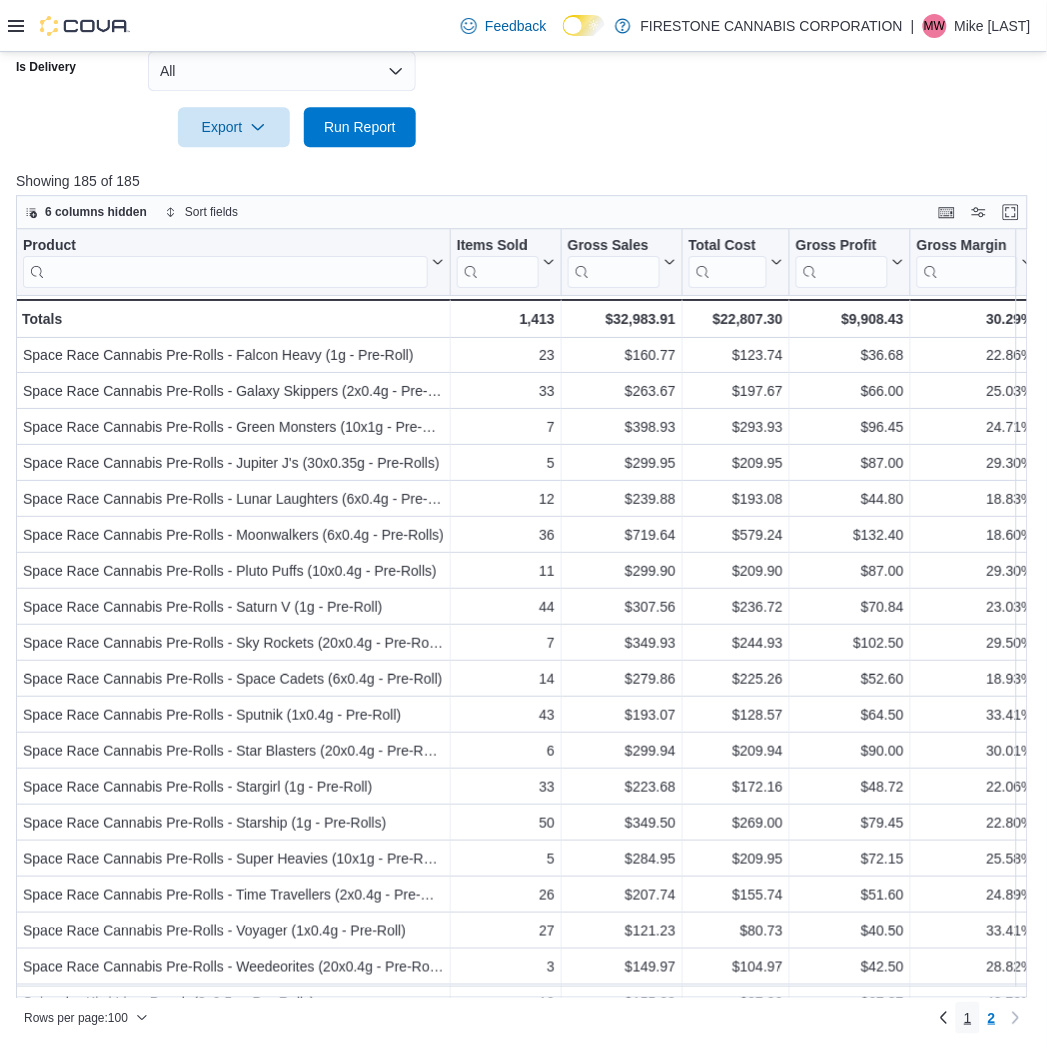 click on "1" at bounding box center [968, 1018] 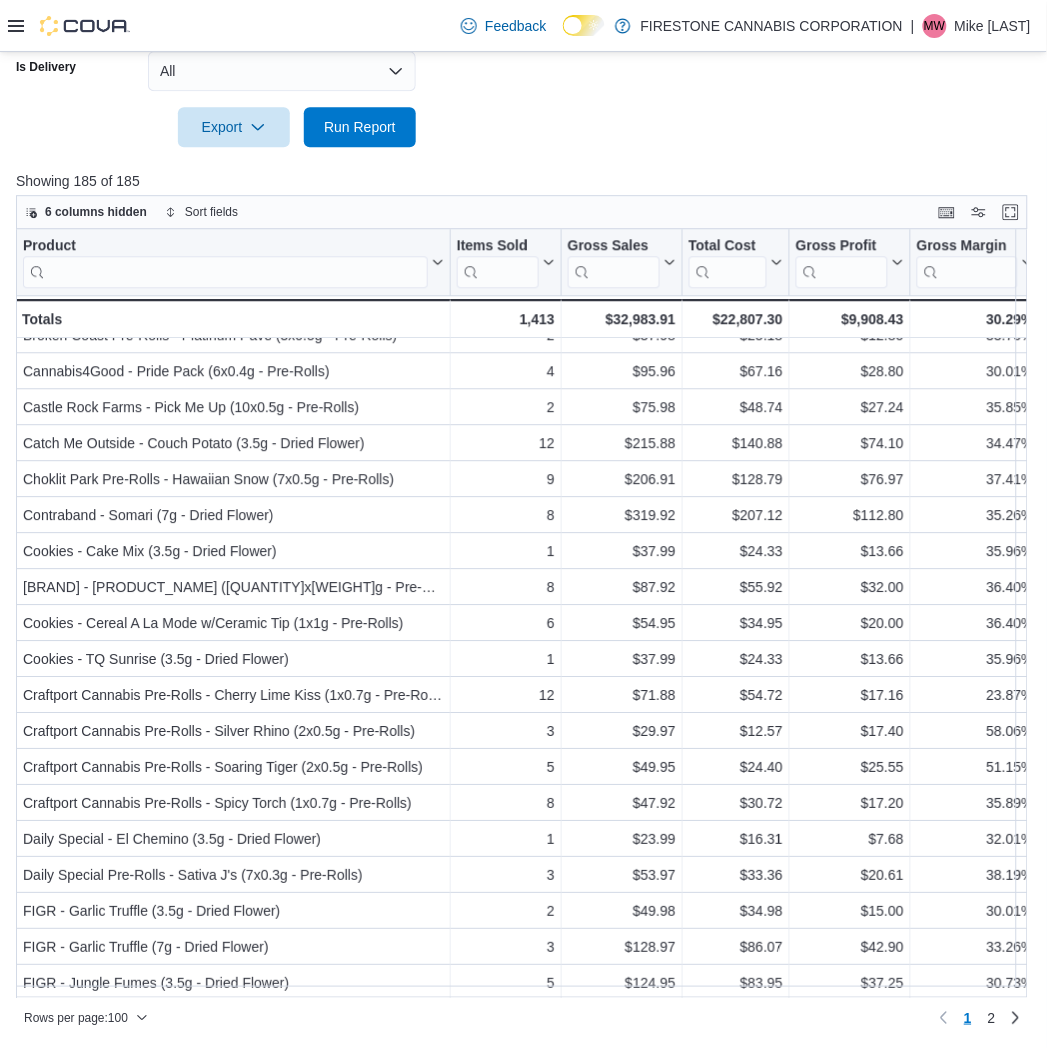 scroll, scrollTop: 888, scrollLeft: 0, axis: vertical 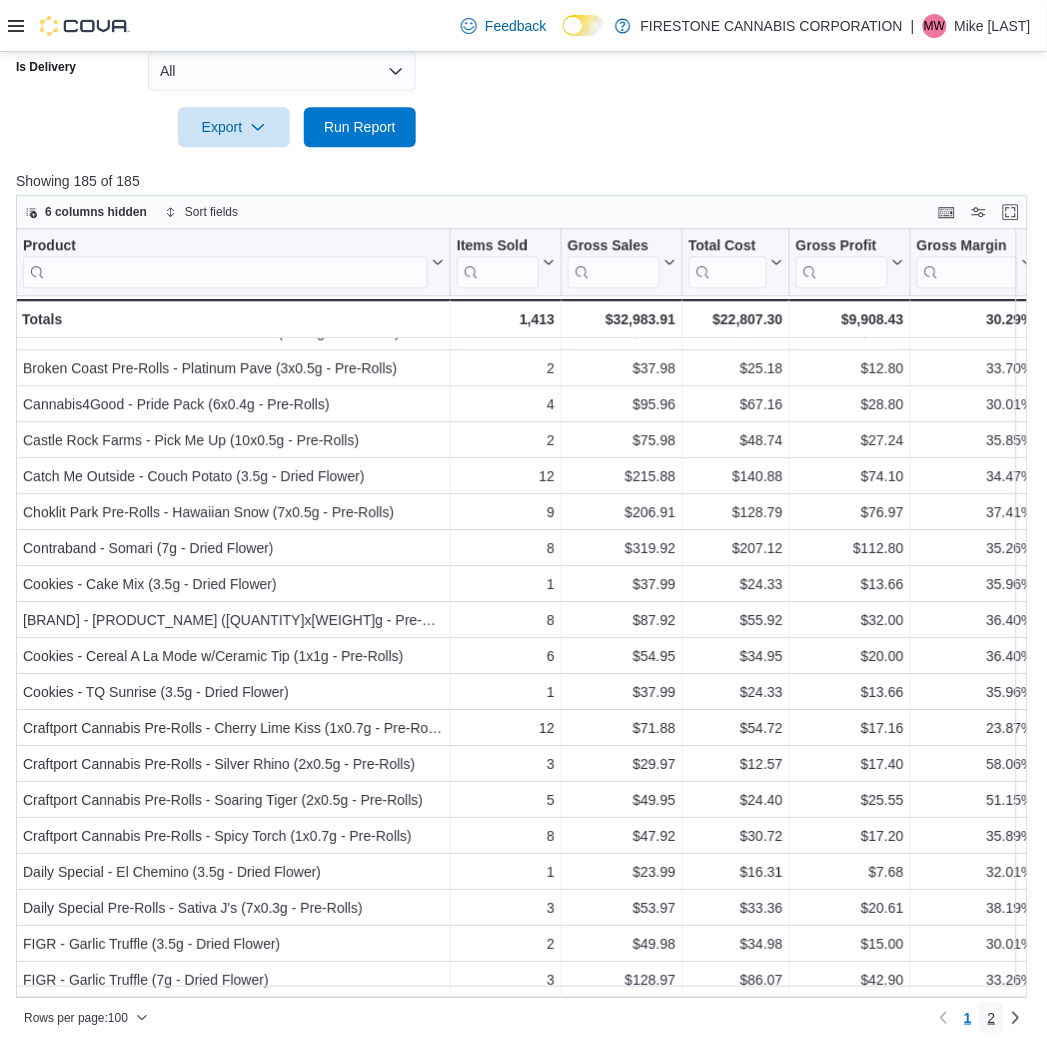 click on "2" at bounding box center (992, 1018) 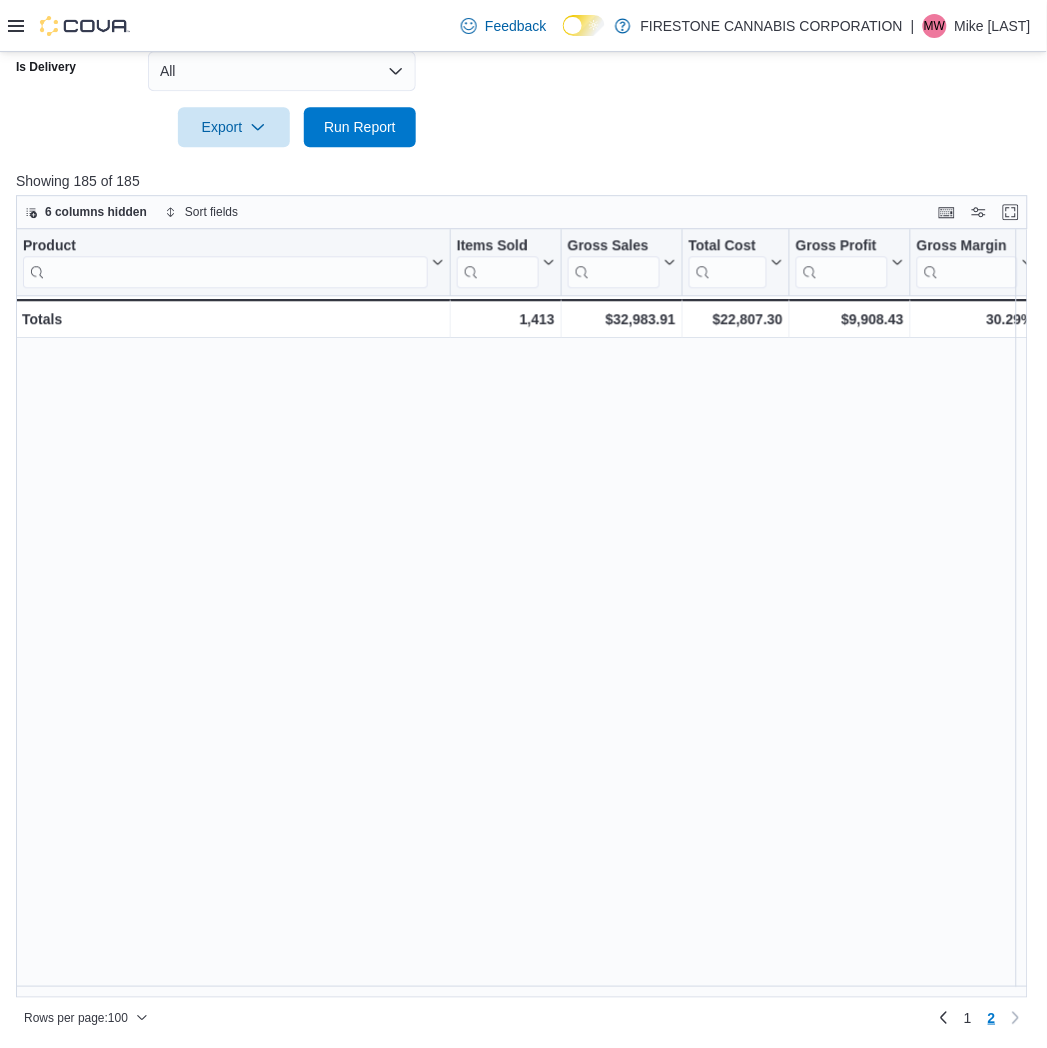 scroll, scrollTop: 0, scrollLeft: 0, axis: both 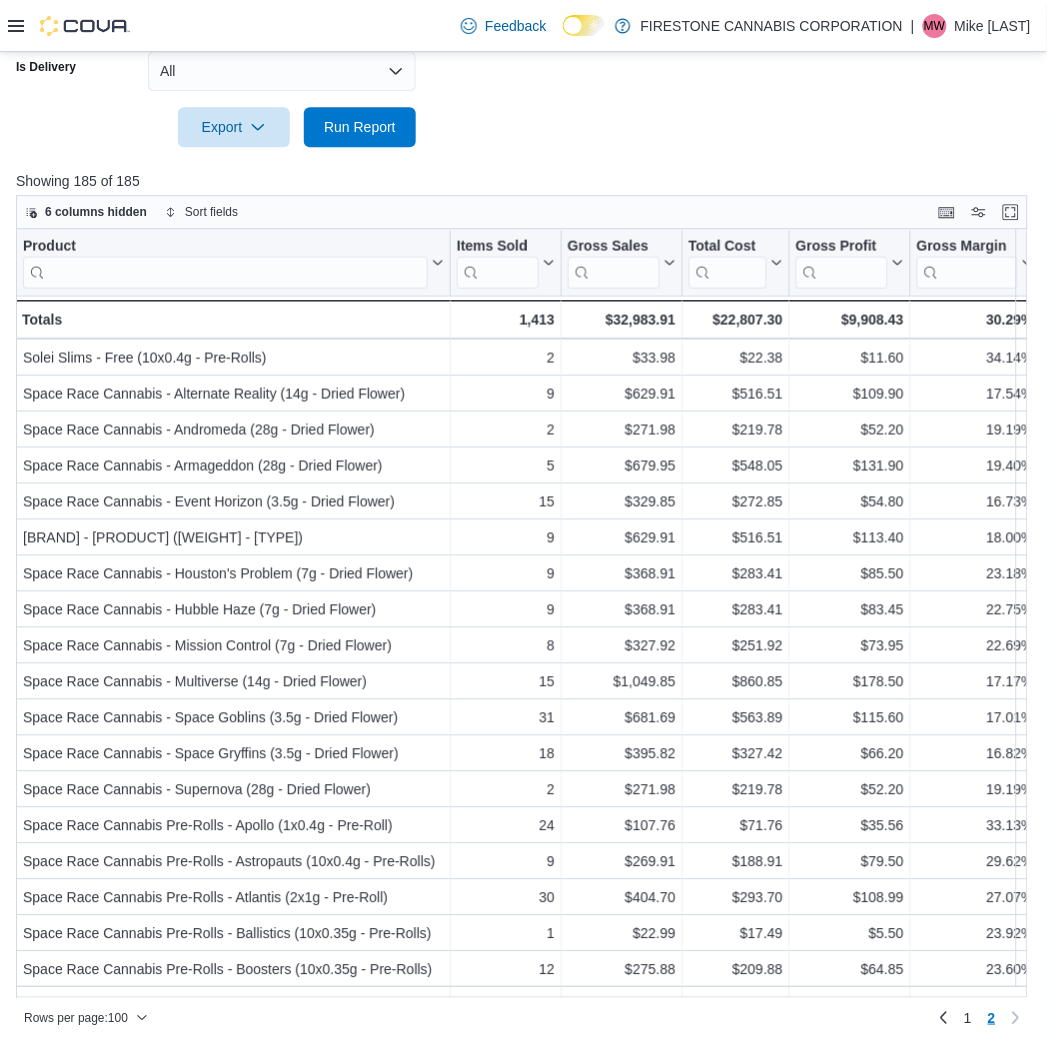 click on "Date Range Last 21 Days Locations [COMPANY] - [CITY] Classifications Dried Flower - CBD Dried Flower - Blend Dried Flower - Hybrid Dried Flower - Indica Dried Flower - Sativa Pre-Roll - Indica Pre-Roll - Hybrid Pre-Roll - Sativa Pre-Roll - CBD Products All Products Brands All Brands Sale Type All Use Type All Is Delivery All Export  Run Report" at bounding box center (523, -201) 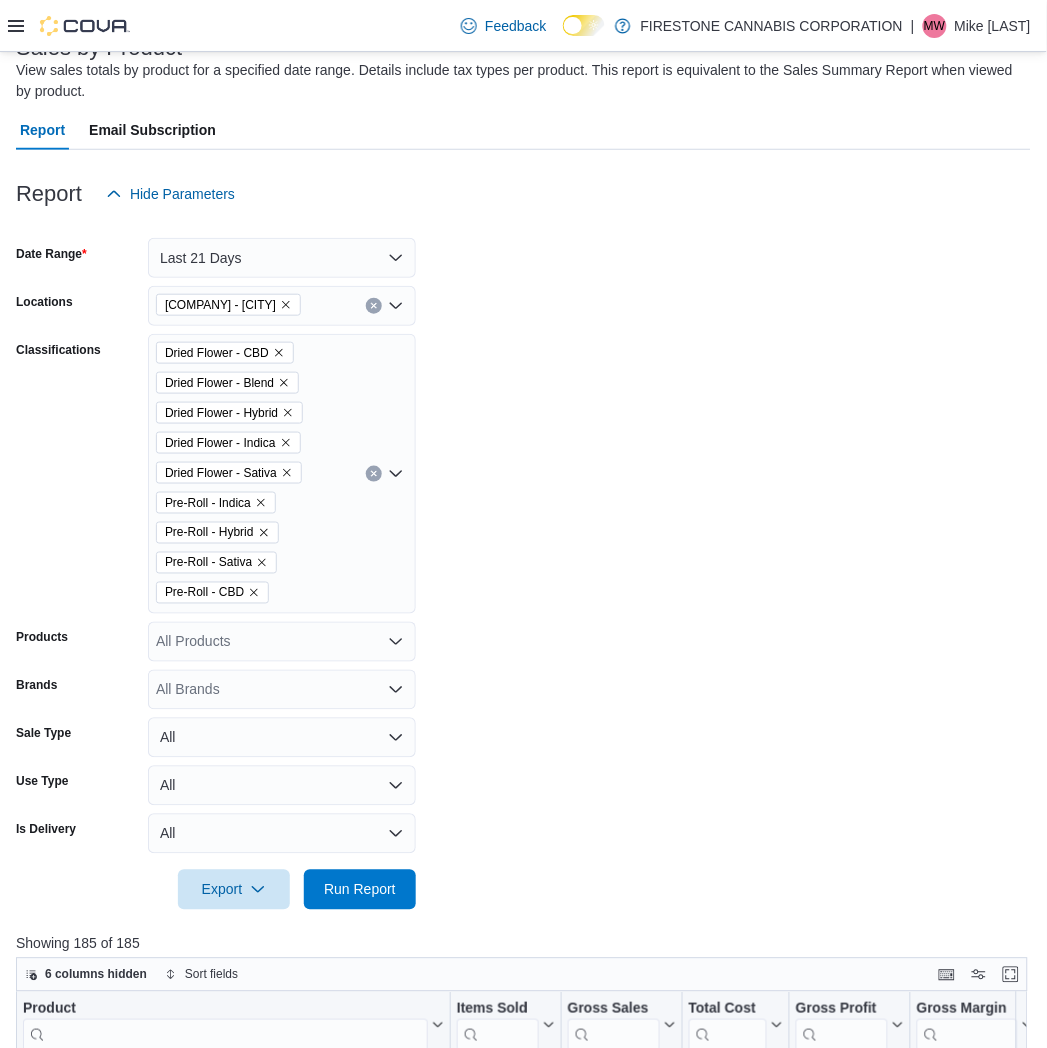 scroll, scrollTop: 20, scrollLeft: 0, axis: vertical 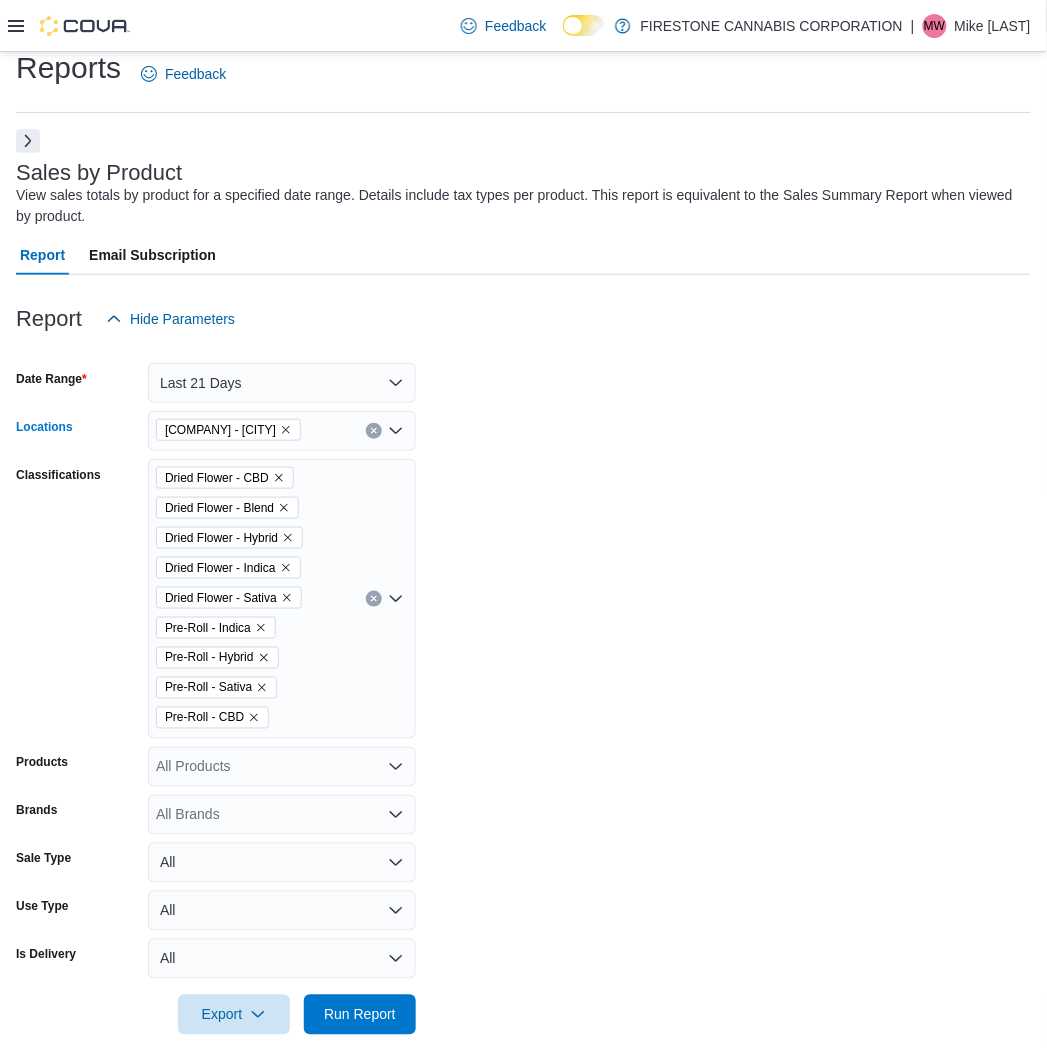 click 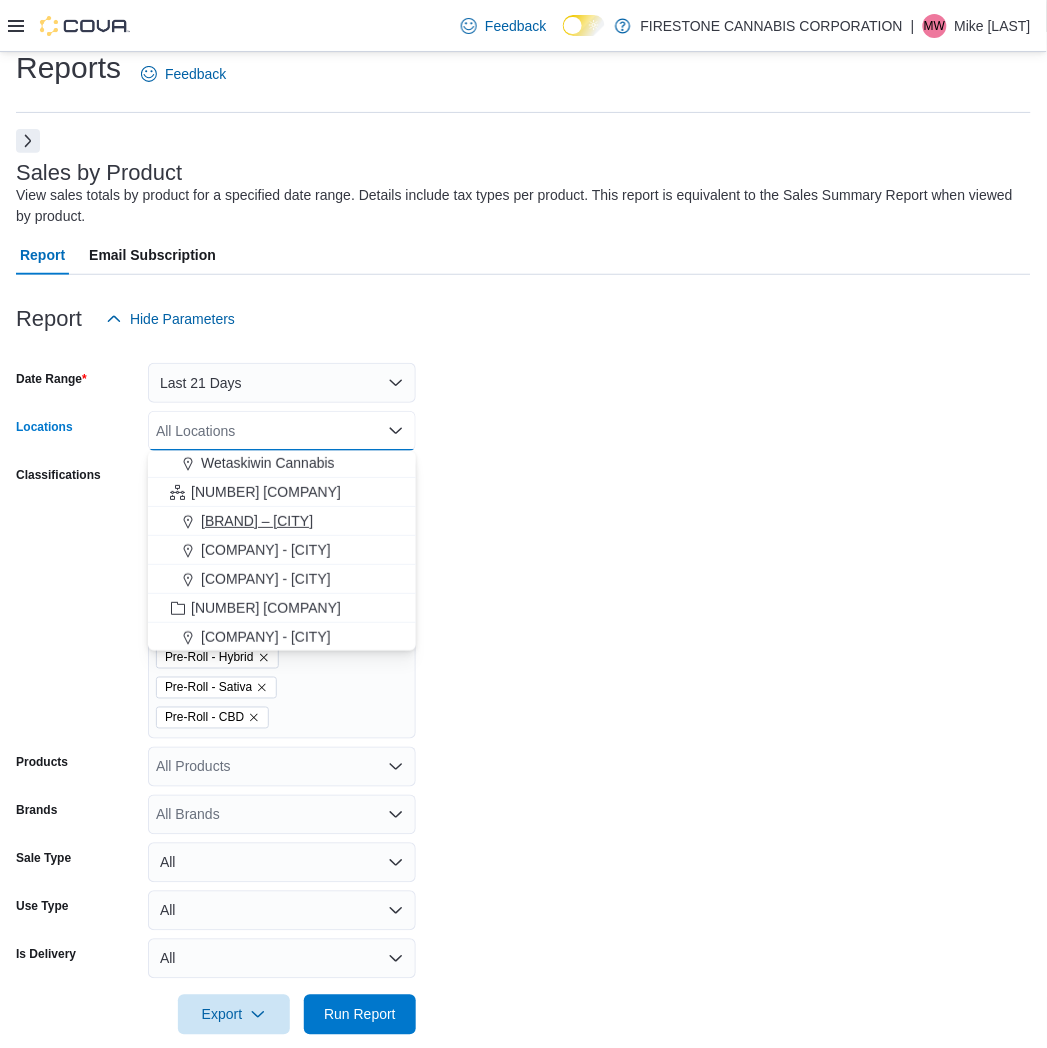 click on "[BRAND] – [CITY]" at bounding box center (257, 521) 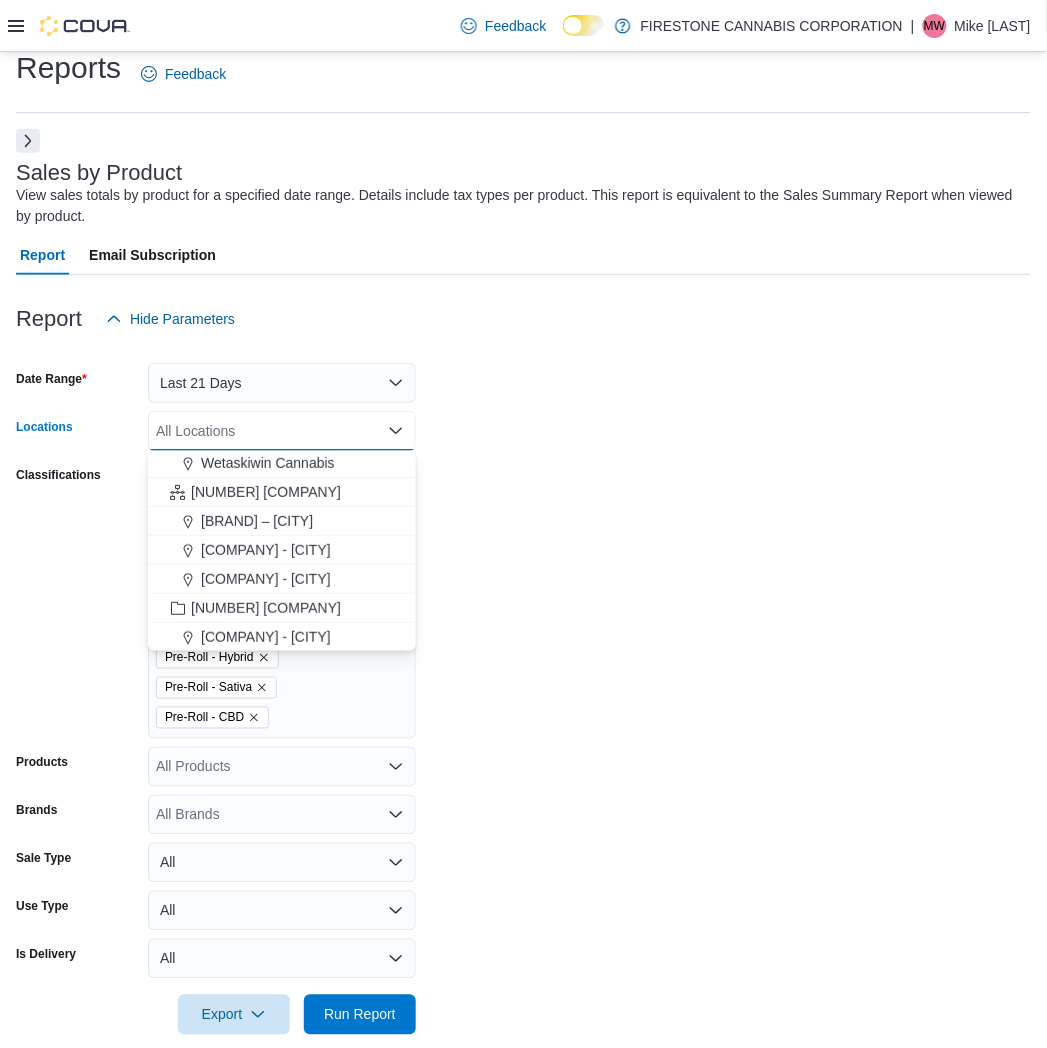 scroll, scrollTop: 147, scrollLeft: 0, axis: vertical 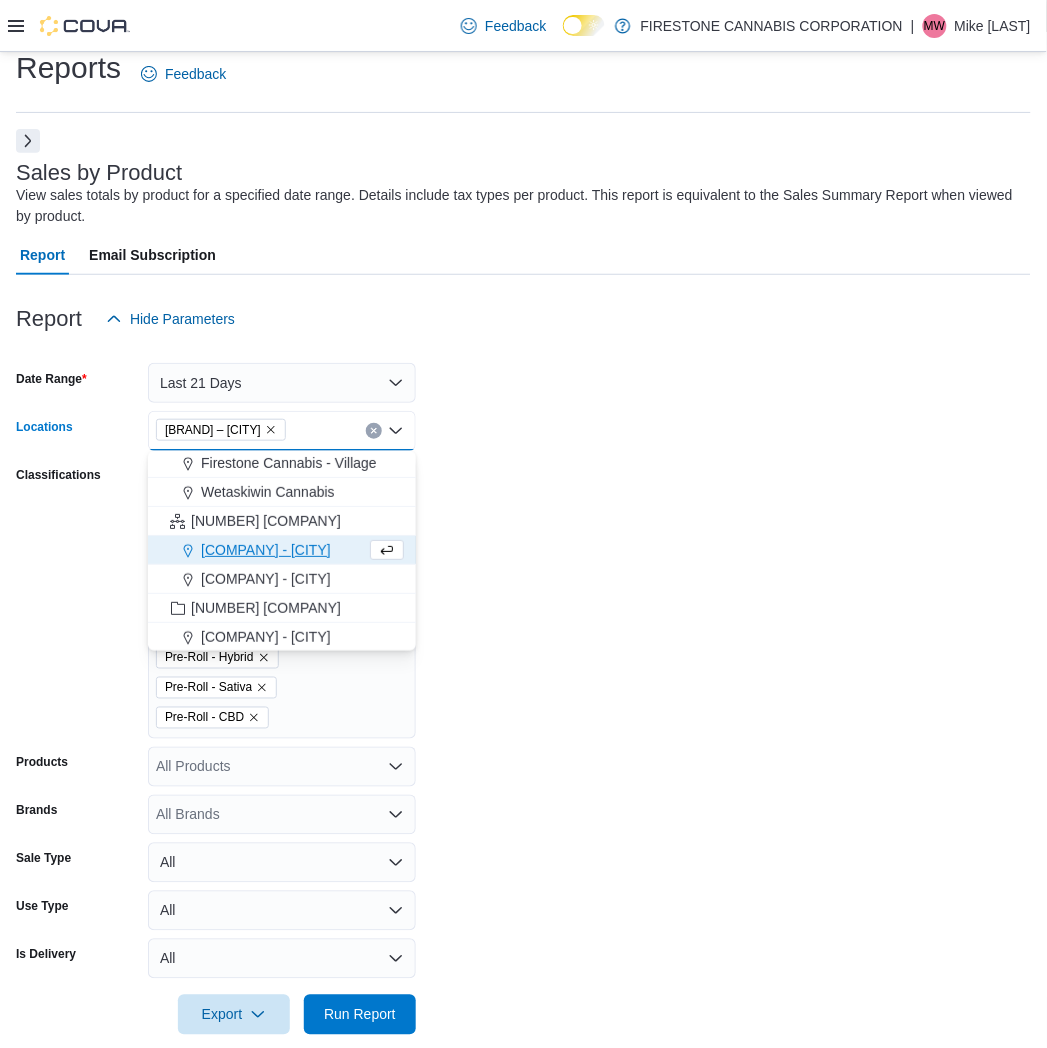 click on "Date Range Last 21 Days Locations Firestone Cannabis – Leduc Combo box. Selected. Firestone Cannabis – Leduc. Press Backspace to delete Firestone Cannabis – Leduc. Combo box input. All Locations. Type some text or, to display a list of choices, press Down Arrow. To exit the list of choices, press Escape. Classifications Dried Flower - CBD Dried Flower - Blend Dried Flower - Hybrid Dried Flower - Indica Dried Flower - Sativa Pre-Roll - Indica Pre-Roll - Hybrid Pre-Roll - Sativa Pre-Roll - CBD Products All Products Brands All Brands Sale Type All Use Type All Is Delivery All Export  Run Report" at bounding box center (523, 687) 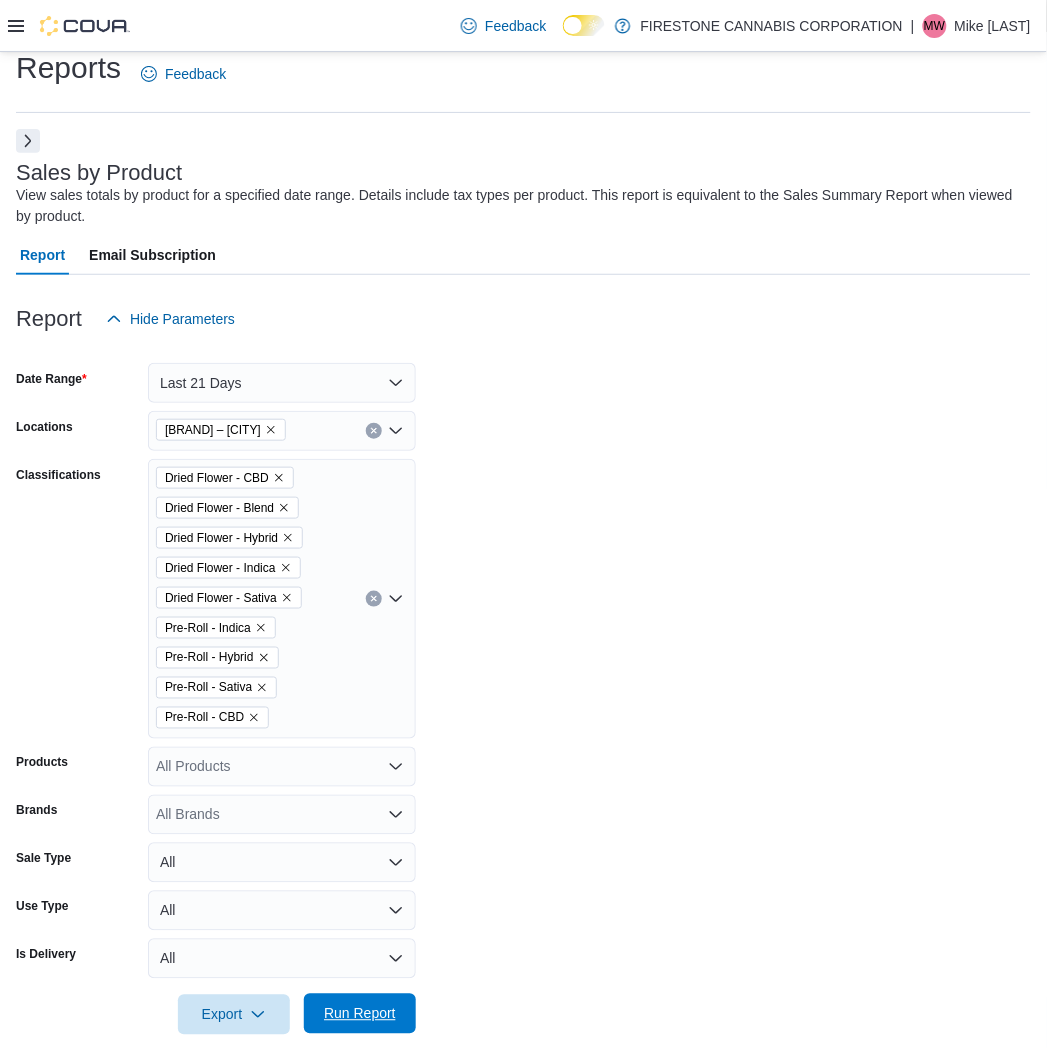 click on "Run Report" at bounding box center [360, 1014] 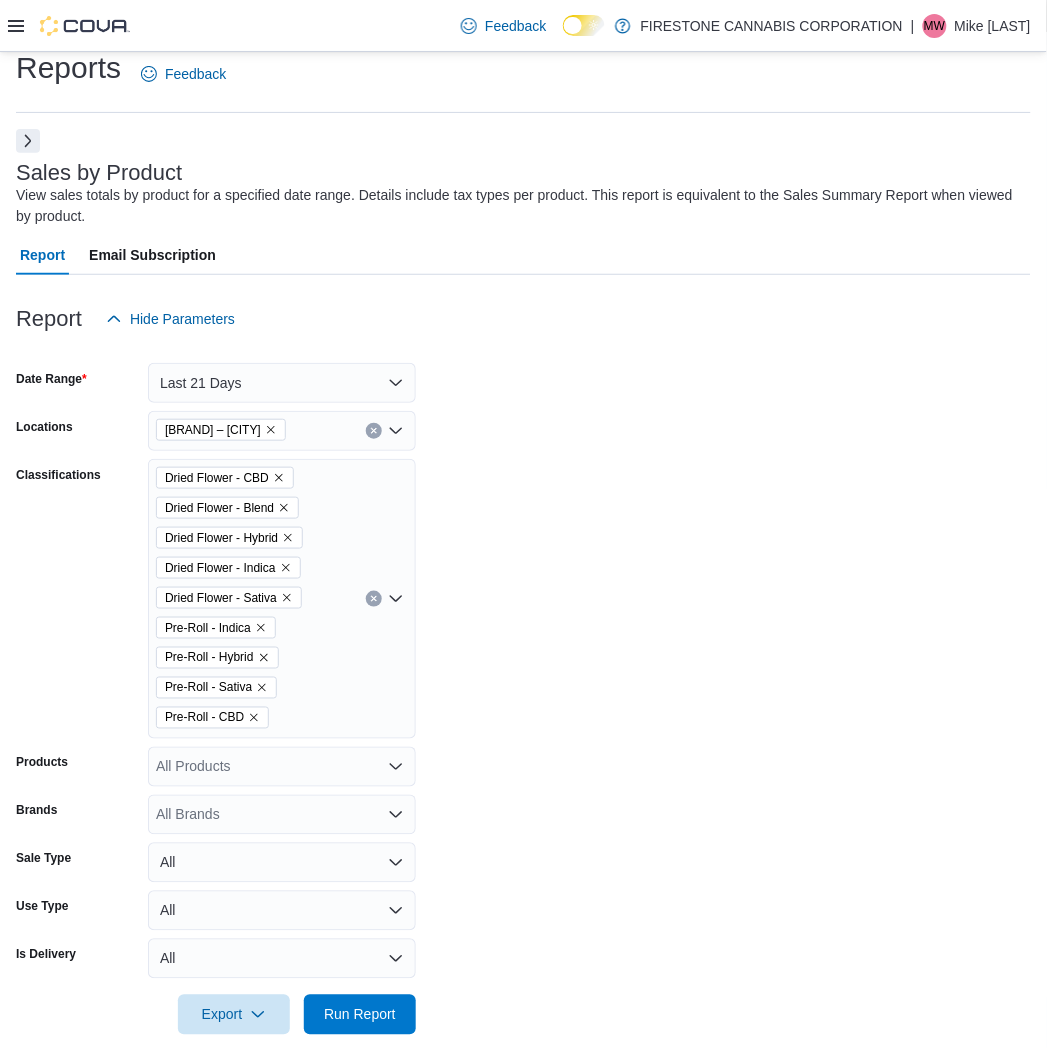 click on "Date Range Last 21 Days Locations Firestone Cannabis – [CITY] Classifications Dried Flower - CBD Dried Flower - Blend Dried Flower - Hybrid Dried Flower - Indica Dried Flower - Sativa Pre-Roll - Indica Pre-Roll - Hybrid Pre-Roll - Sativa Pre-Roll - CBD Products All Products Brands All Brands Sale Type All Use Type All Is Delivery All Export  Run Report" at bounding box center (523, 687) 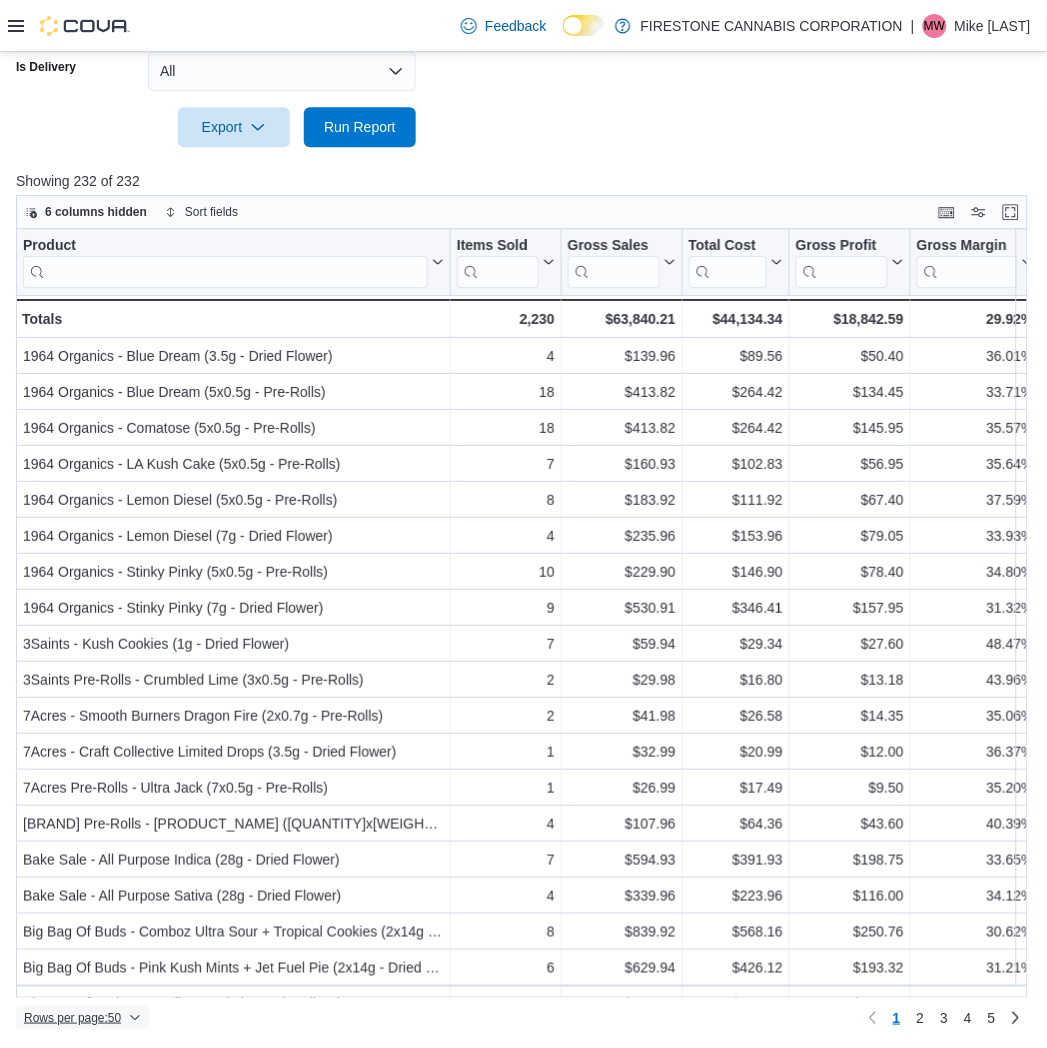 click on "Rows per page :  50" at bounding box center (72, 1018) 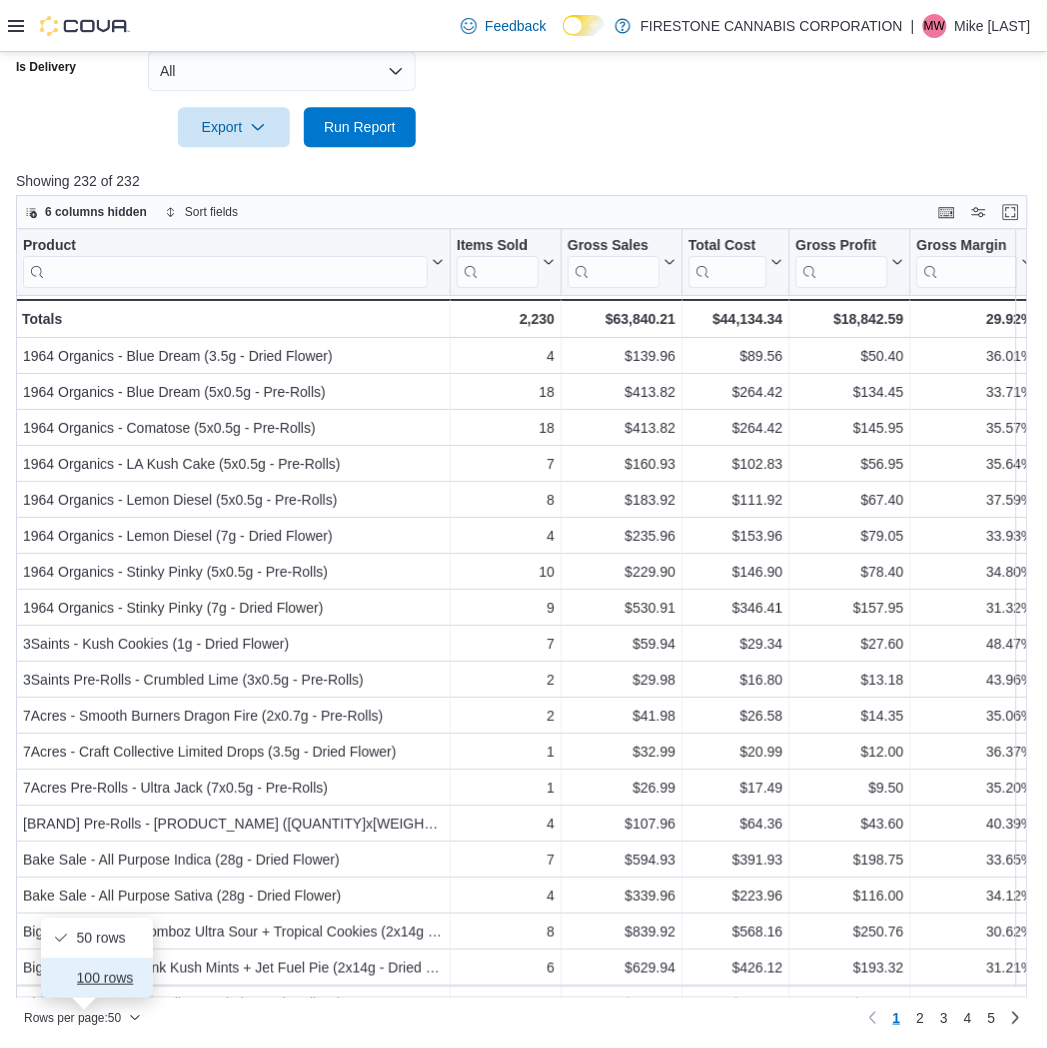 click on "100 rows" at bounding box center (109, 978) 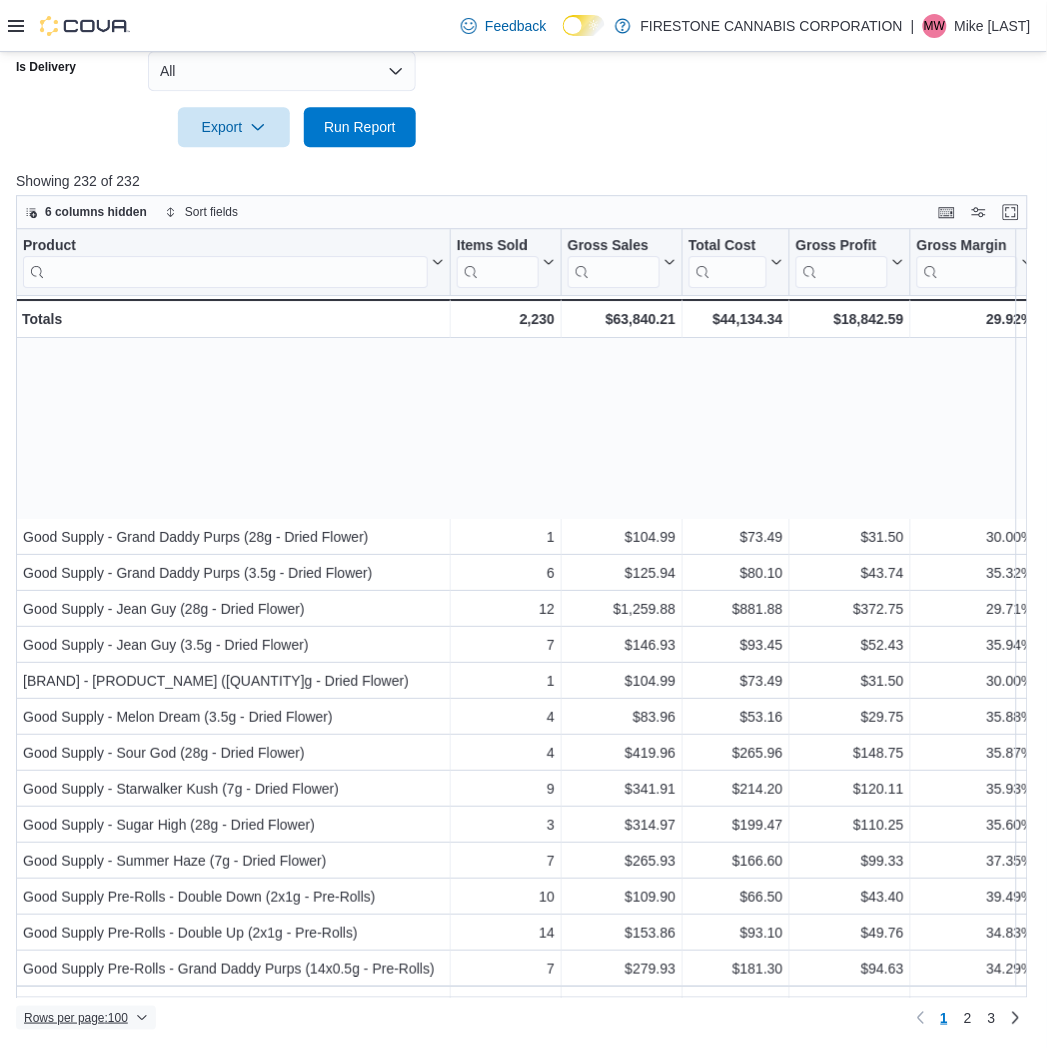 scroll, scrollTop: 2951, scrollLeft: 0, axis: vertical 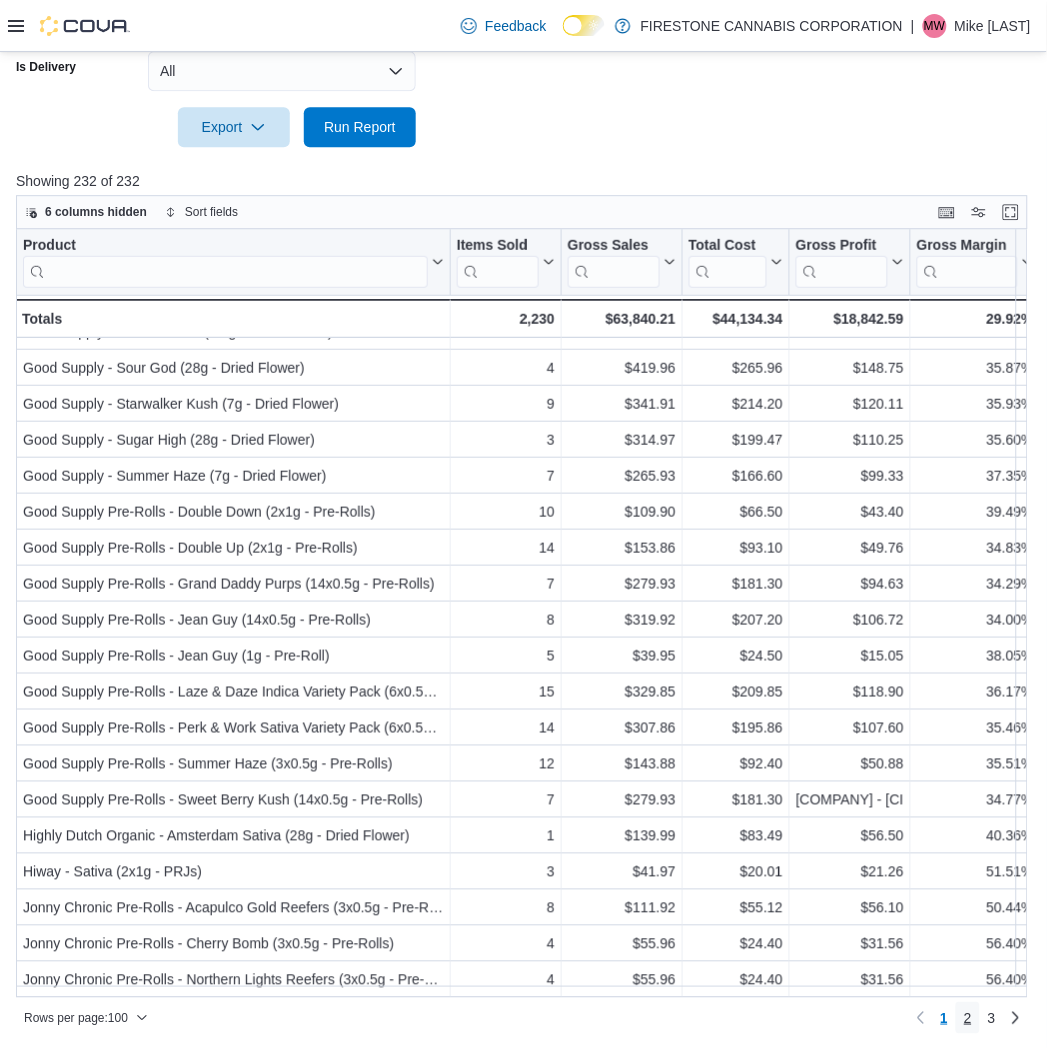 click on "2" at bounding box center [968, 1018] 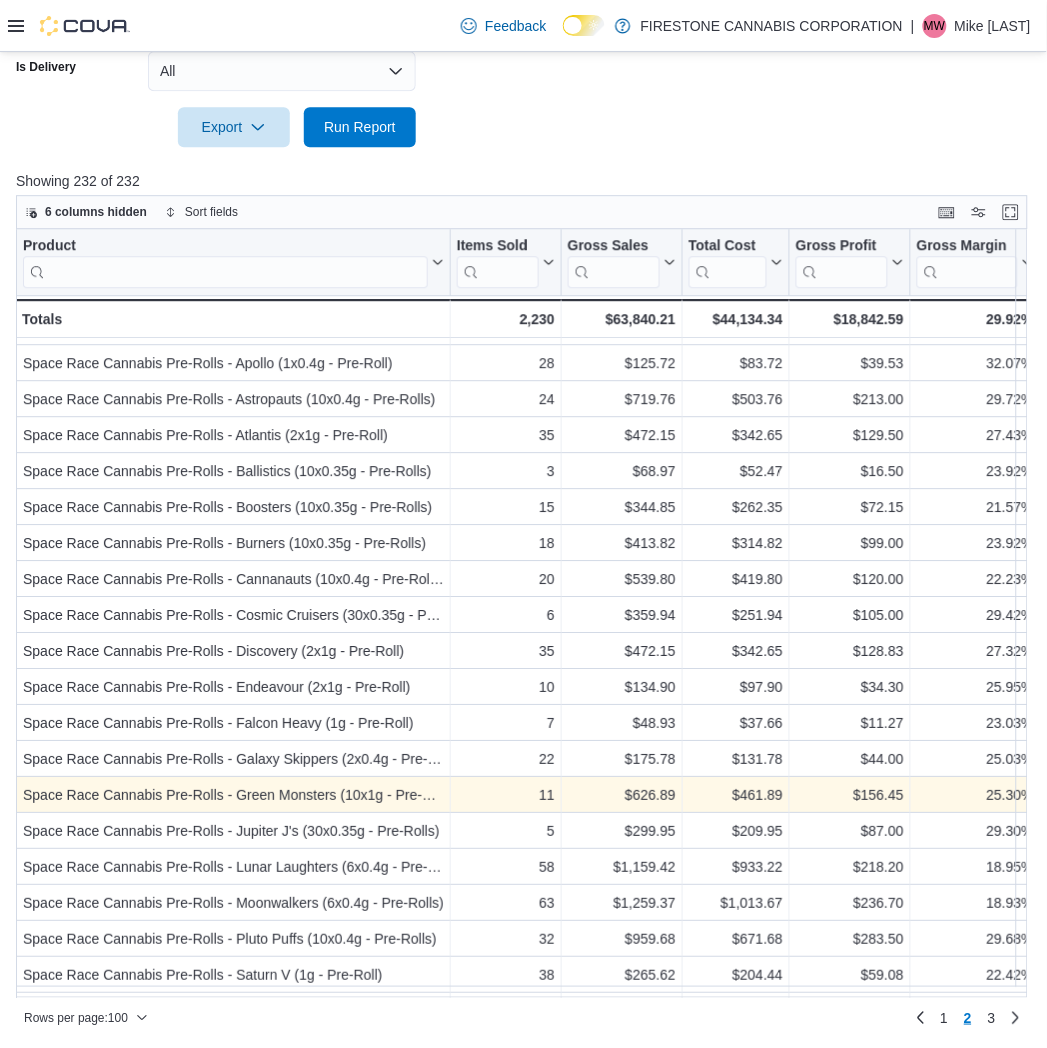 scroll, scrollTop: 2284, scrollLeft: 0, axis: vertical 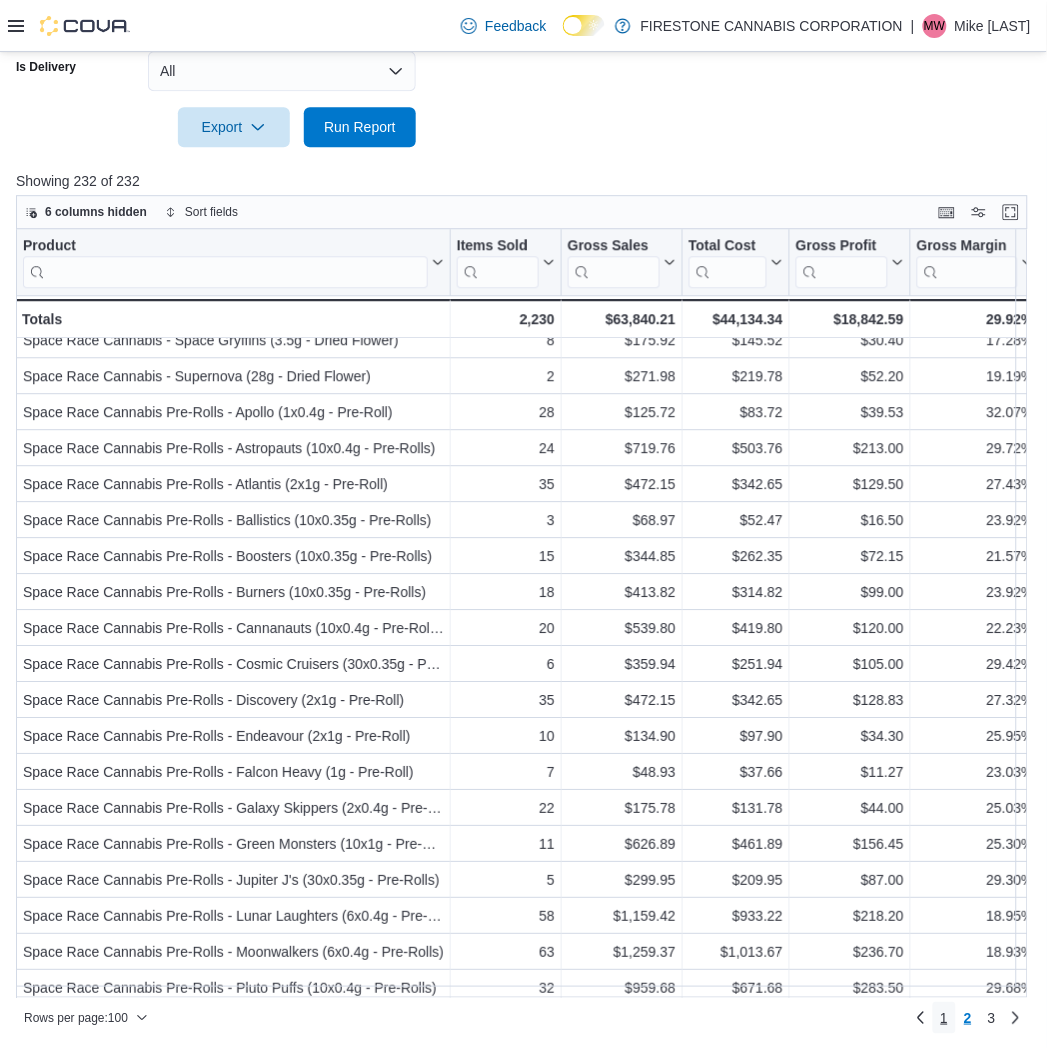 click on "1" at bounding box center (945, 1018) 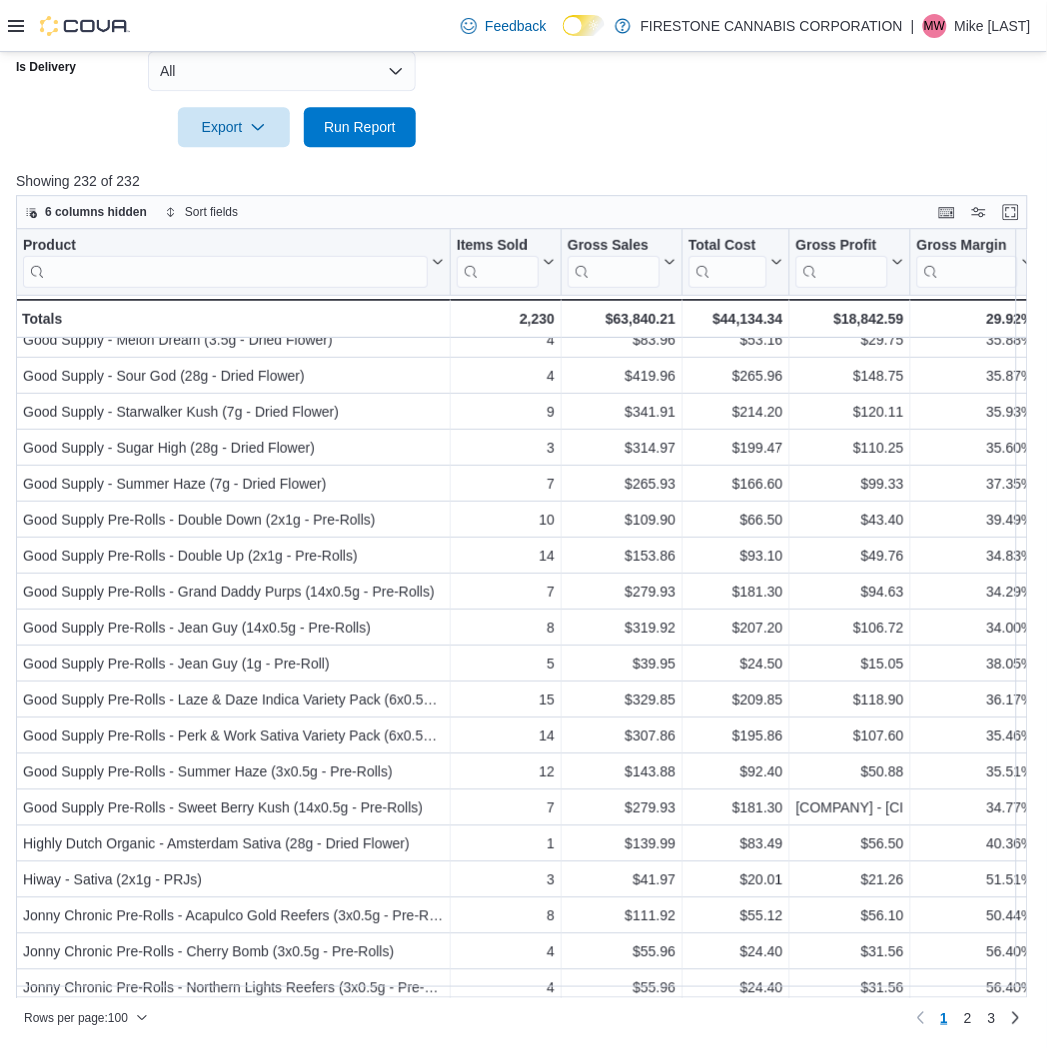 scroll, scrollTop: 2951, scrollLeft: 0, axis: vertical 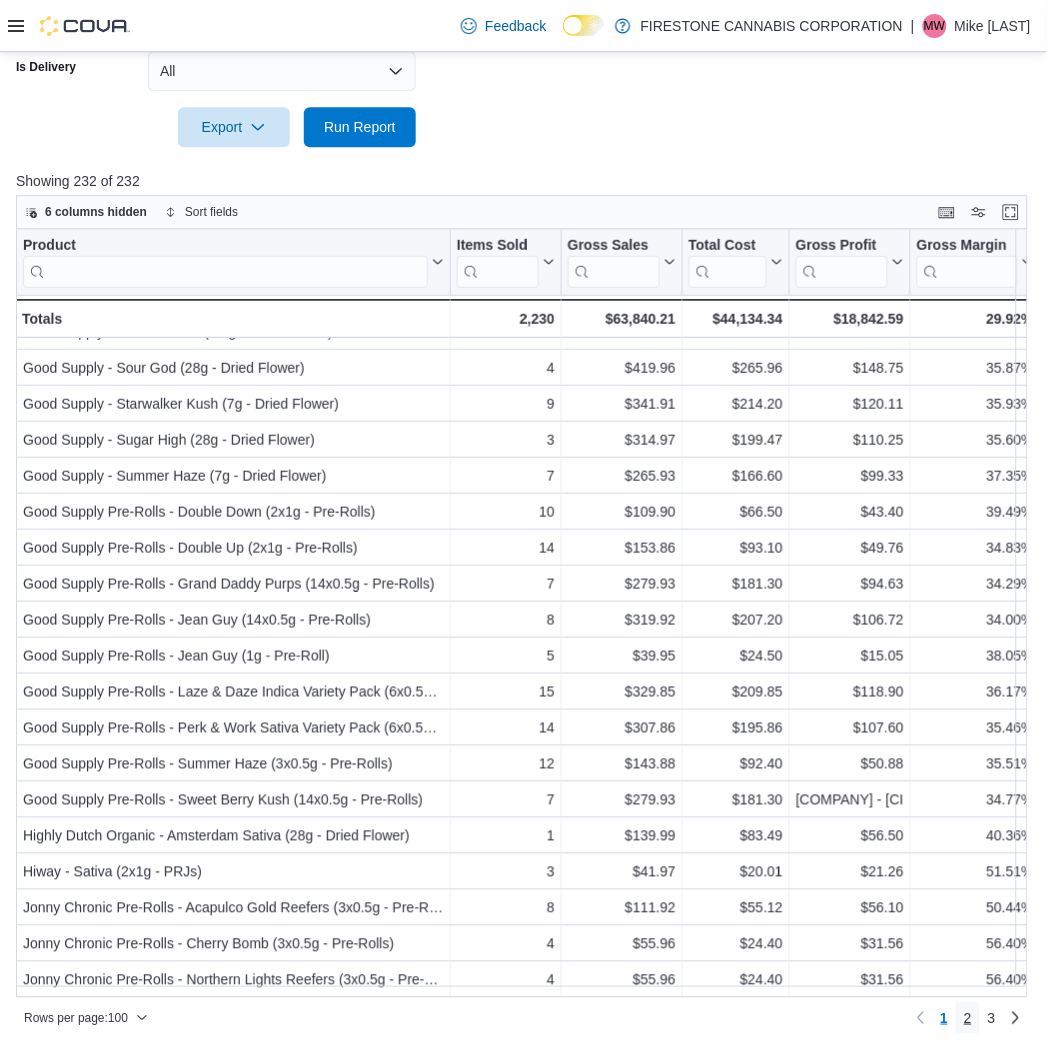 click on "2" at bounding box center [968, 1018] 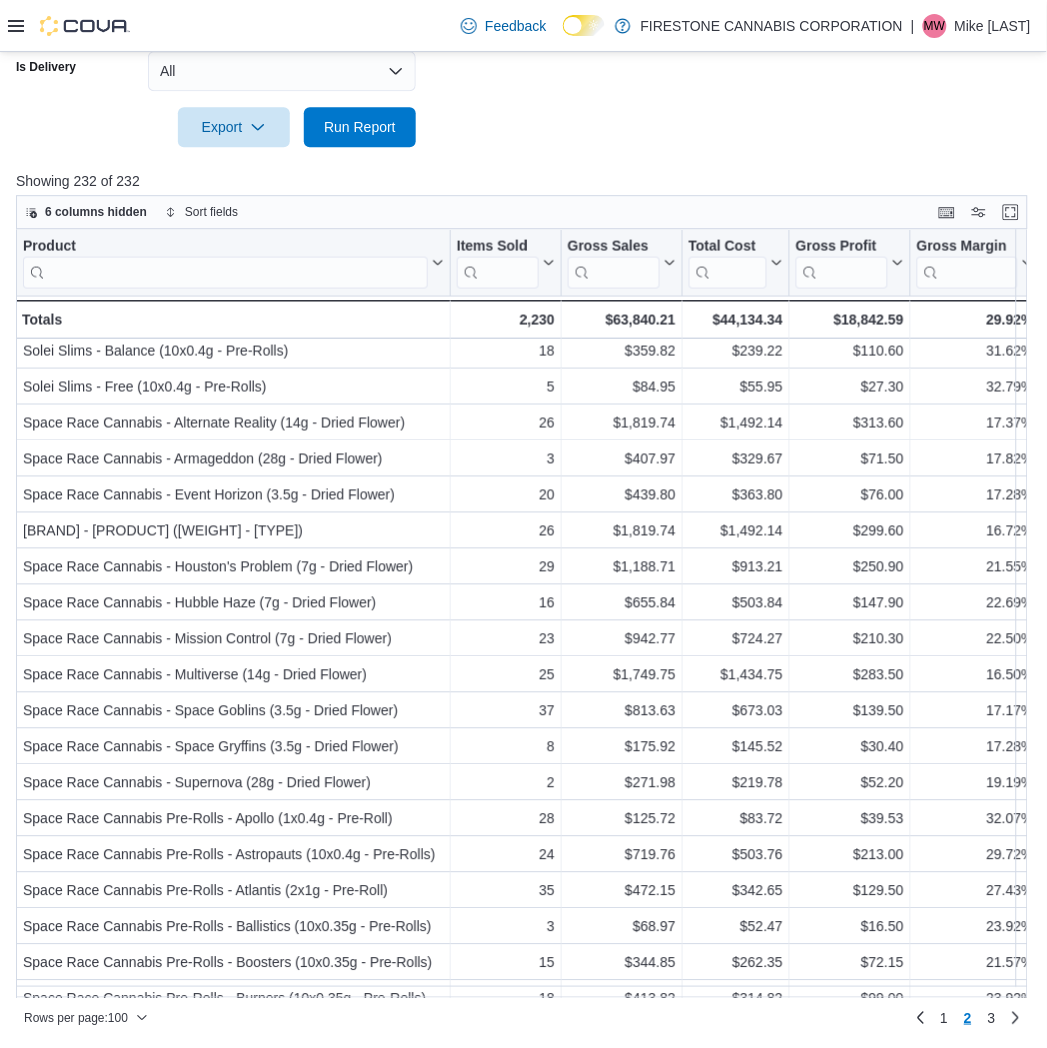 scroll, scrollTop: 1840, scrollLeft: 0, axis: vertical 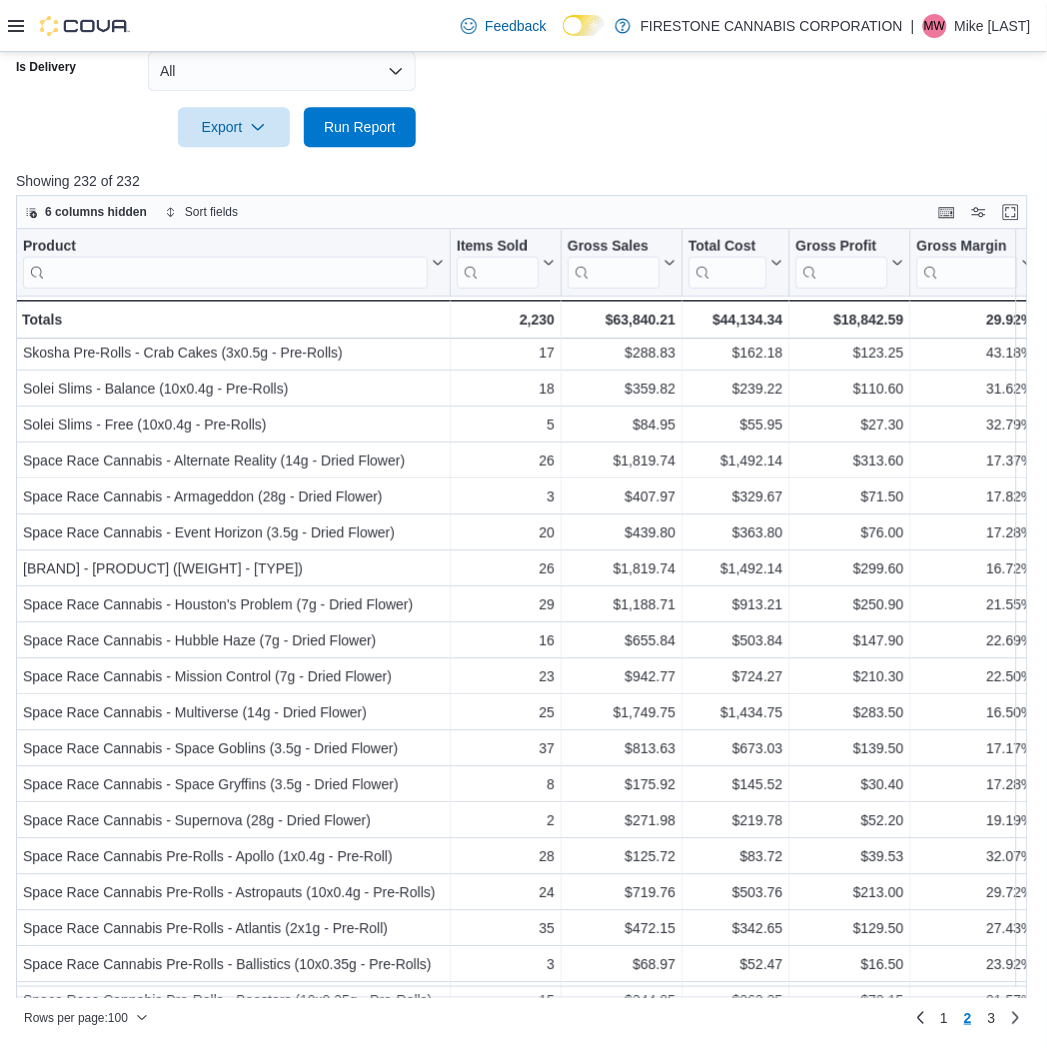 drag, startPoint x: 661, startPoint y: 150, endPoint x: 657, endPoint y: 166, distance: 16.492422 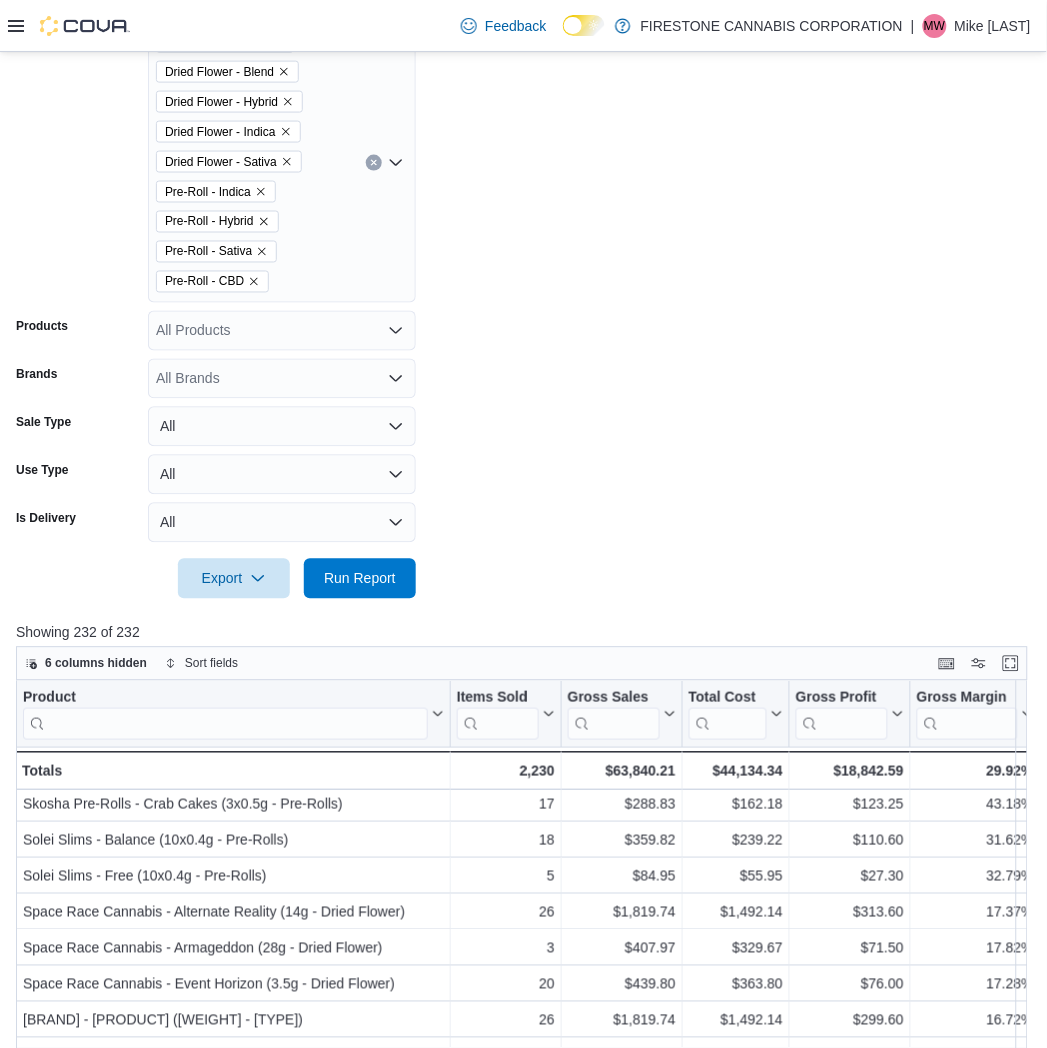 scroll, scrollTop: 131, scrollLeft: 0, axis: vertical 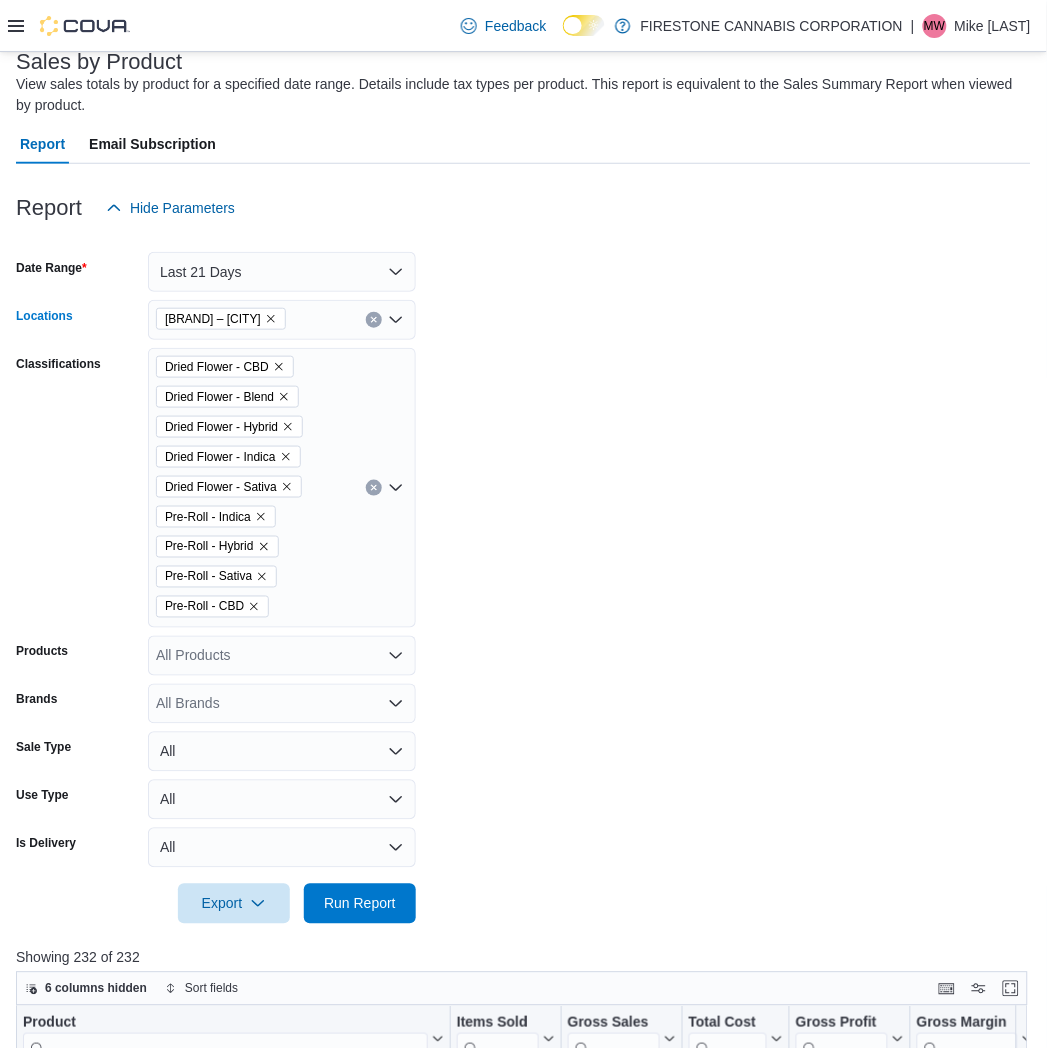 click 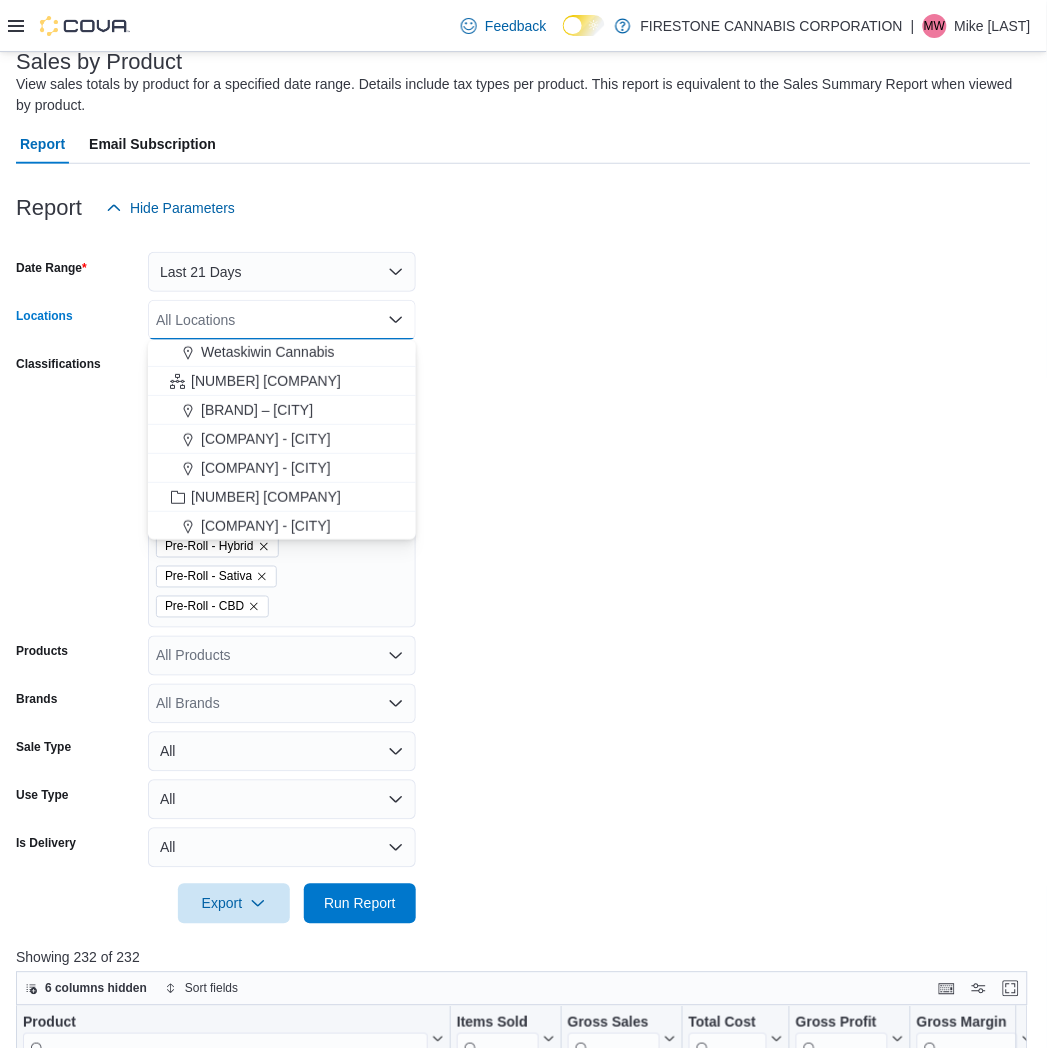 click on "[COMPANY] - [CITY]" at bounding box center (266, 526) 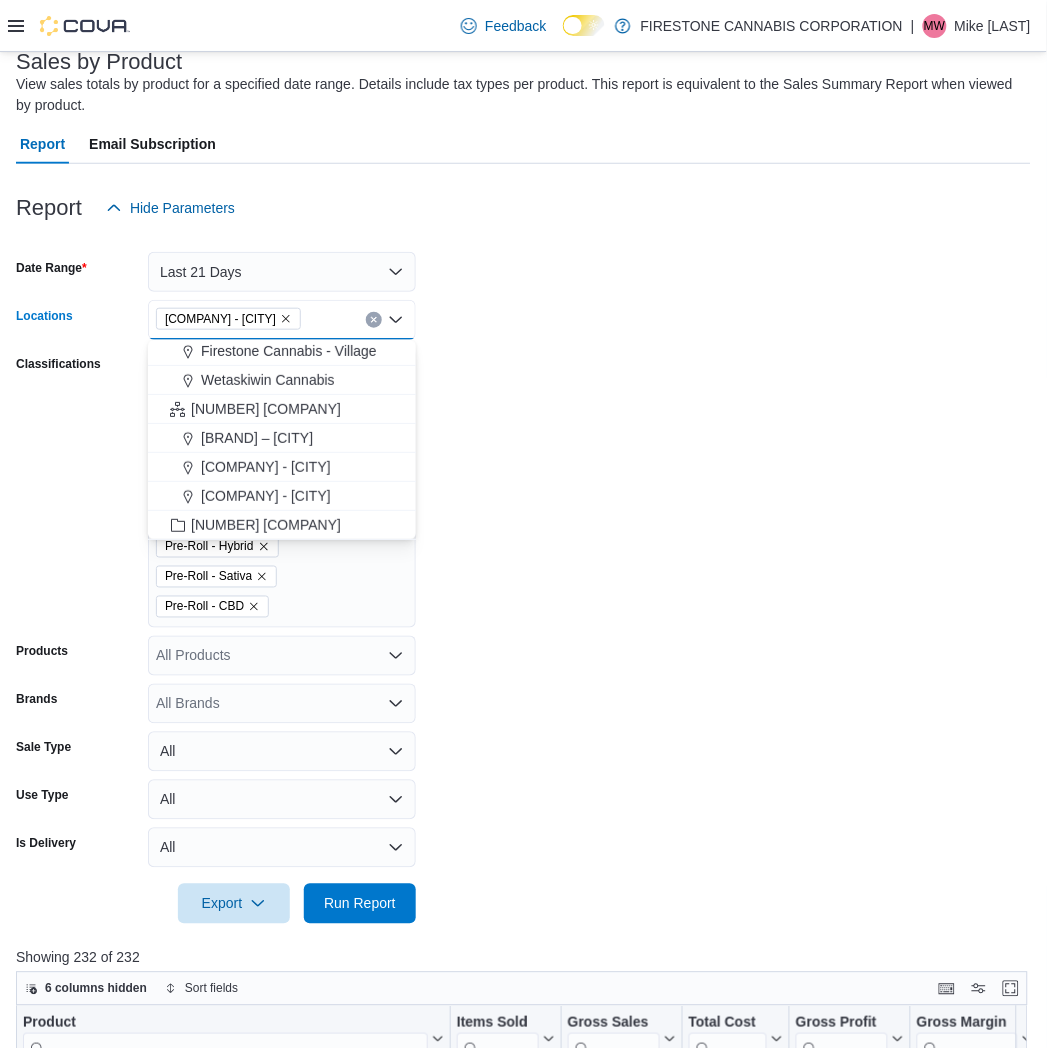 scroll, scrollTop: 147, scrollLeft: 0, axis: vertical 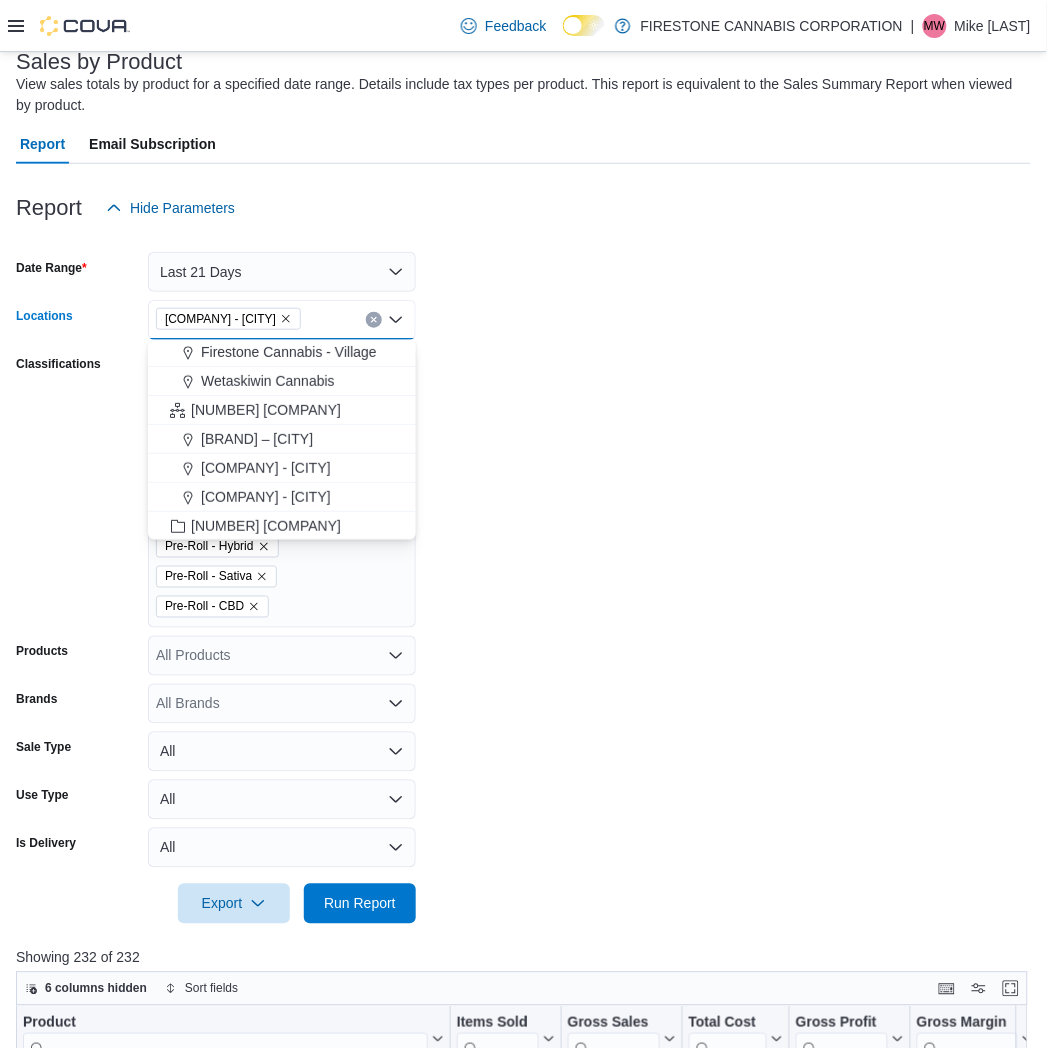 drag, startPoint x: 556, startPoint y: 532, endPoint x: 548, endPoint y: 547, distance: 17 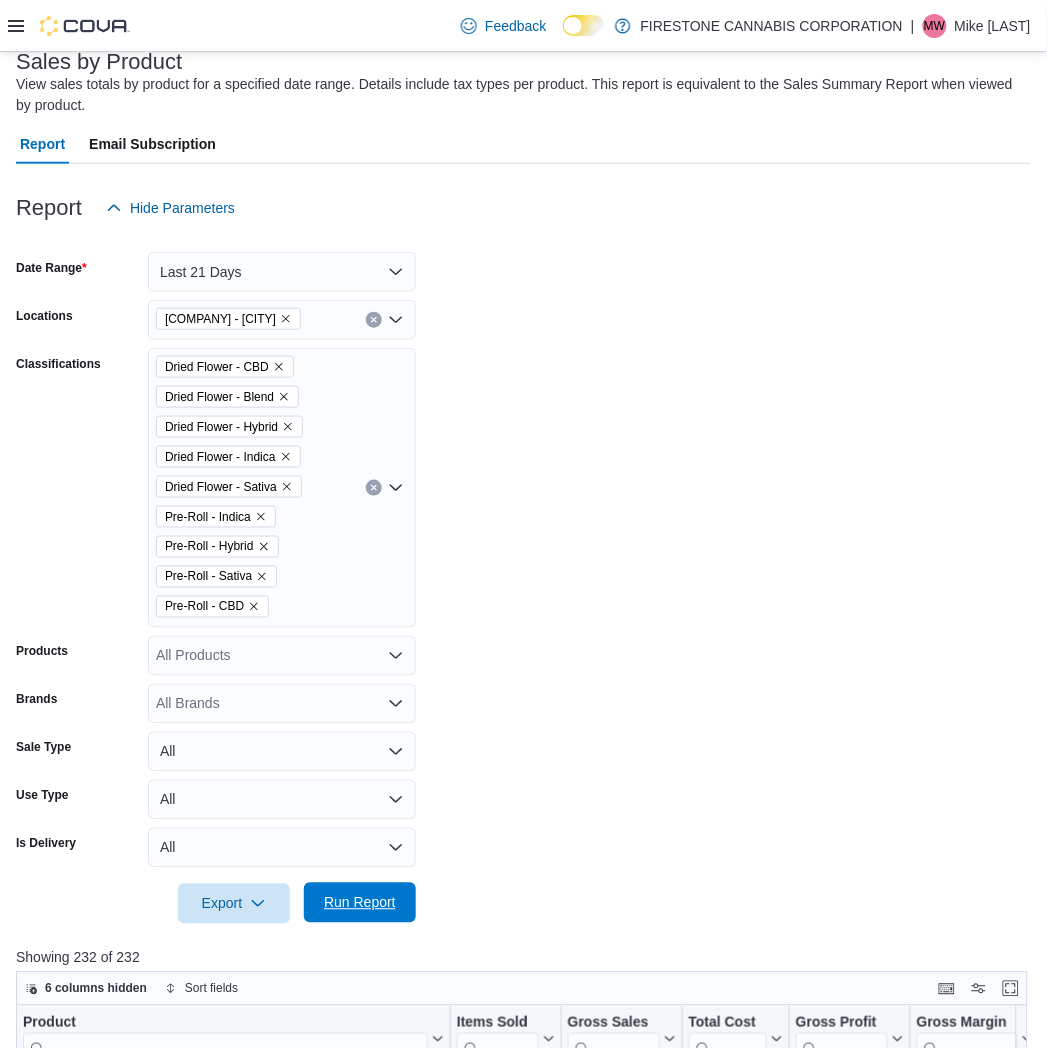 click on "Run Report" at bounding box center (360, 903) 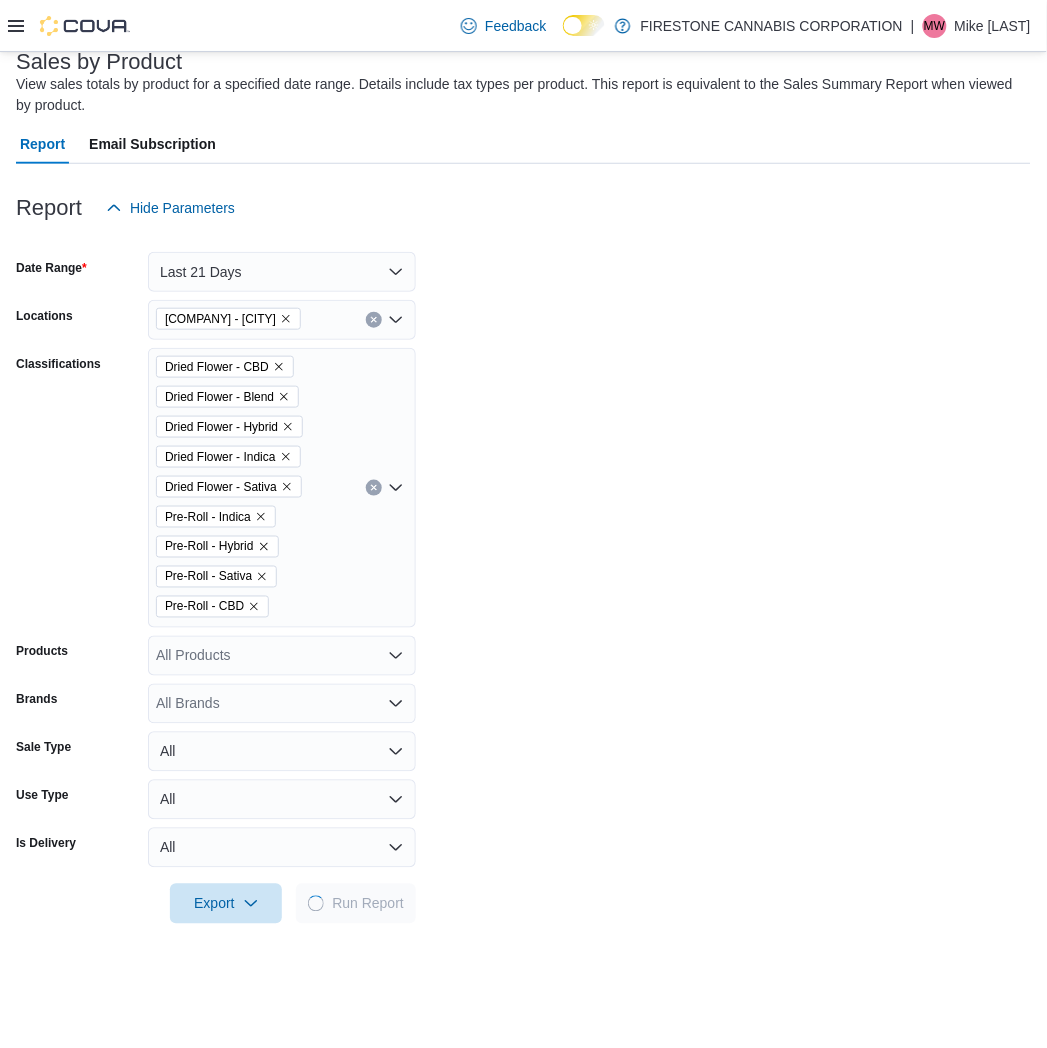 click on "Date Range Last 21 Days Locations Cannabis Station - Edmonton Classifications Dried Flower - CBD Dried Flower - Blend Dried Flower - Hybrid Dried Flower - Indica Dried Flower - Sativa Pre-Roll - Indica Pre-Roll - Hybrid Pre-Roll - Sativa Pre-Roll - CBD Products All Products Brands All Brands Sale Type All Use Type All Is Delivery All Export  Run Report" at bounding box center [523, 576] 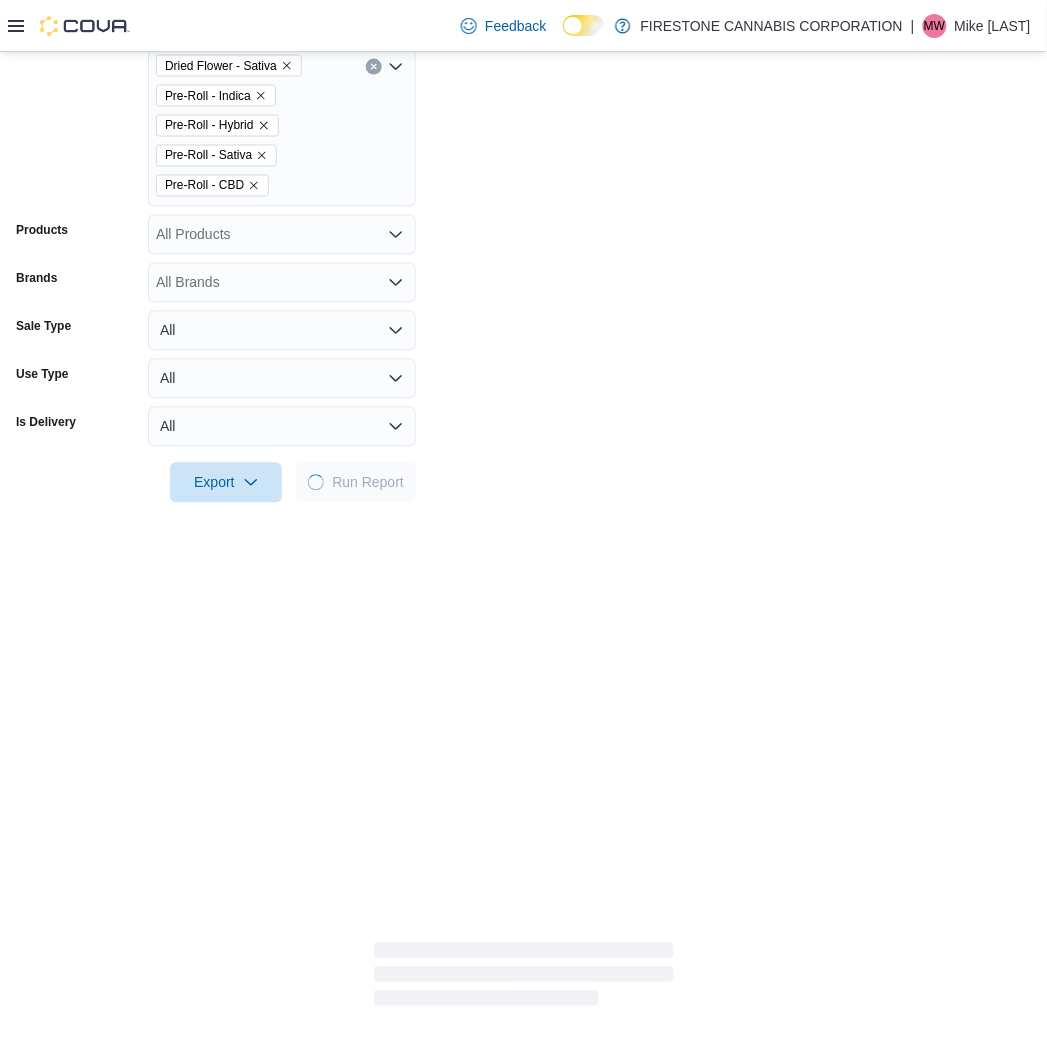 scroll, scrollTop: 908, scrollLeft: 0, axis: vertical 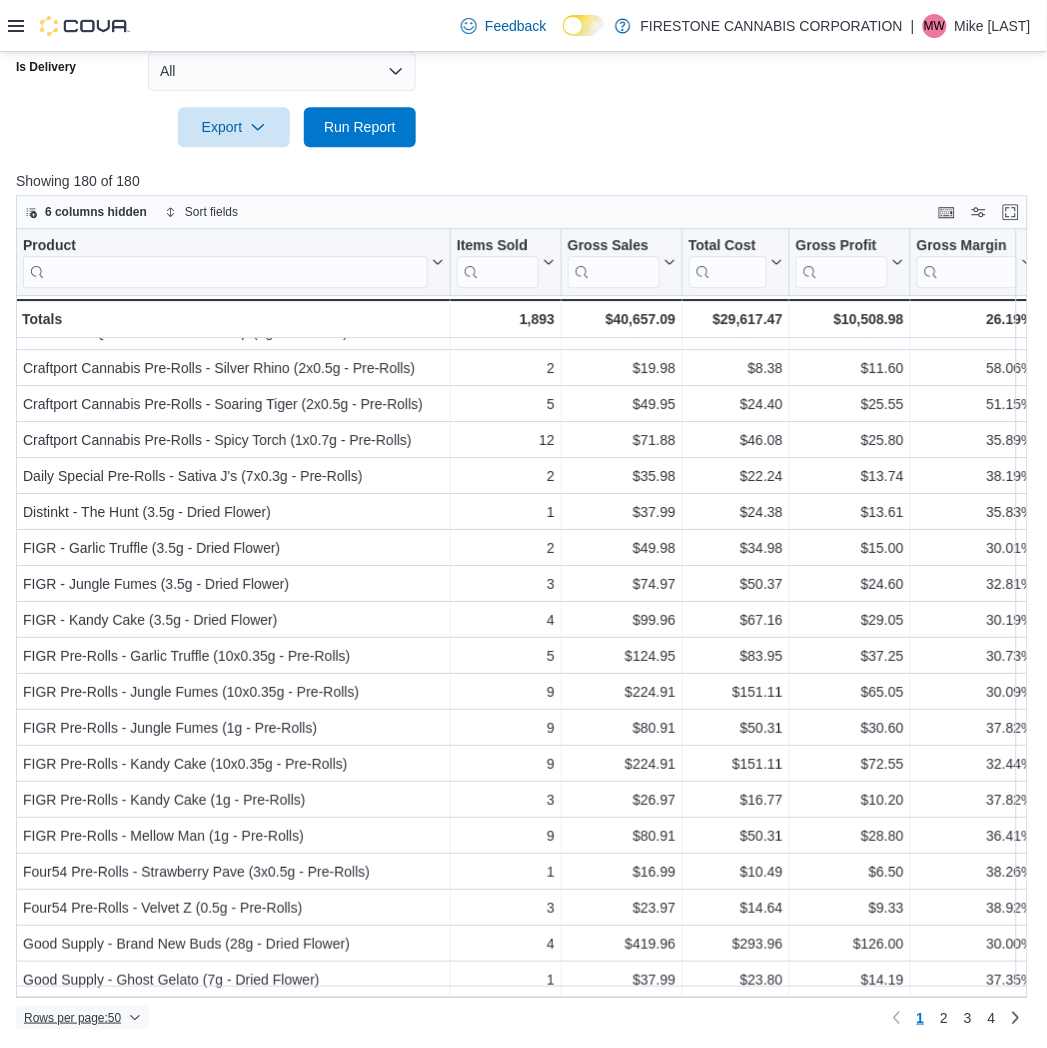click on "Rows per page :  50" at bounding box center [72, 1018] 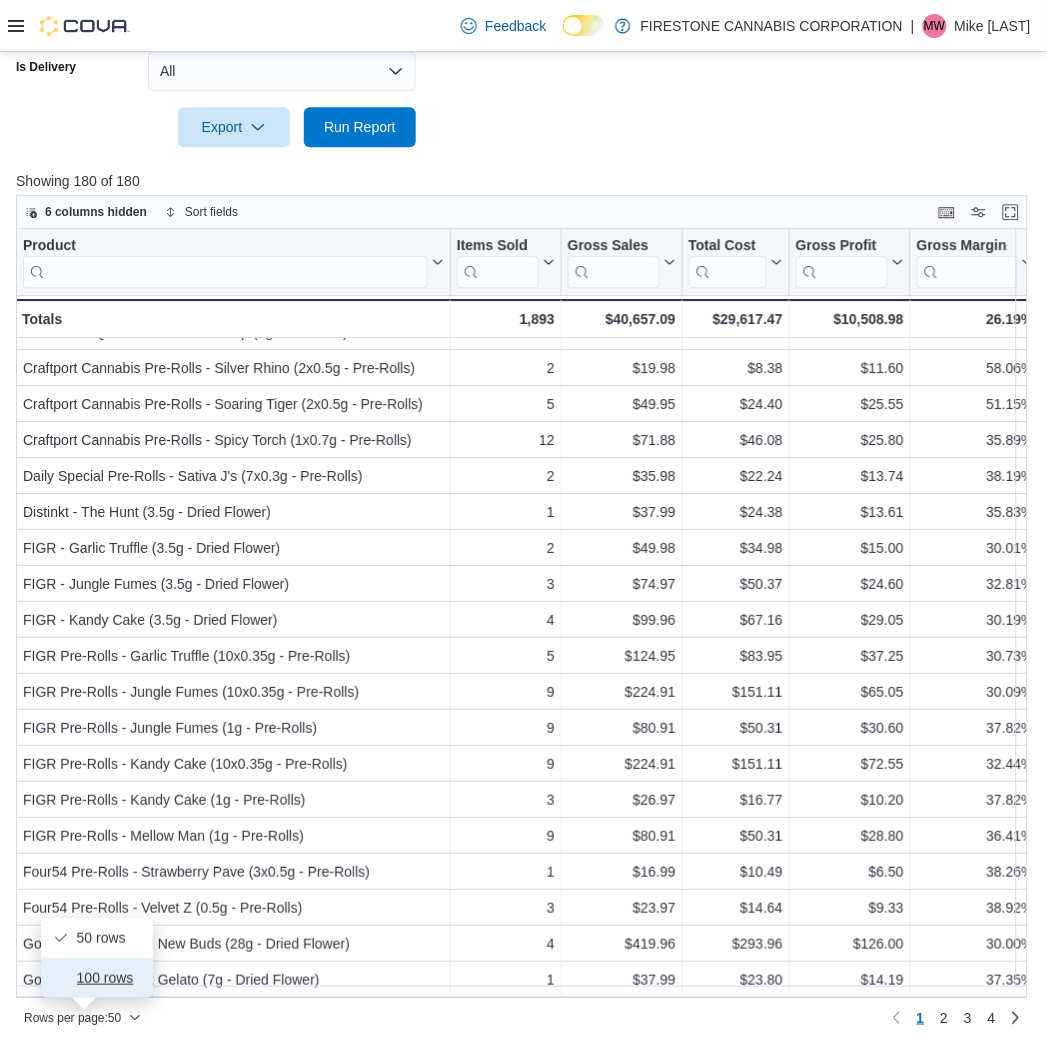 click on "100 rows" at bounding box center [109, 978] 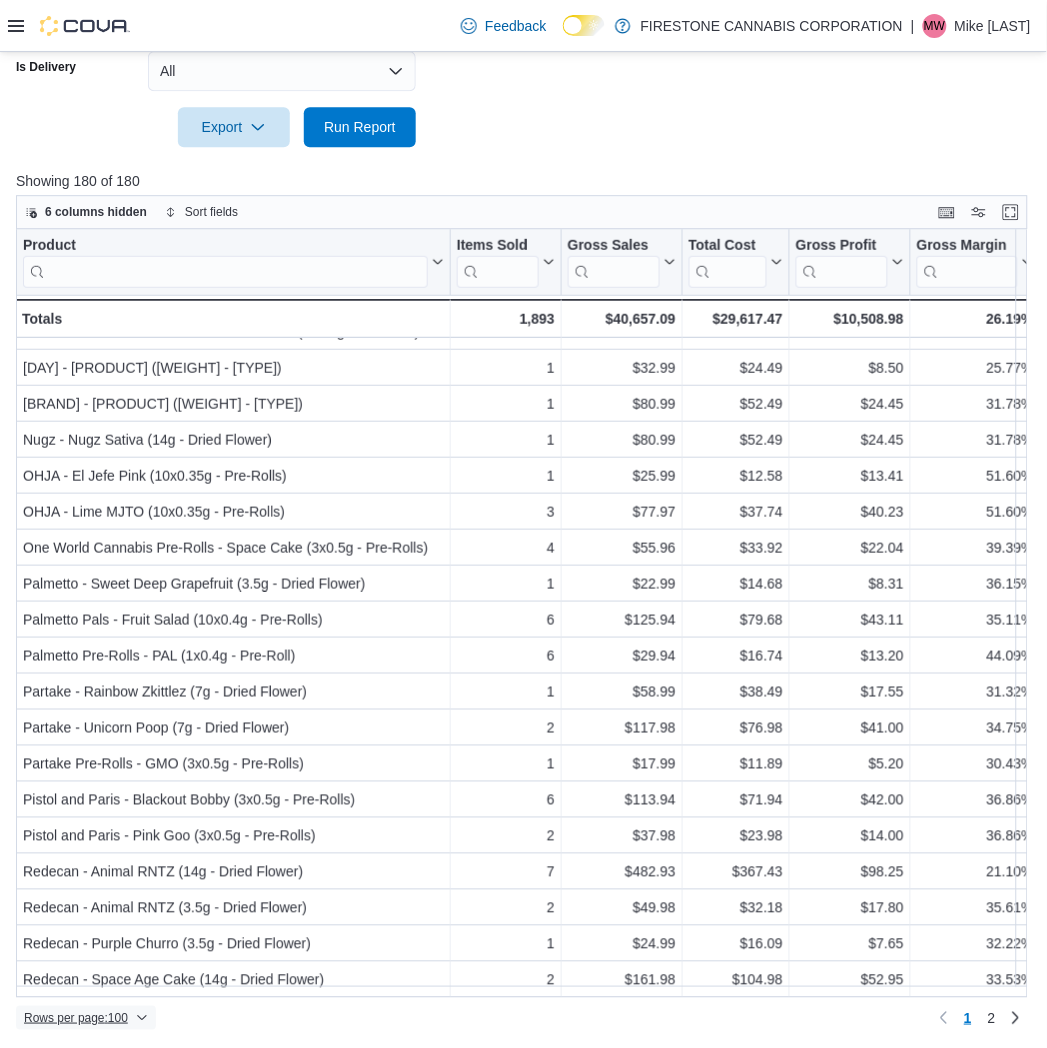 scroll, scrollTop: 2951, scrollLeft: 0, axis: vertical 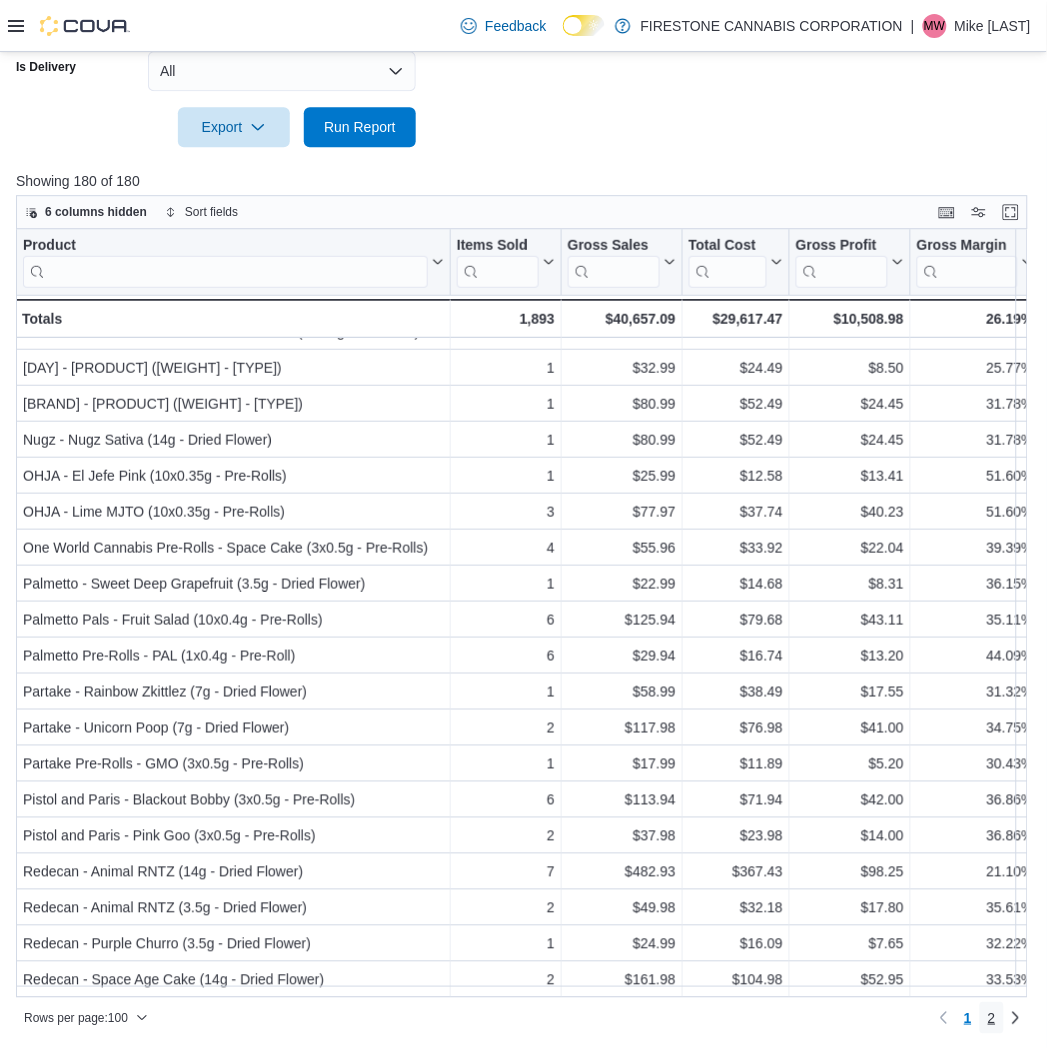 click on "2" at bounding box center (992, 1018) 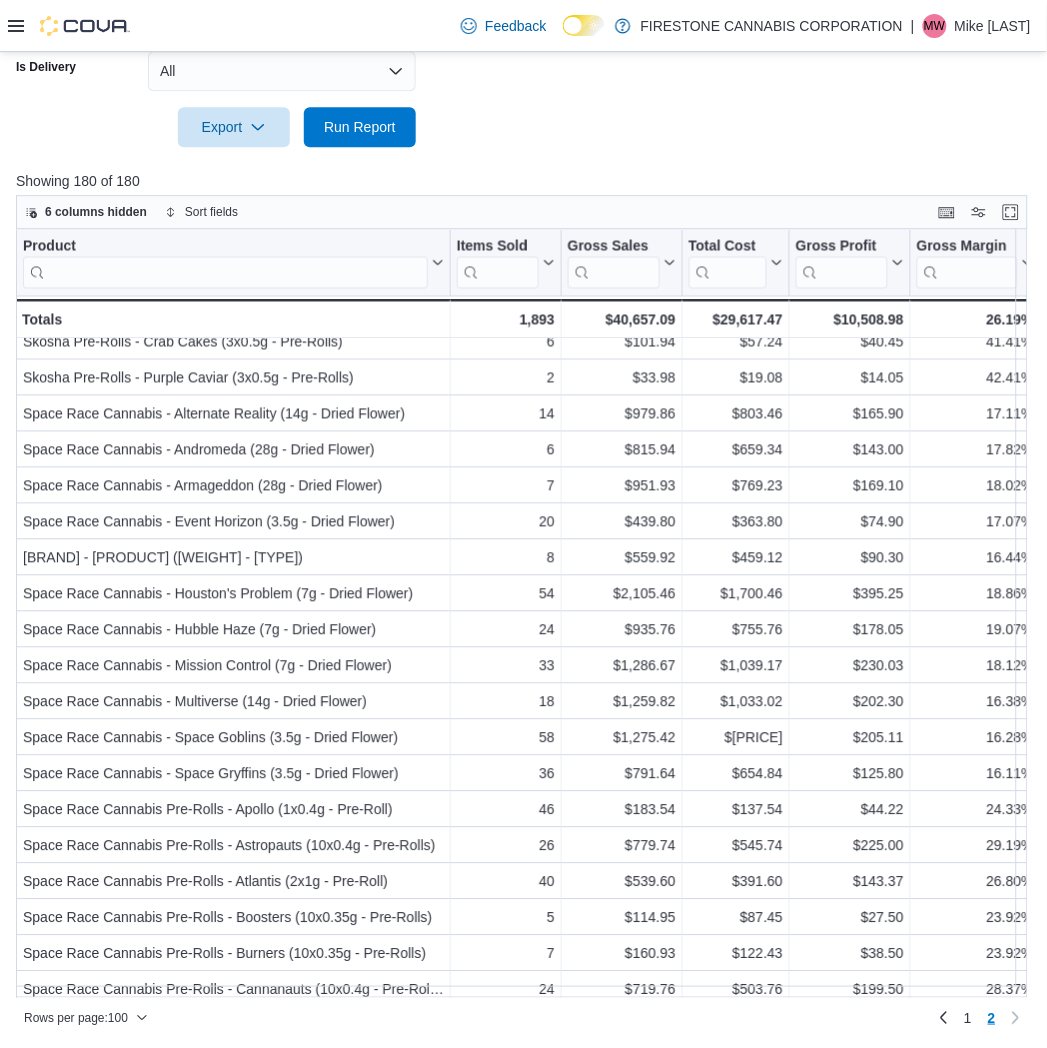 scroll, scrollTop: 666, scrollLeft: 0, axis: vertical 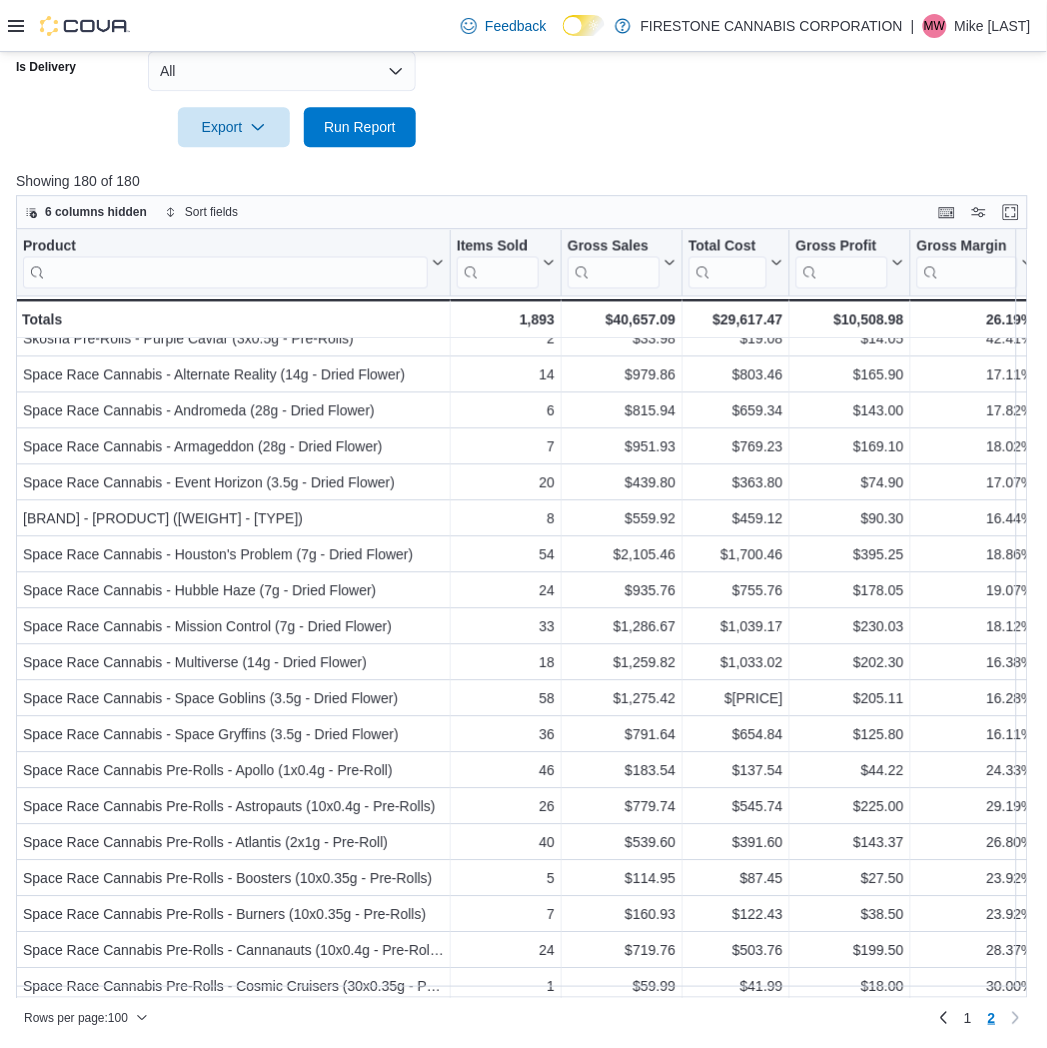 click on "Date Range Last 21 Days Locations Cannabis Station - Edmonton Classifications Dried Flower - CBD Dried Flower - Blend Dried Flower - Hybrid Dried Flower - Indica Dried Flower - Sativa Pre-Roll - Indica Pre-Roll - Hybrid Pre-Roll - Sativa Pre-Roll - CBD Products All Products Brands All Brands Sale Type All Use Type All Is Delivery All Export  Run Report" at bounding box center [523, -201] 